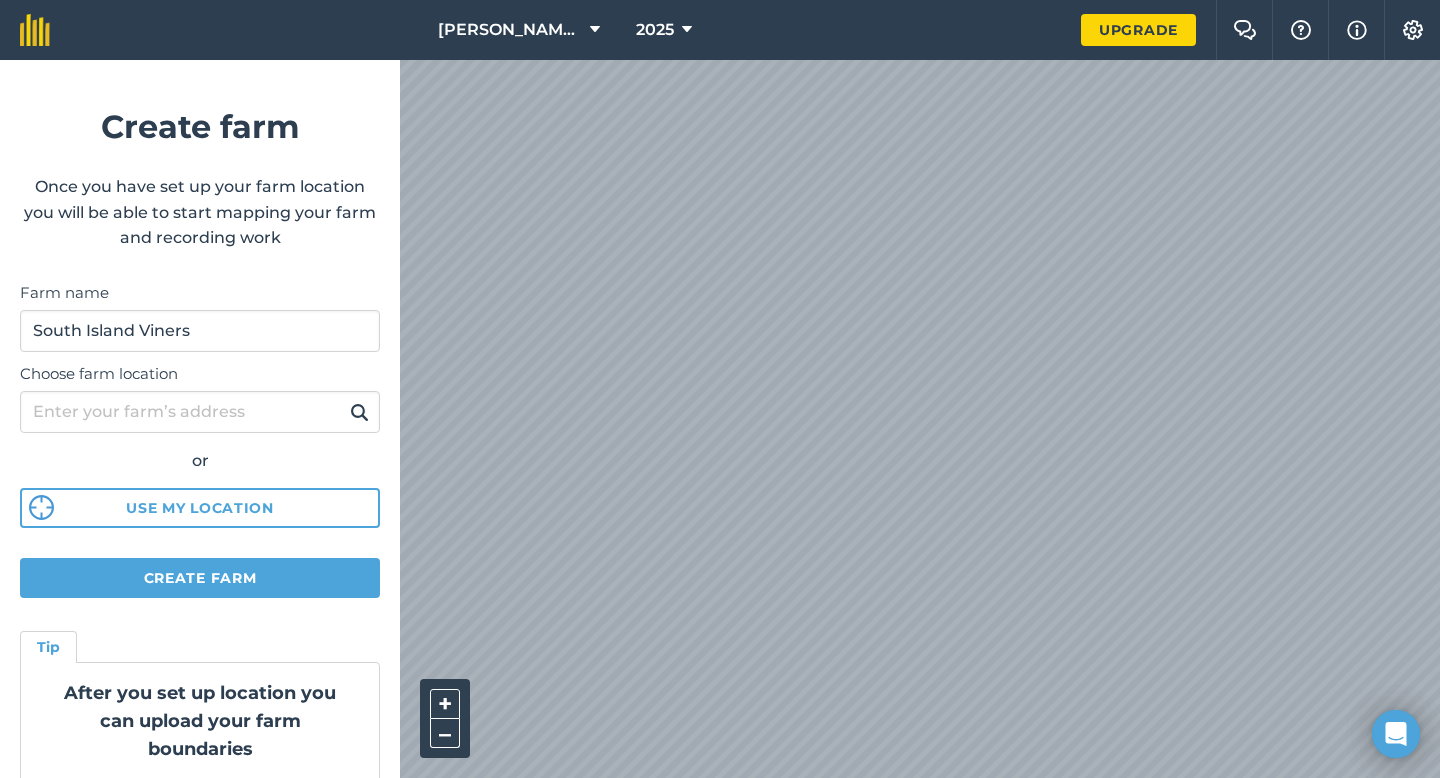 scroll, scrollTop: 0, scrollLeft: 0, axis: both 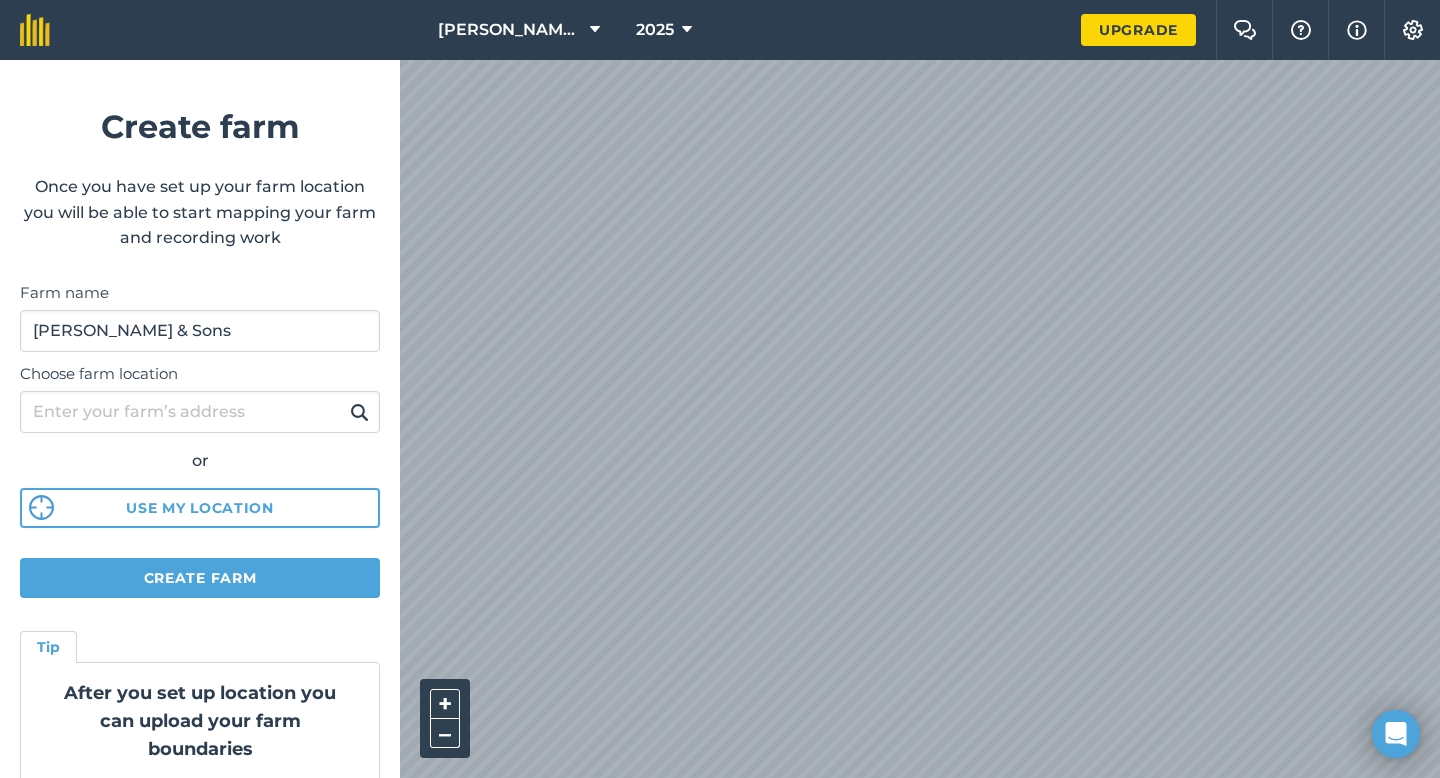 type on "[PERSON_NAME] & Sons" 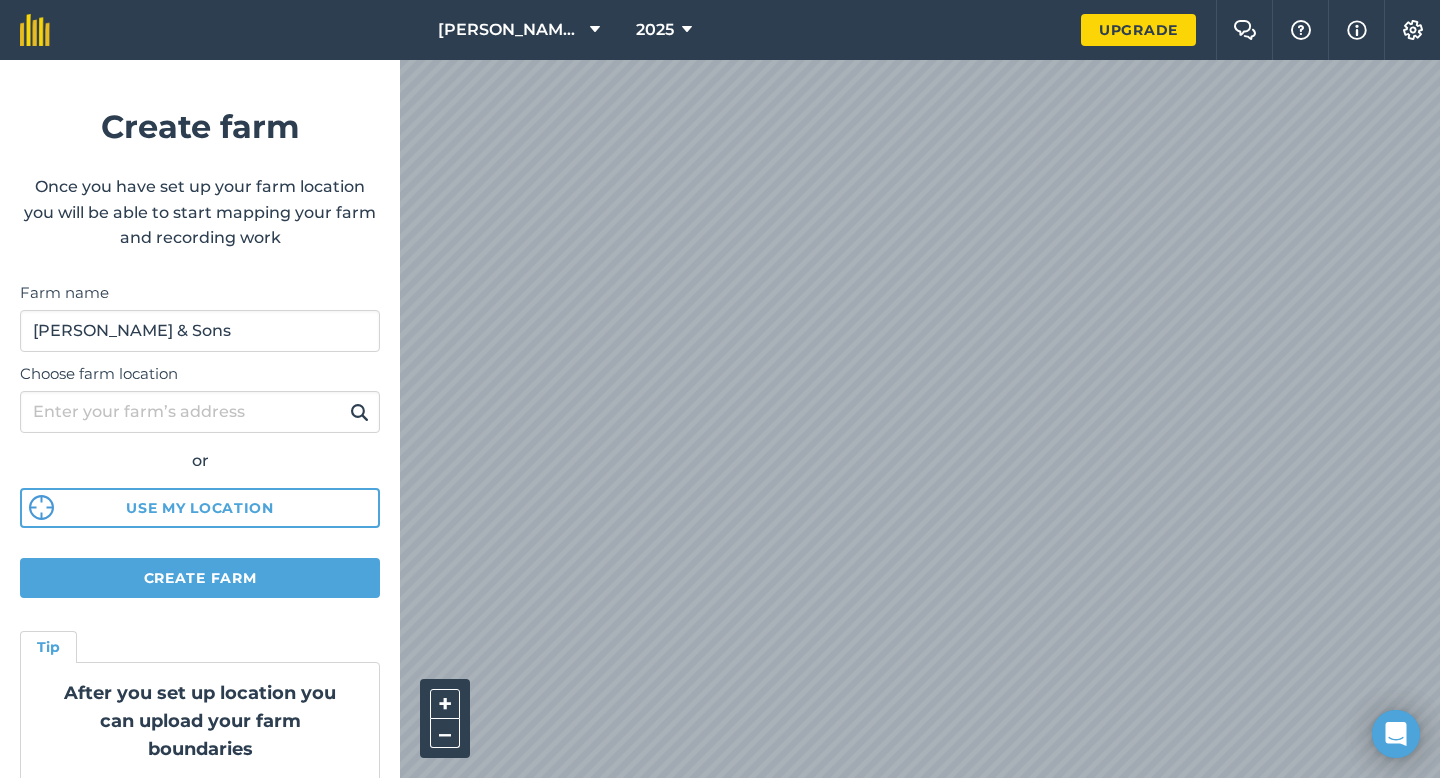 click on "Create farm Once you have set up your farm location you will be able to start mapping your farm and recording work Farm name [PERSON_NAME] & Sons Choose farm location or   Use my location Create farm Tip After you set up location you can upload your farm boundaries Just go to  Settings > Connections" at bounding box center (200, 419) 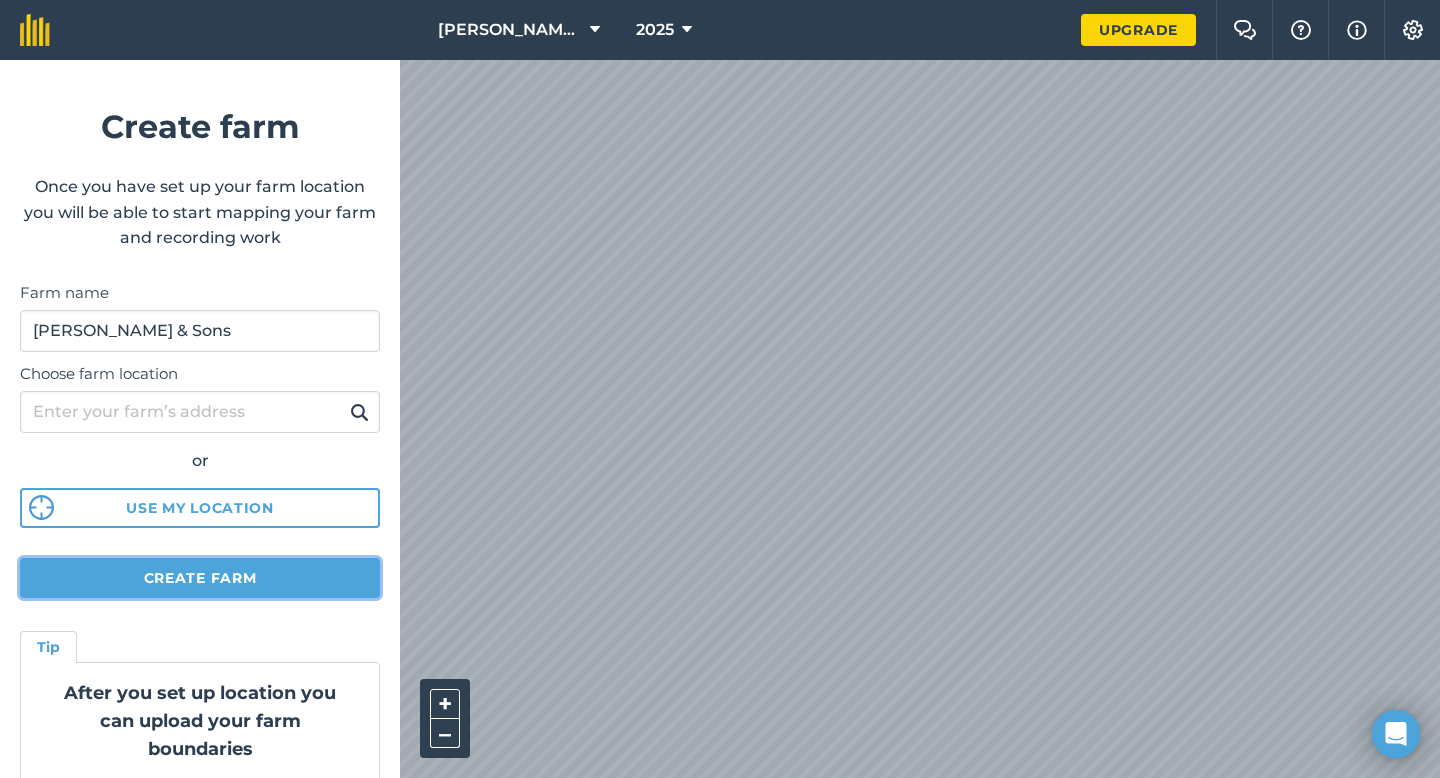 click on "Create farm" at bounding box center [200, 578] 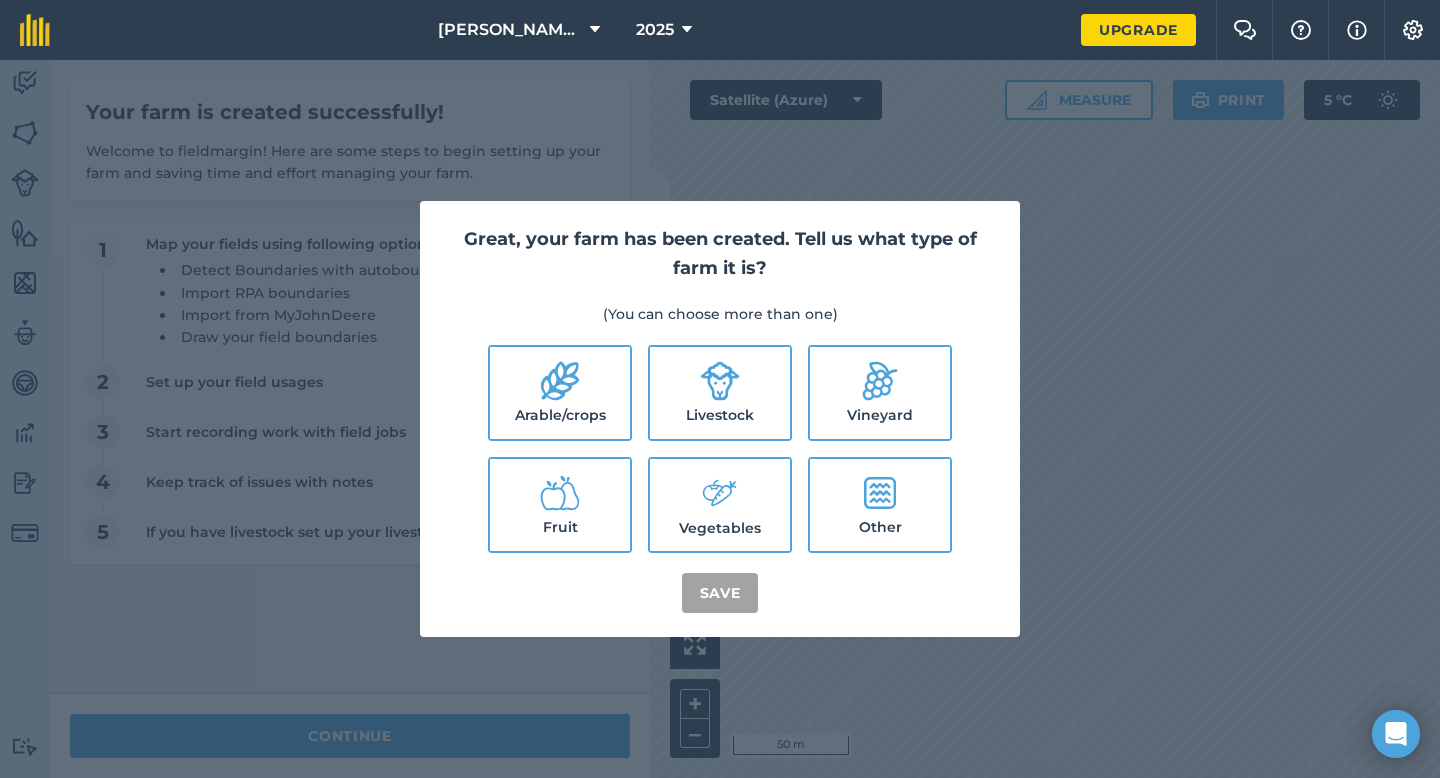 click 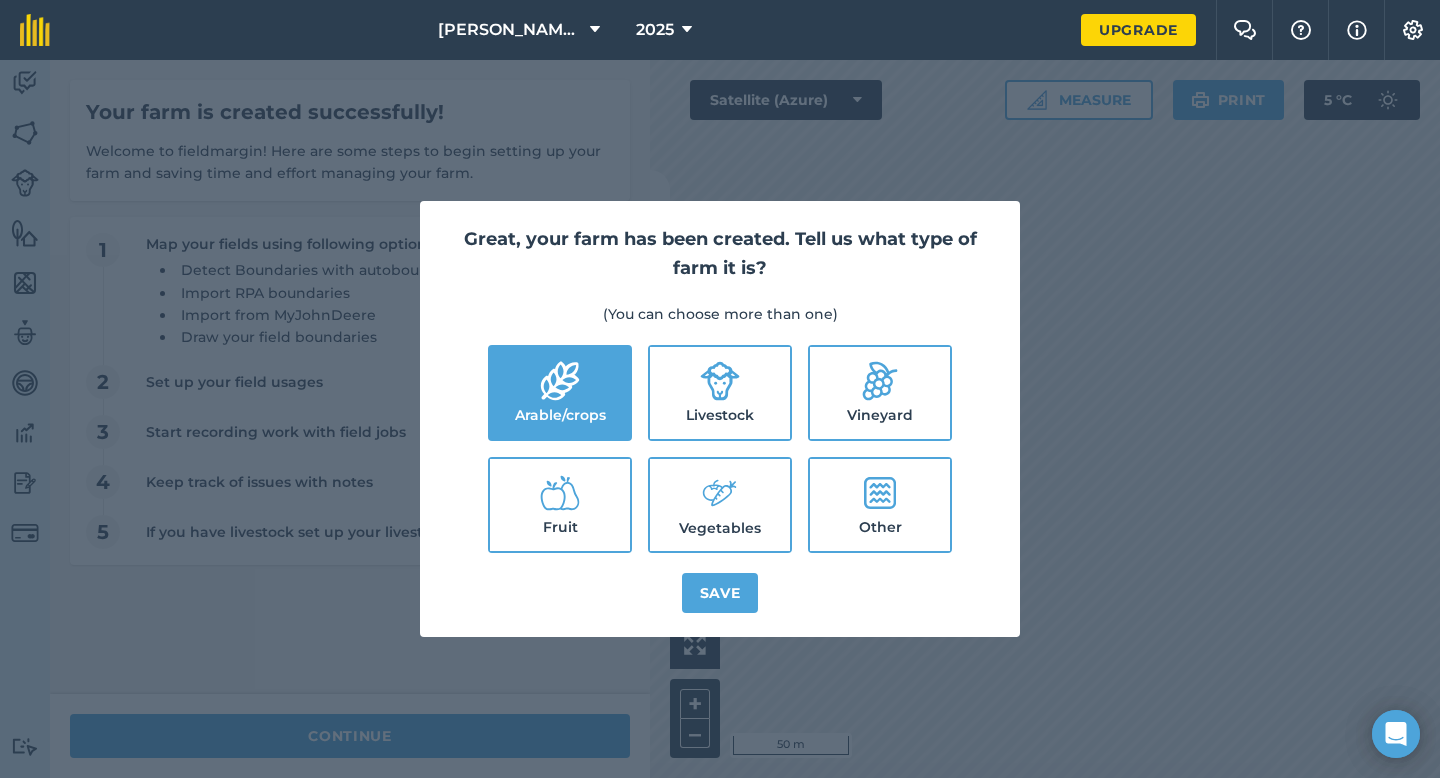 click 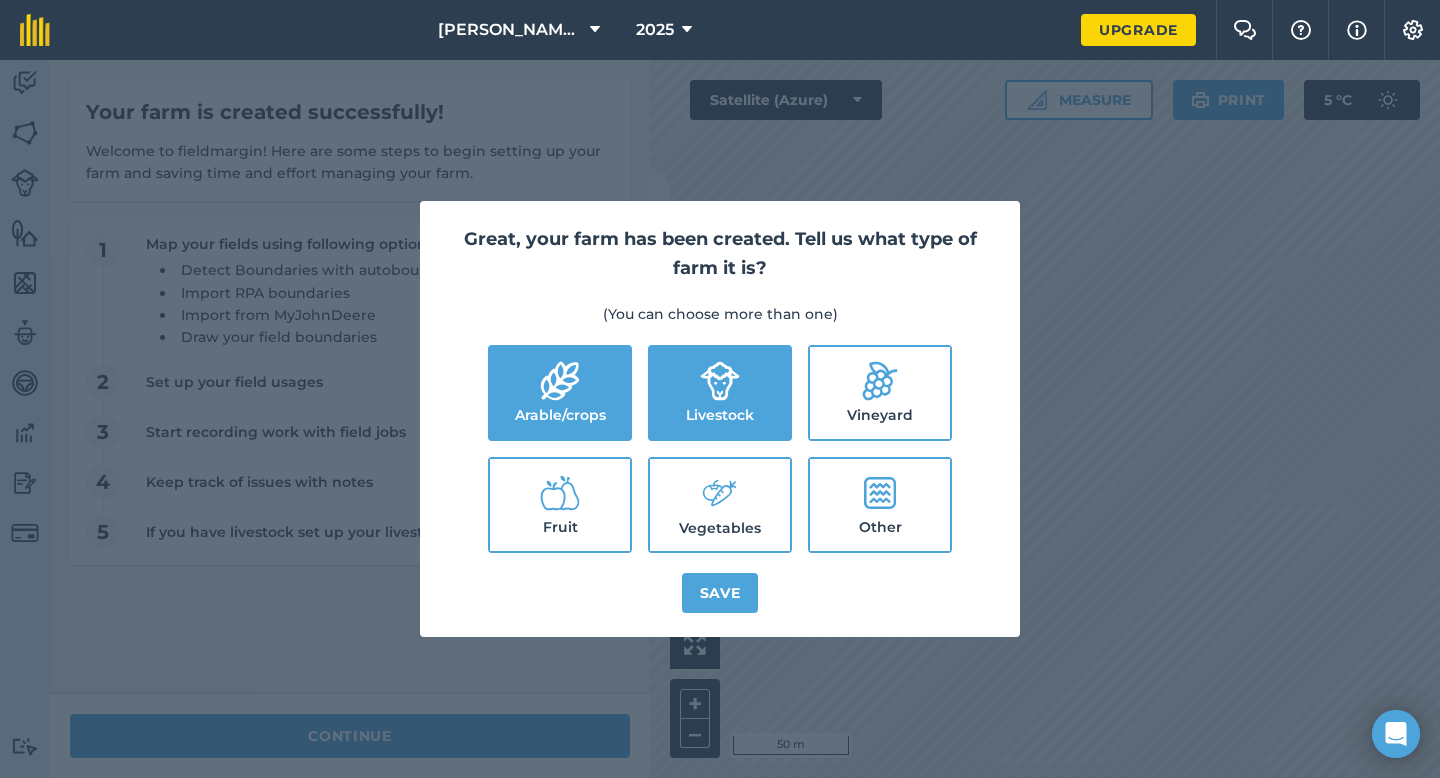 click 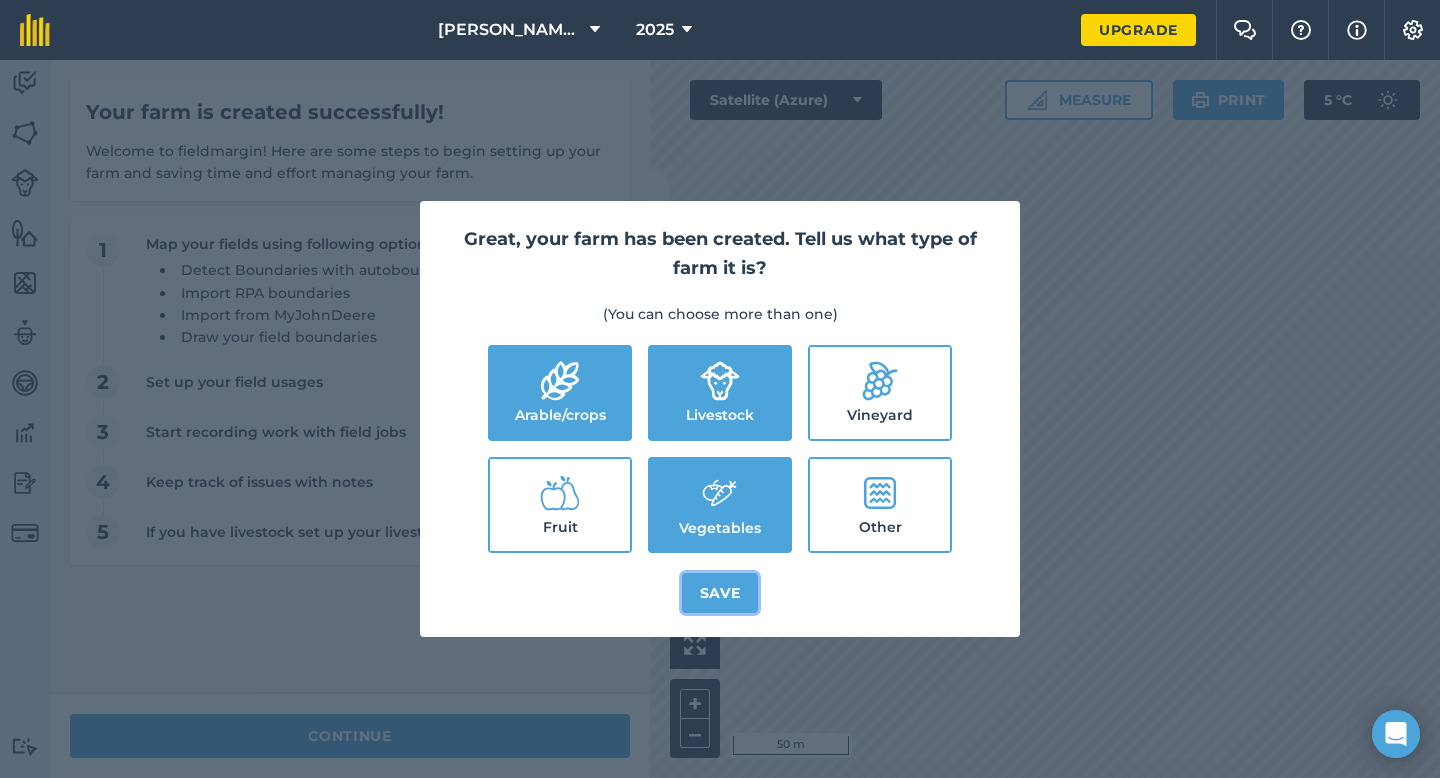 click on "Save" at bounding box center (720, 593) 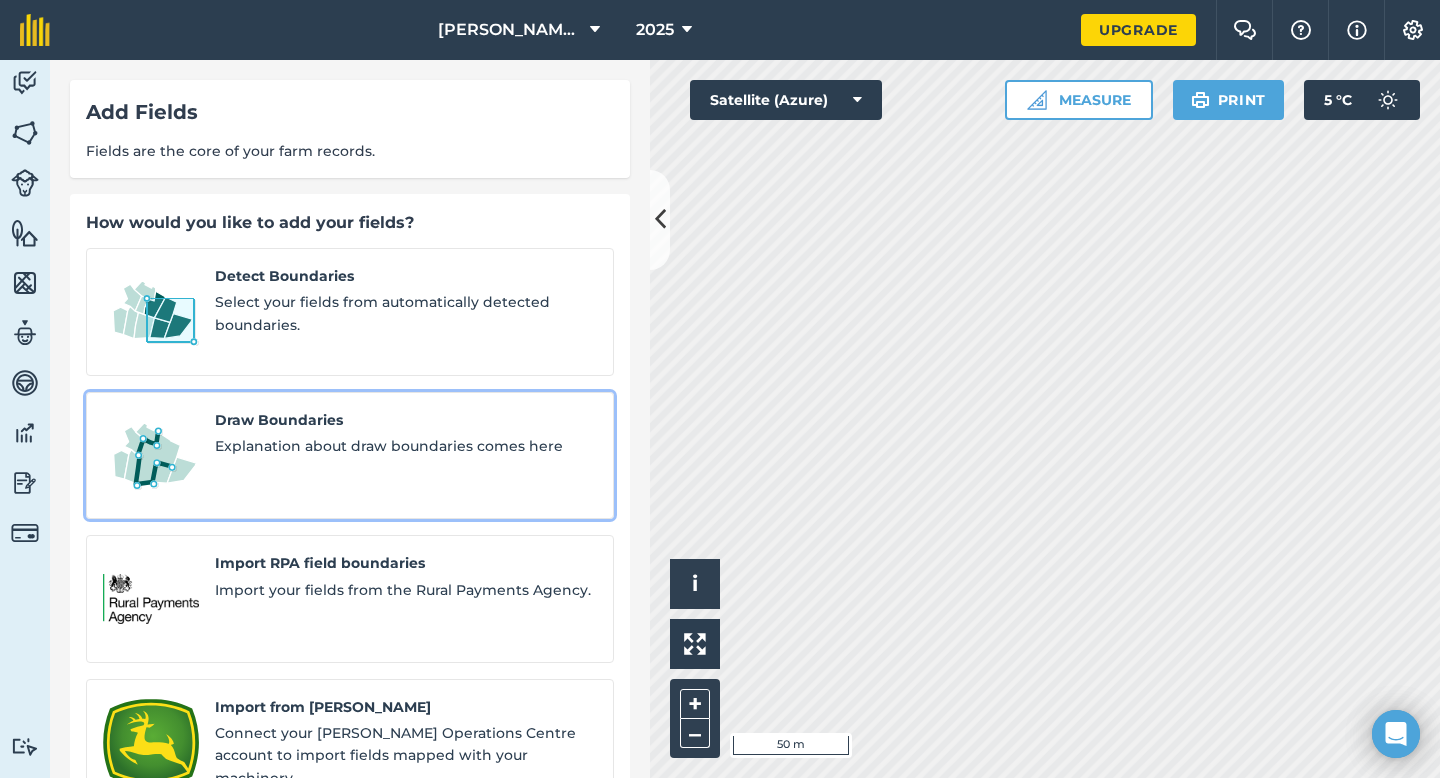 click on "Explanation about draw boundaries comes here" at bounding box center (406, 446) 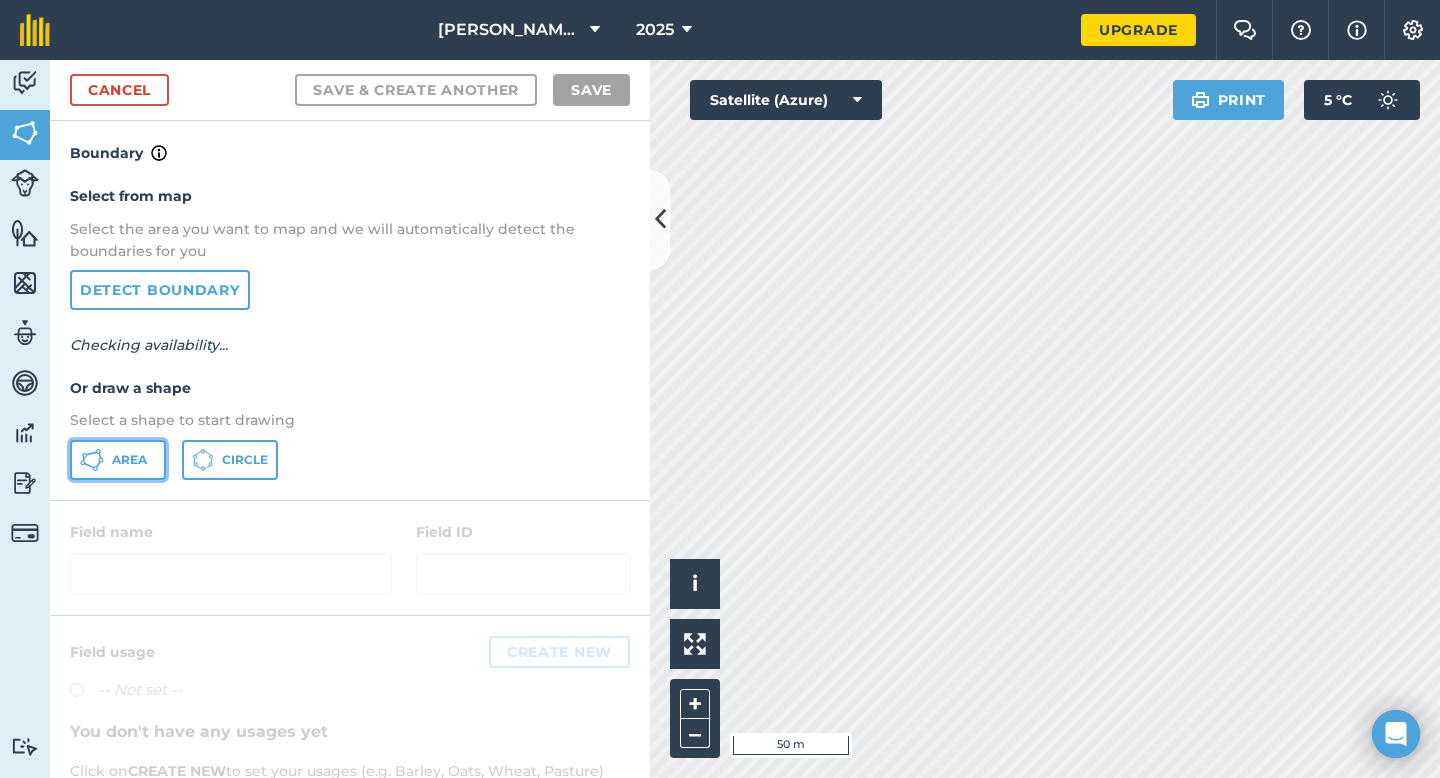 click on "Area" at bounding box center [129, 460] 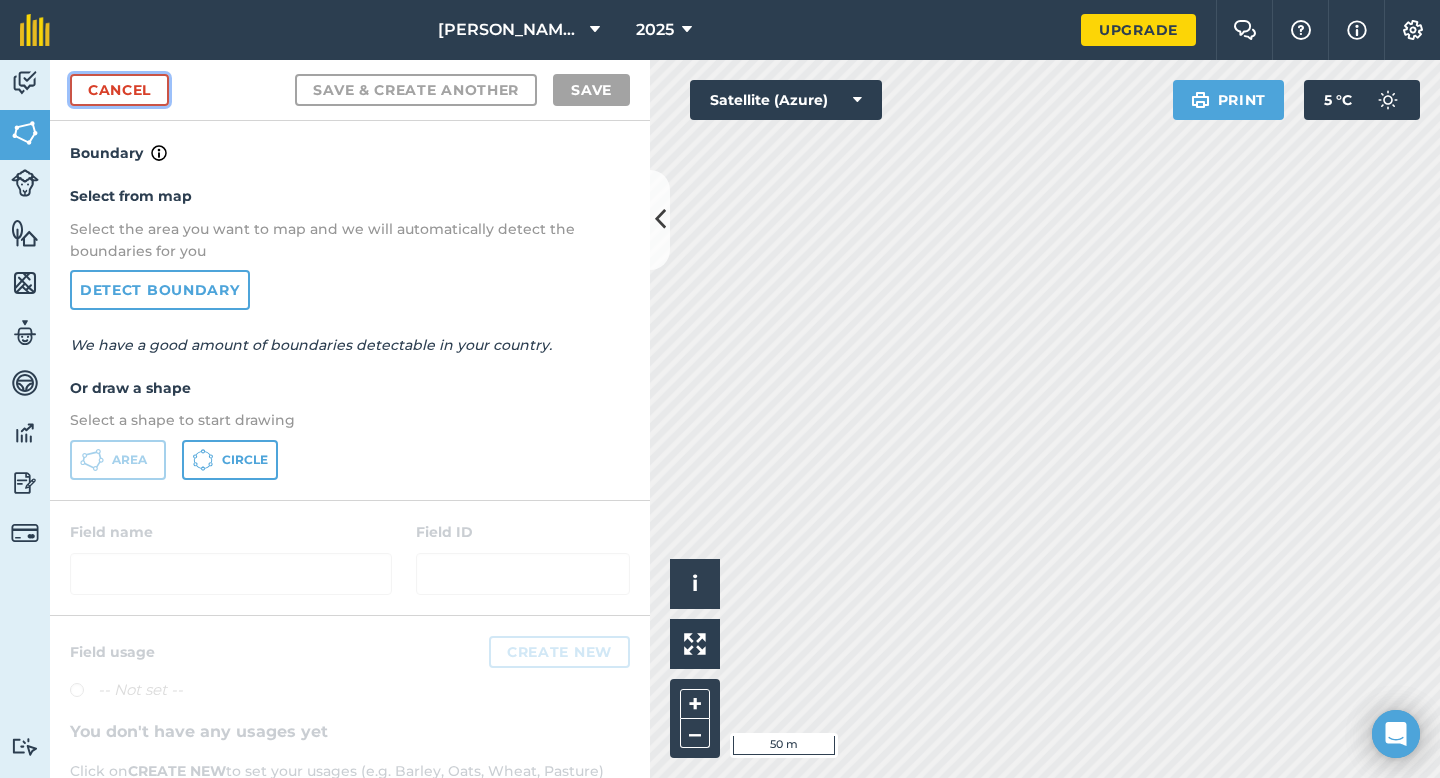 click on "Cancel" at bounding box center (119, 90) 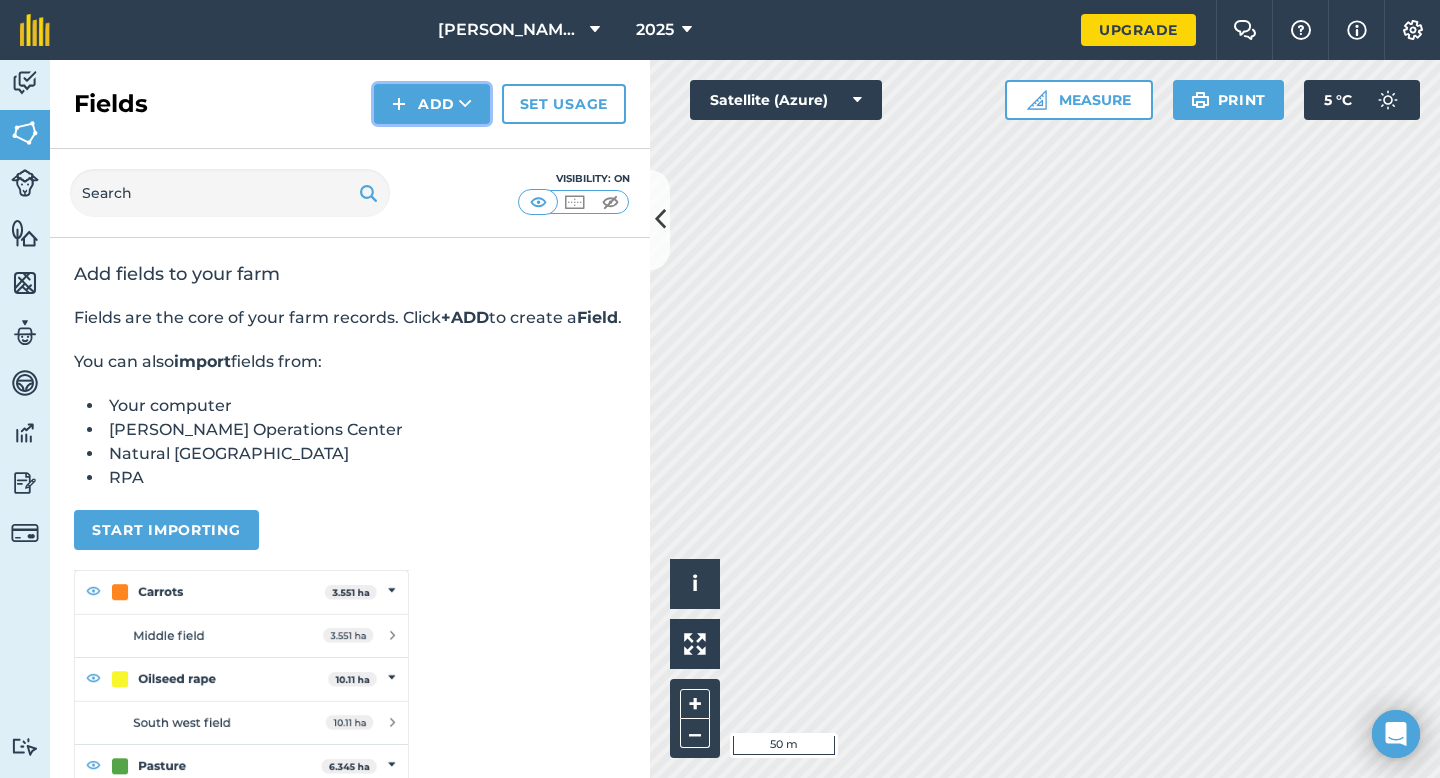 click on "Add" at bounding box center [432, 104] 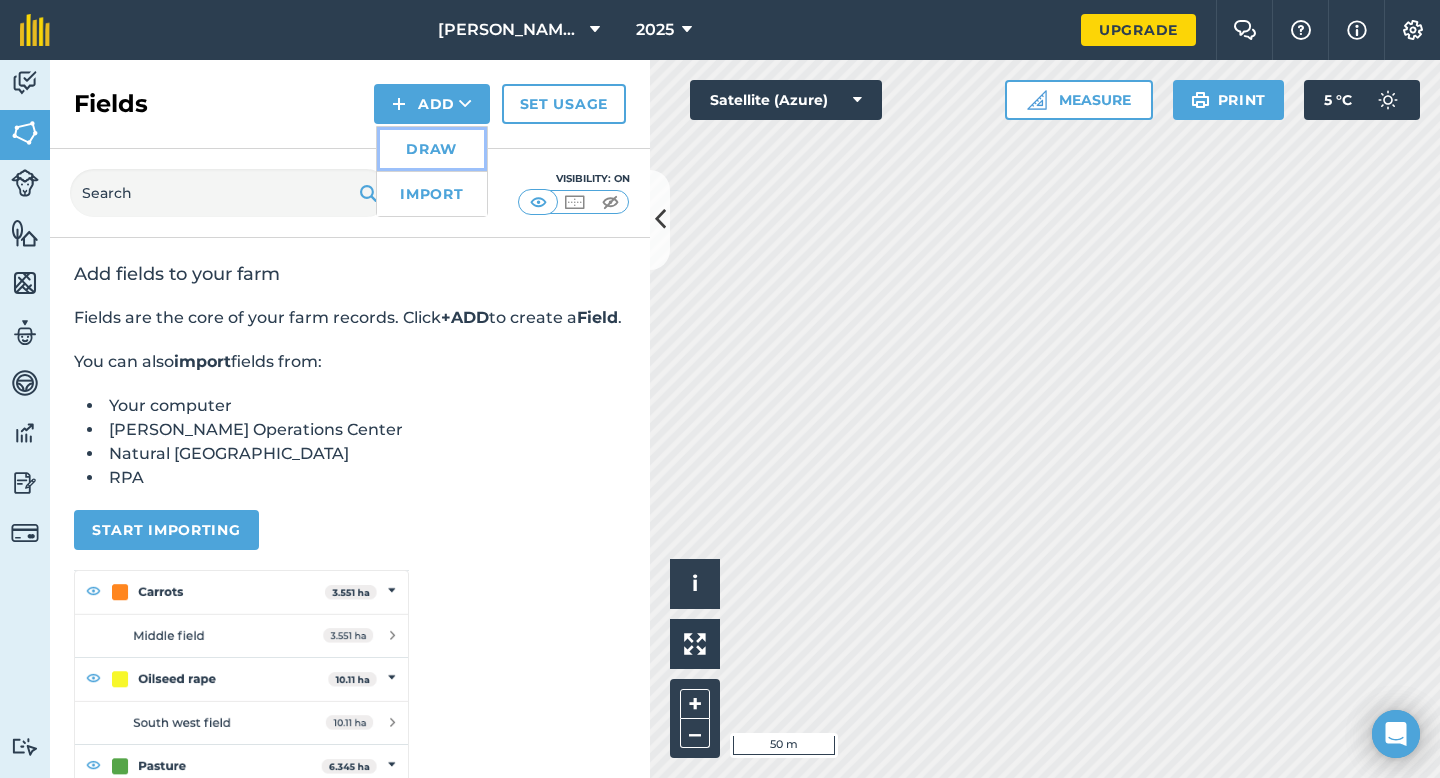 click on "Draw" at bounding box center (432, 149) 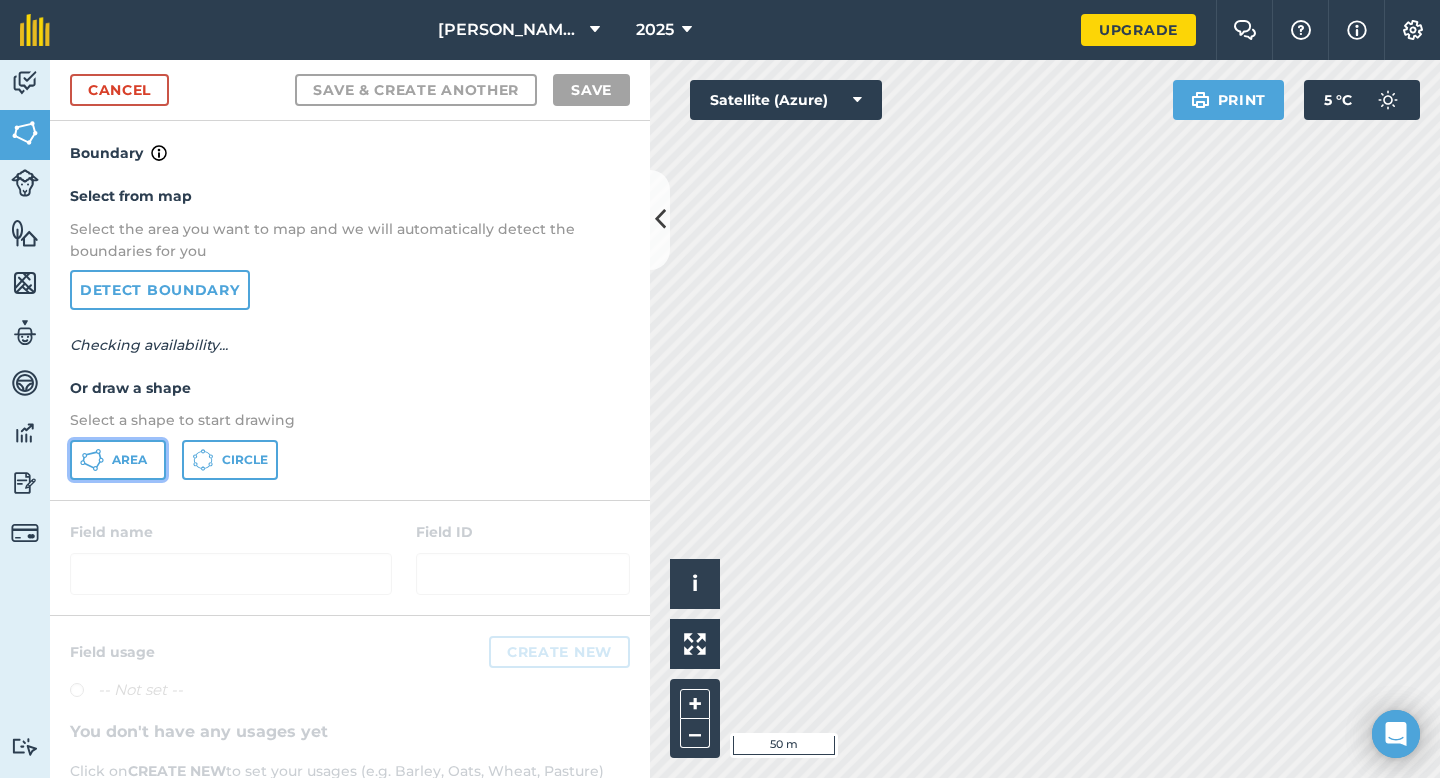 click on "Area" at bounding box center [118, 460] 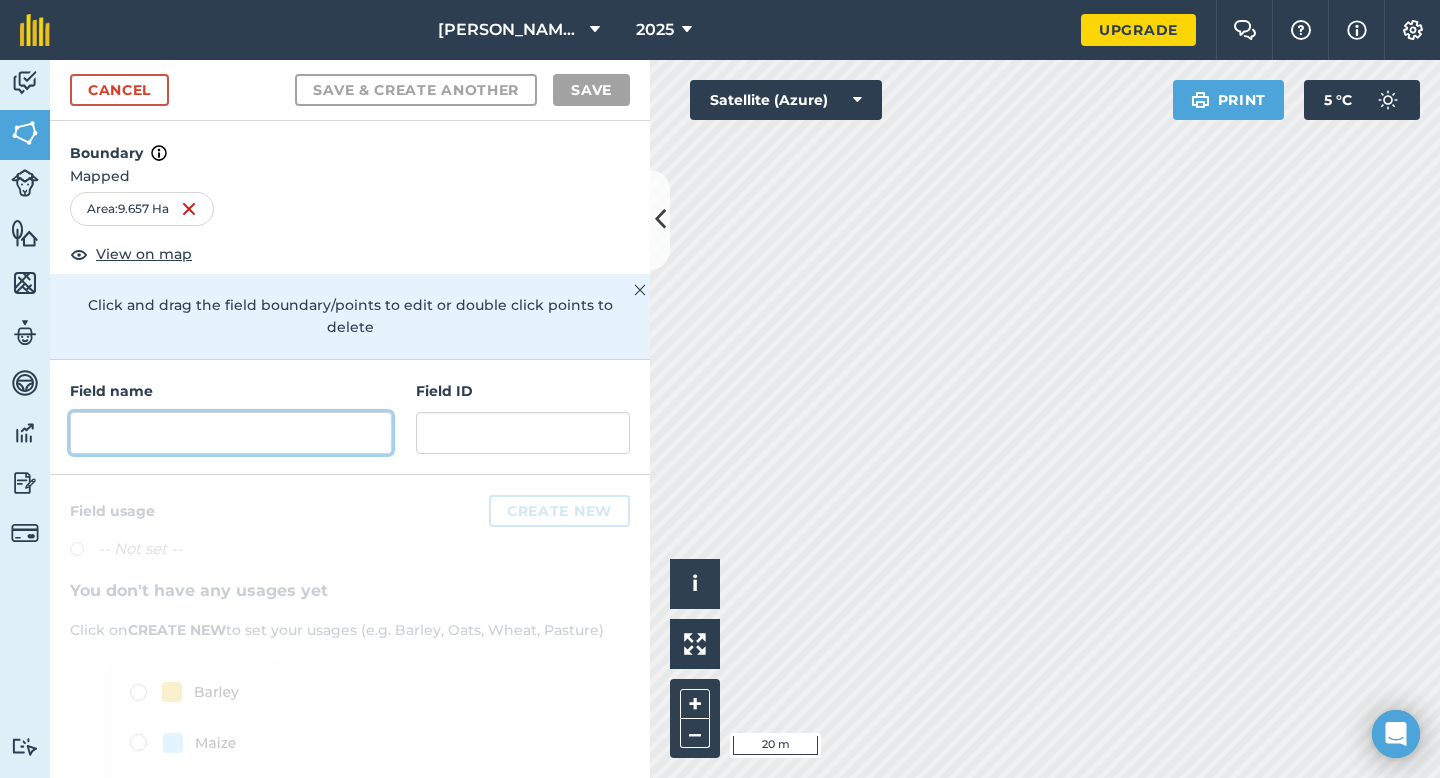 click at bounding box center (231, 433) 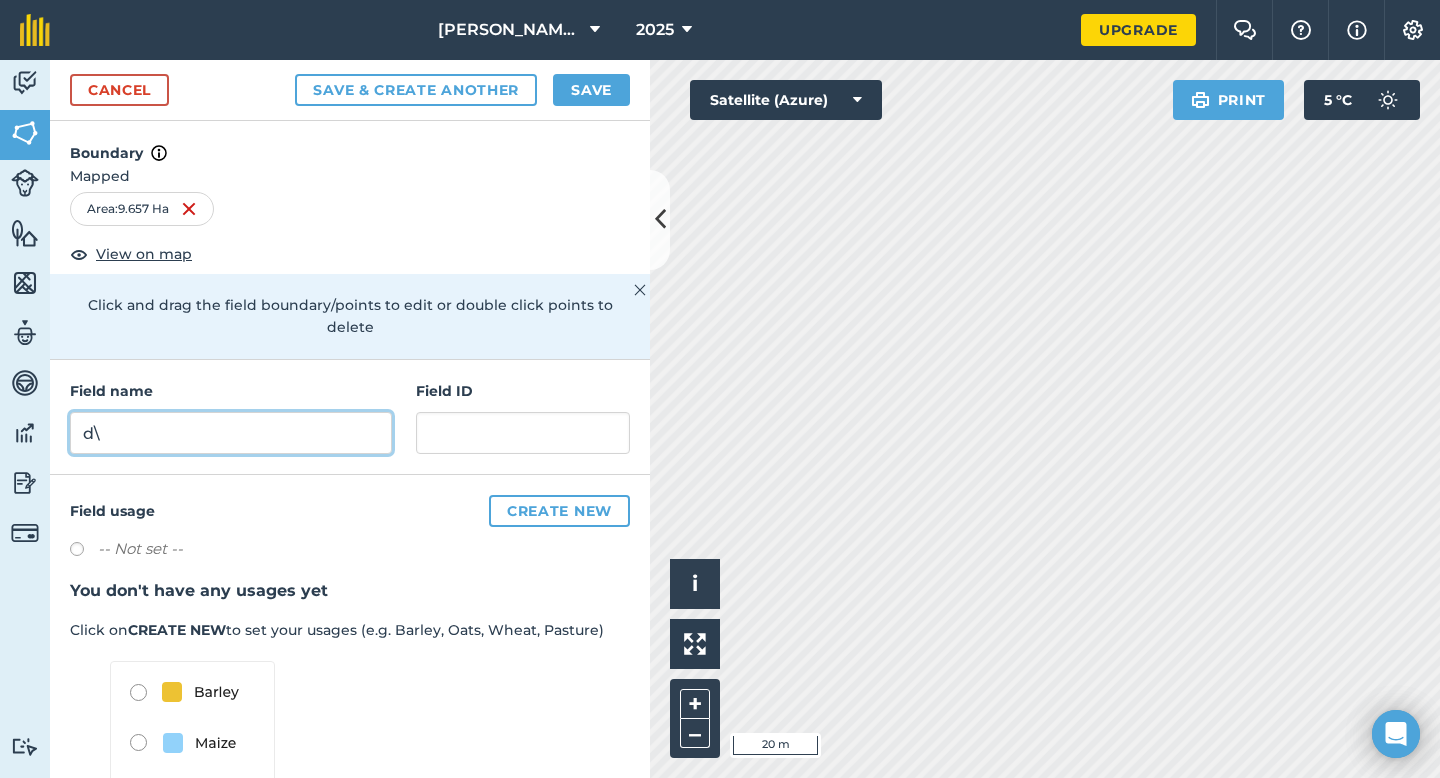 type on "d" 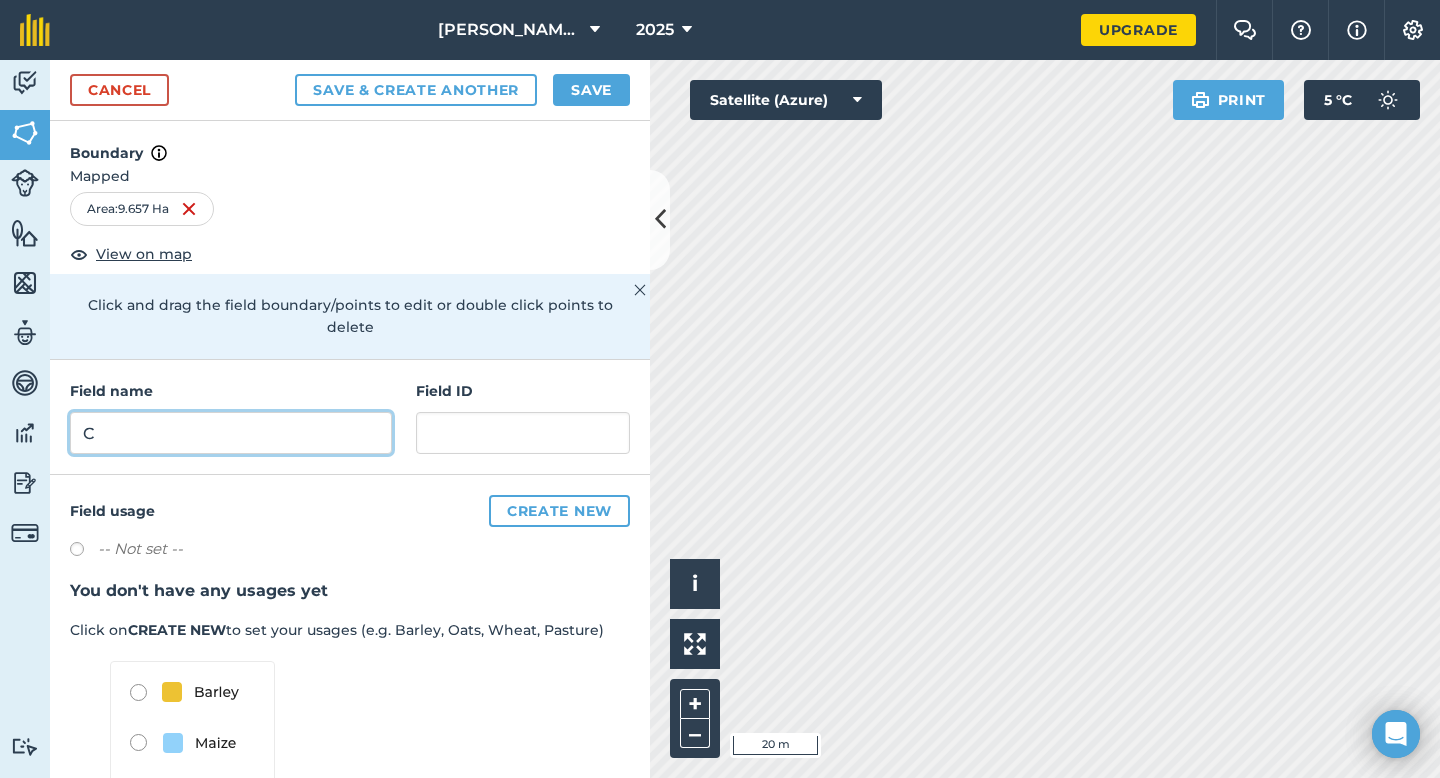 type on "C" 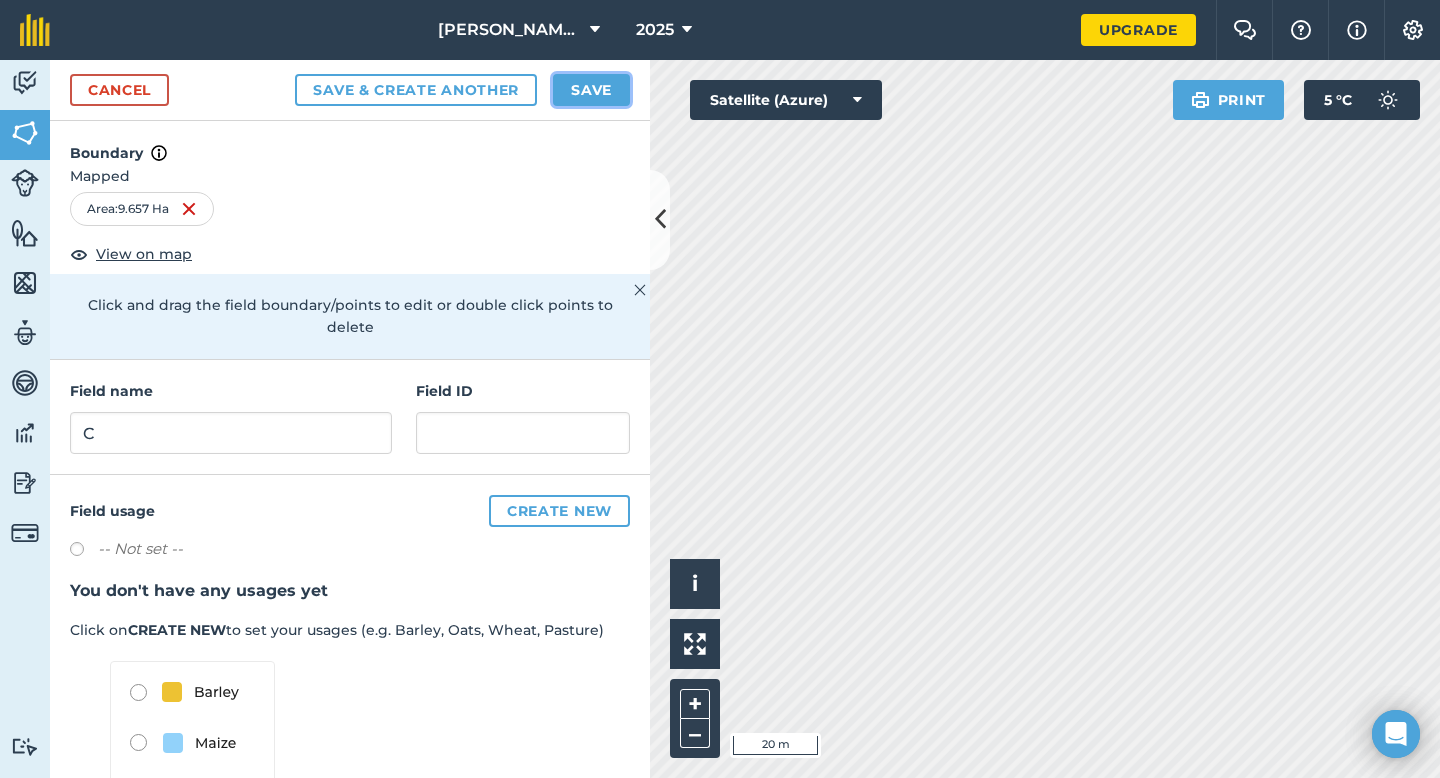 click on "Save" at bounding box center (591, 90) 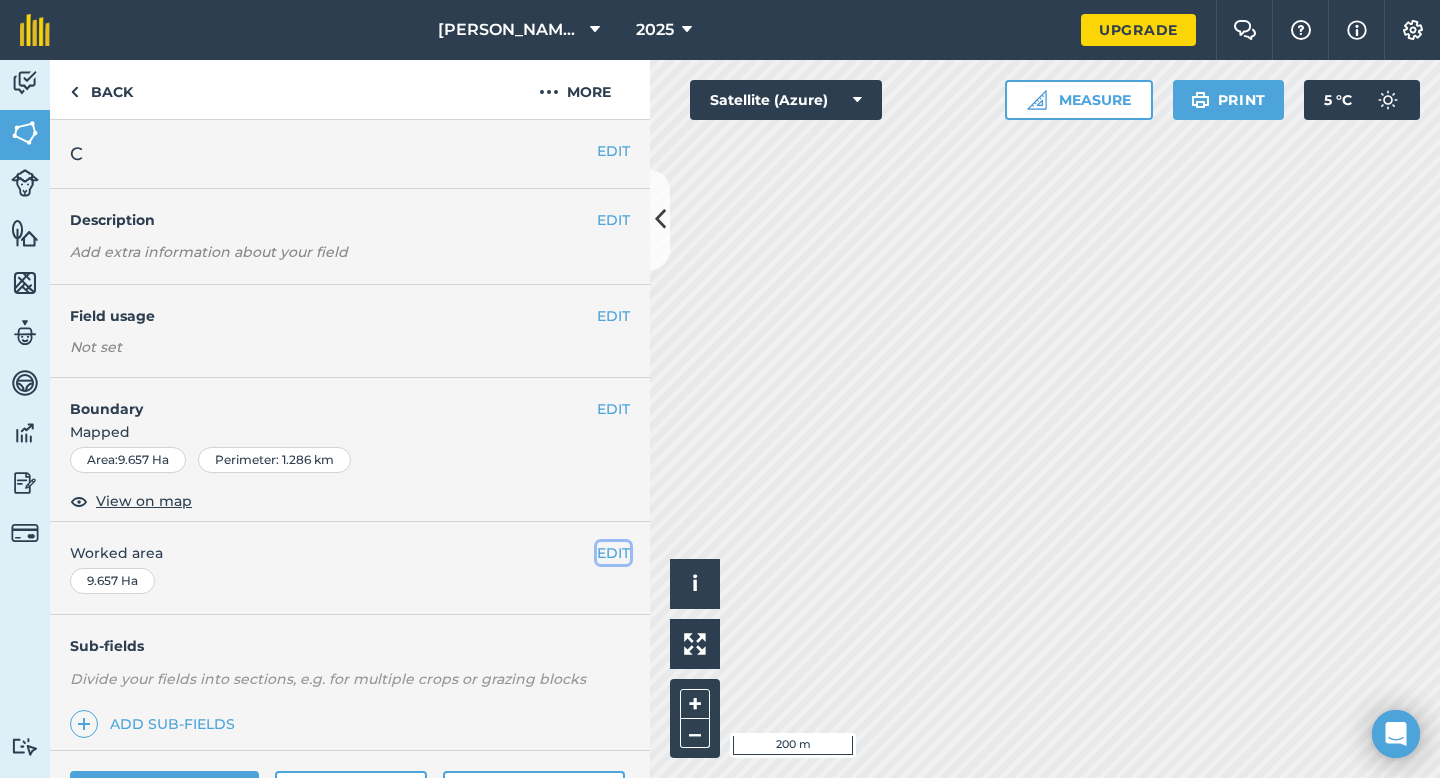 click on "EDIT" at bounding box center (613, 553) 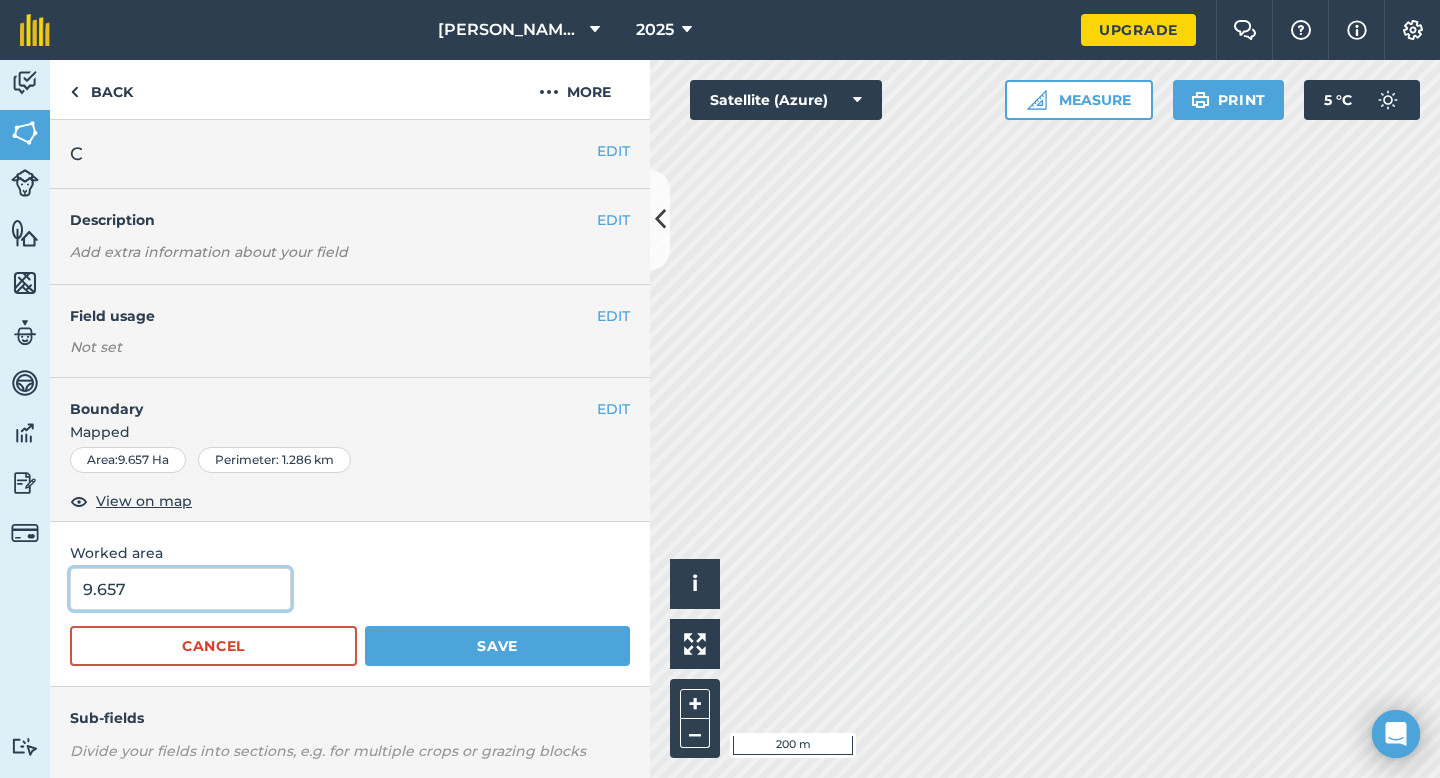 click on "9.657" at bounding box center [180, 589] 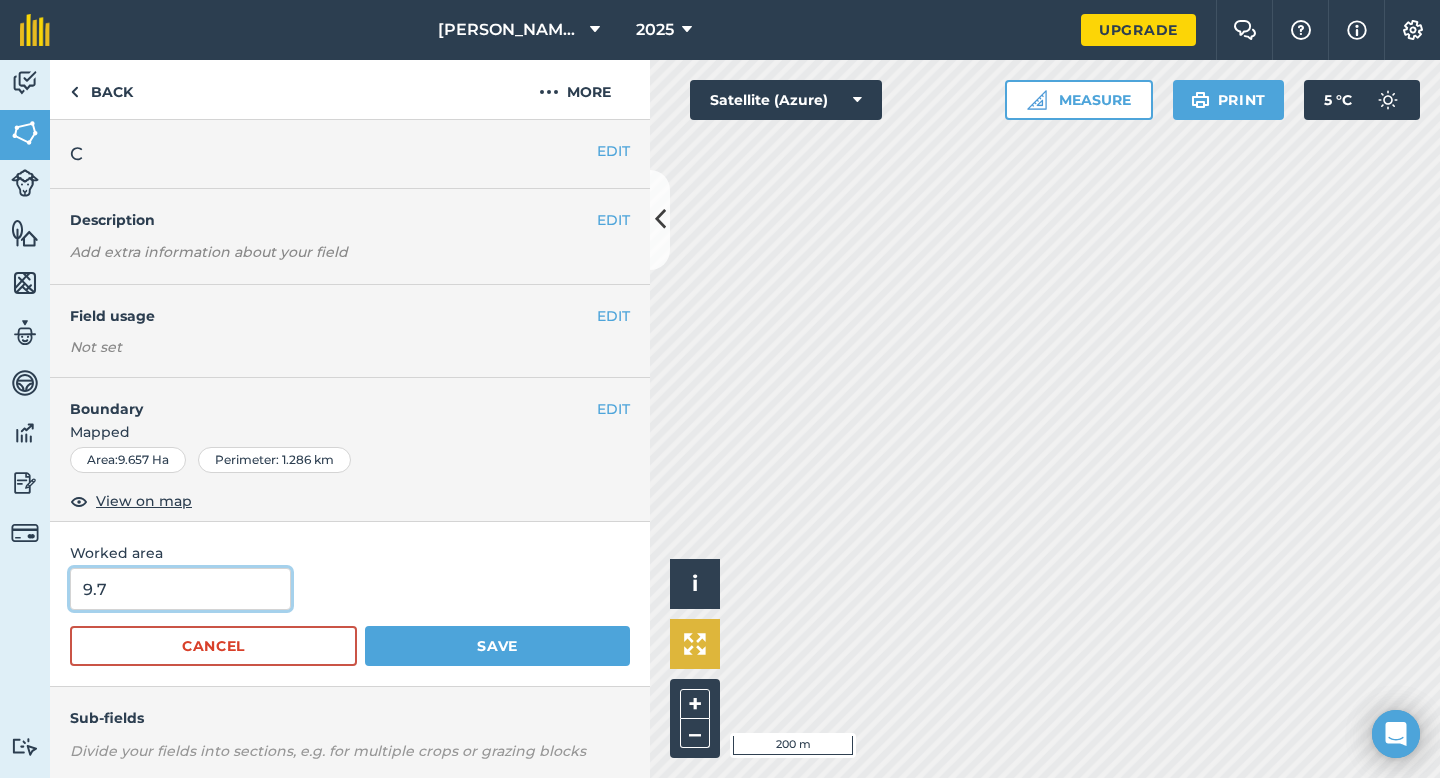 type on "9.7" 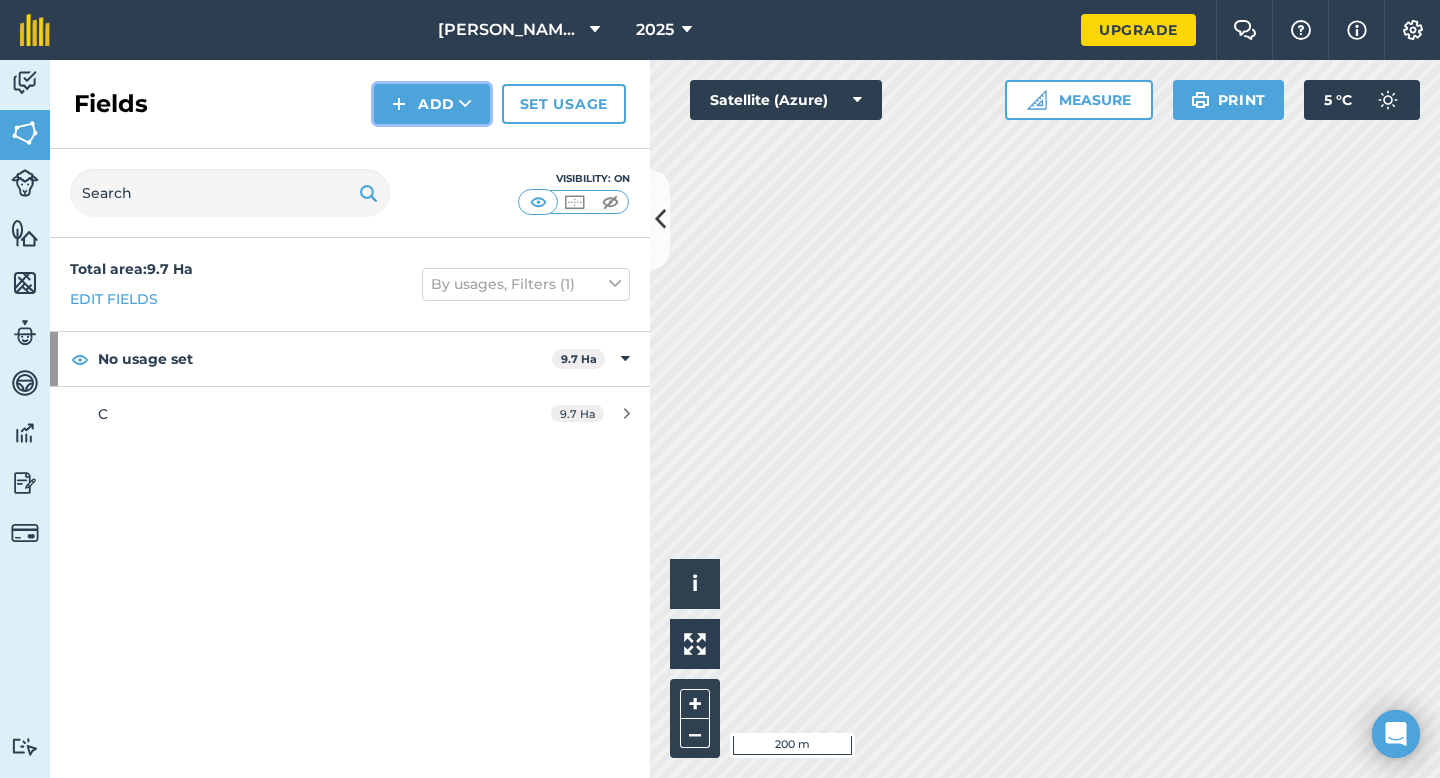 click on "Add" at bounding box center (432, 104) 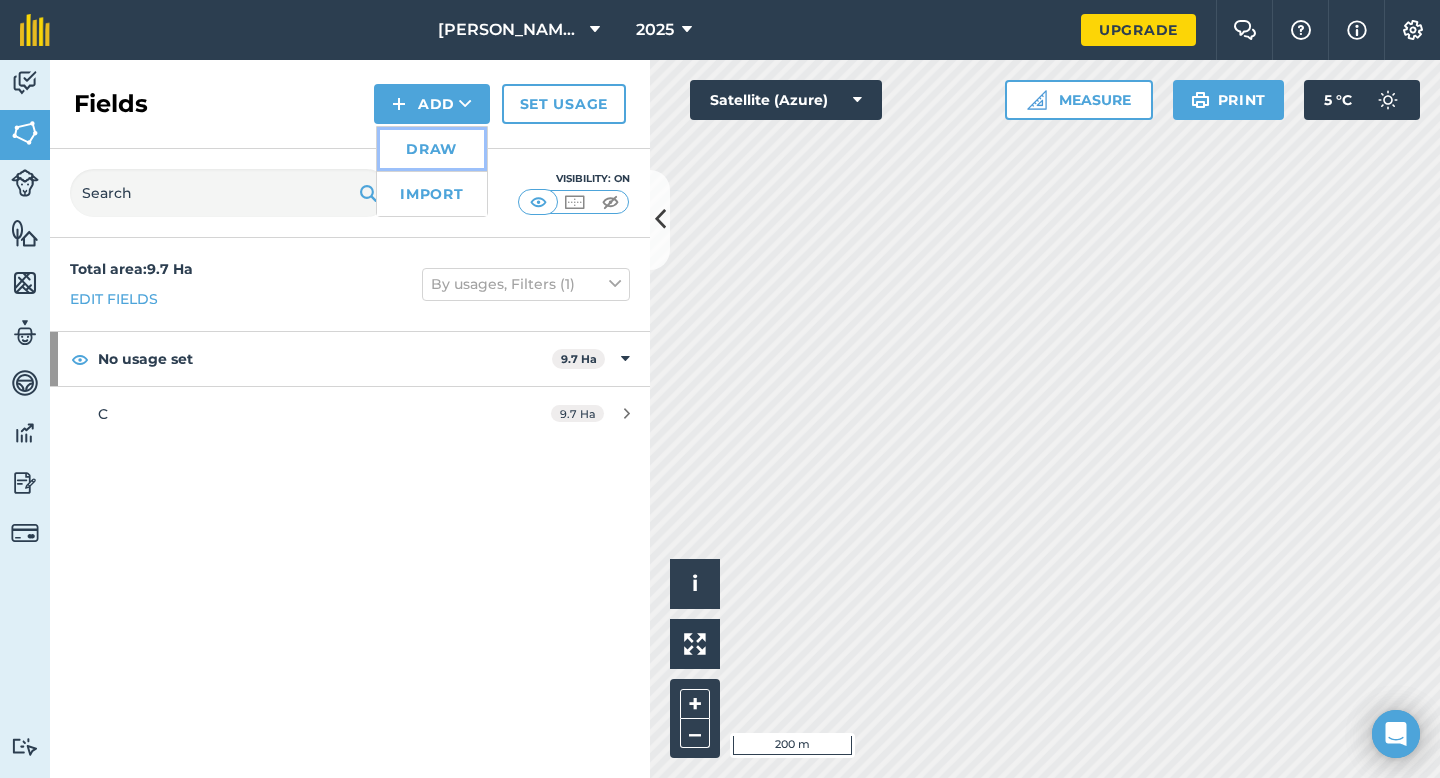 click on "Draw" at bounding box center [432, 149] 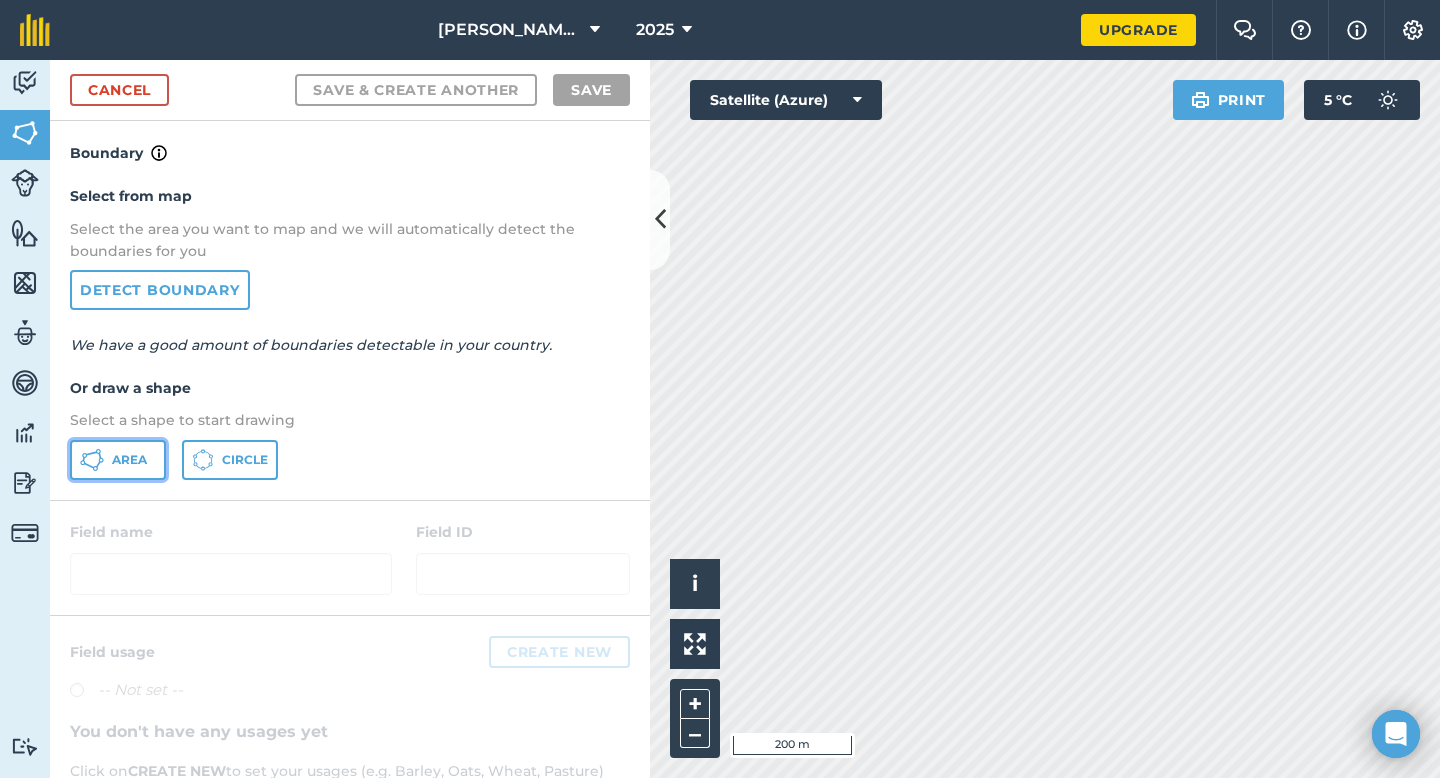 click on "Area" at bounding box center (118, 460) 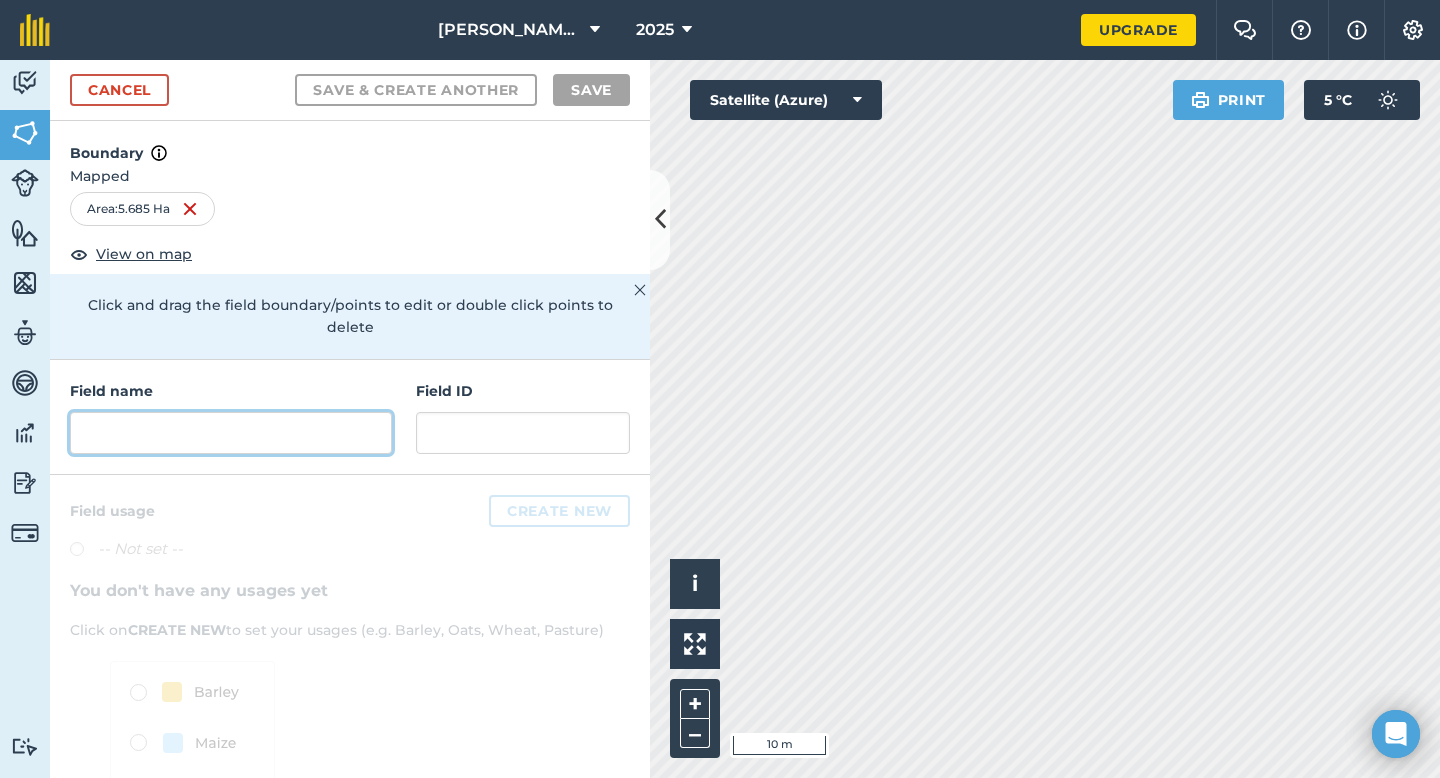 click at bounding box center (231, 433) 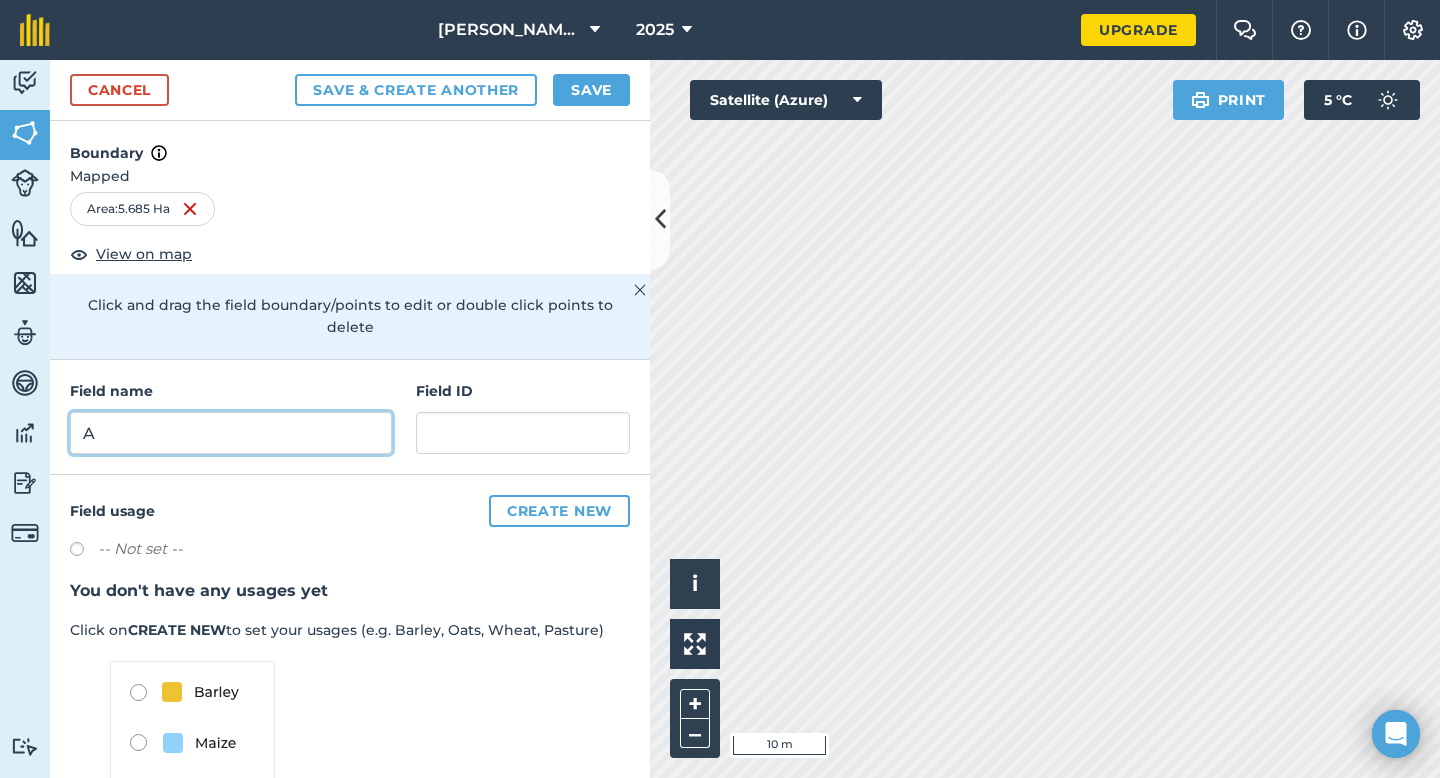 type on "A" 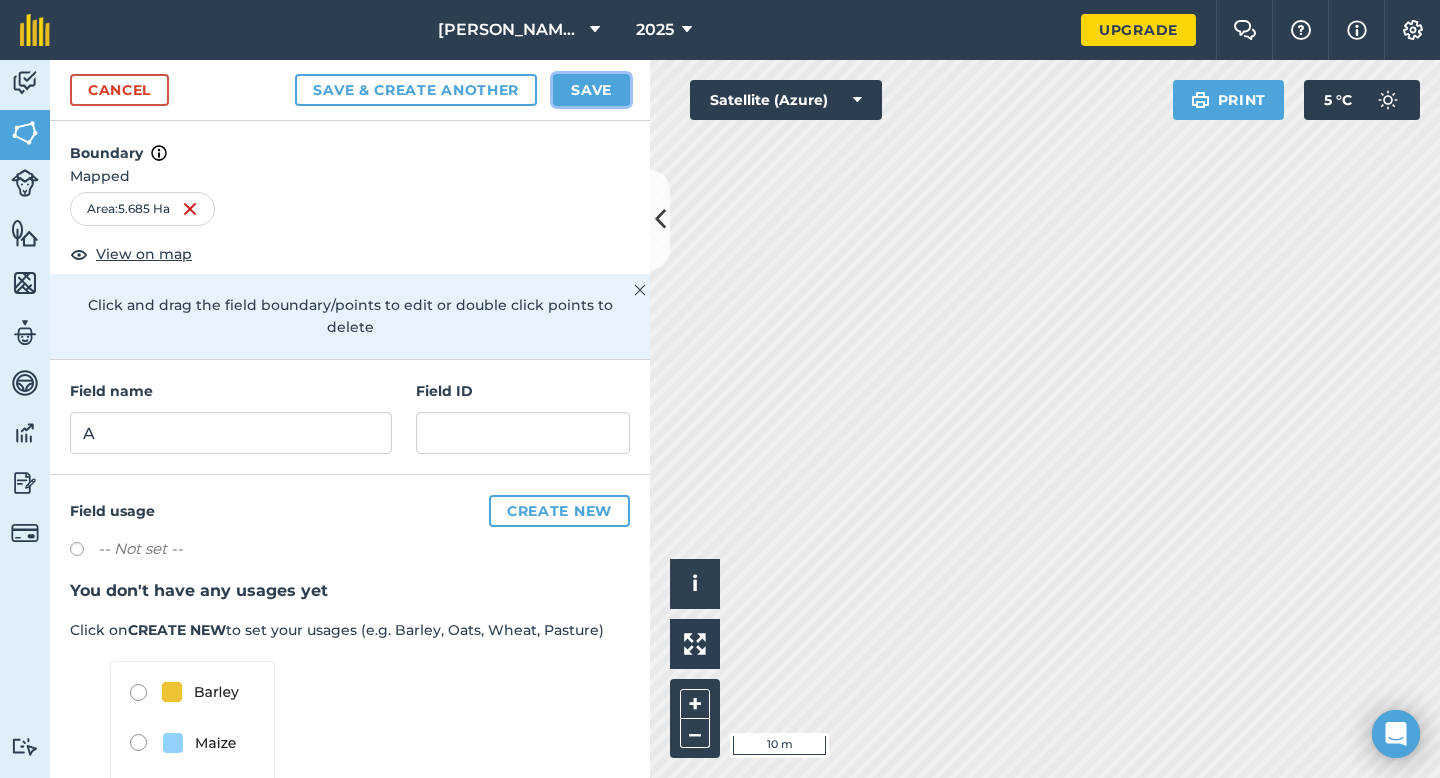 click on "Save" at bounding box center (591, 90) 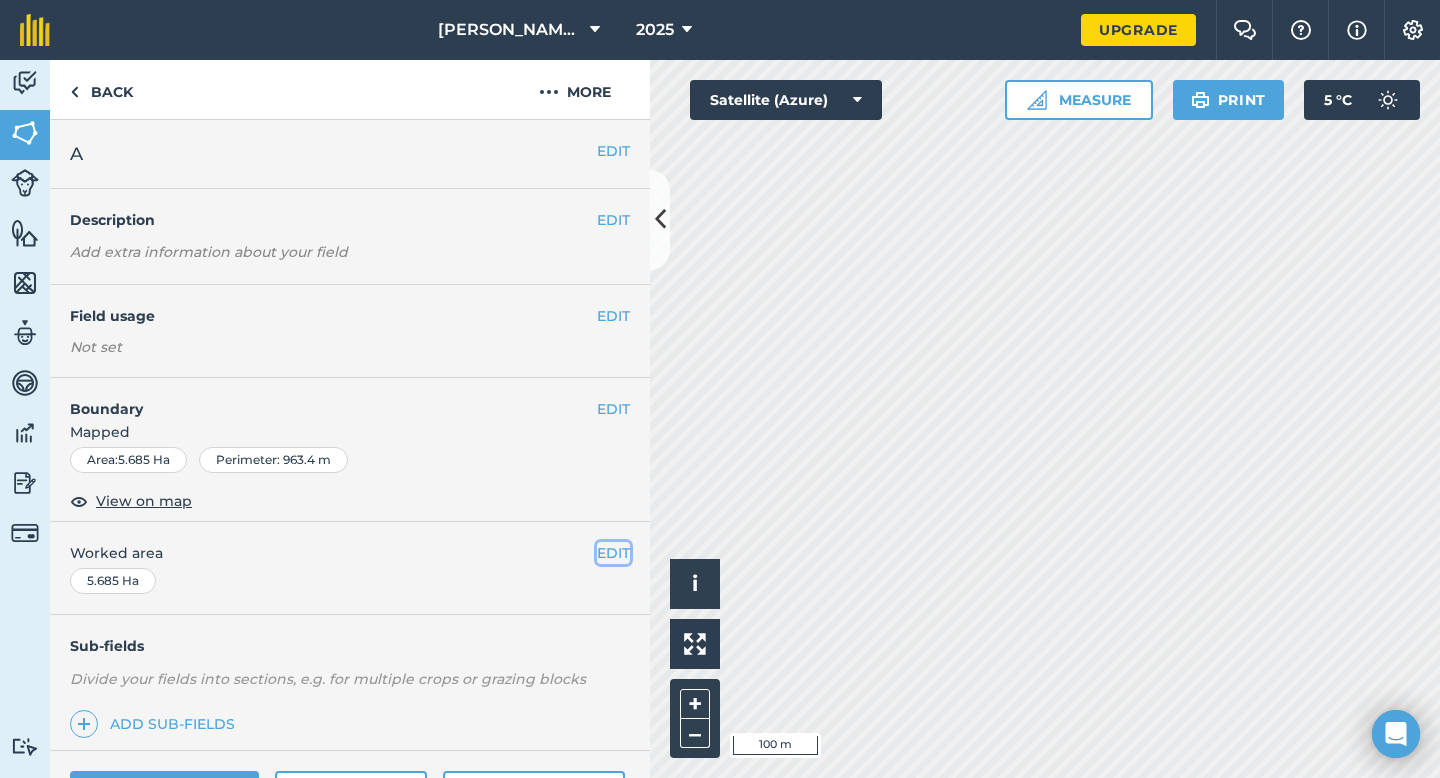 click on "EDIT" at bounding box center [613, 553] 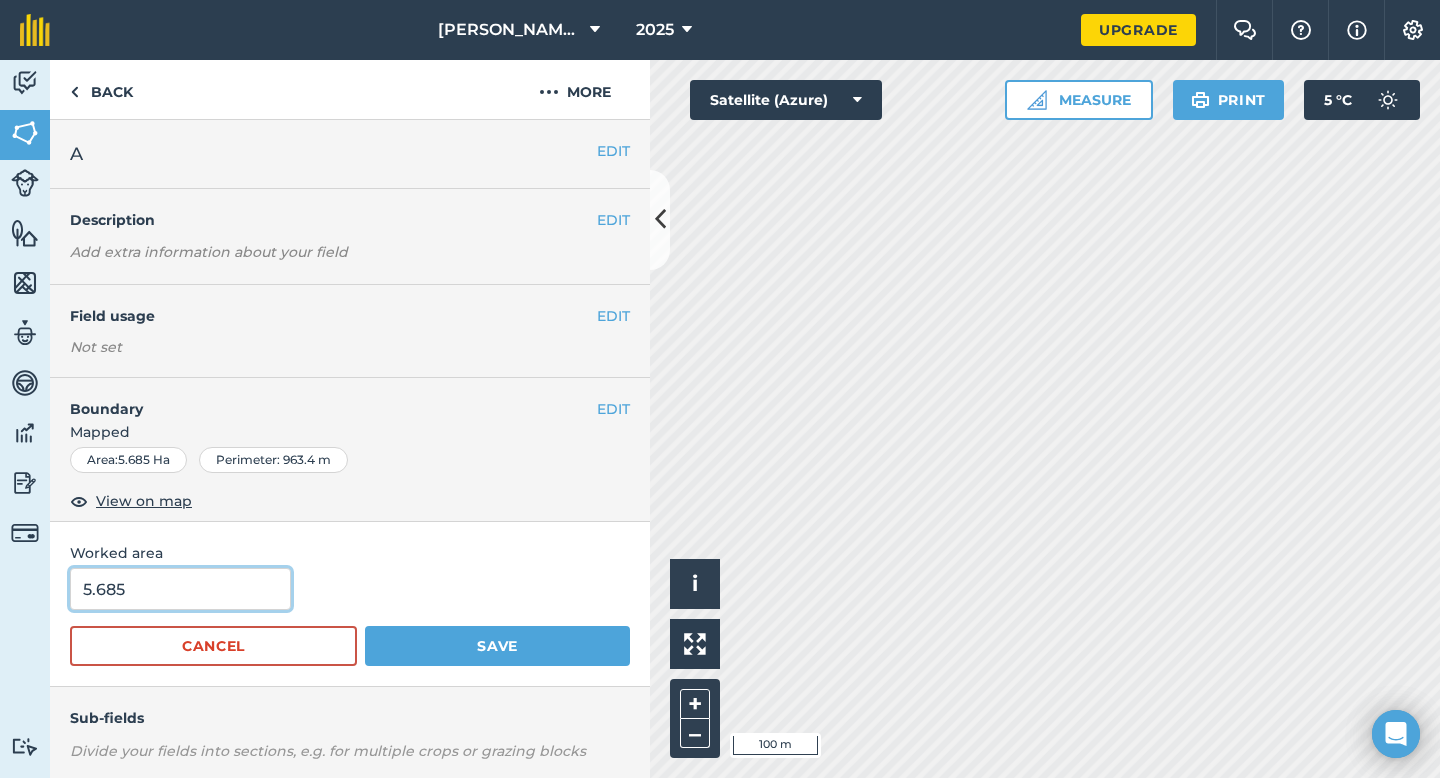 click on "5.685" at bounding box center [180, 589] 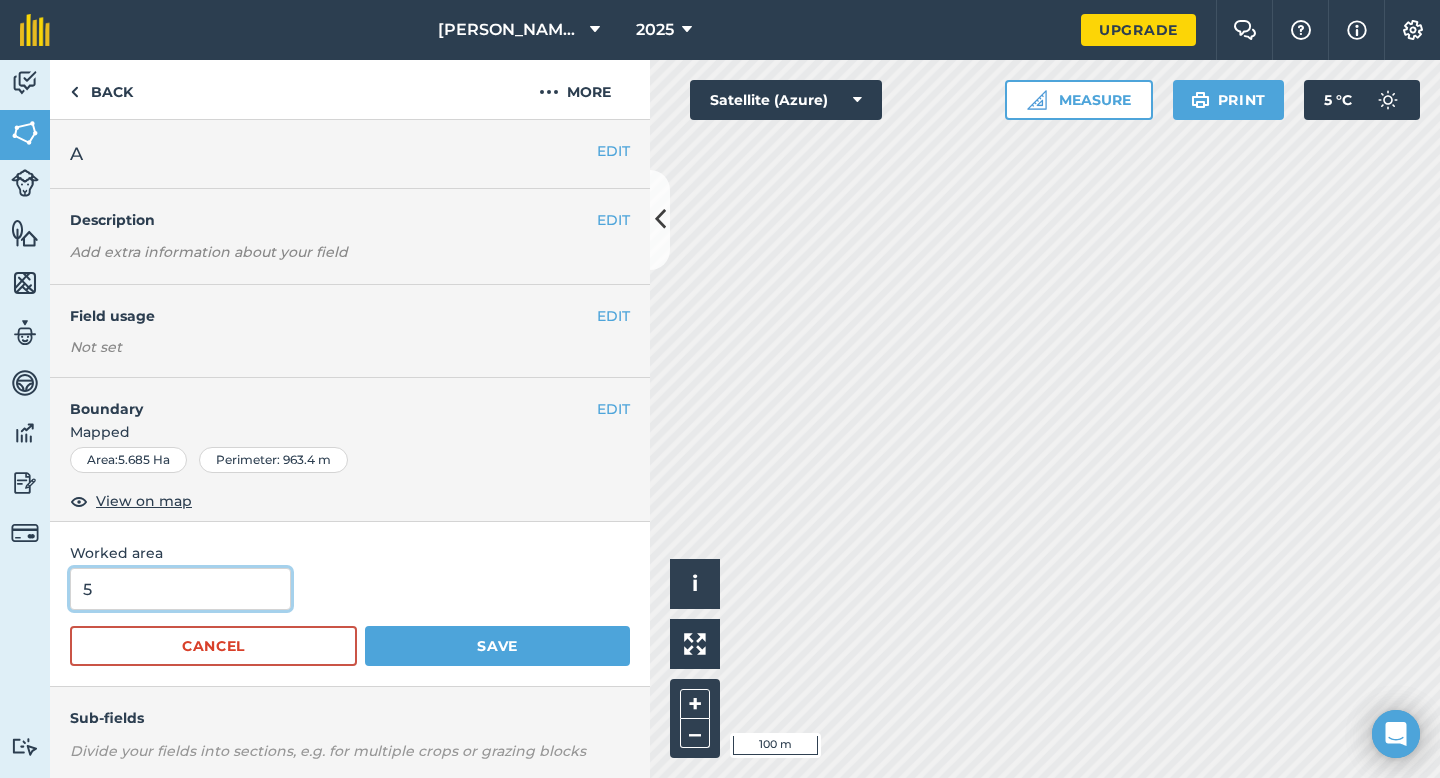 type on "6" 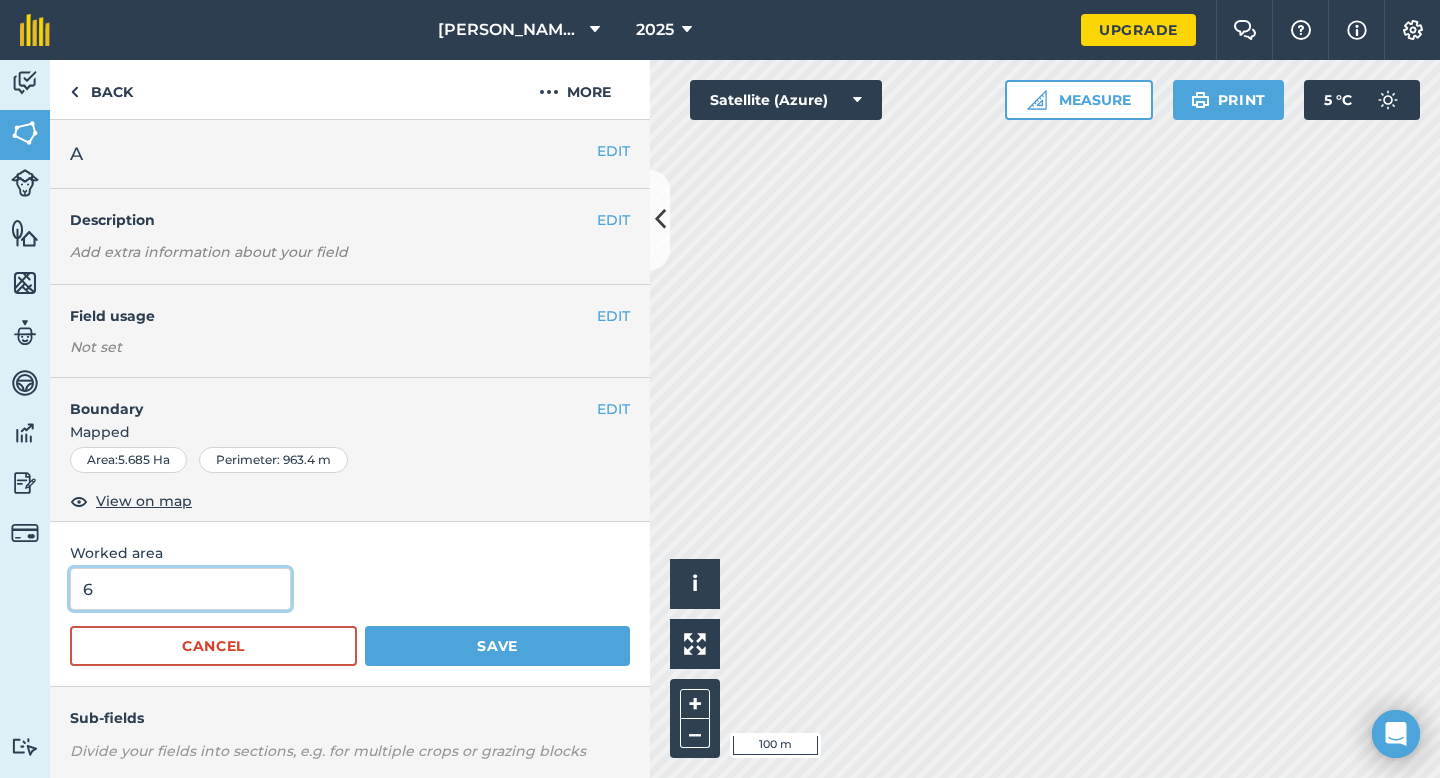 click on "Save" at bounding box center [497, 646] 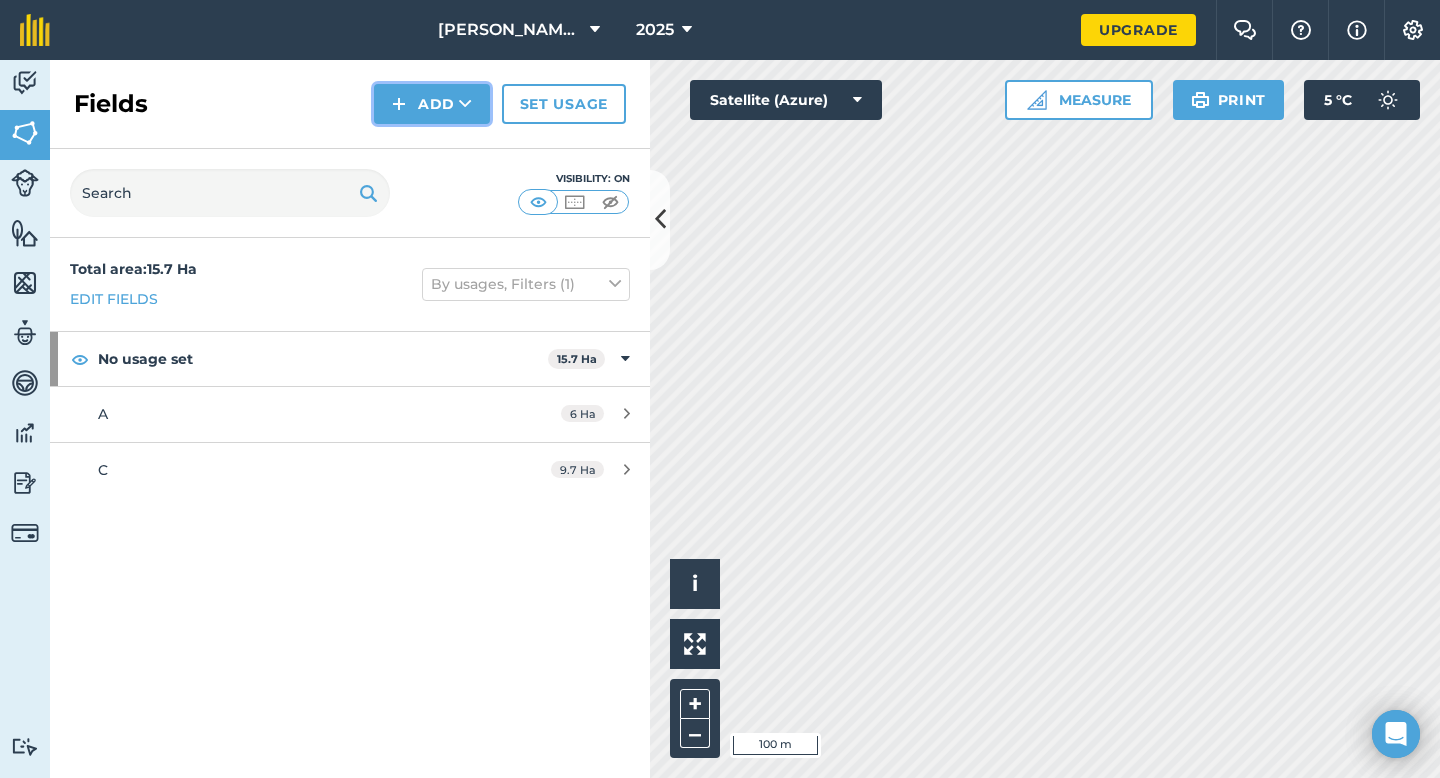 click on "Add" at bounding box center [432, 104] 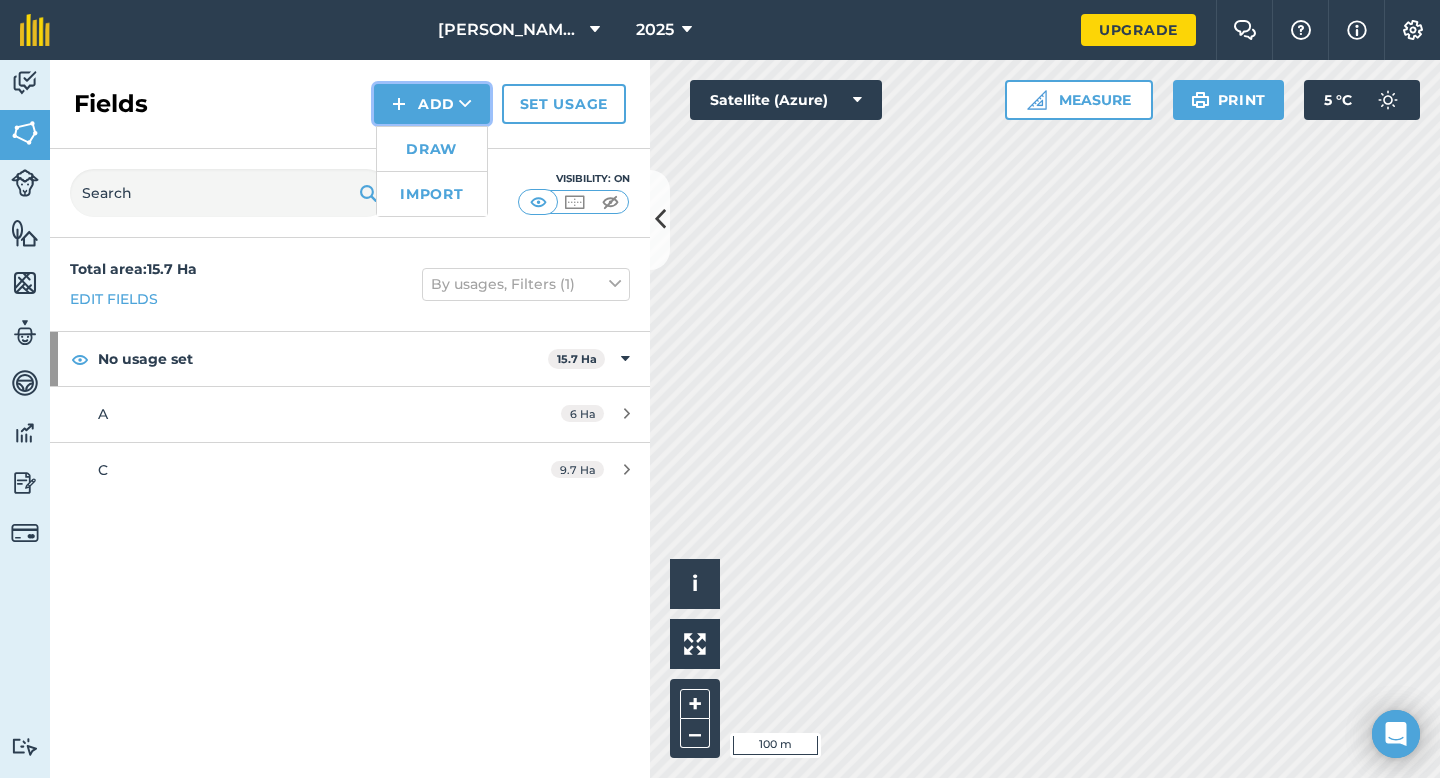 click on "Draw Import" at bounding box center (432, 171) 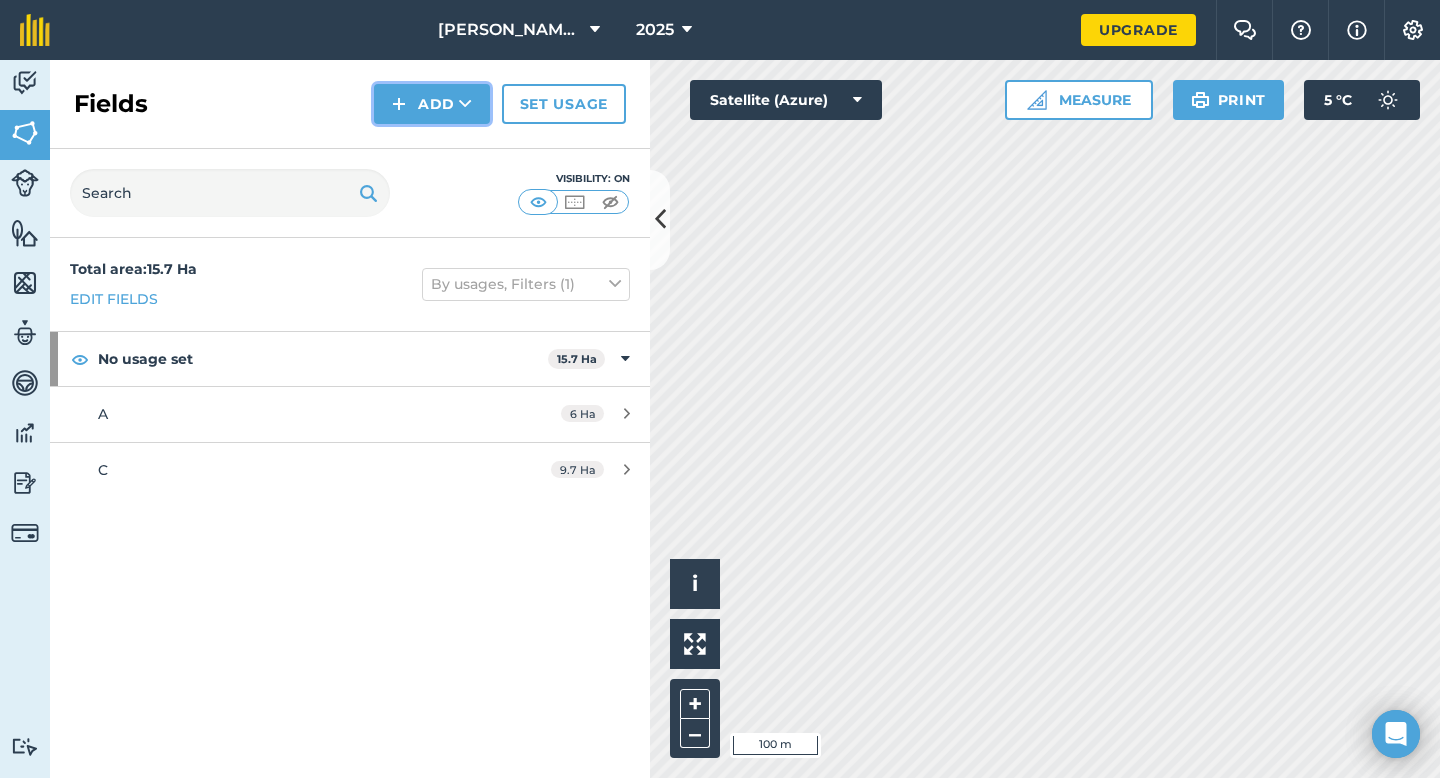 click on "Add" at bounding box center [432, 104] 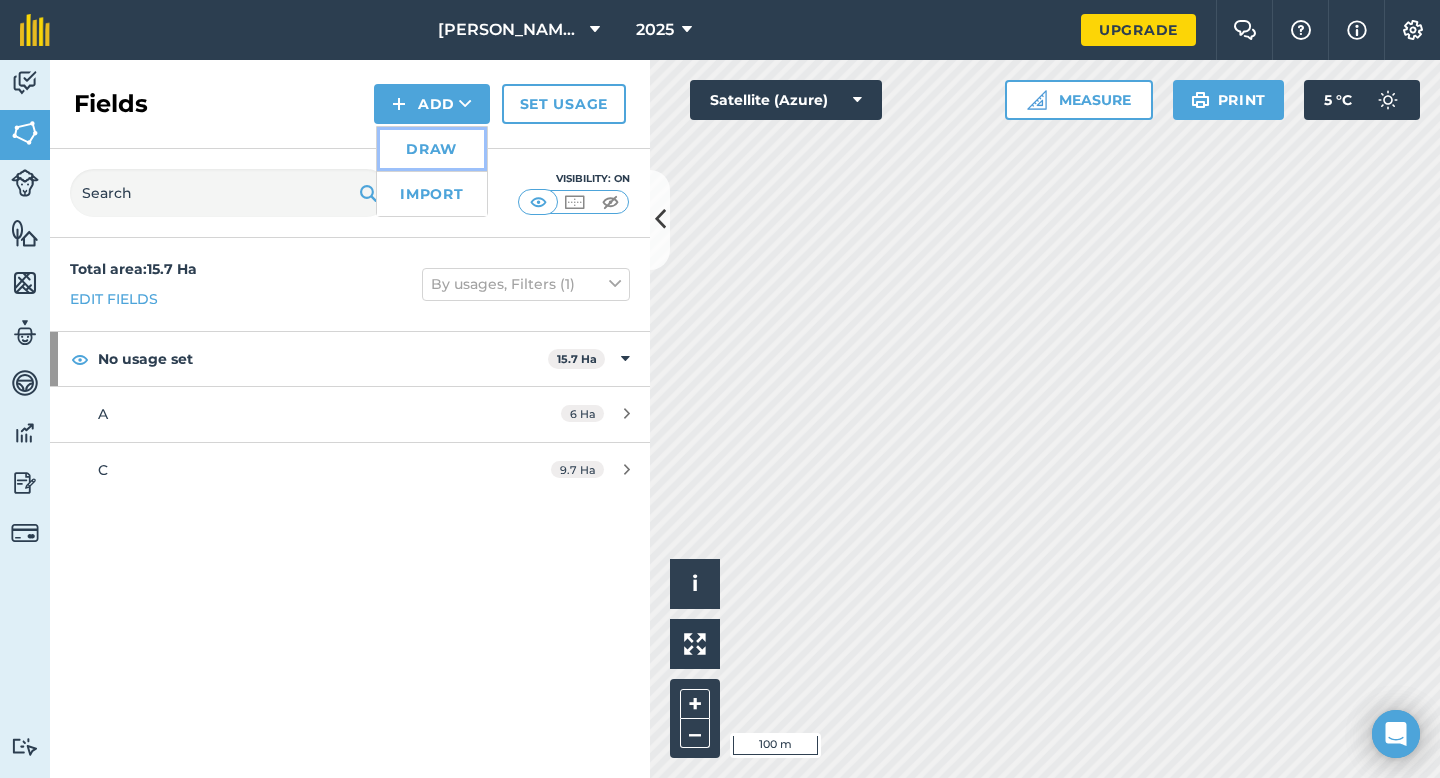 click on "Draw" at bounding box center [432, 149] 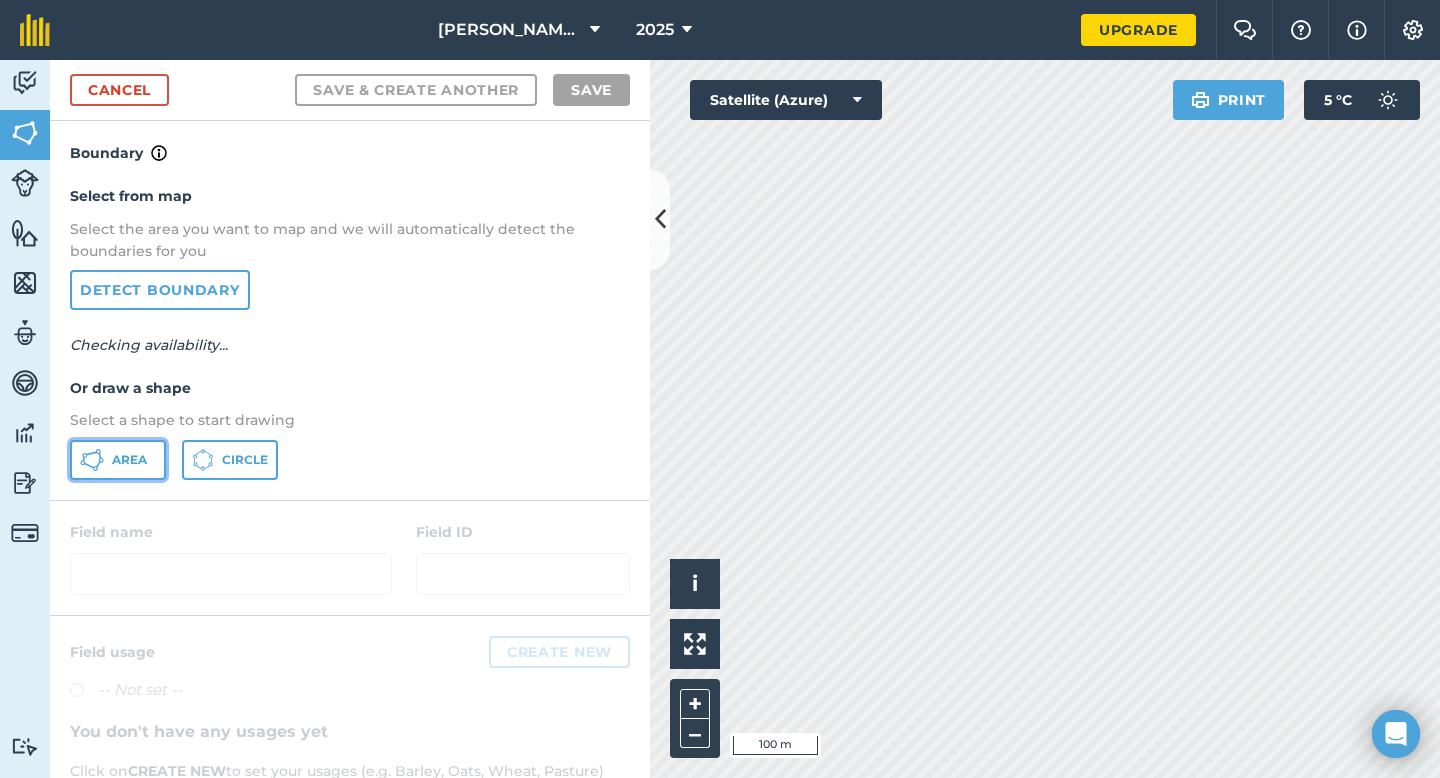 click on "Area" at bounding box center (118, 460) 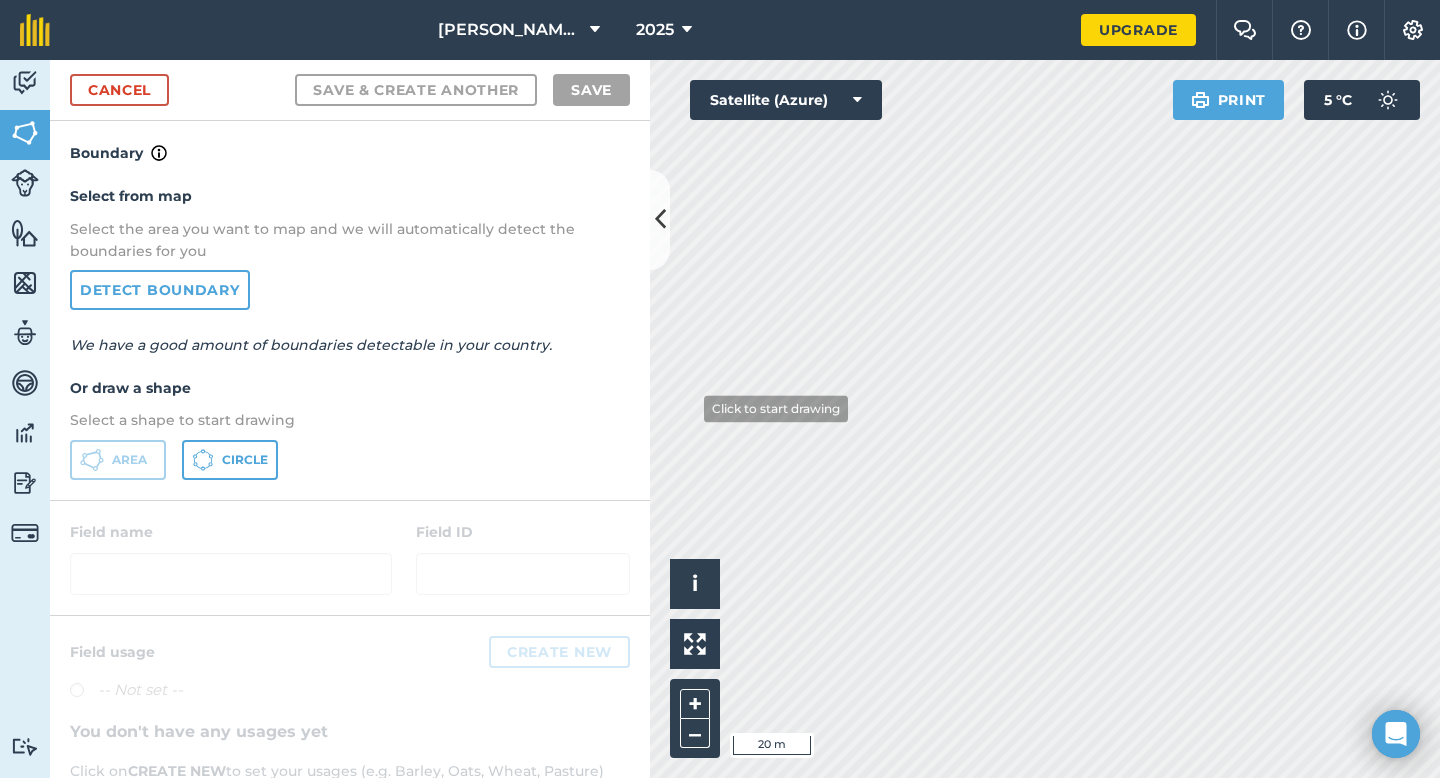 click on "Activity Fields Livestock Features Maps Team Vehicles Data Reporting Billing Tutorials Tutorials Cancel Save & Create Another Save Boundary   Select from map Select the area you want to map and we will automatically detect the boundaries for you Detect boundary We have a good amount of boundaries detectable in your country. Or draw a shape Select a shape to start drawing Area Circle Field name Field ID Field usage   Create new -- Not set -- You don't have any usages yet Click on  CREATE NEW  to set your usages (e.g. Barley, Oats, Wheat, Pasture) Click to start drawing i © 2025 TomTom, Microsoft 20 m + – Satellite (Azure) Print 5   ° C" at bounding box center [720, 419] 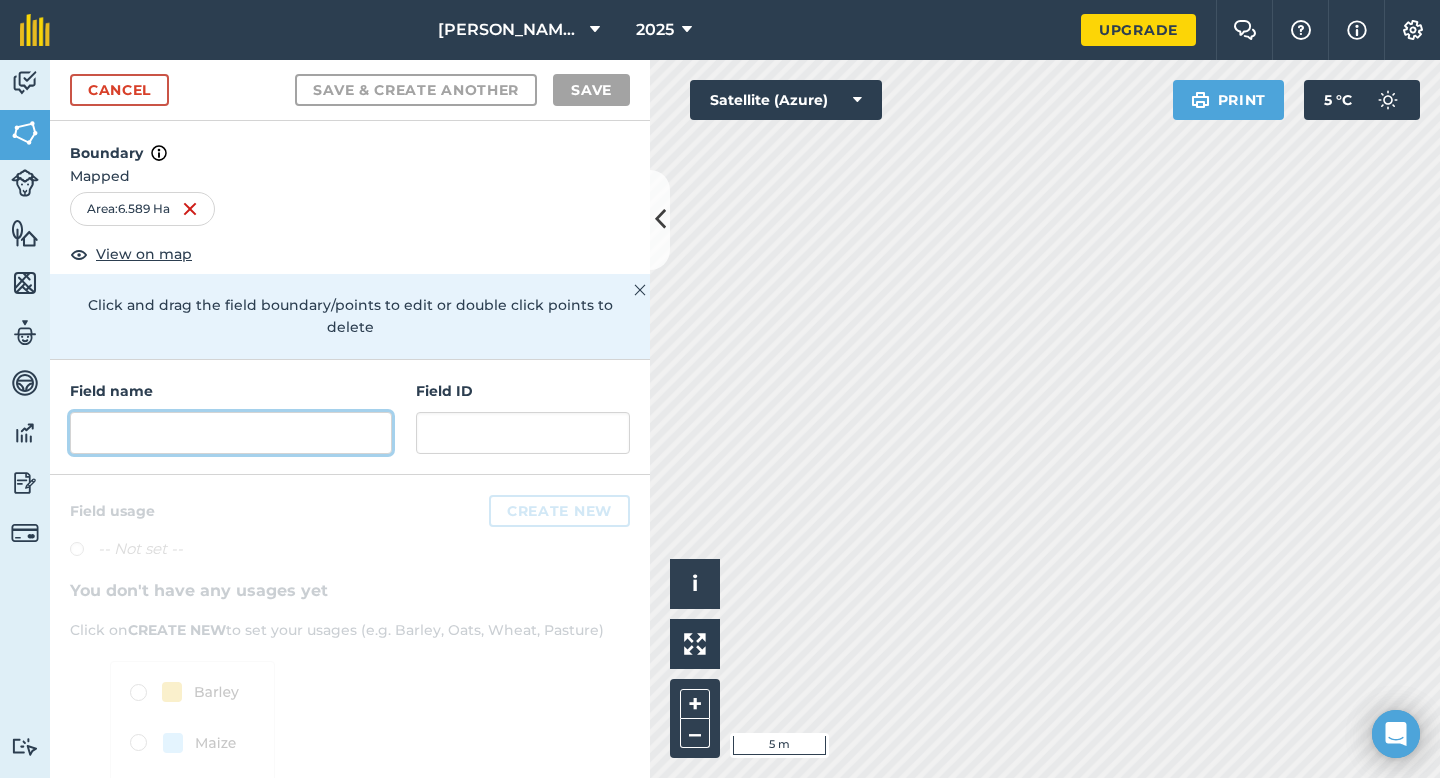 click at bounding box center [231, 433] 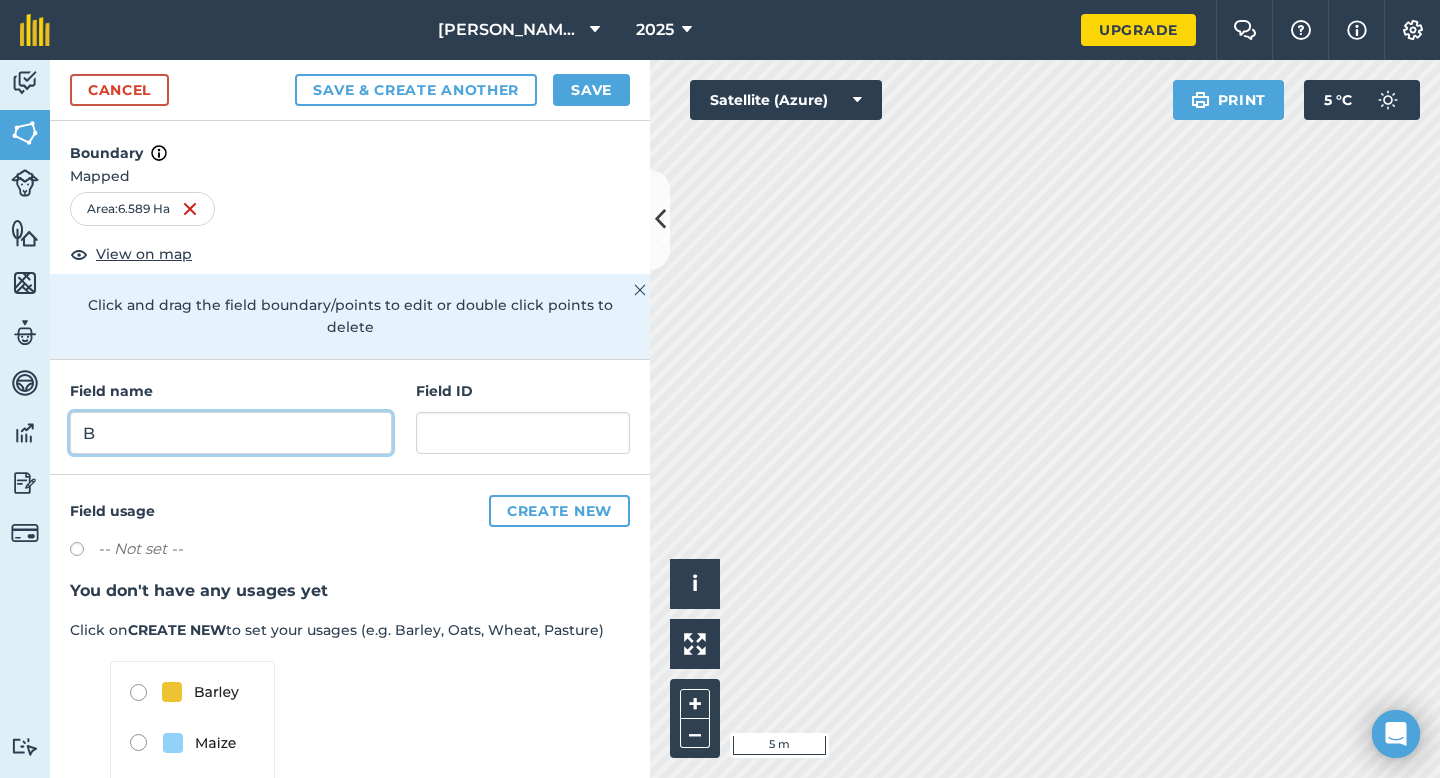 type on "B" 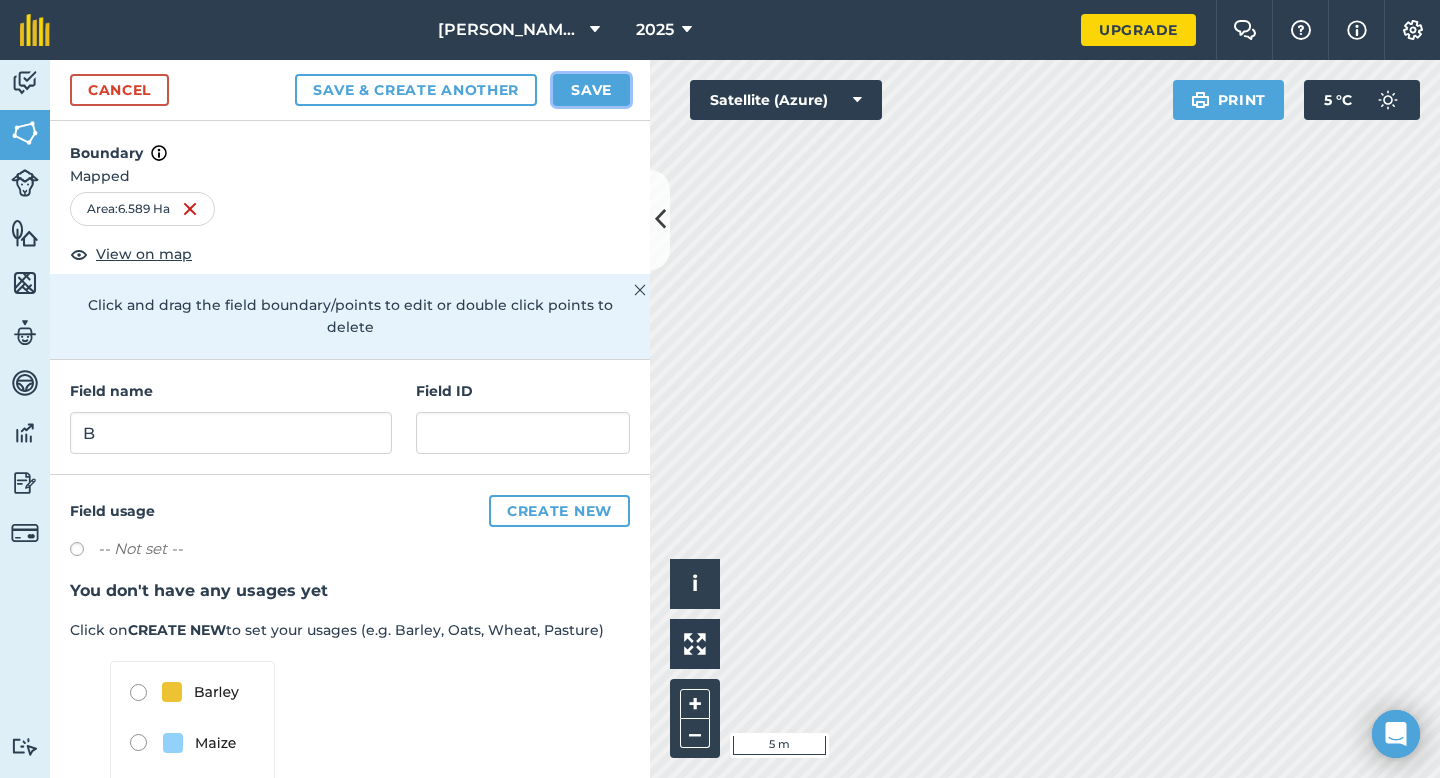click on "Save" at bounding box center (591, 90) 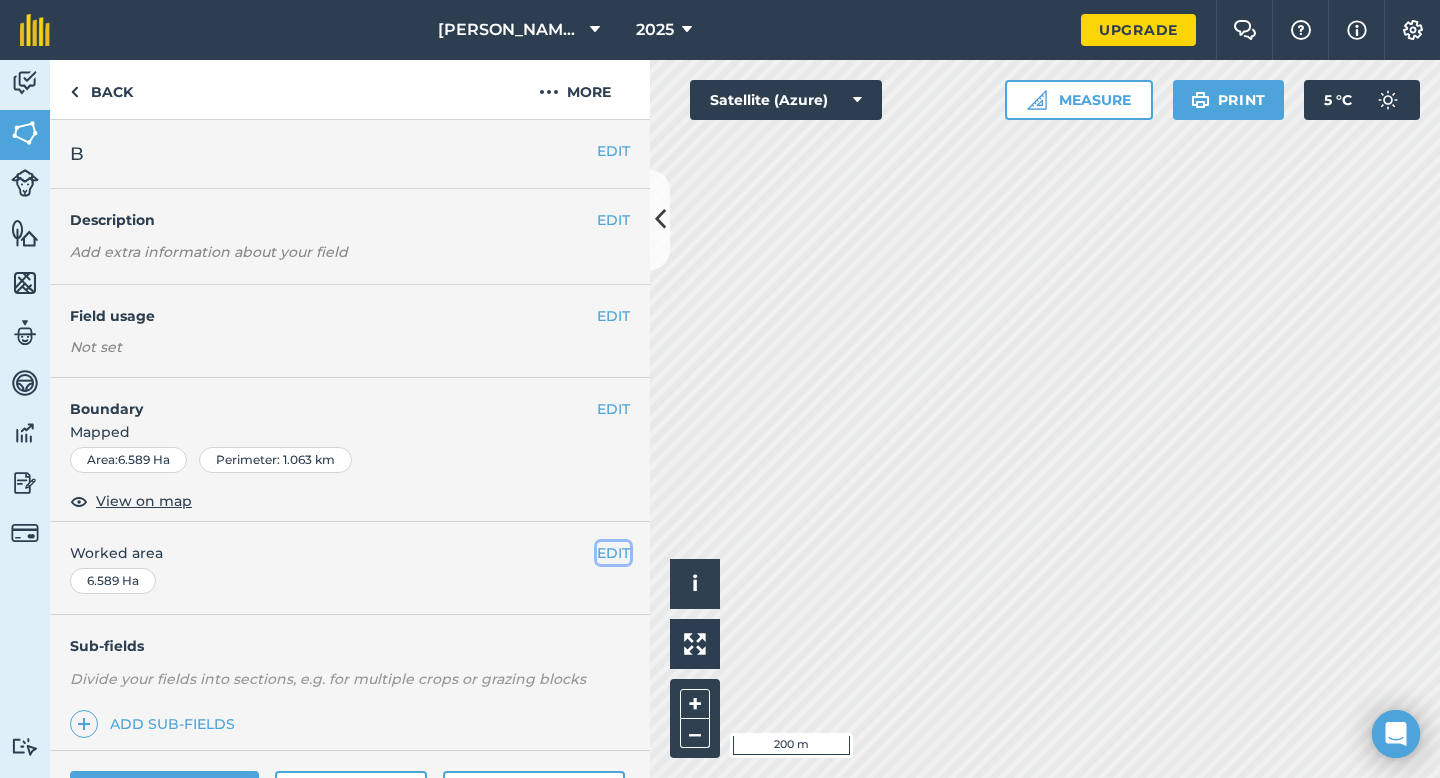 click on "EDIT" at bounding box center [613, 553] 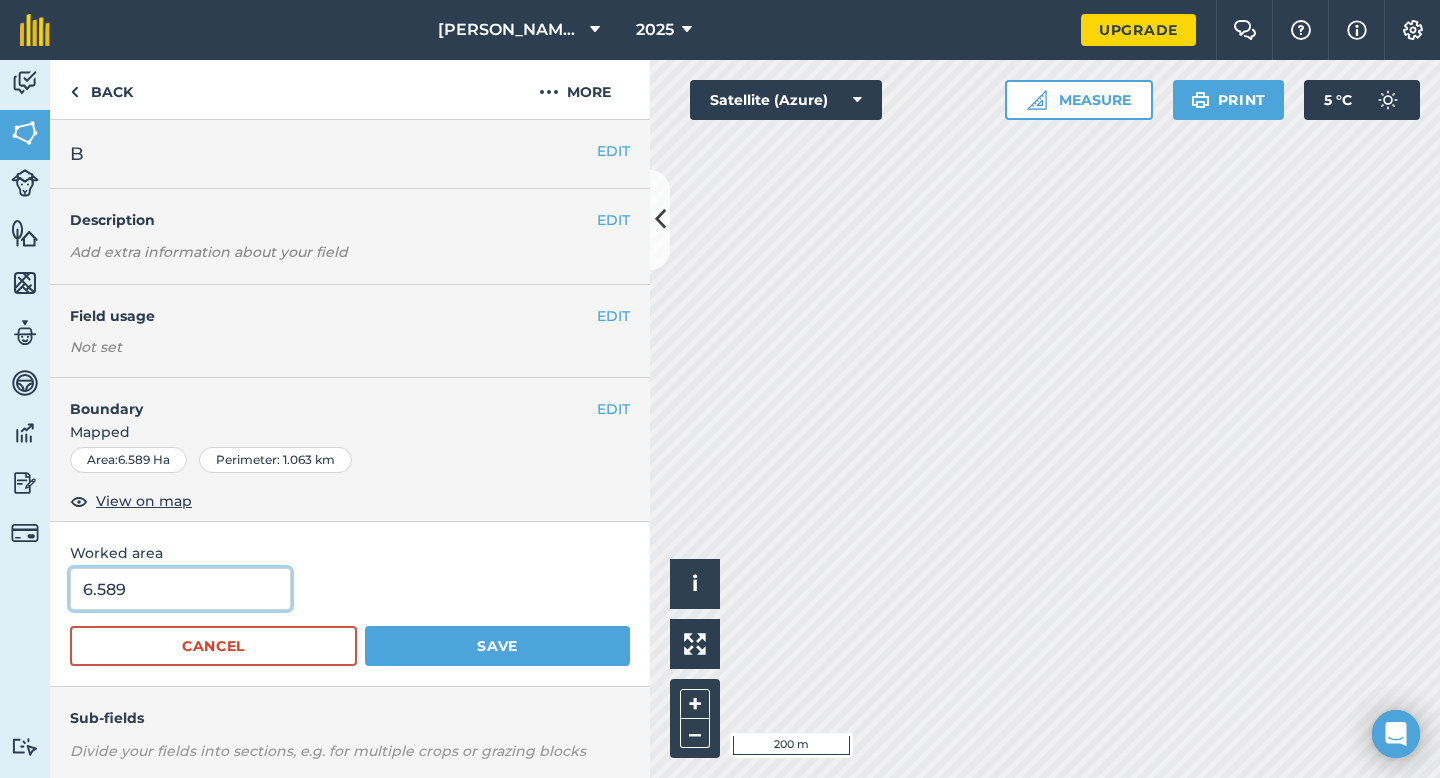 click on "6.589" at bounding box center (180, 589) 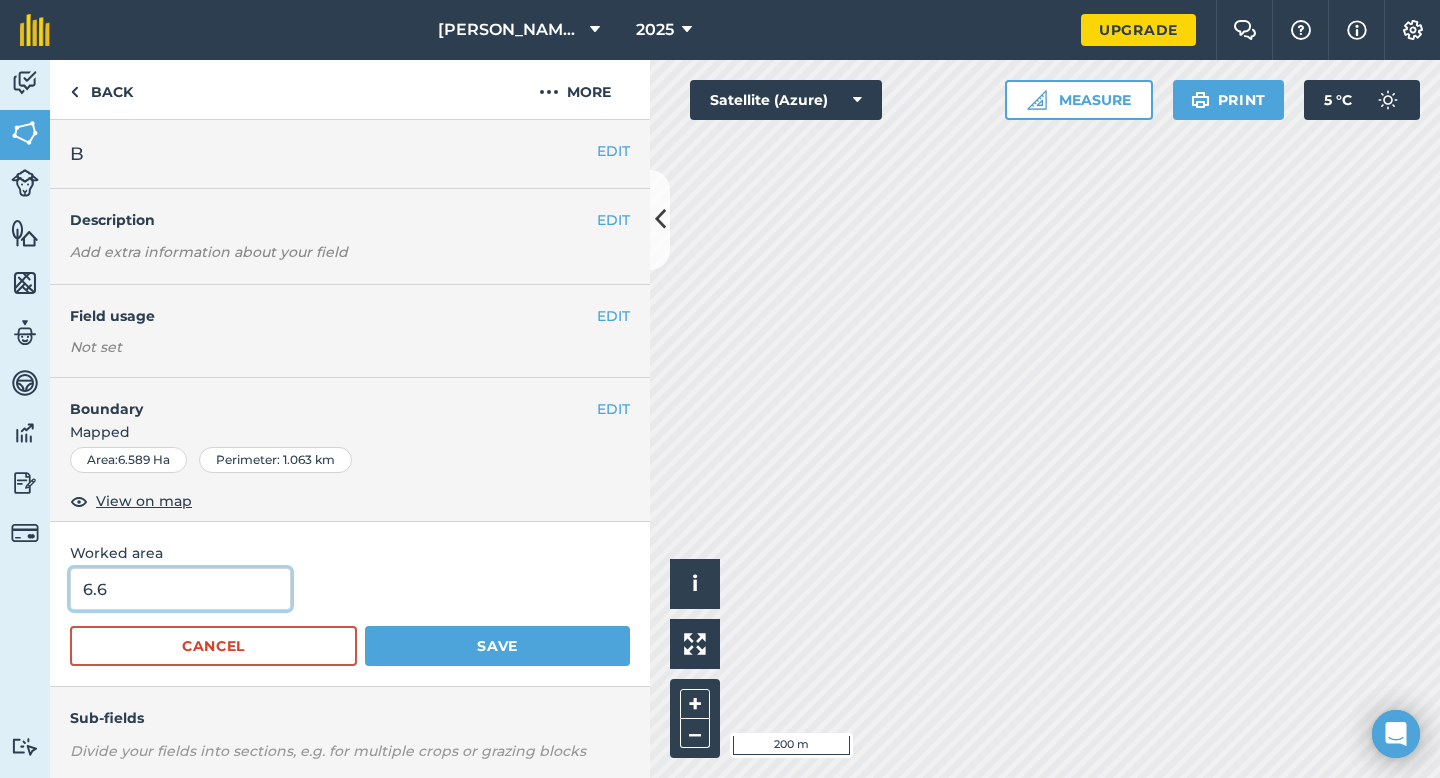 type on "6.6" 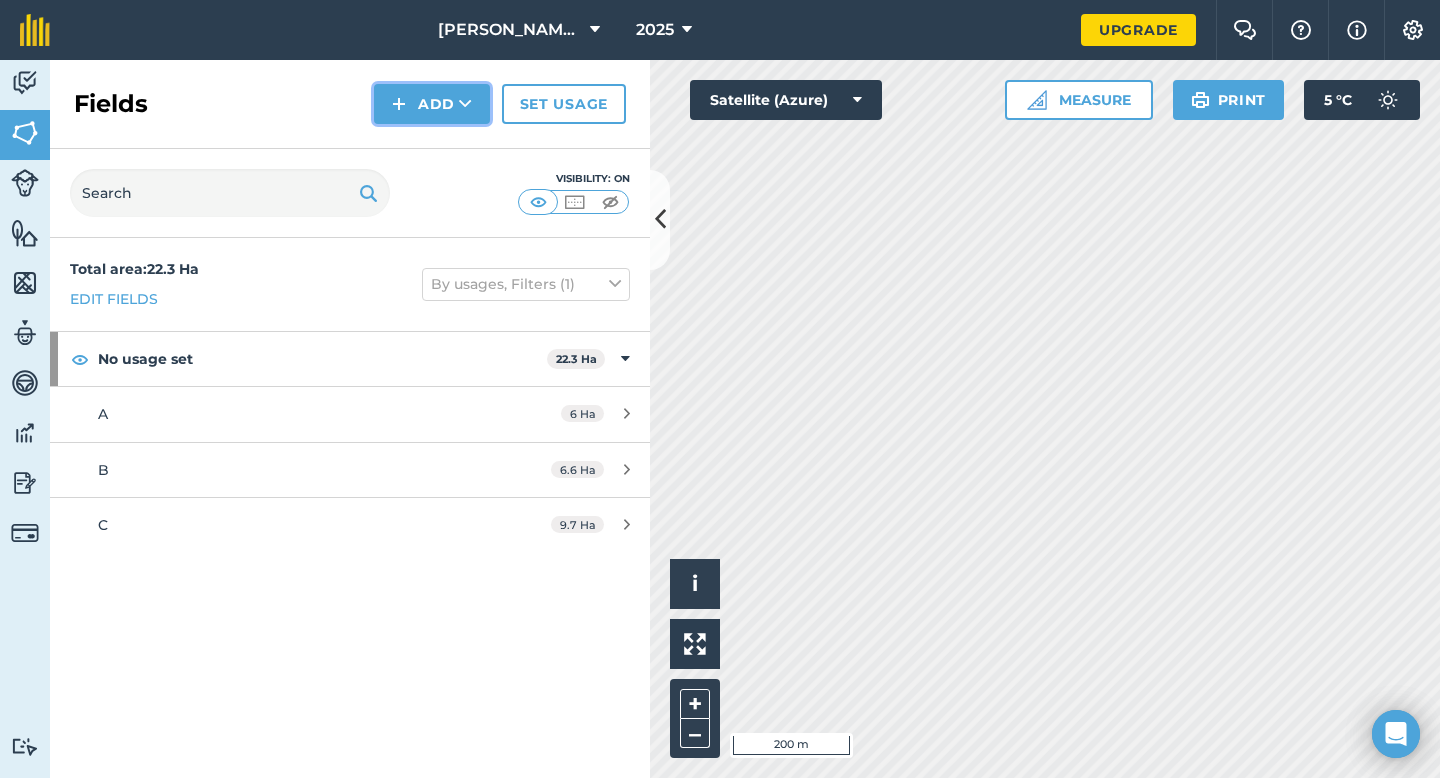 click on "Add" at bounding box center [432, 104] 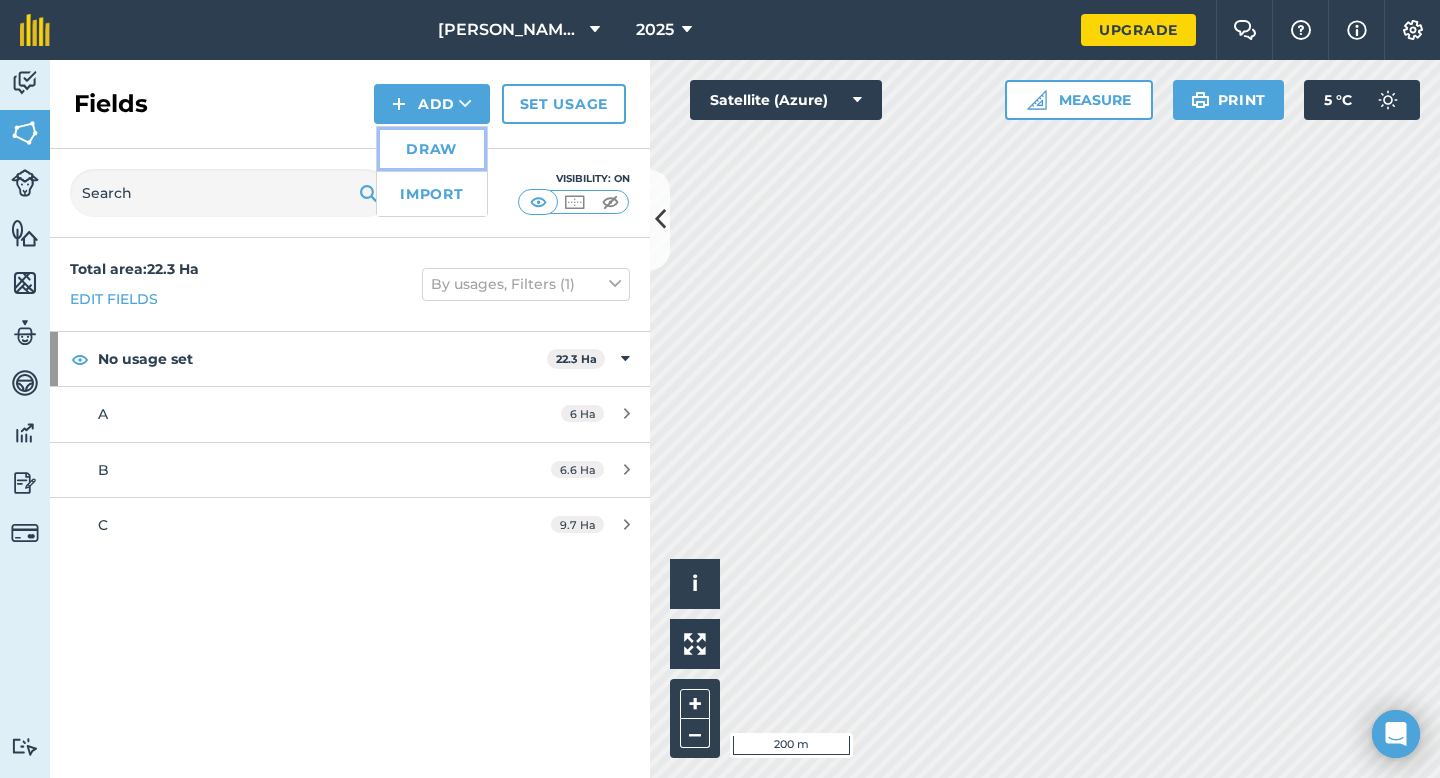 click on "Draw" at bounding box center [432, 149] 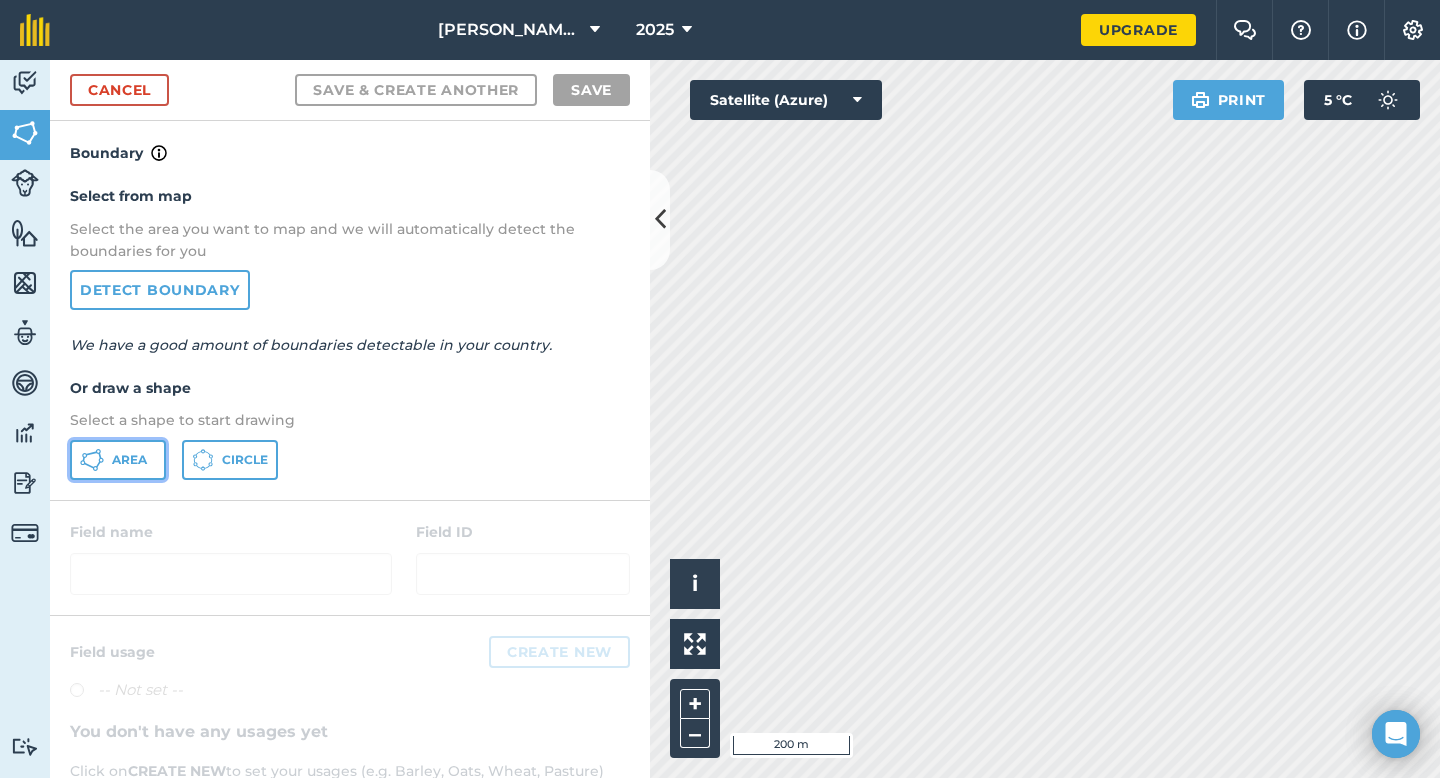 click on "Area" at bounding box center (118, 460) 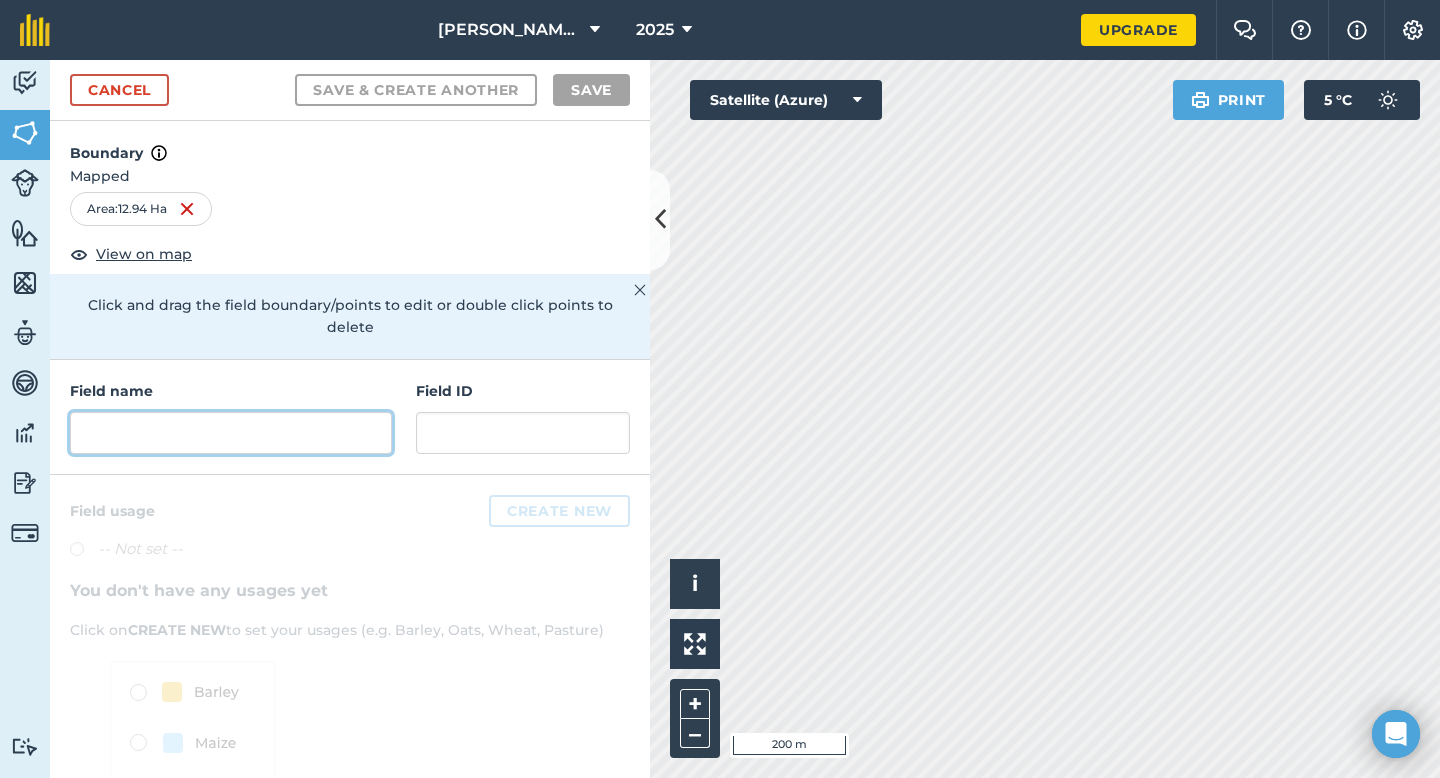 click at bounding box center [231, 433] 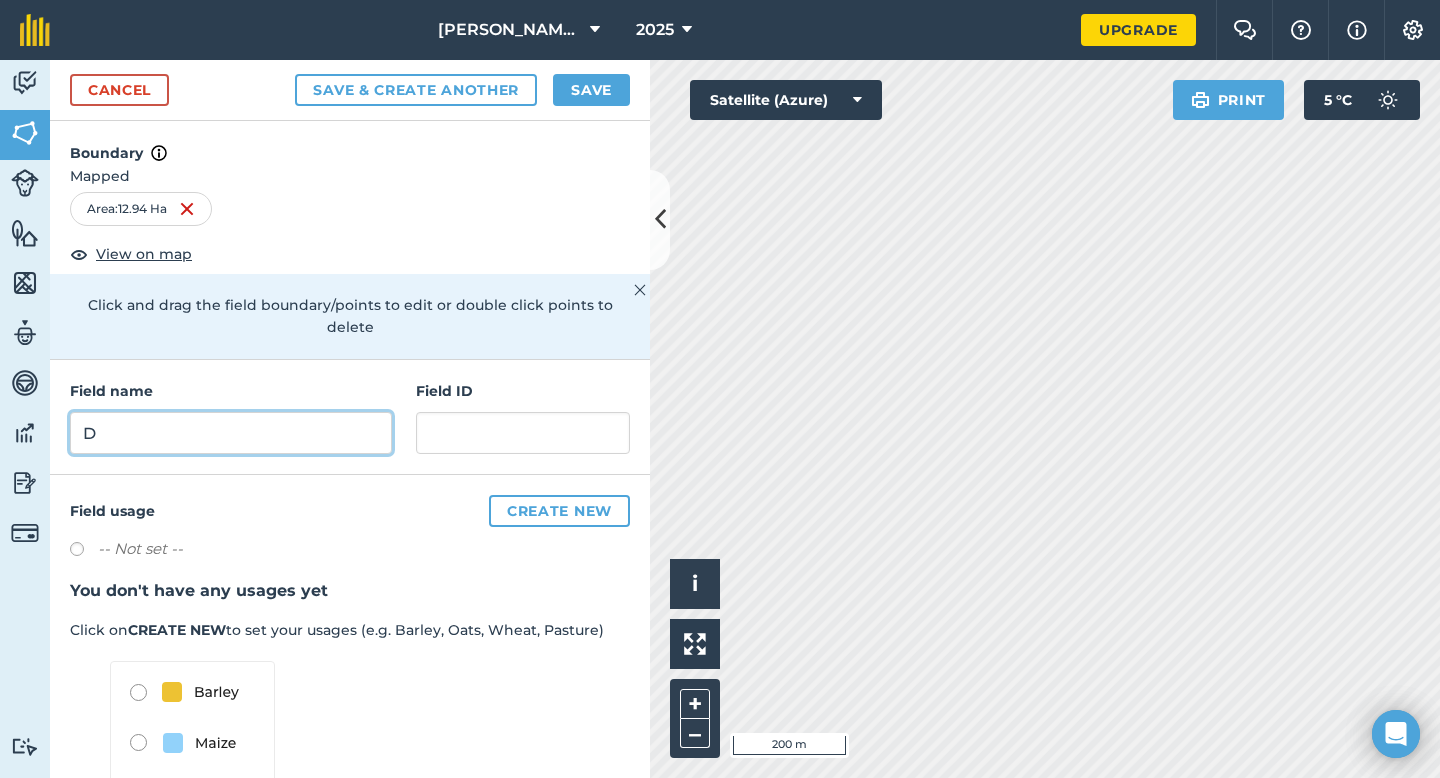 type on "D" 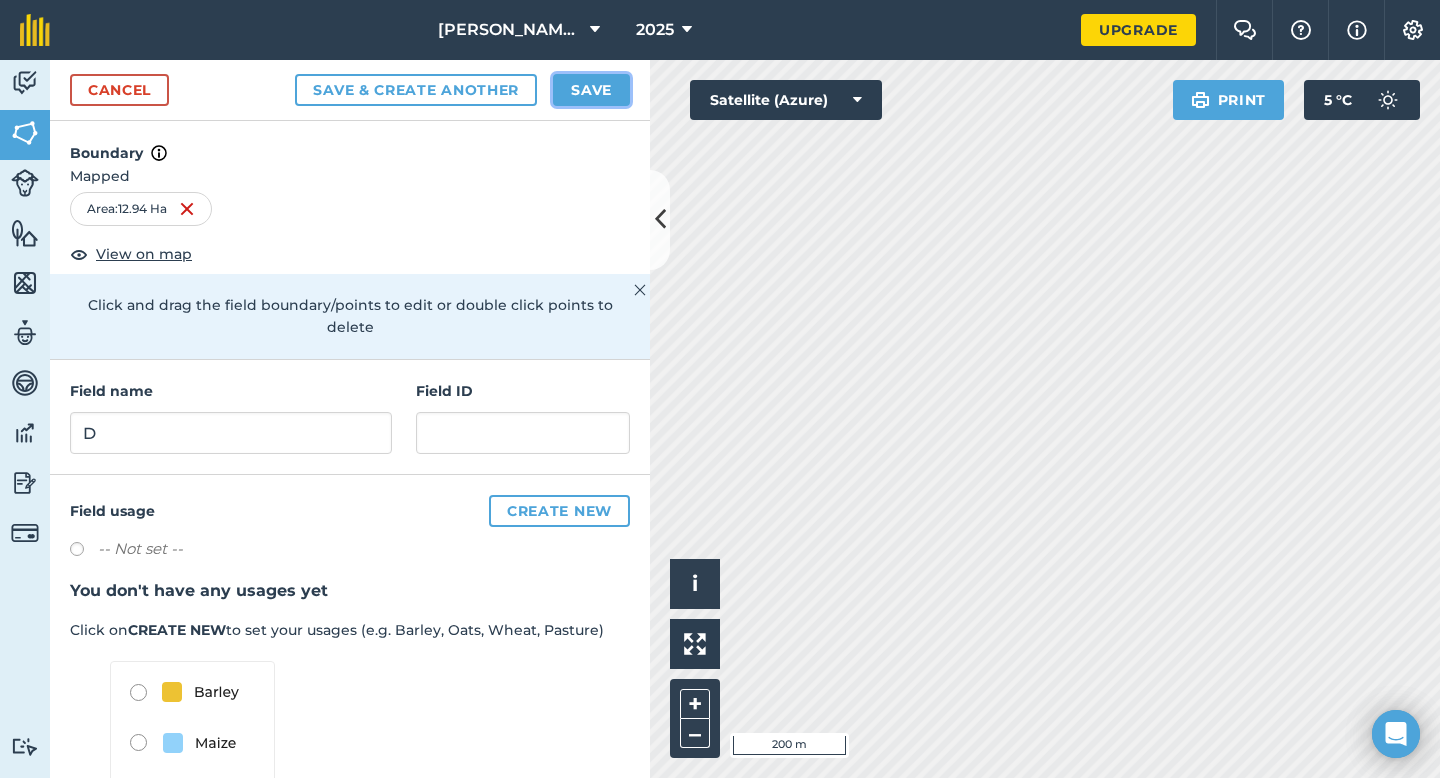 click on "Save" at bounding box center [591, 90] 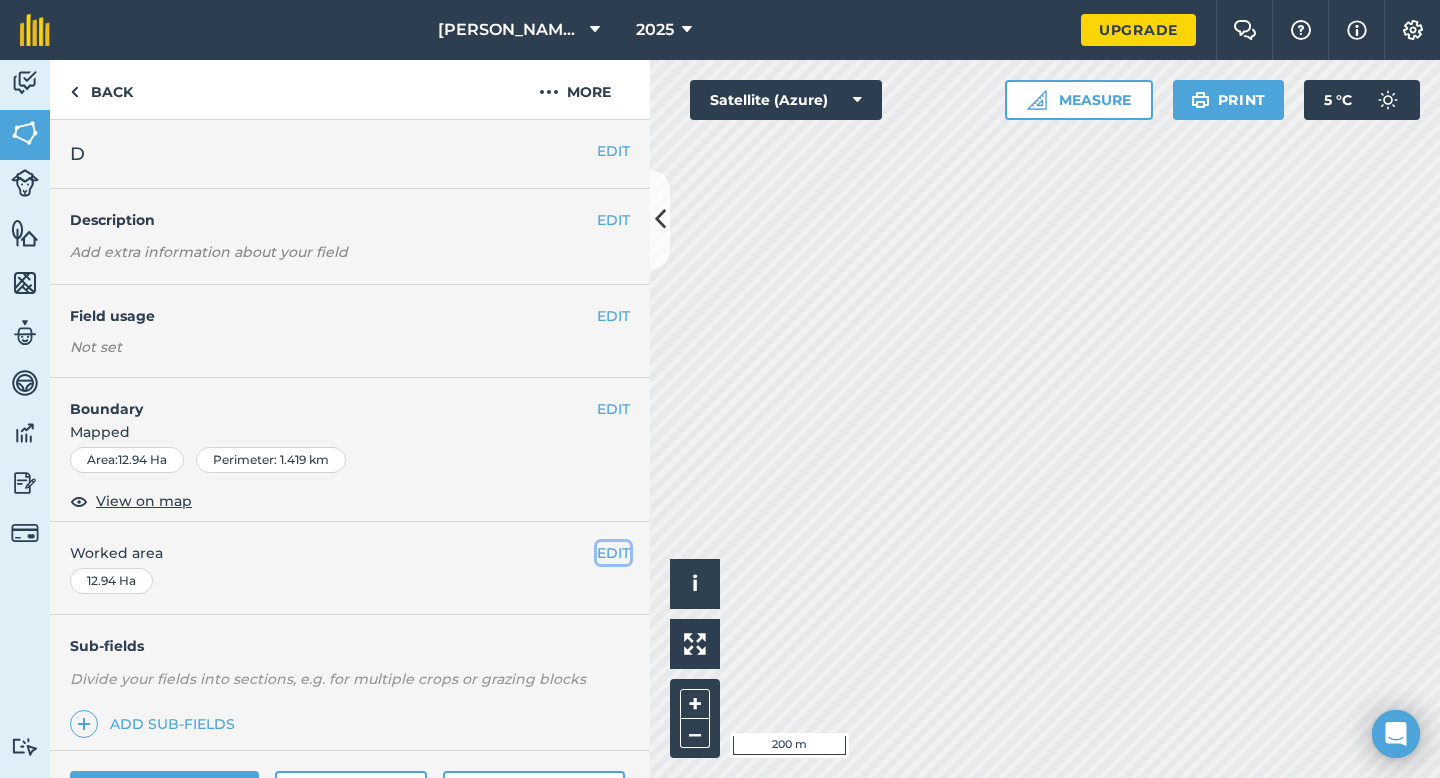 click on "EDIT" at bounding box center (613, 553) 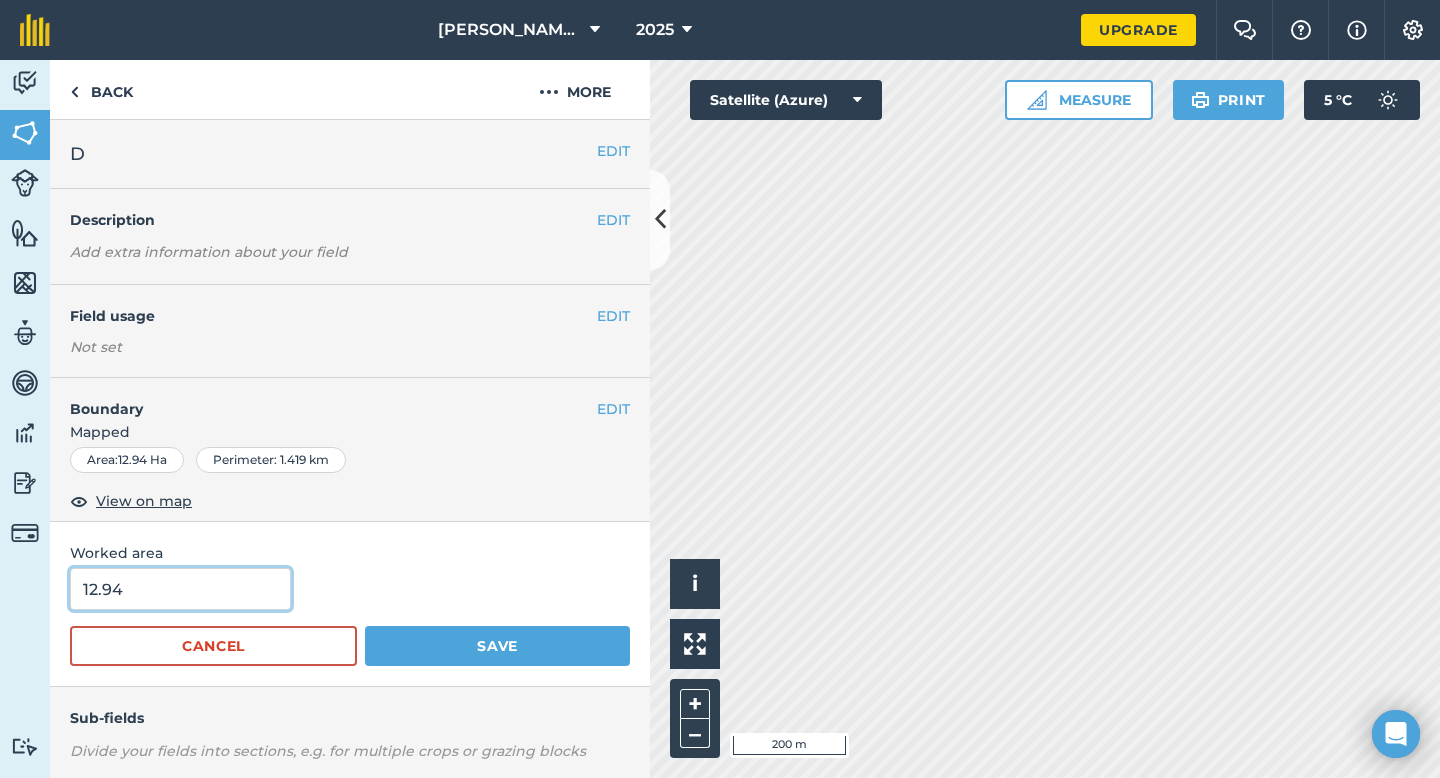 click on "12.94" at bounding box center [180, 589] 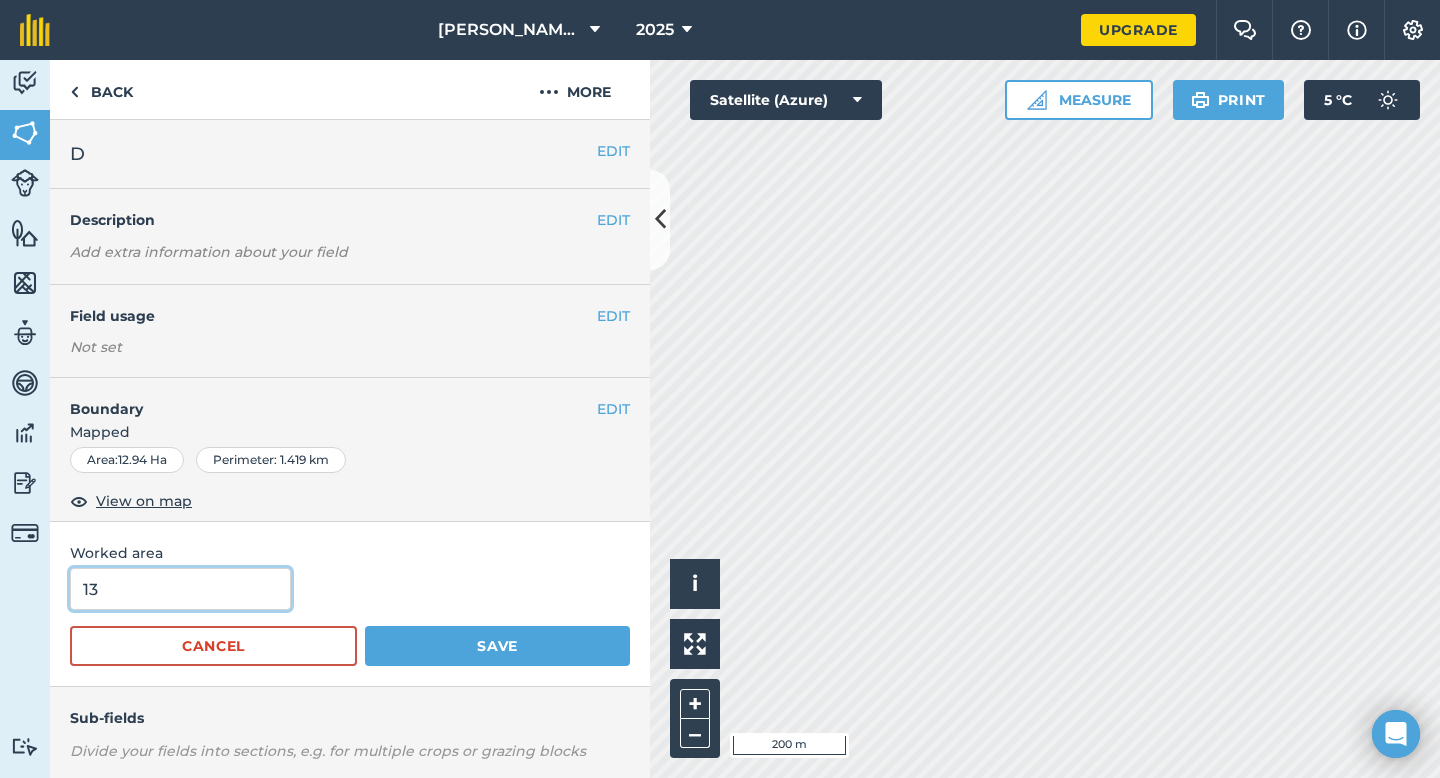 click on "Save" at bounding box center (497, 646) 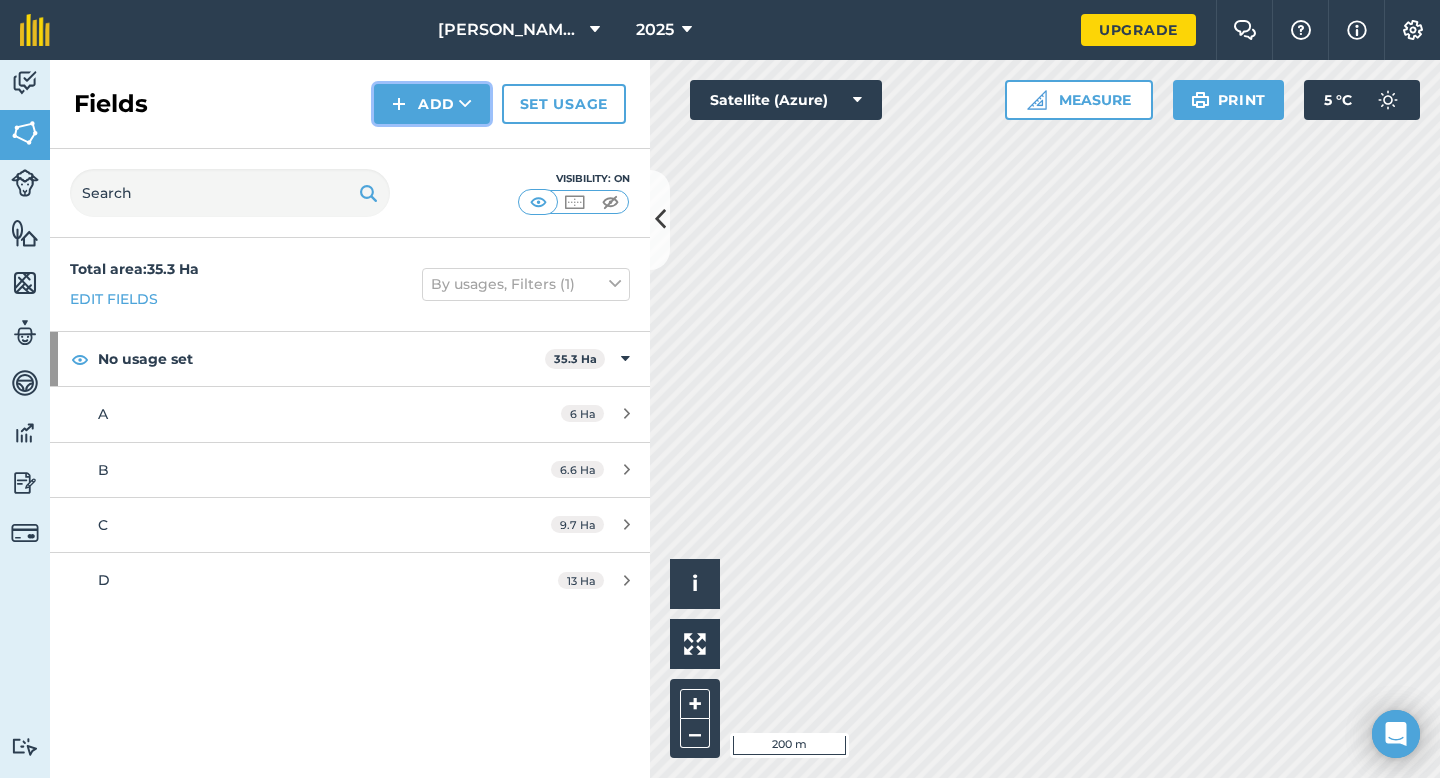 click on "Add" at bounding box center (432, 104) 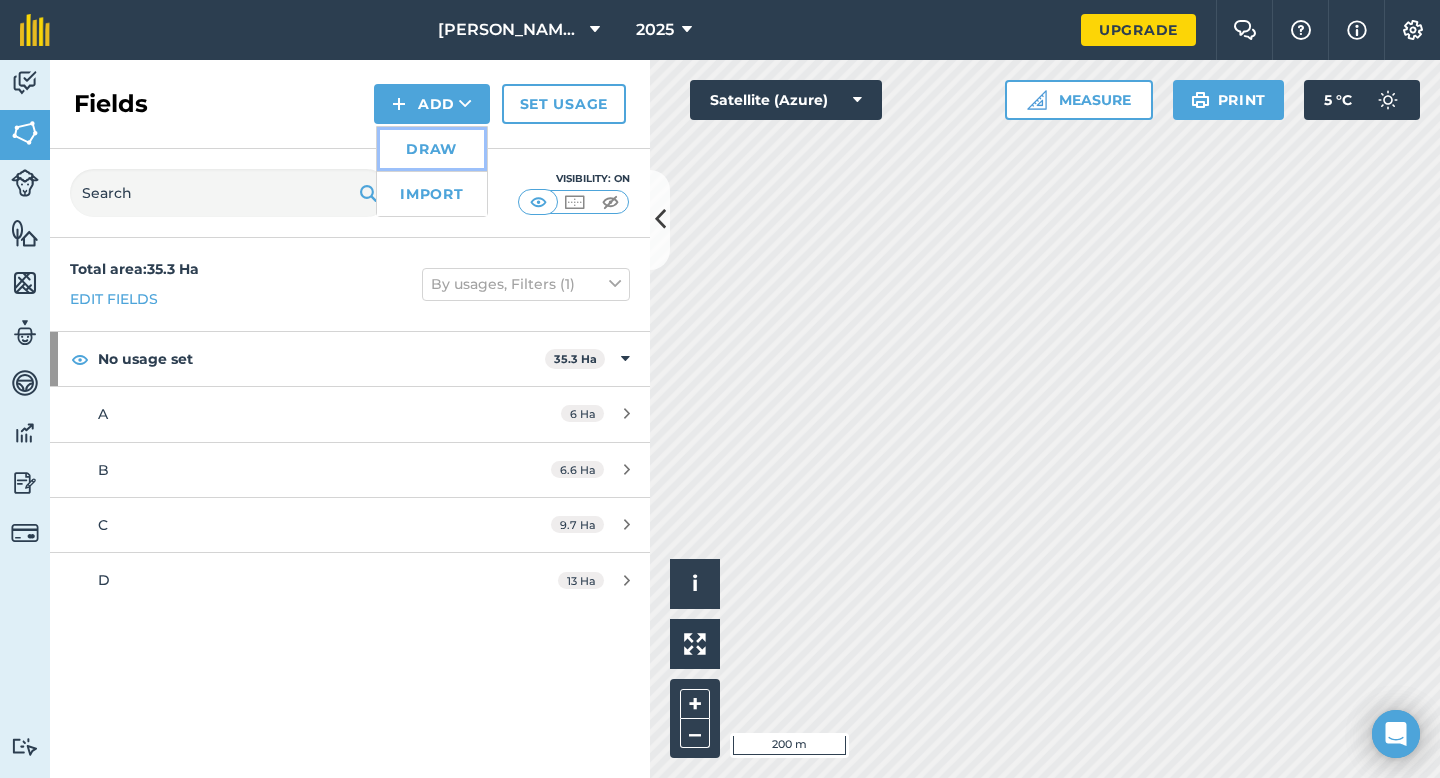 click on "Draw" at bounding box center (432, 149) 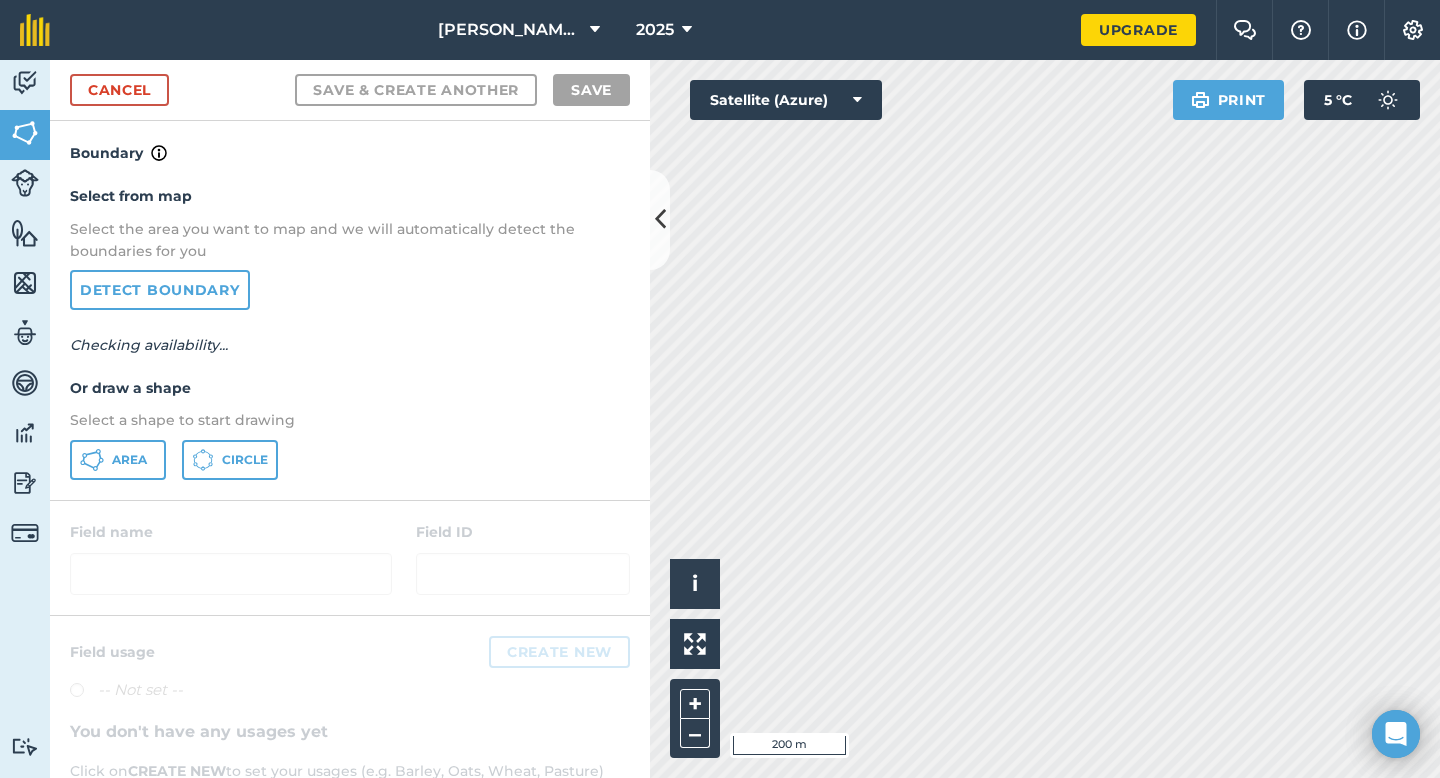 click on "Select from map Select the area you want to map and we will automatically detect the boundaries for you Detect boundary Checking availability... Or draw a shape Select a shape to start drawing Area Circle" at bounding box center (350, 332) 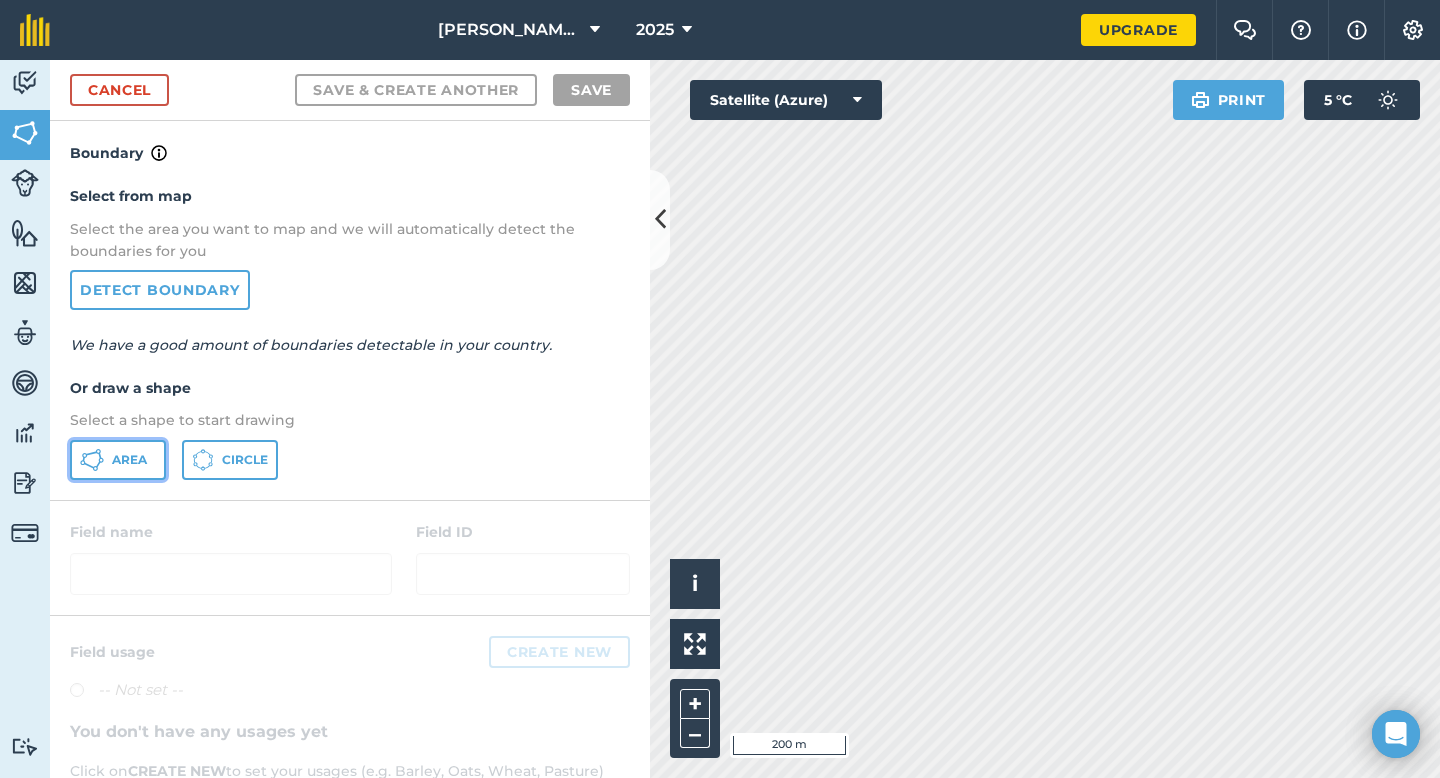 click on "Area" at bounding box center (129, 460) 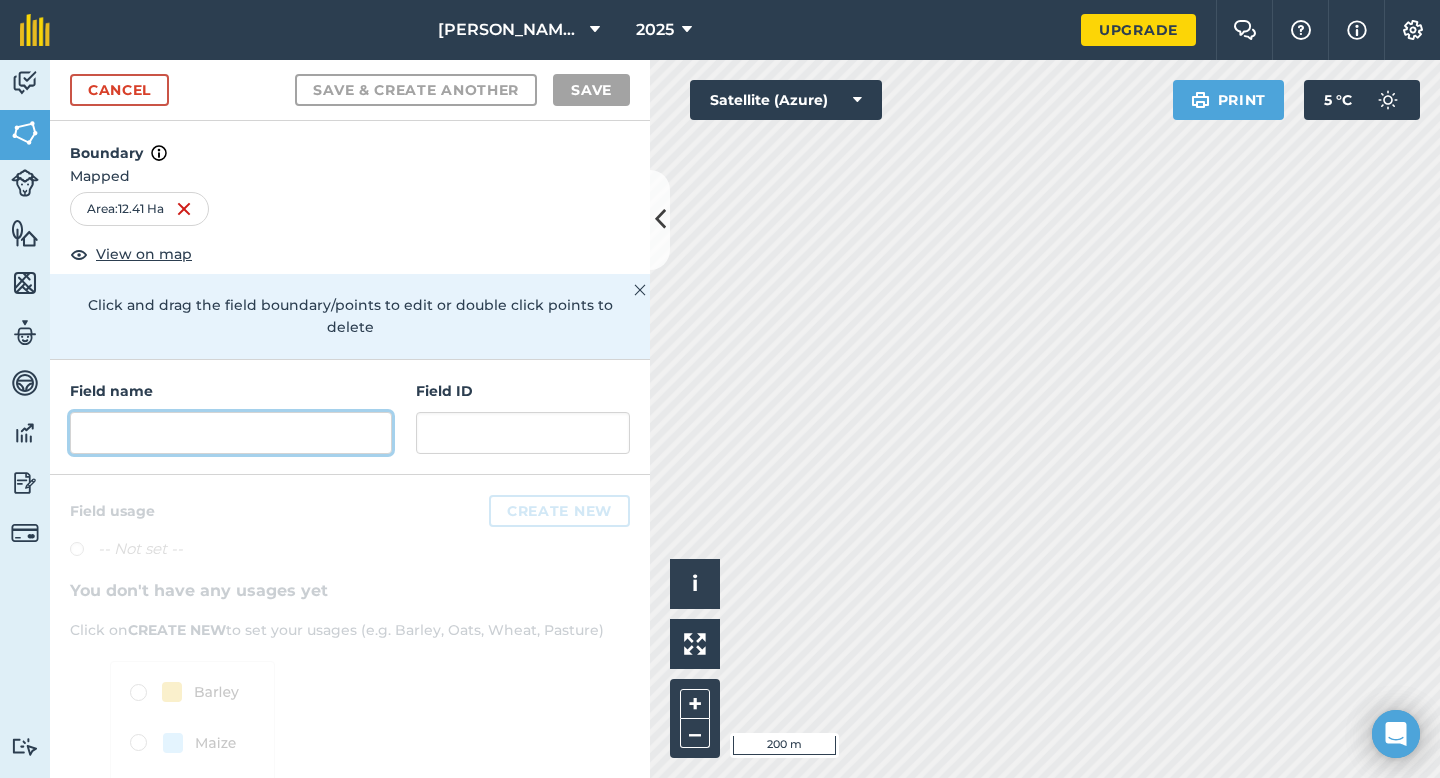 click at bounding box center (231, 433) 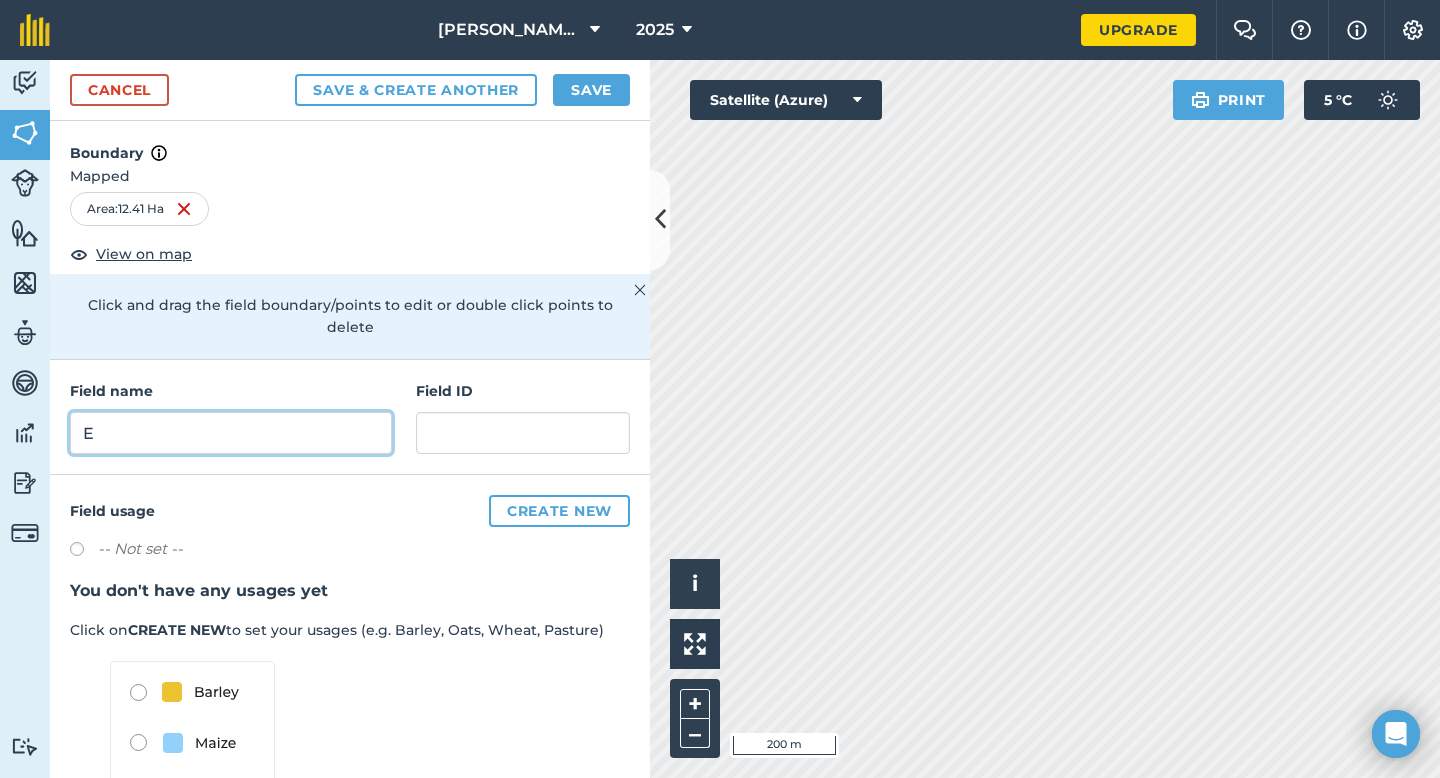 type on "E" 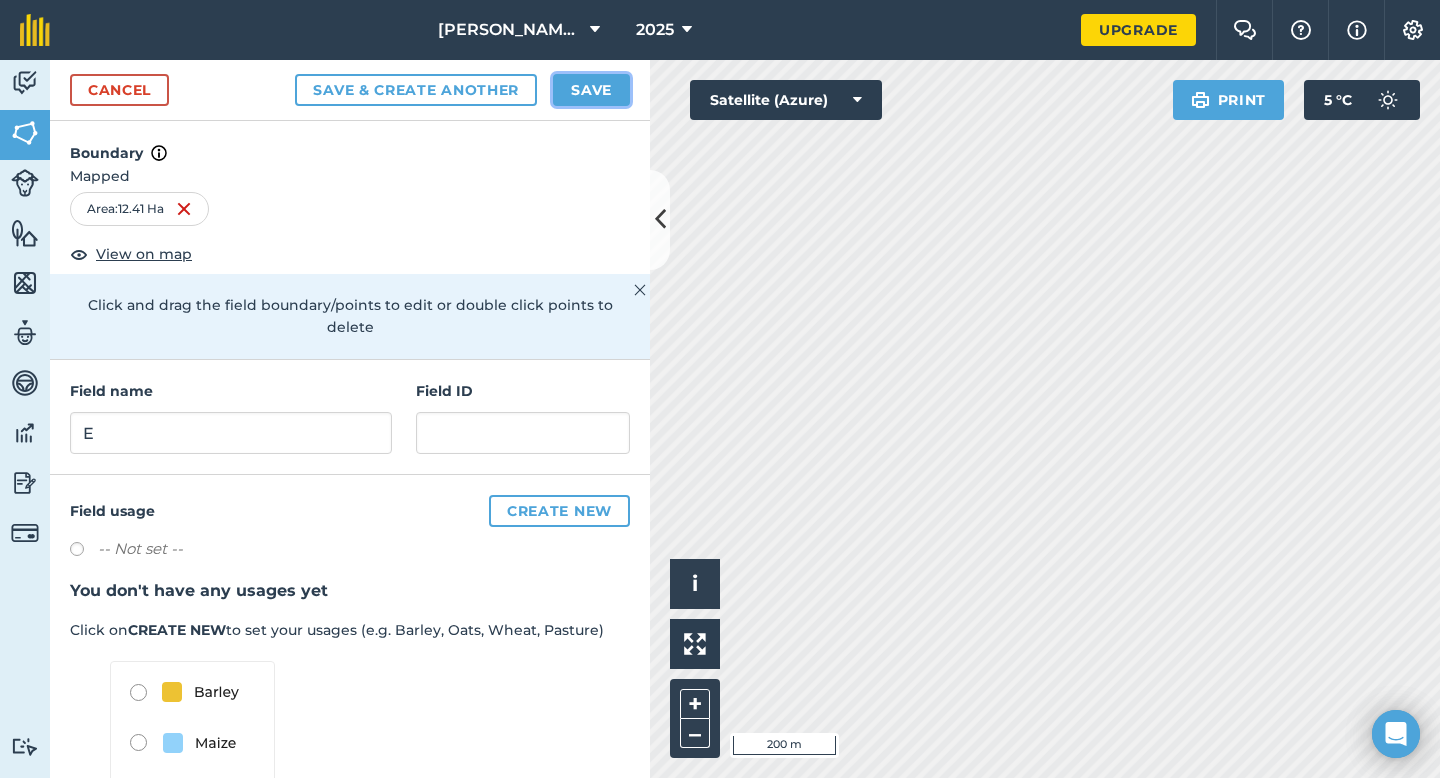click on "Save" at bounding box center [591, 90] 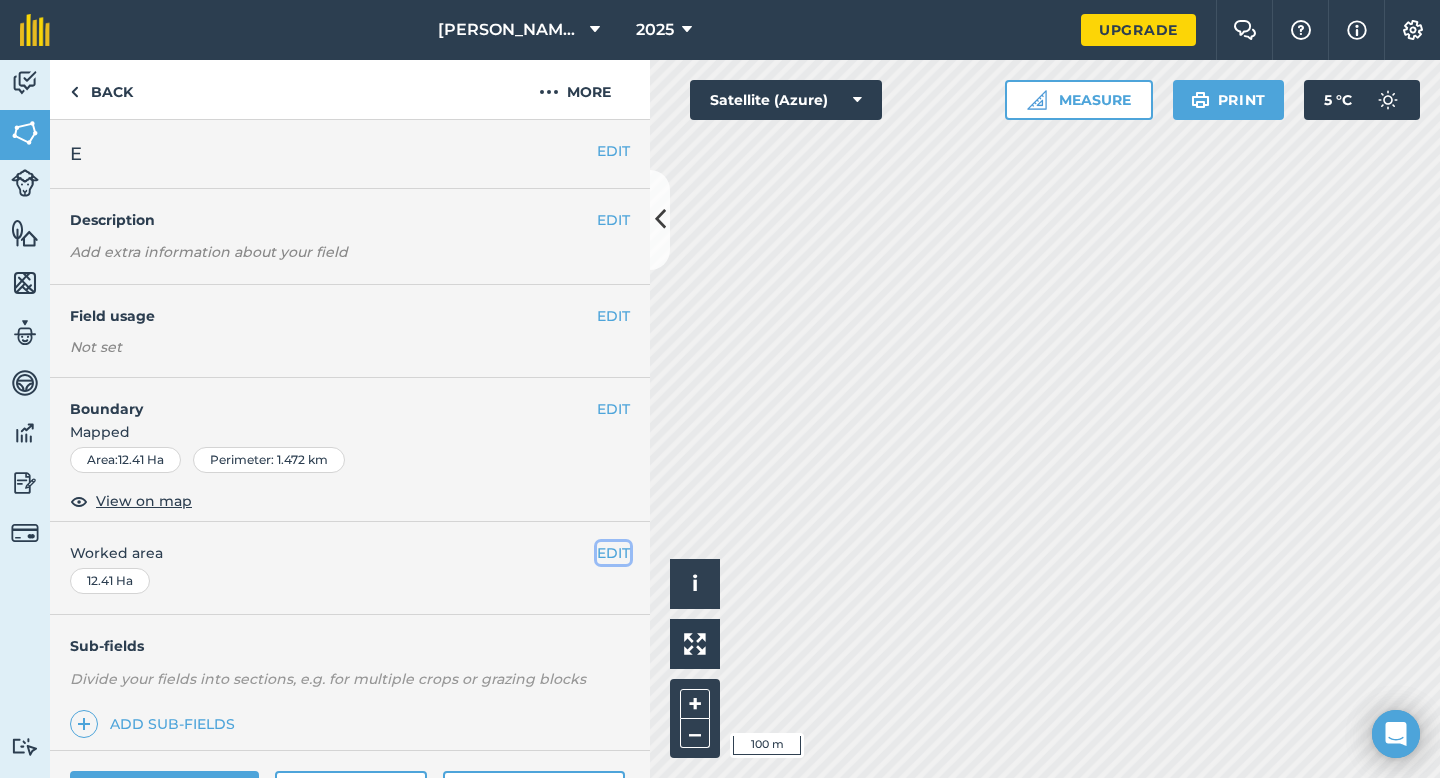 click on "EDIT" at bounding box center (613, 553) 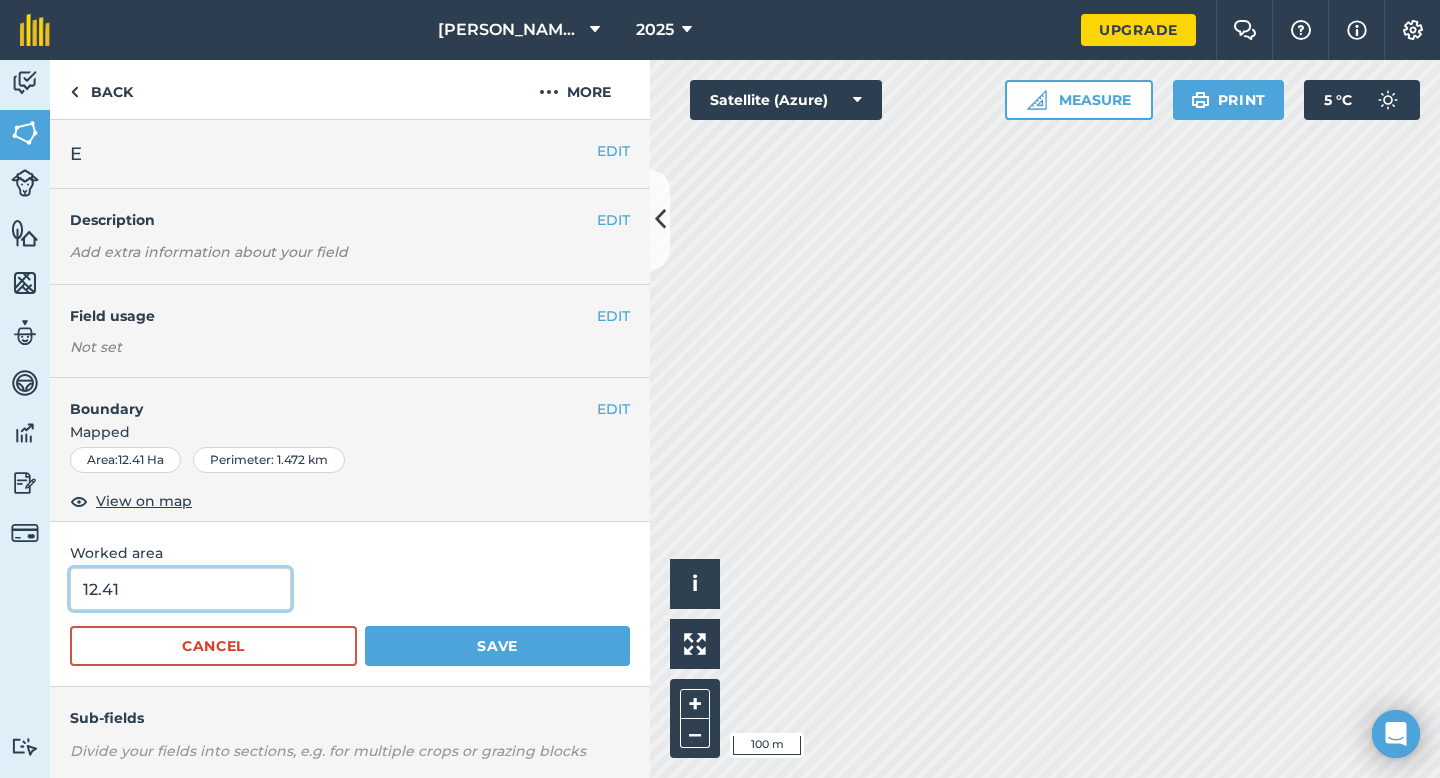 click on "12.41" at bounding box center [180, 589] 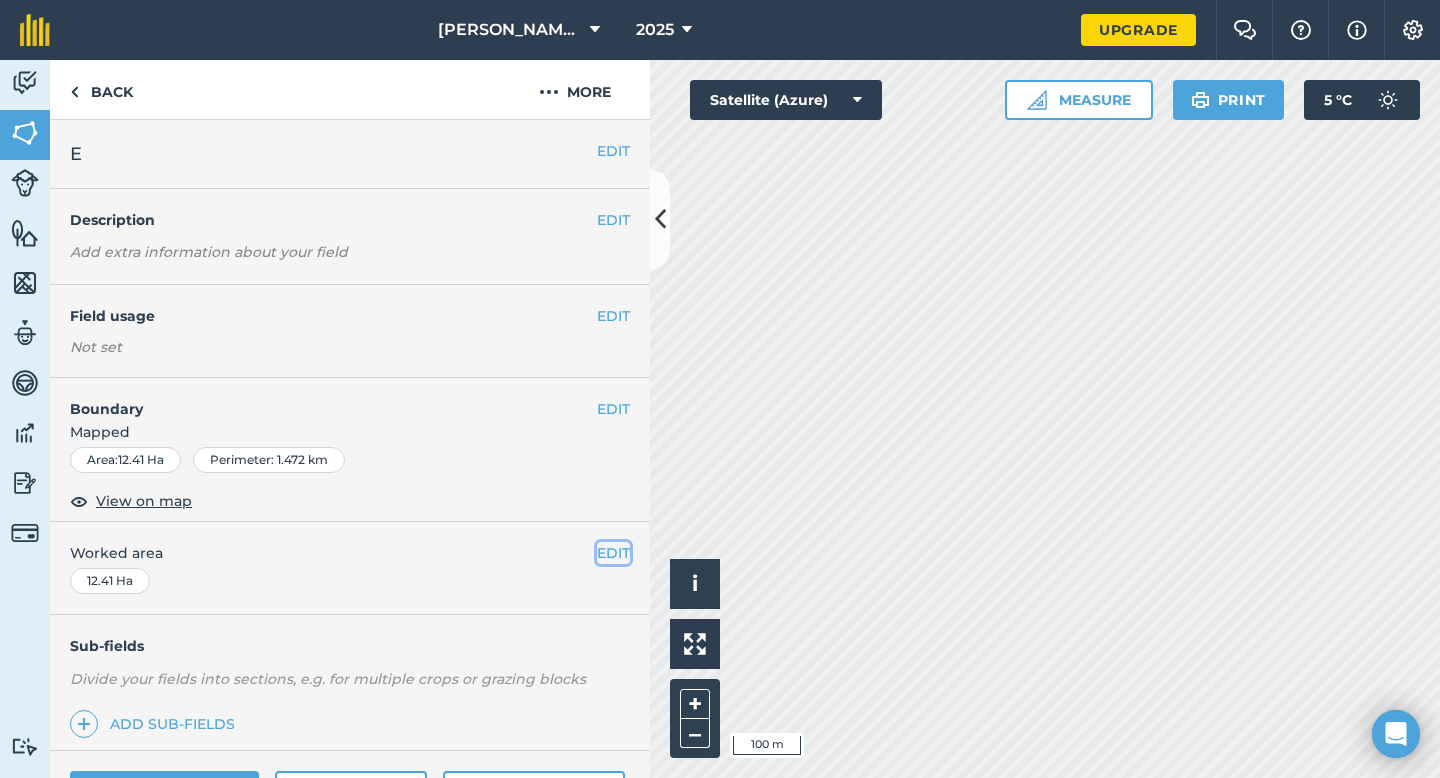 click on "EDIT" at bounding box center [613, 553] 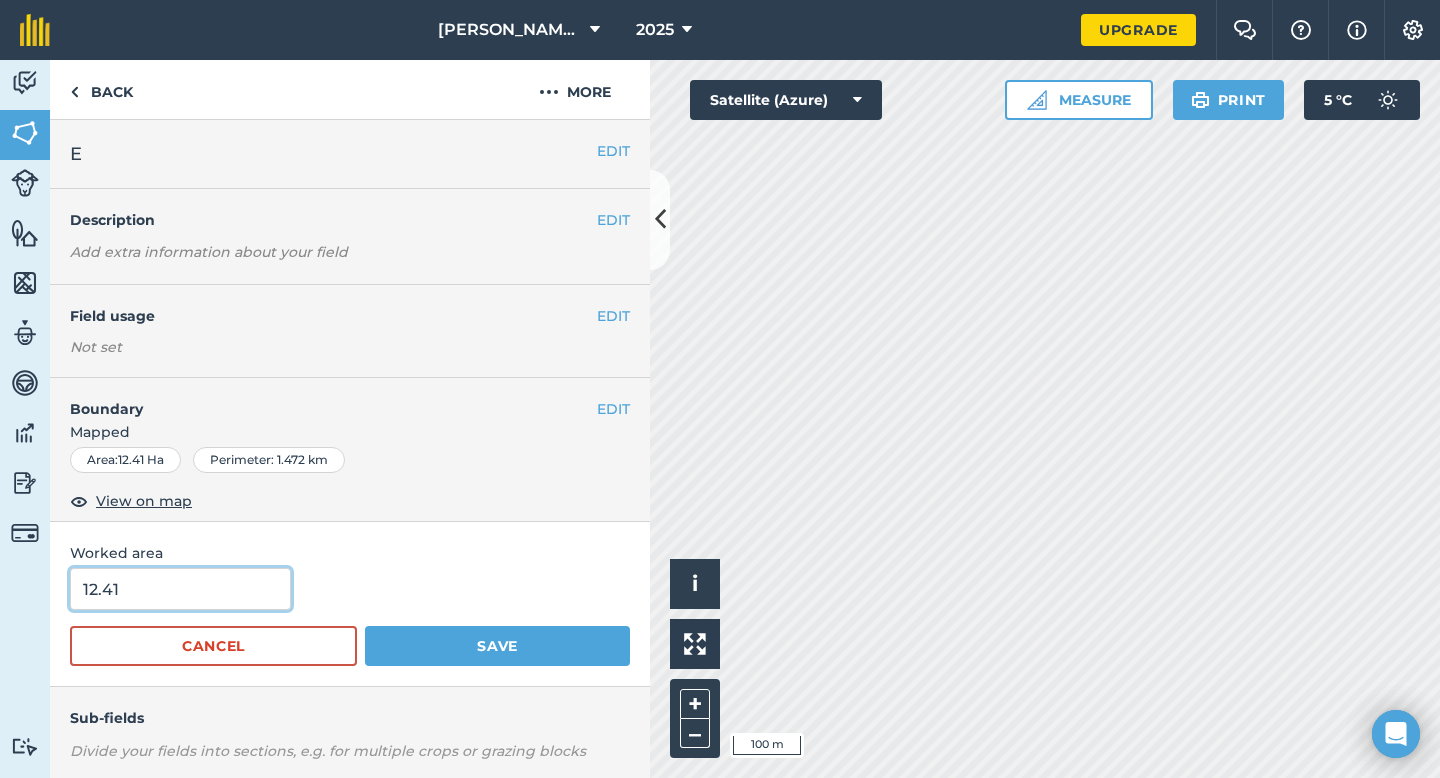 click on "12.41" at bounding box center [180, 589] 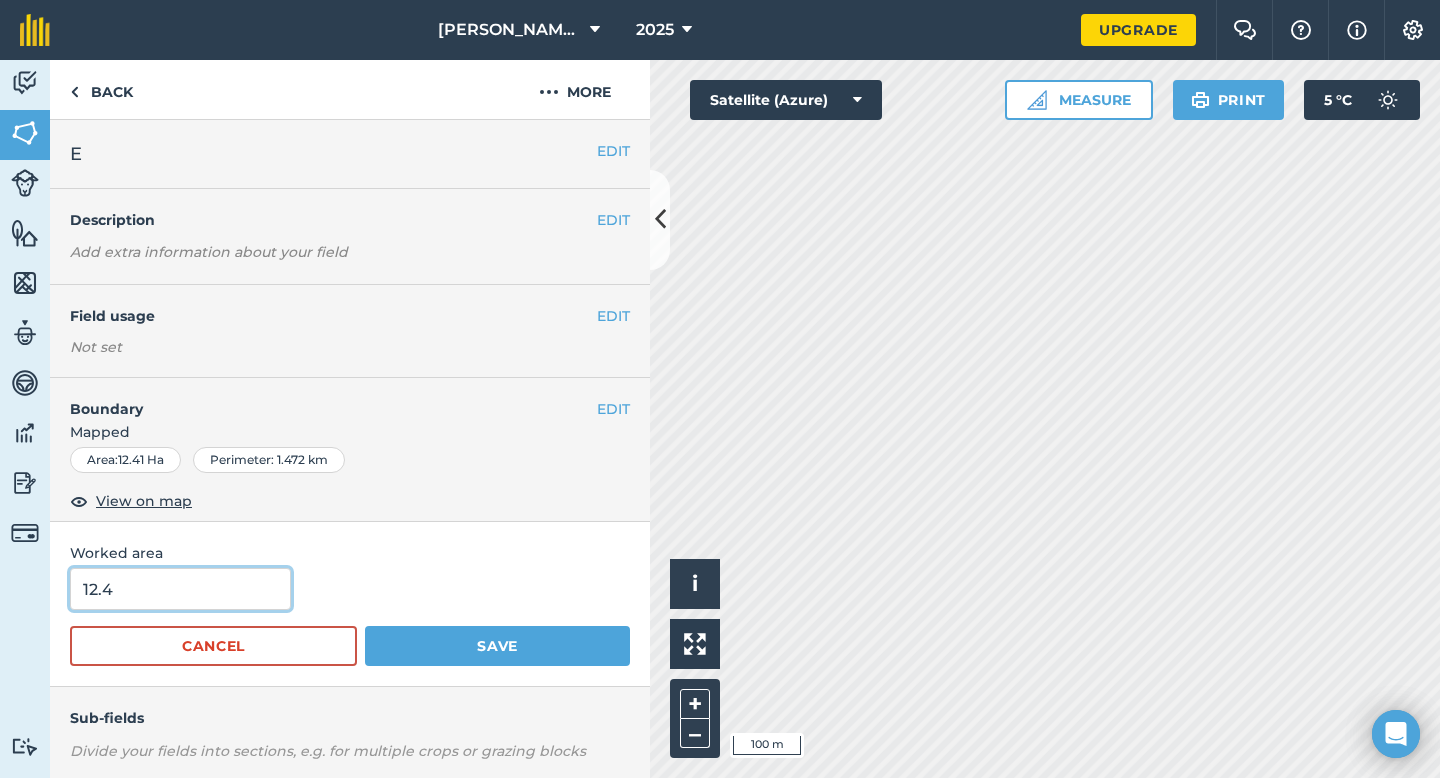 type on "12.4" 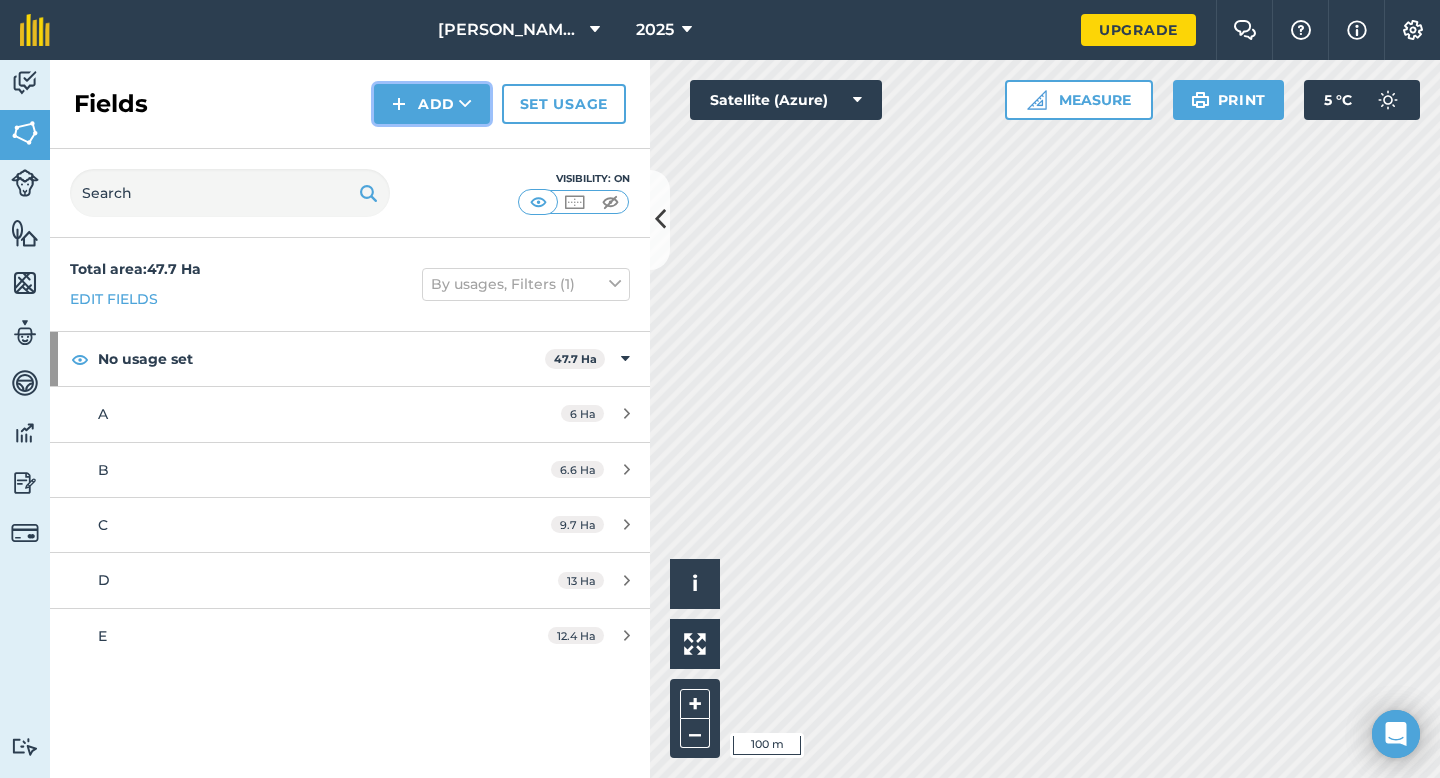 click at bounding box center (399, 104) 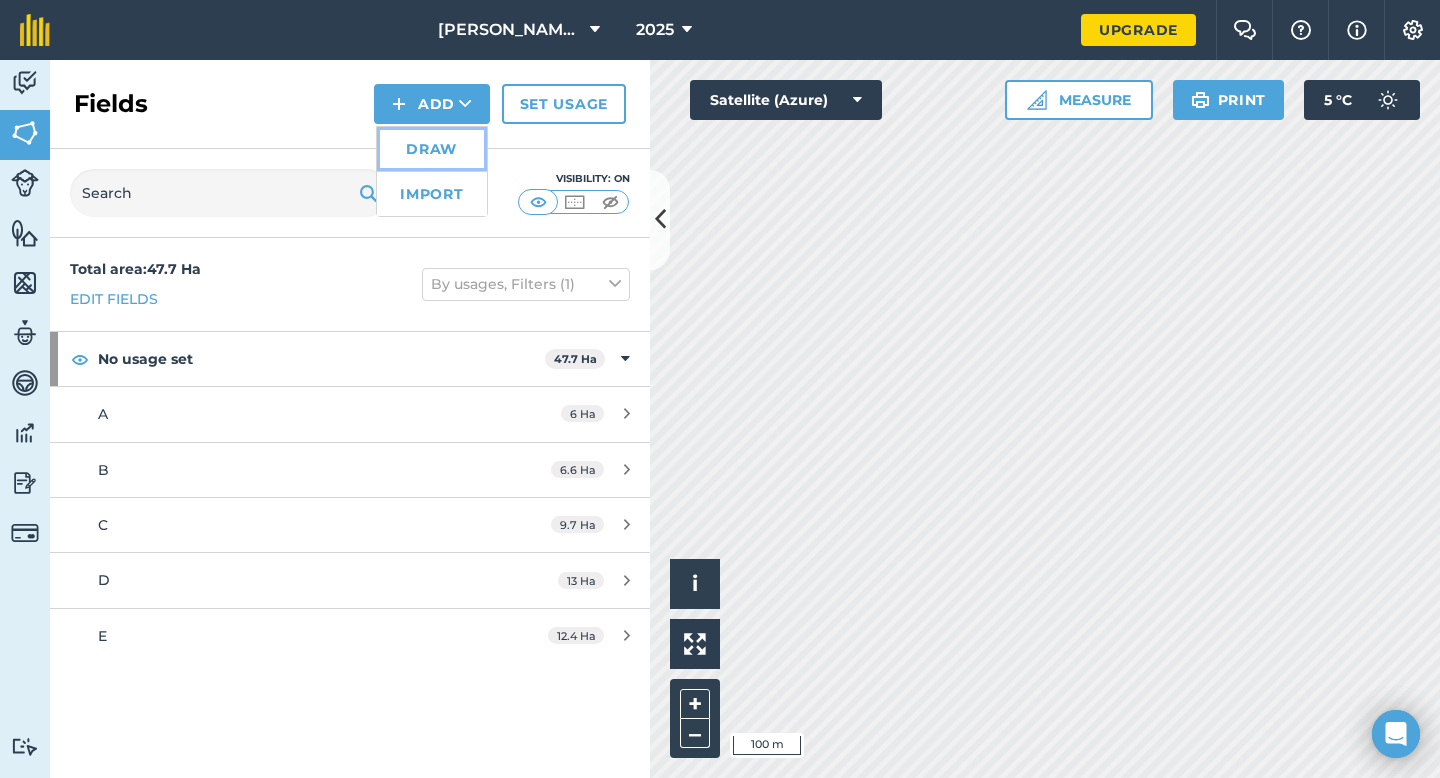 click on "Draw" at bounding box center (432, 149) 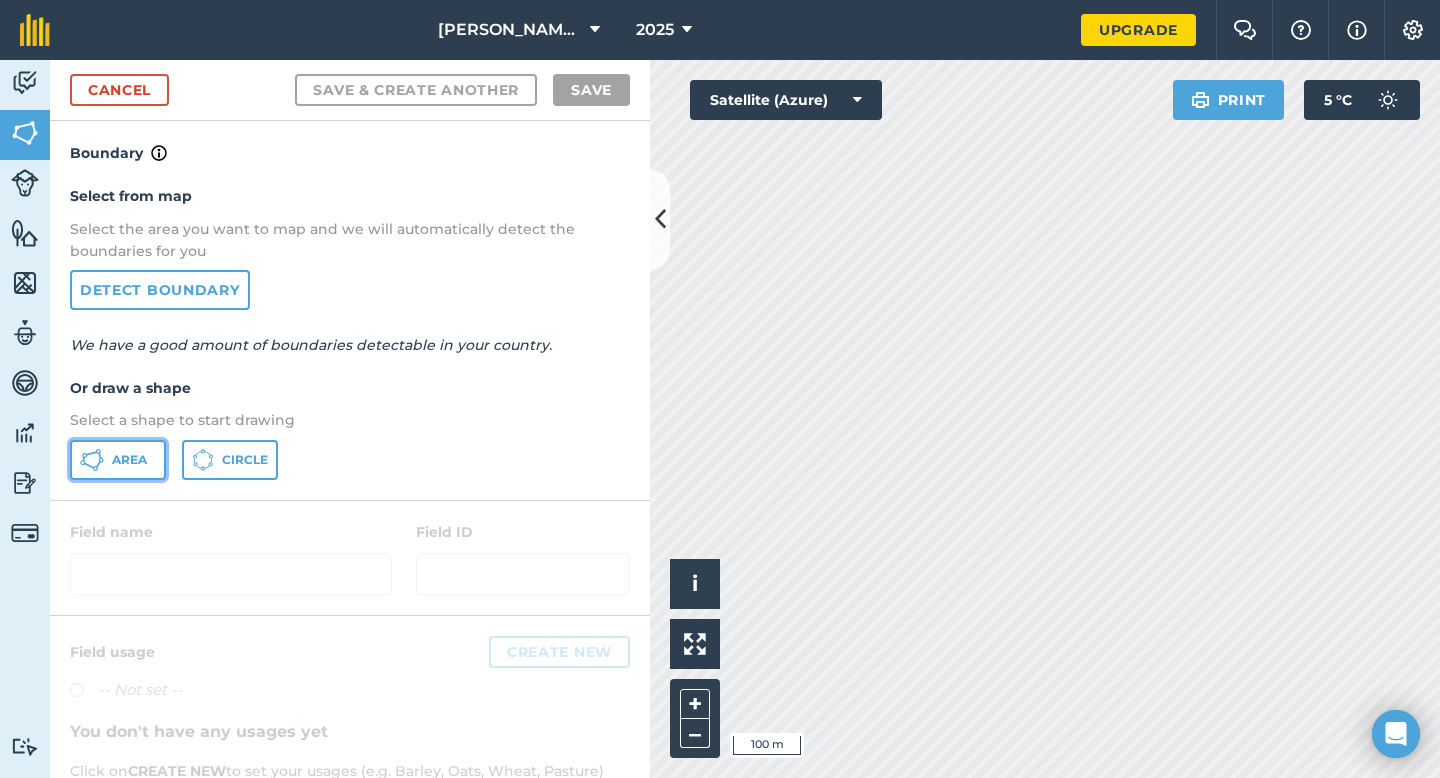 click on "Area" at bounding box center [118, 460] 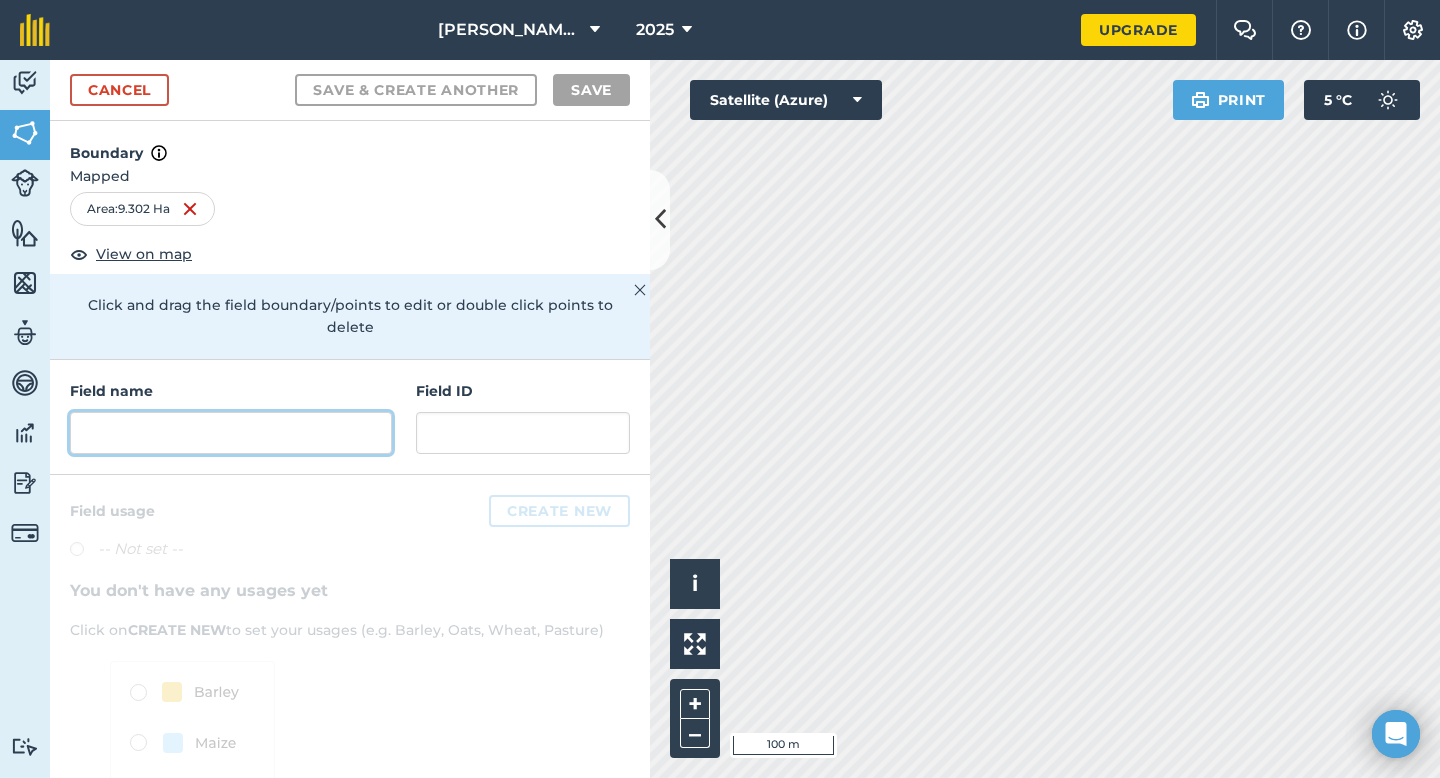 click at bounding box center (231, 433) 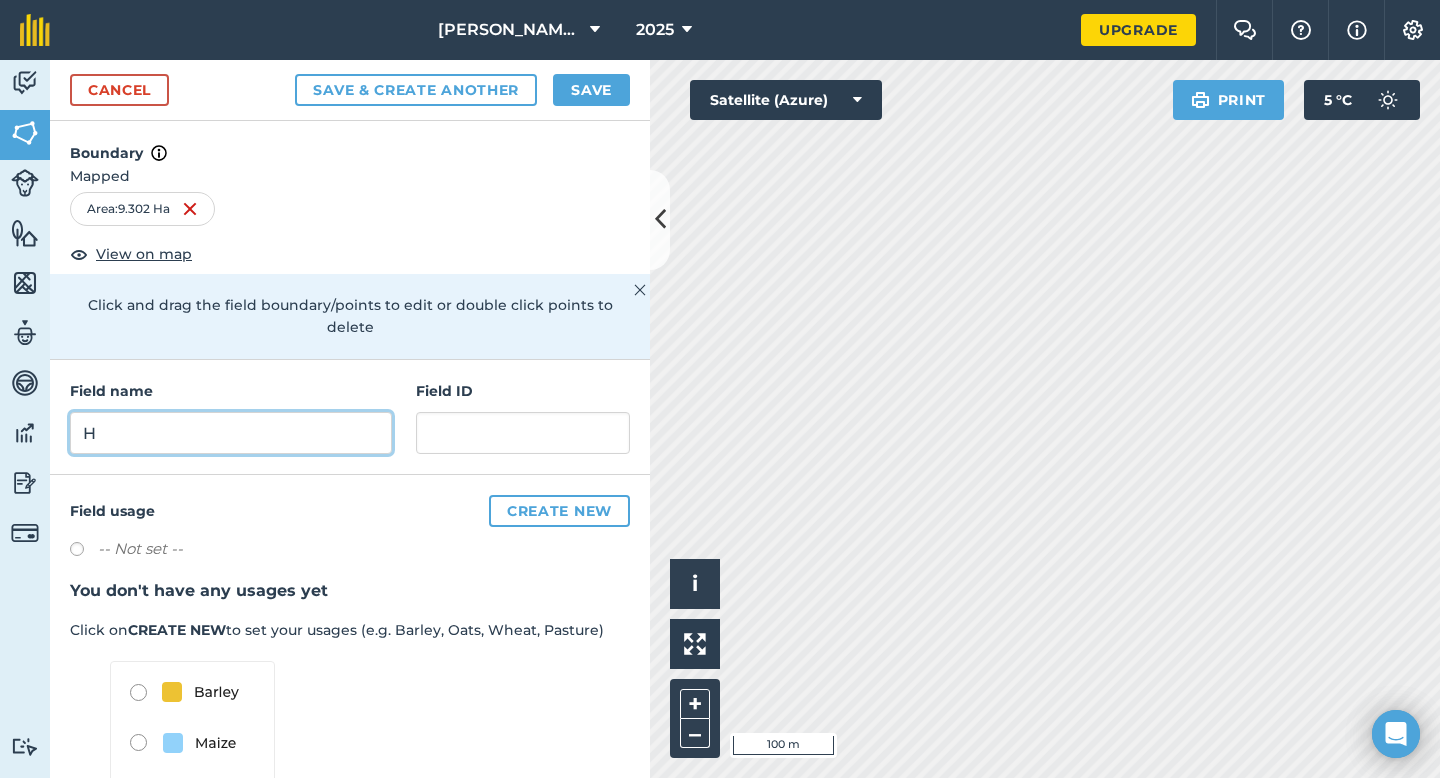 type on "H" 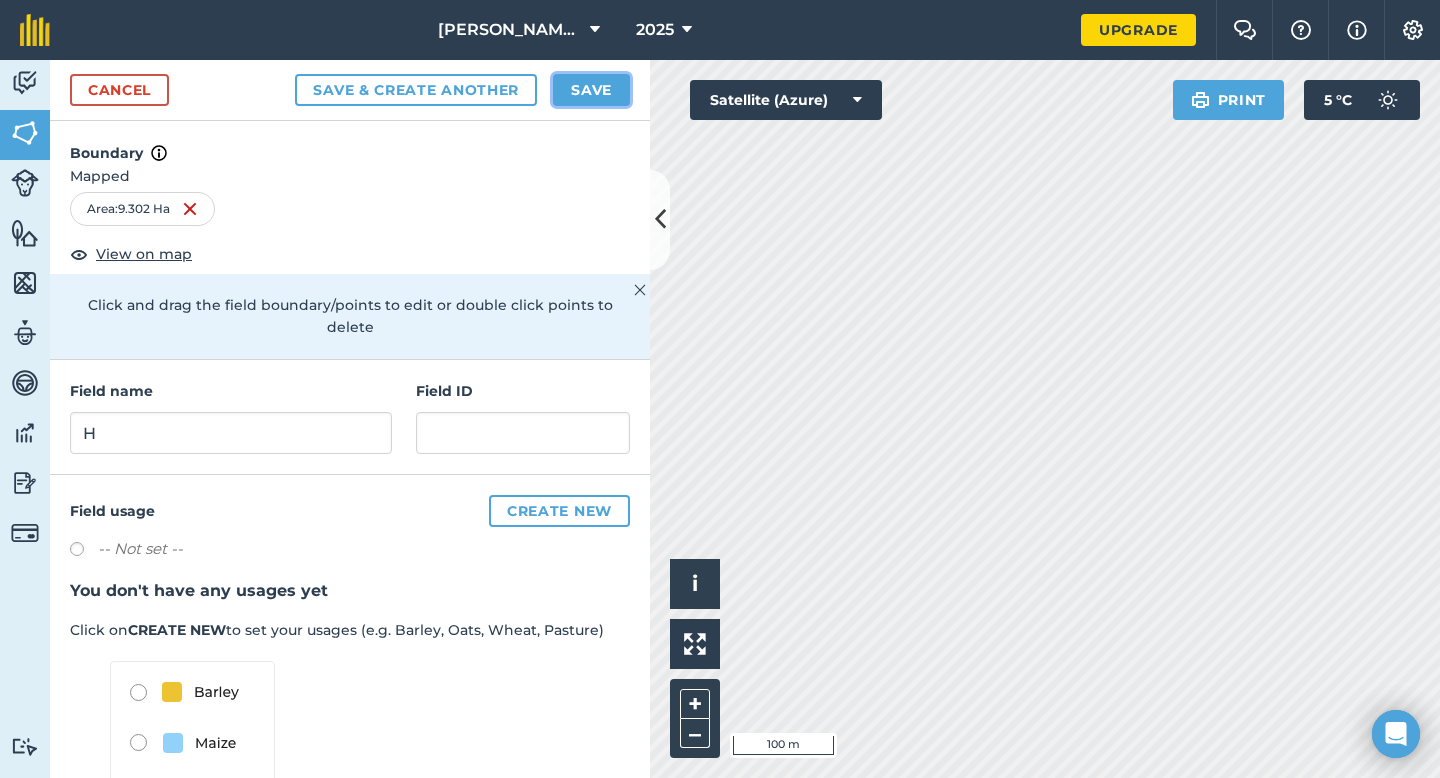 click on "Save" at bounding box center (591, 90) 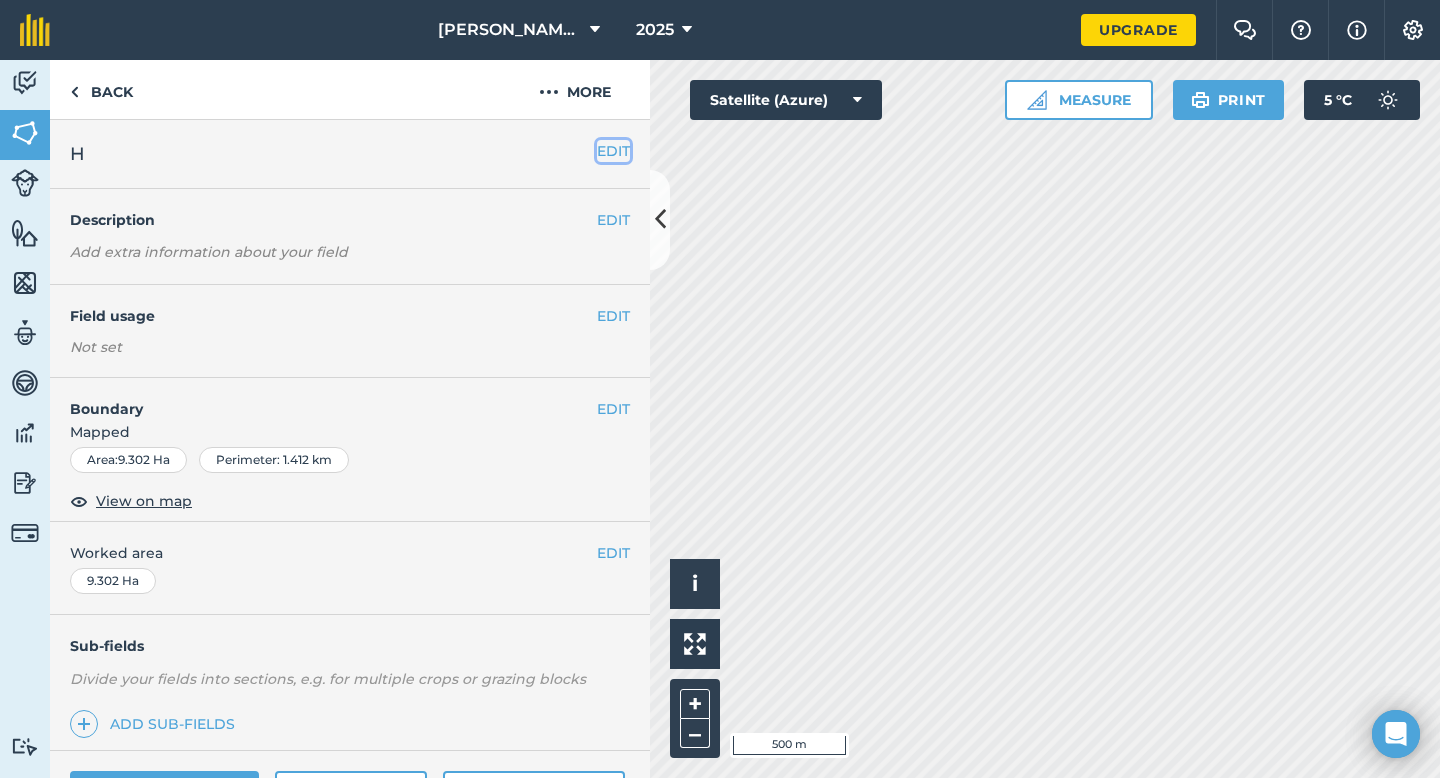click on "EDIT" at bounding box center (613, 151) 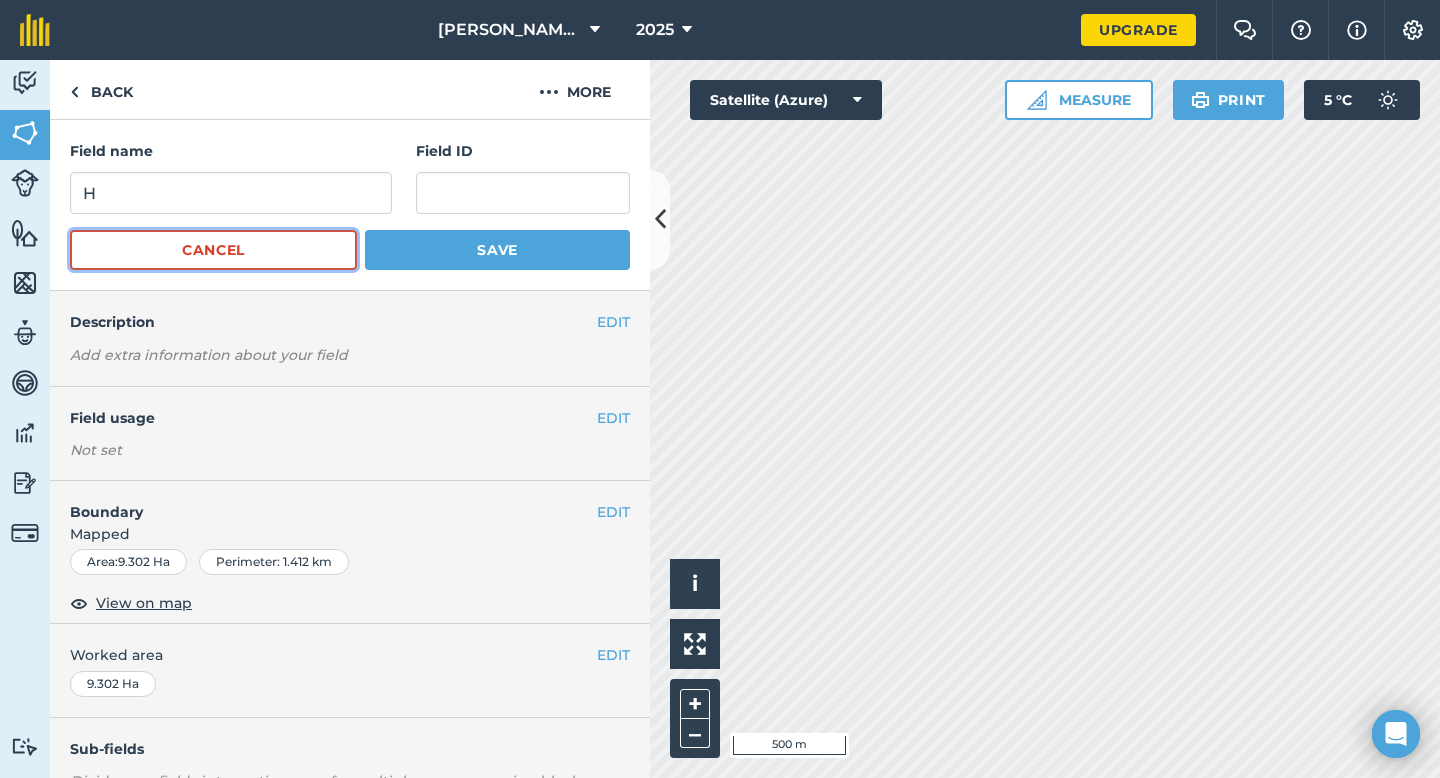 click on "Cancel" at bounding box center [213, 250] 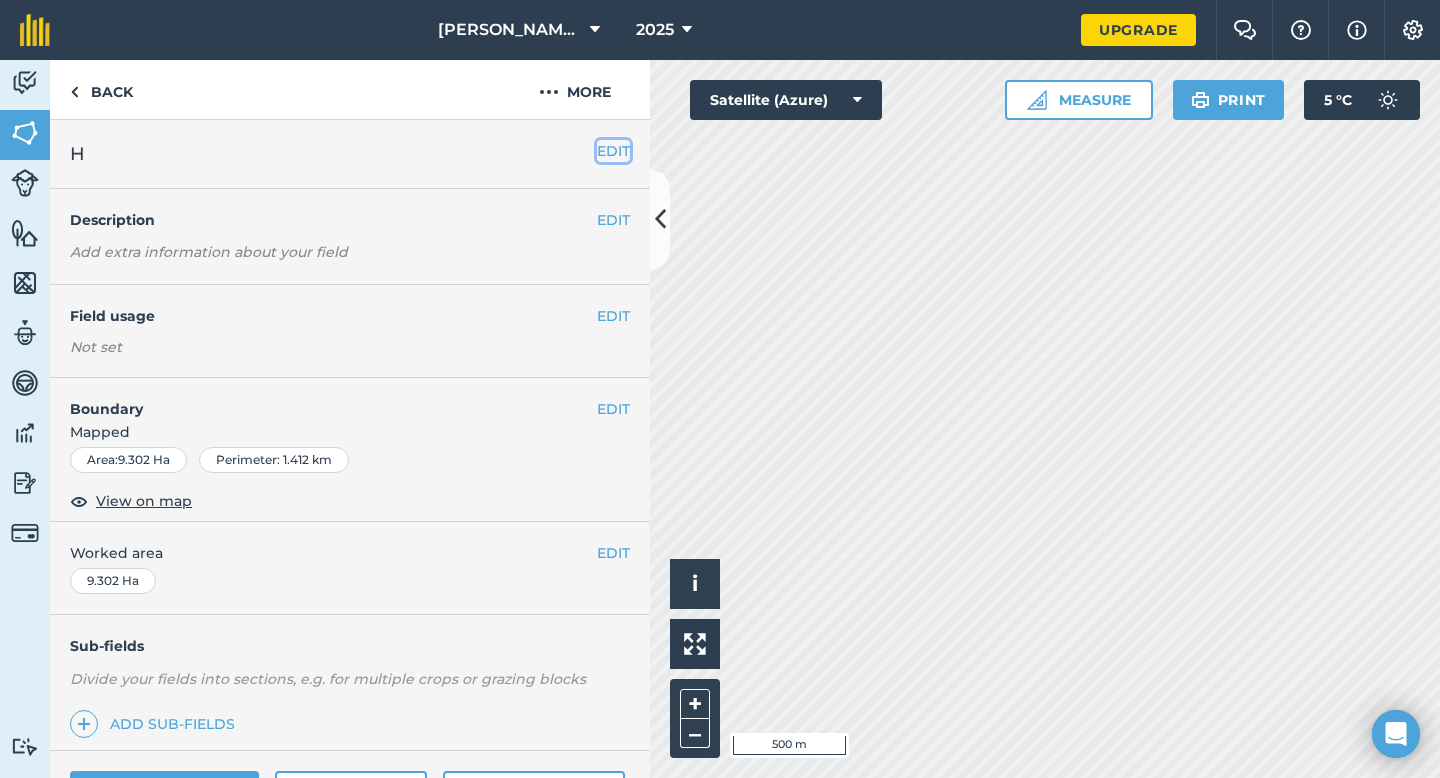 click on "EDIT" at bounding box center (613, 151) 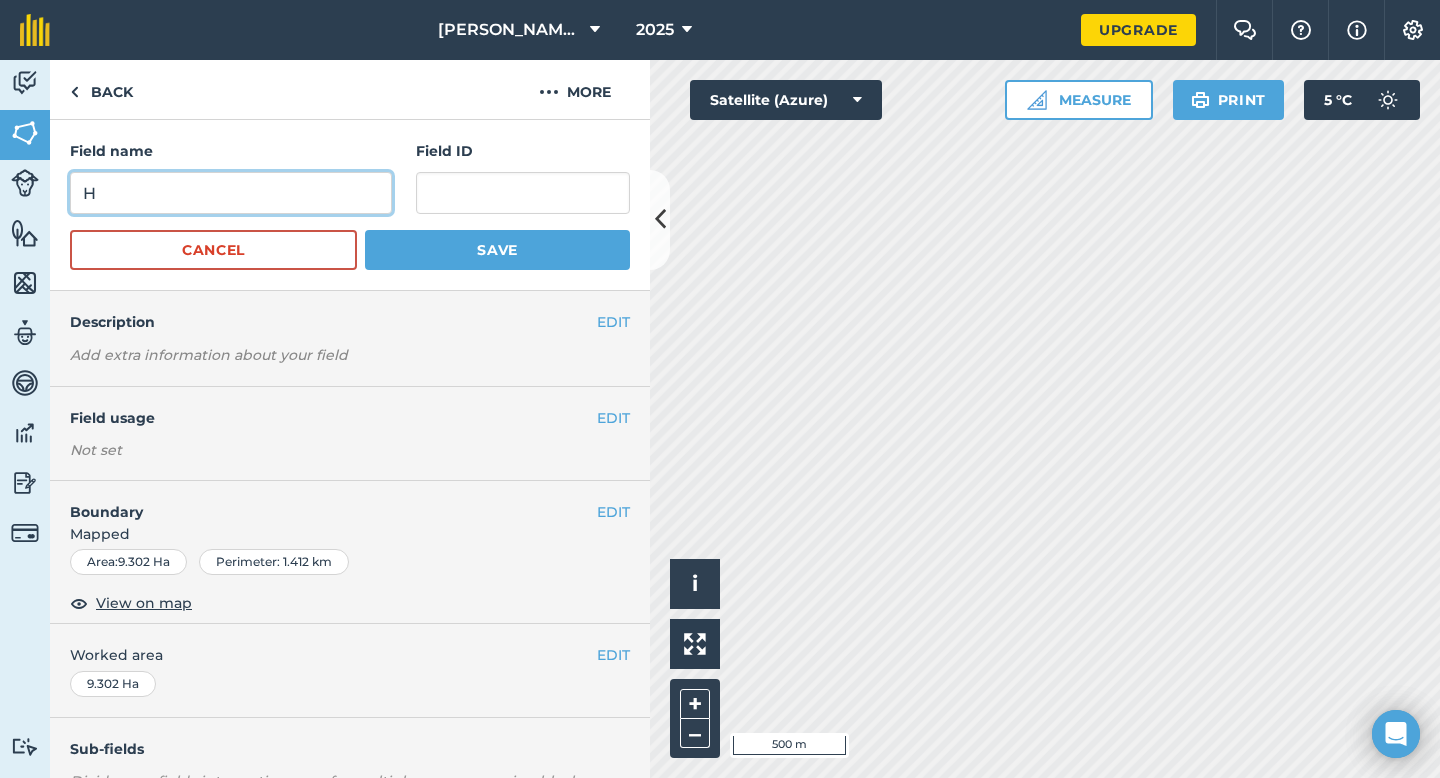 click on "H" at bounding box center [231, 193] 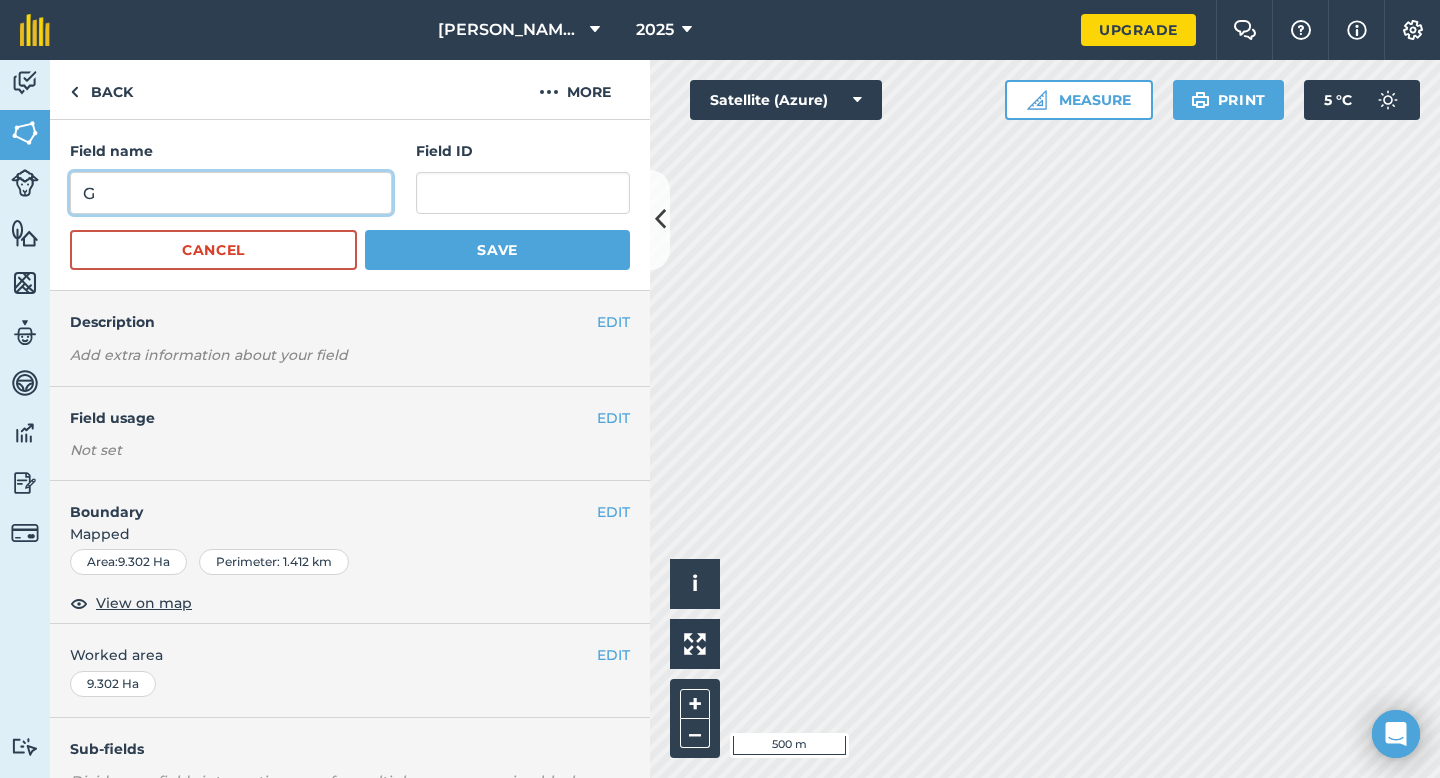 type on "G" 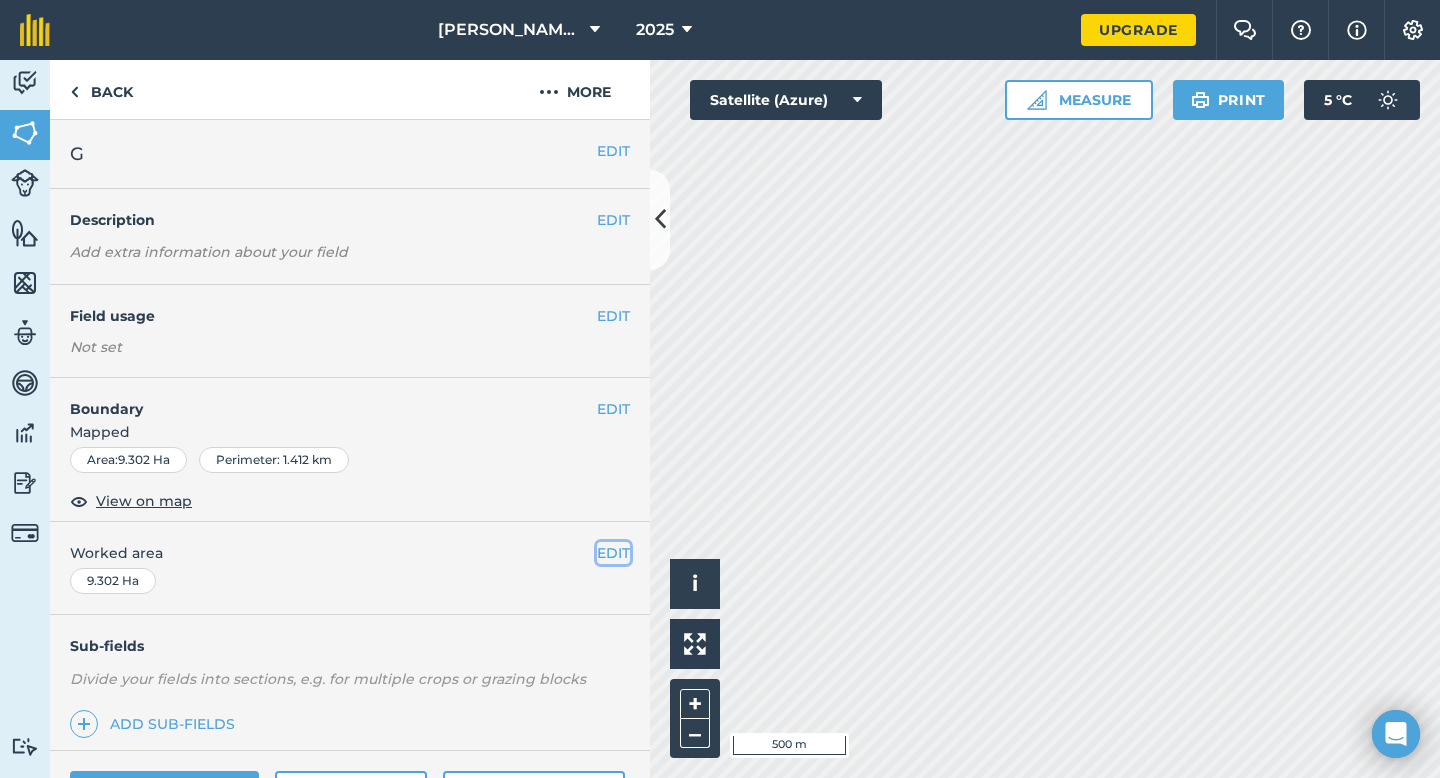 drag, startPoint x: 612, startPoint y: 553, endPoint x: 537, endPoint y: 553, distance: 75 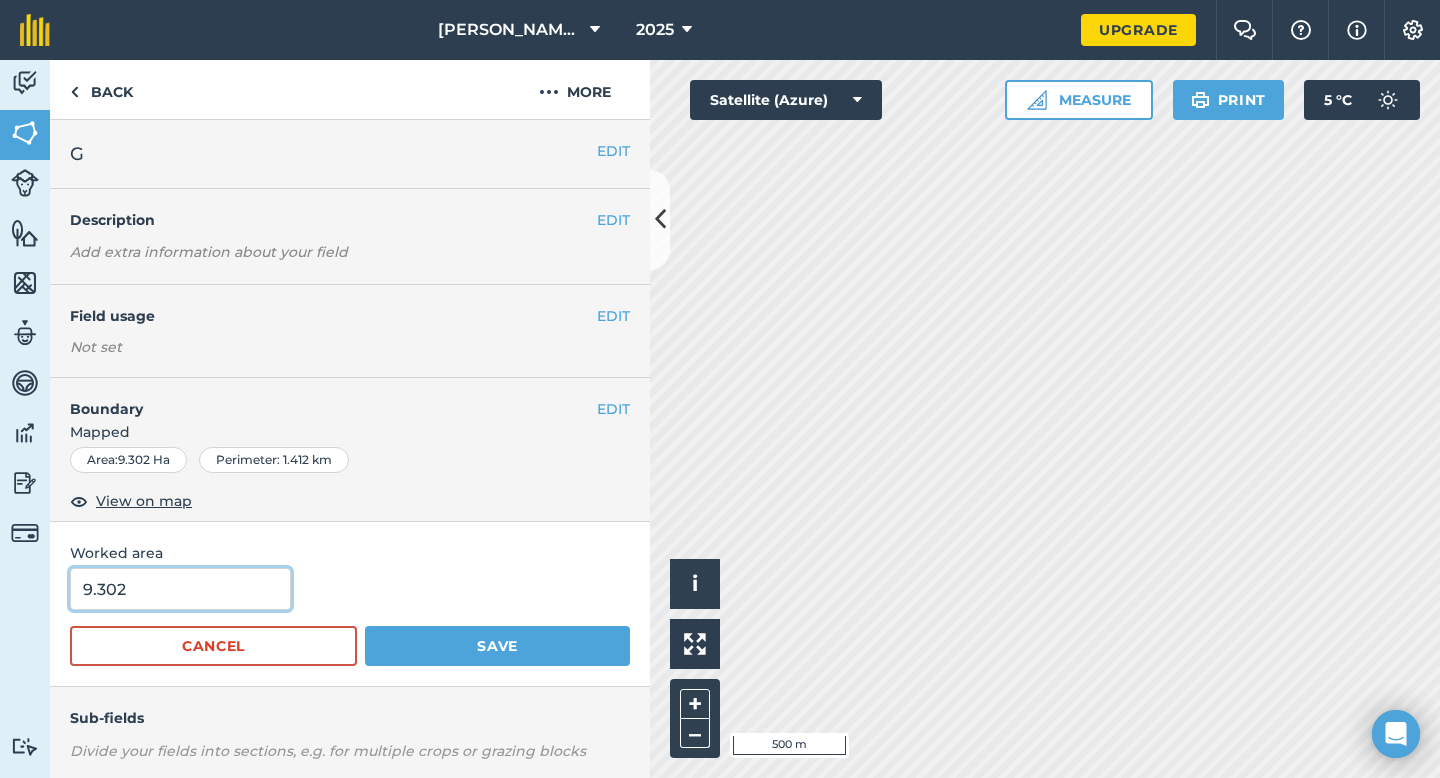 click on "9.302" at bounding box center [180, 589] 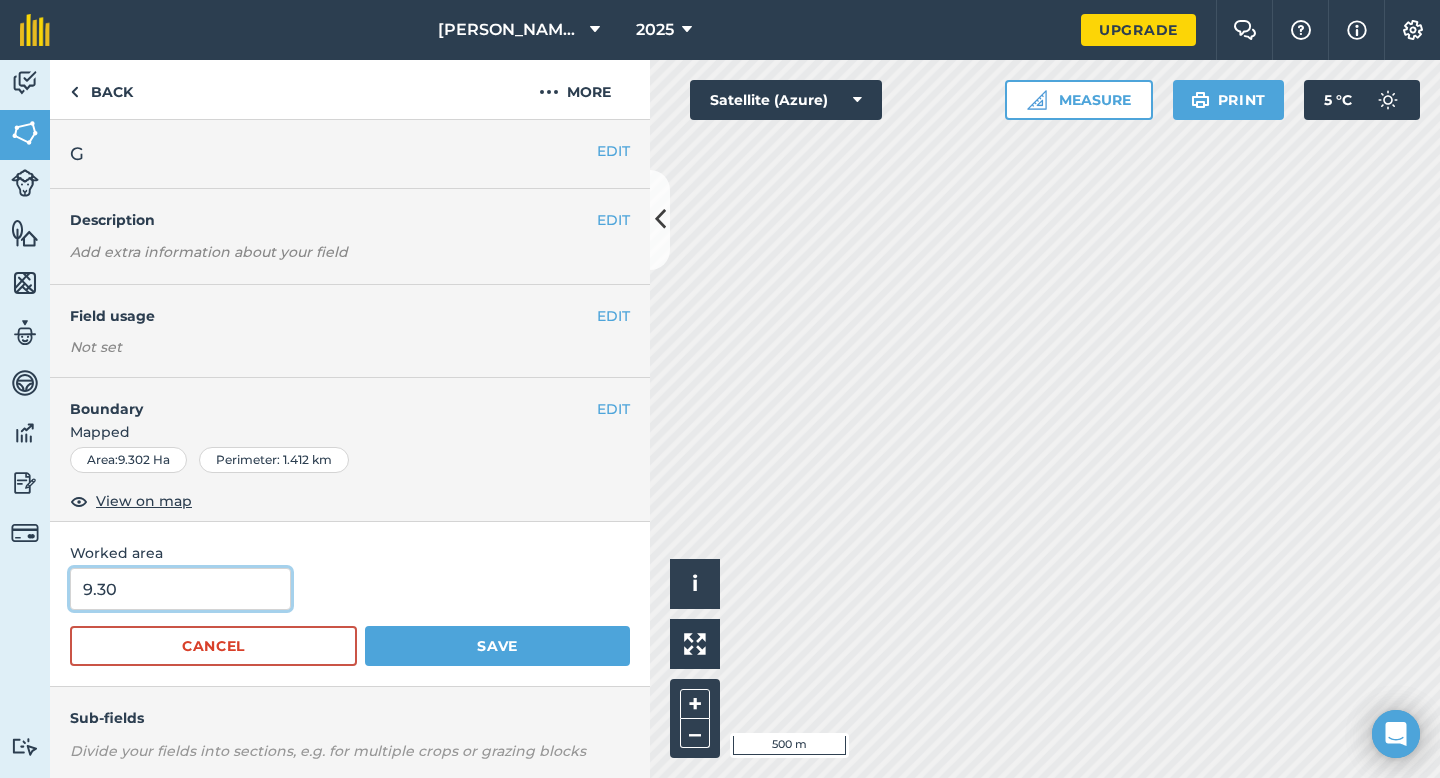 type on "9.3" 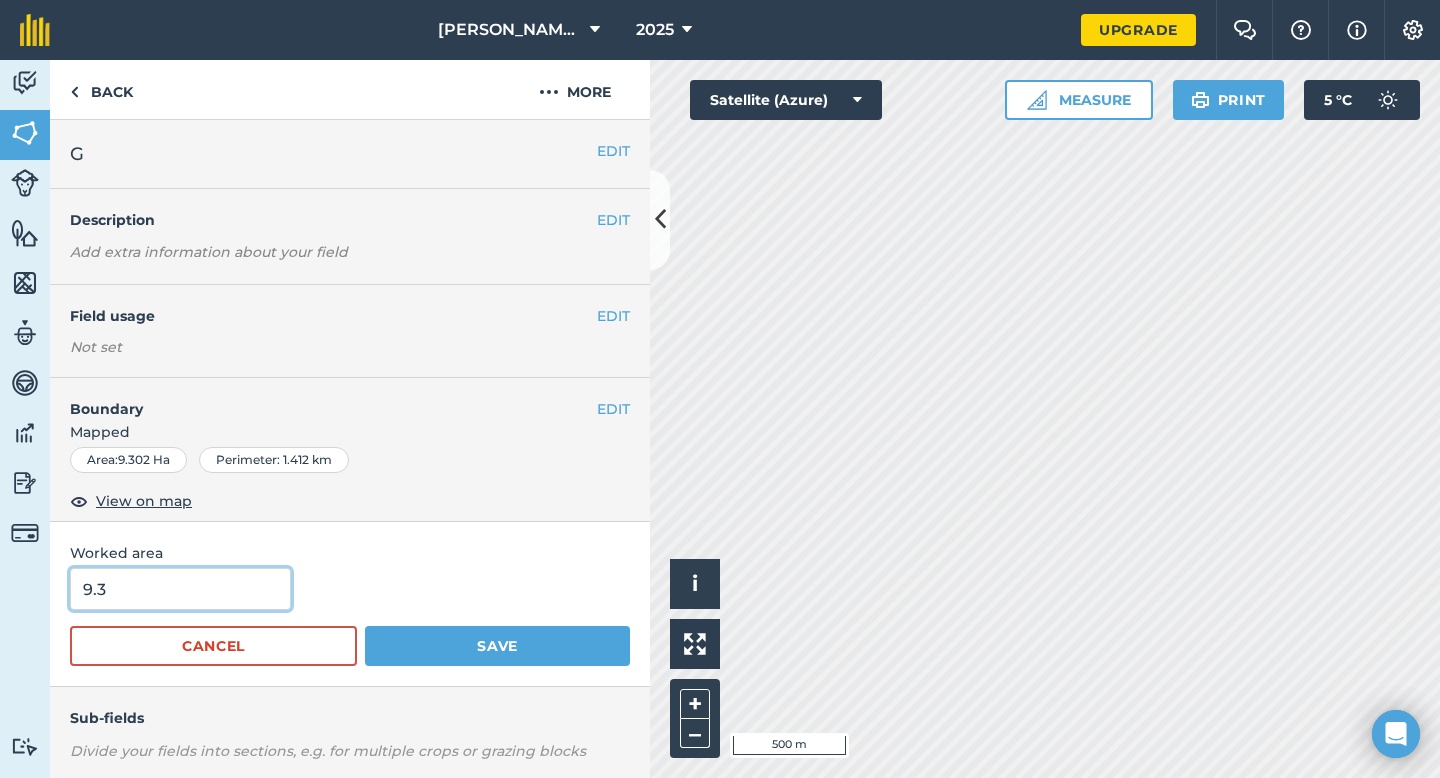 click on "Save" at bounding box center (497, 646) 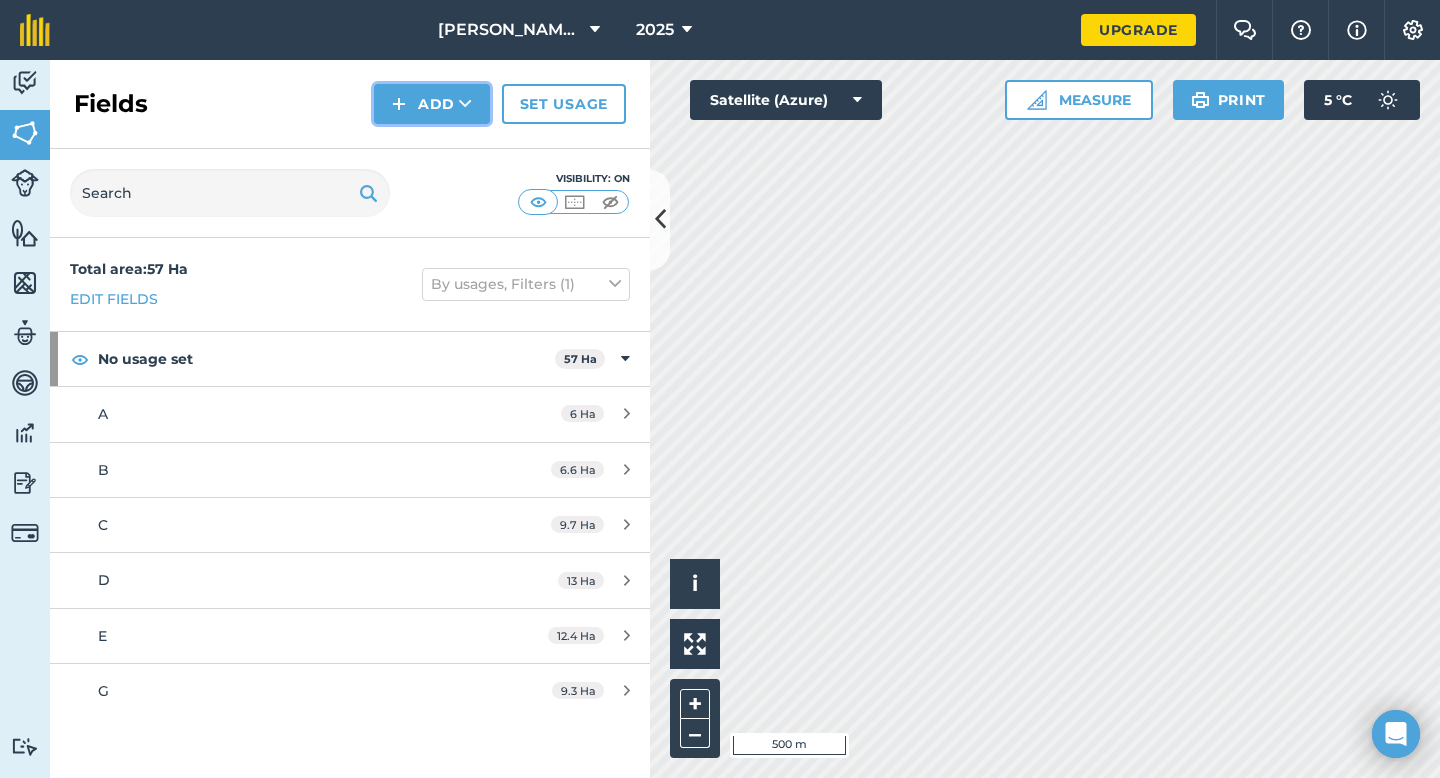click on "Add" at bounding box center [432, 104] 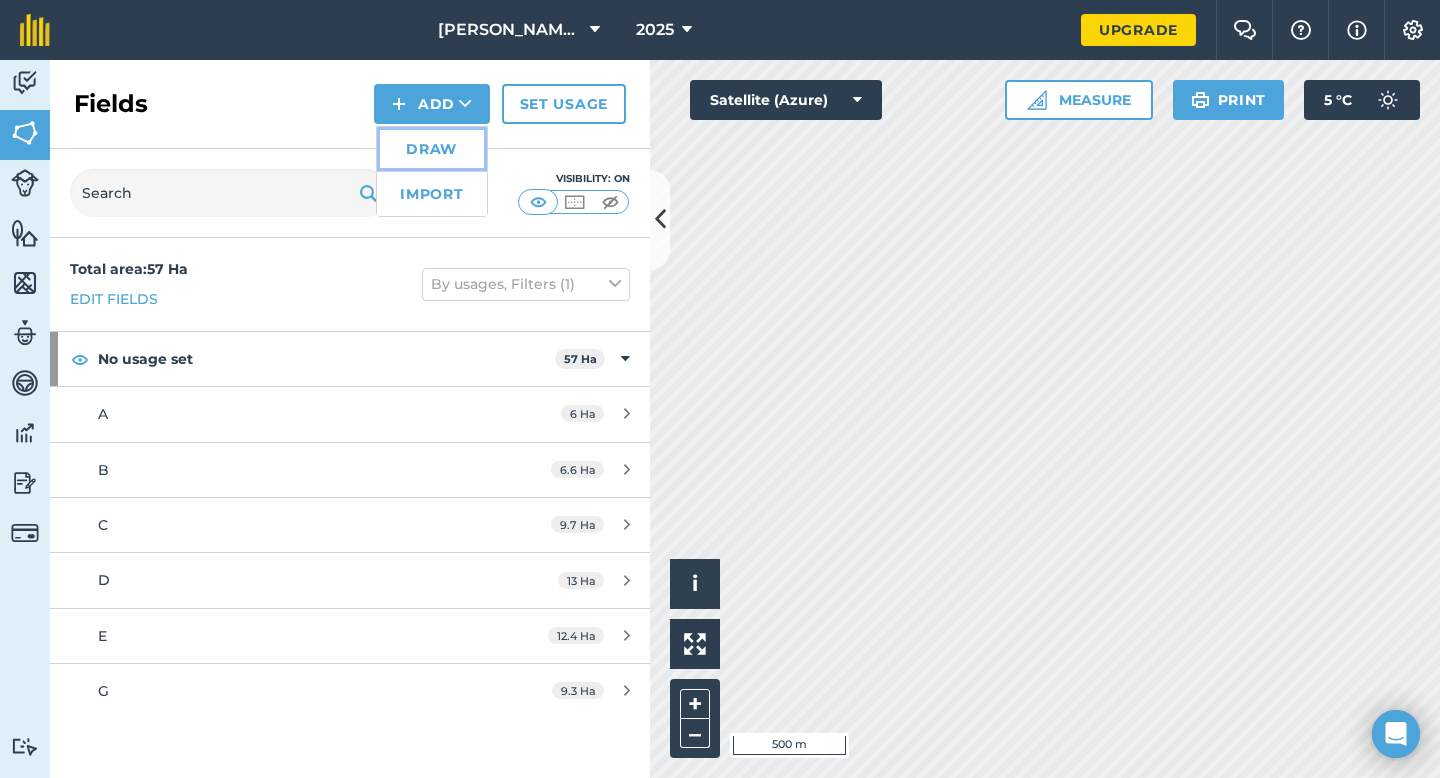 click on "Draw" at bounding box center (432, 149) 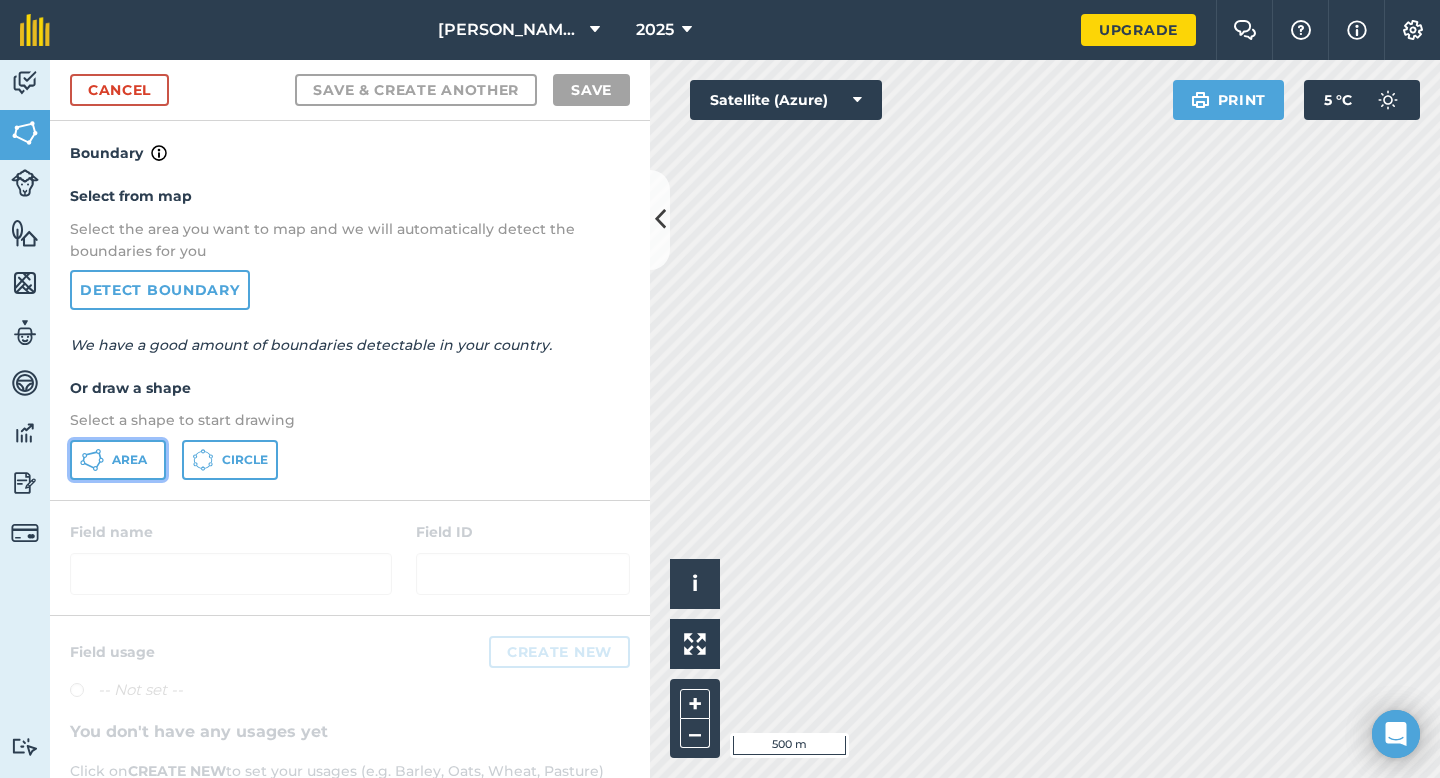 click on "Area" at bounding box center (118, 460) 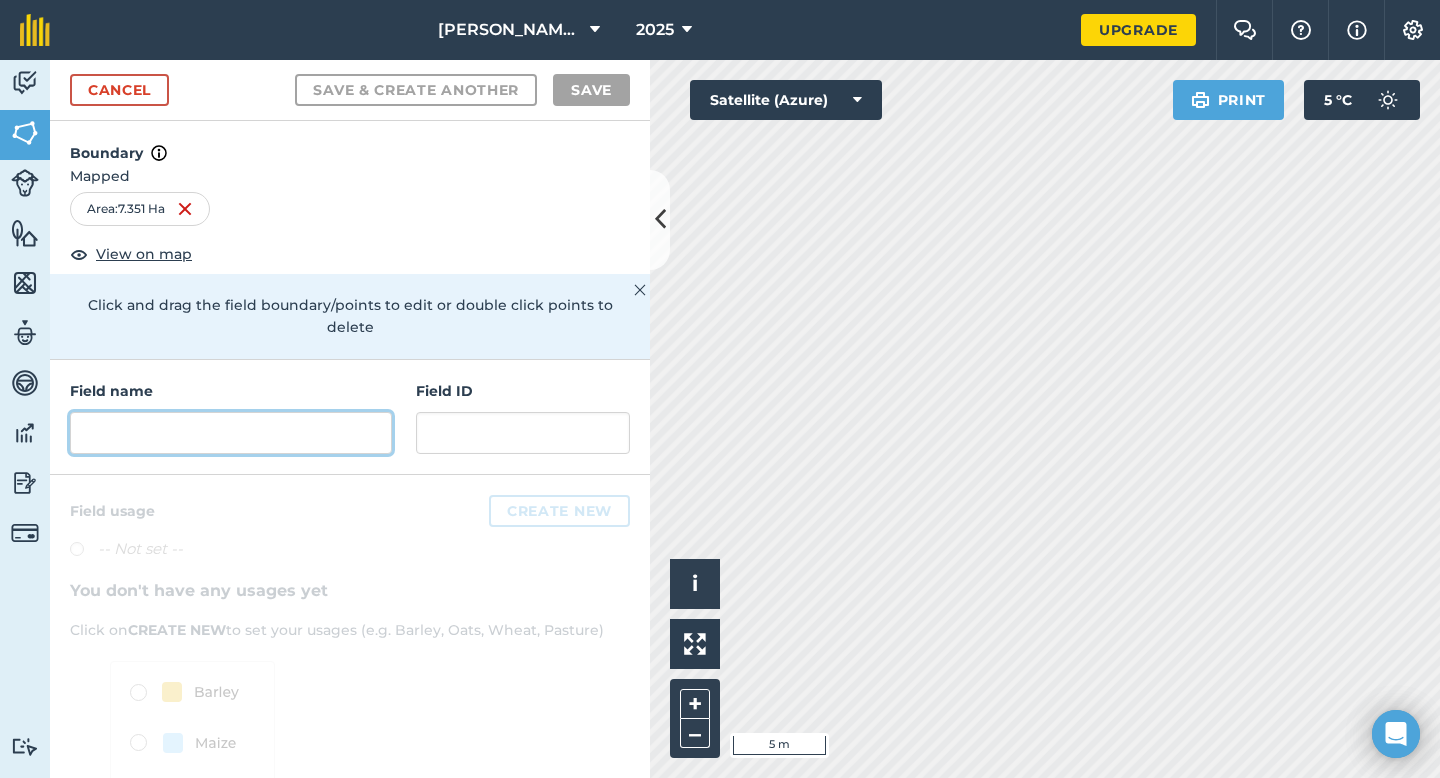 click at bounding box center [231, 433] 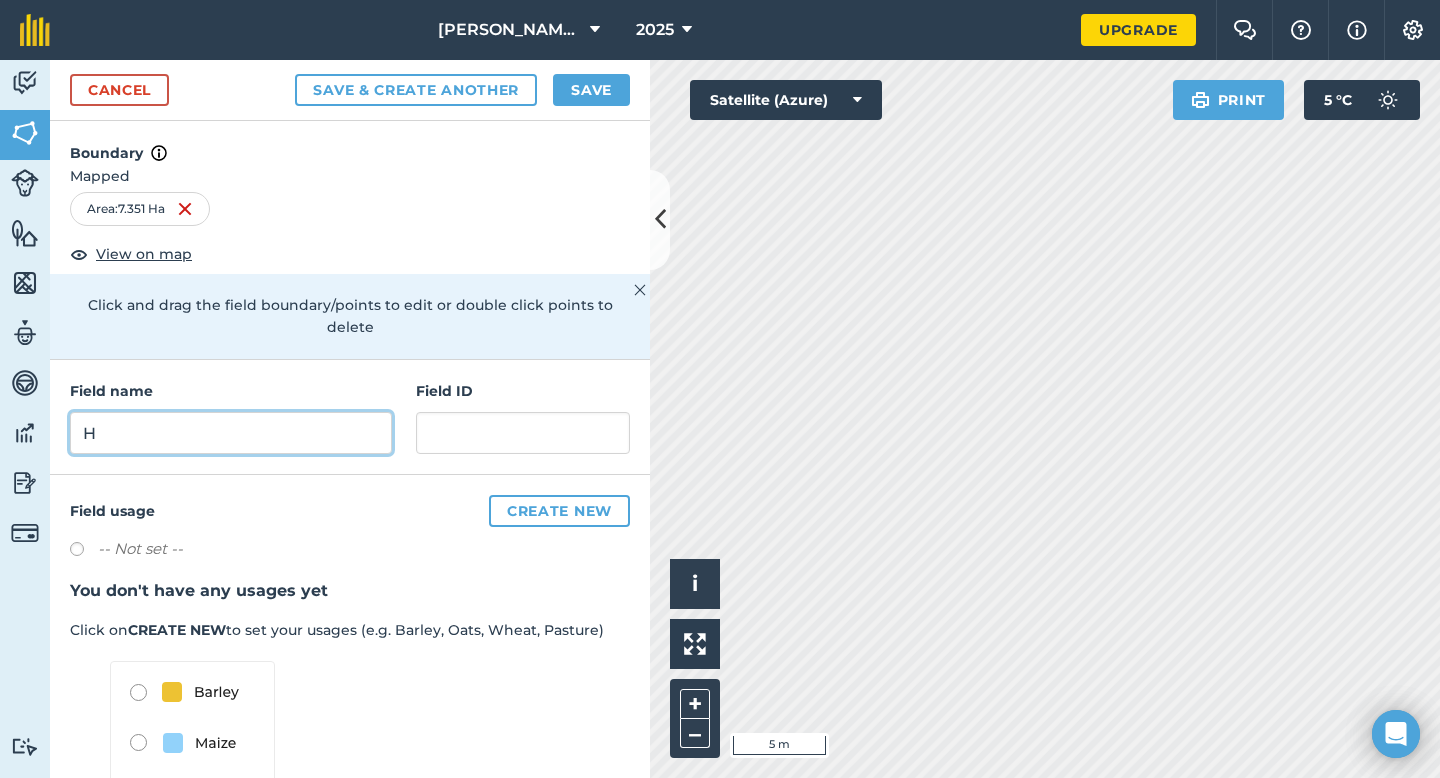 type on "H" 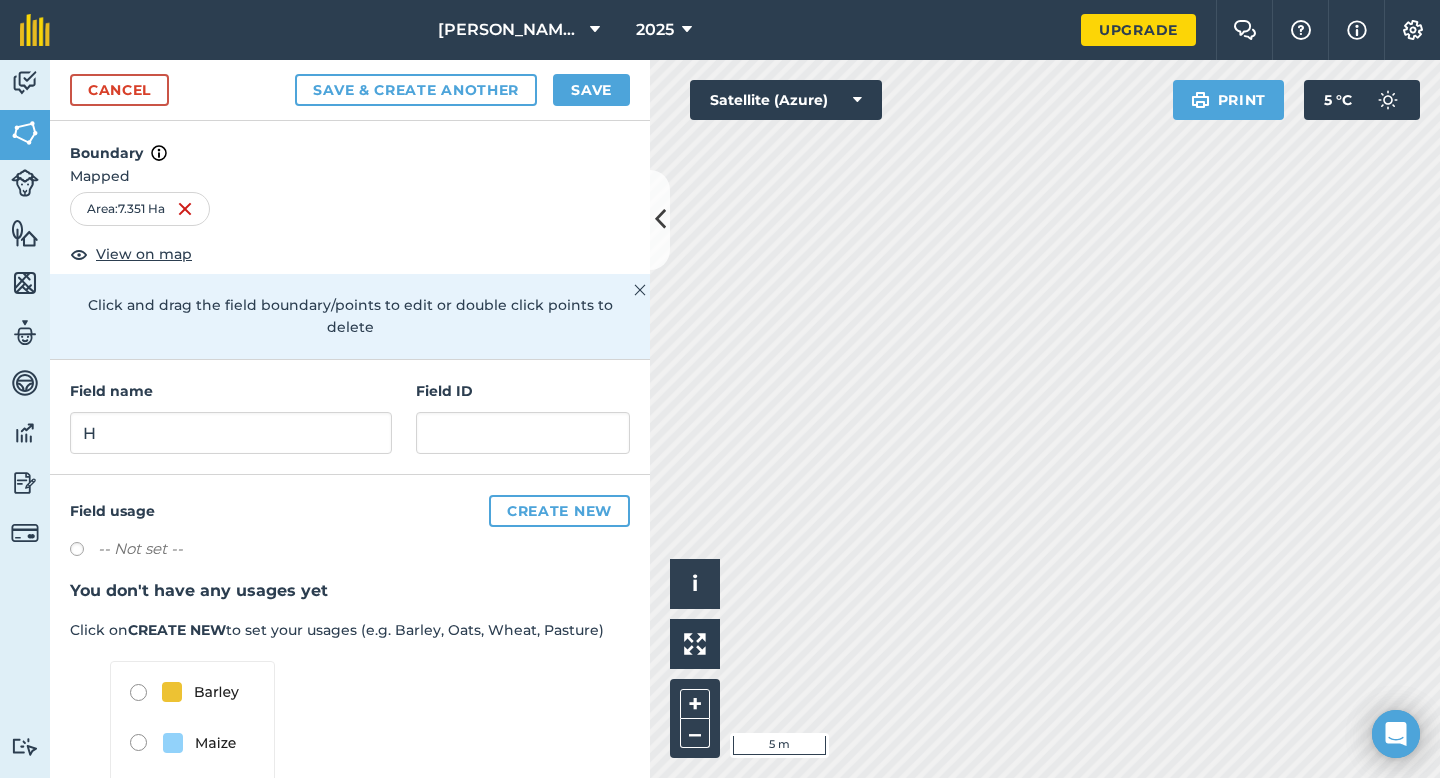 click on "Cancel Save & Create Another Save" at bounding box center [350, 90] 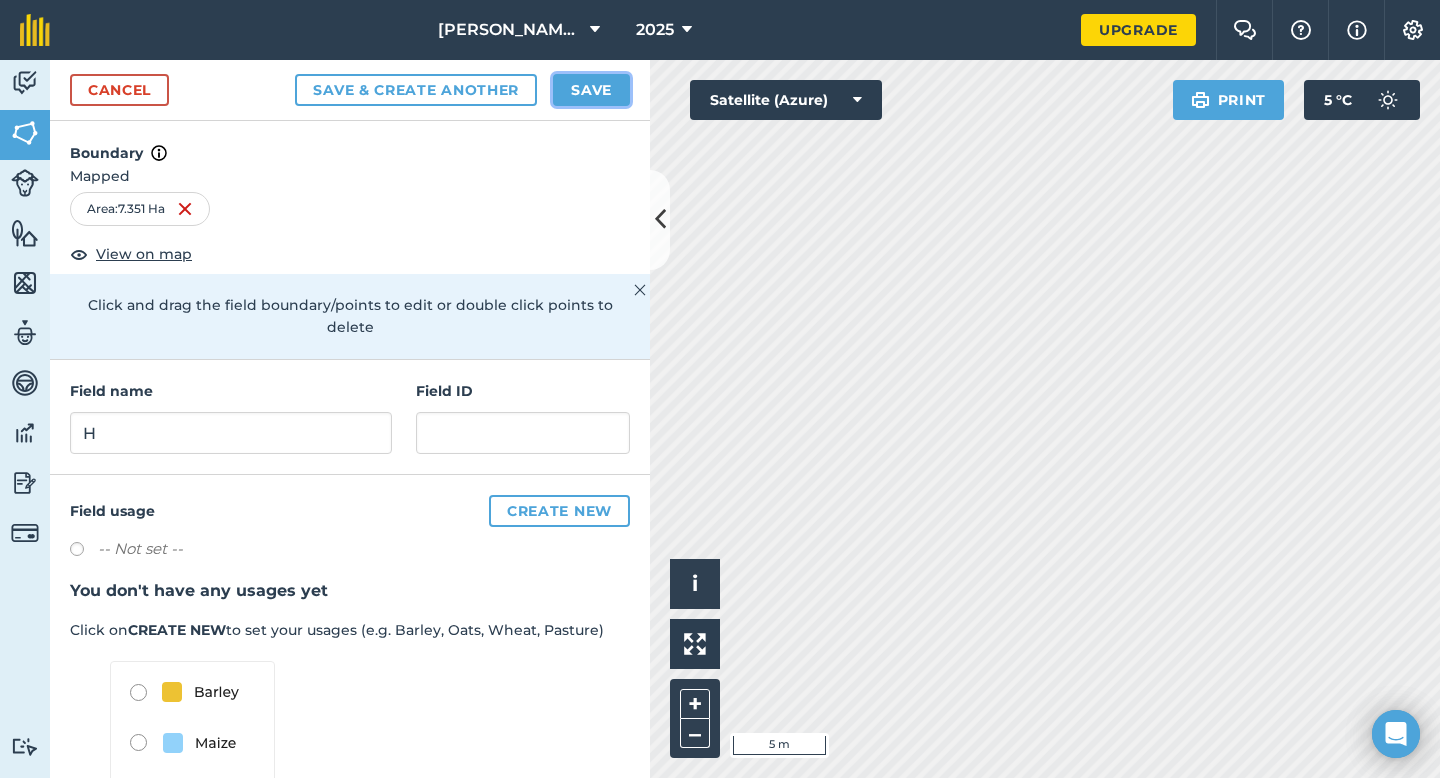 click on "Save" at bounding box center (591, 90) 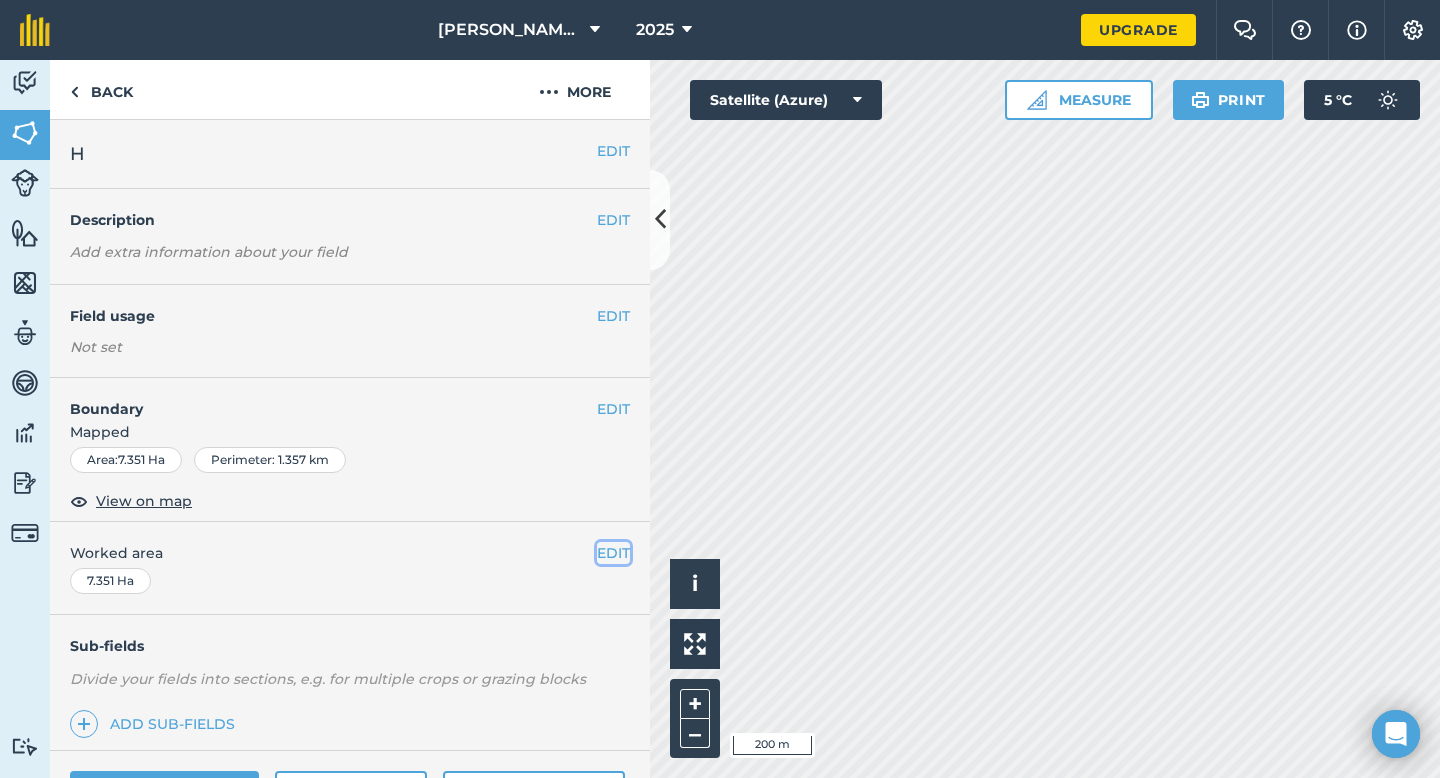 click on "EDIT" at bounding box center [613, 553] 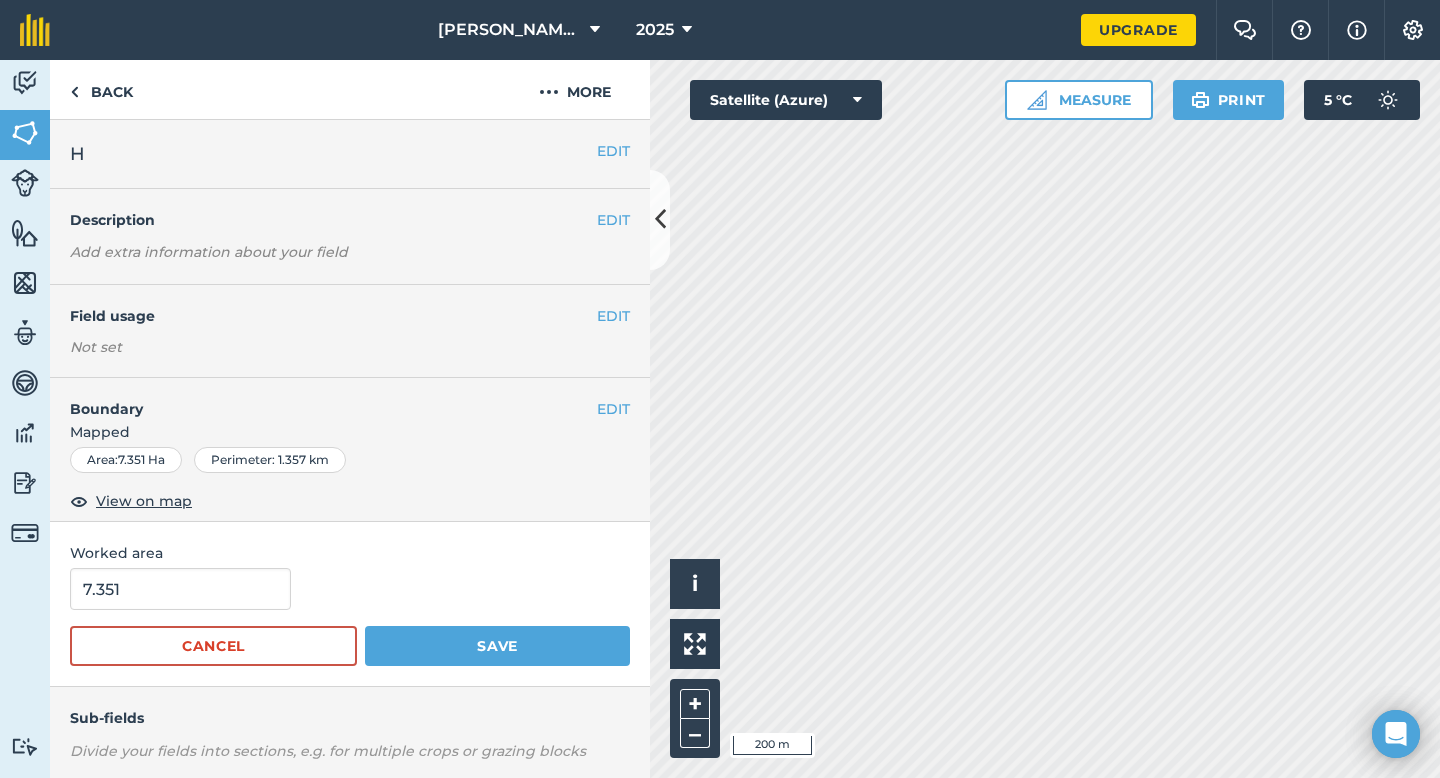 click on "Worked area" at bounding box center [350, 553] 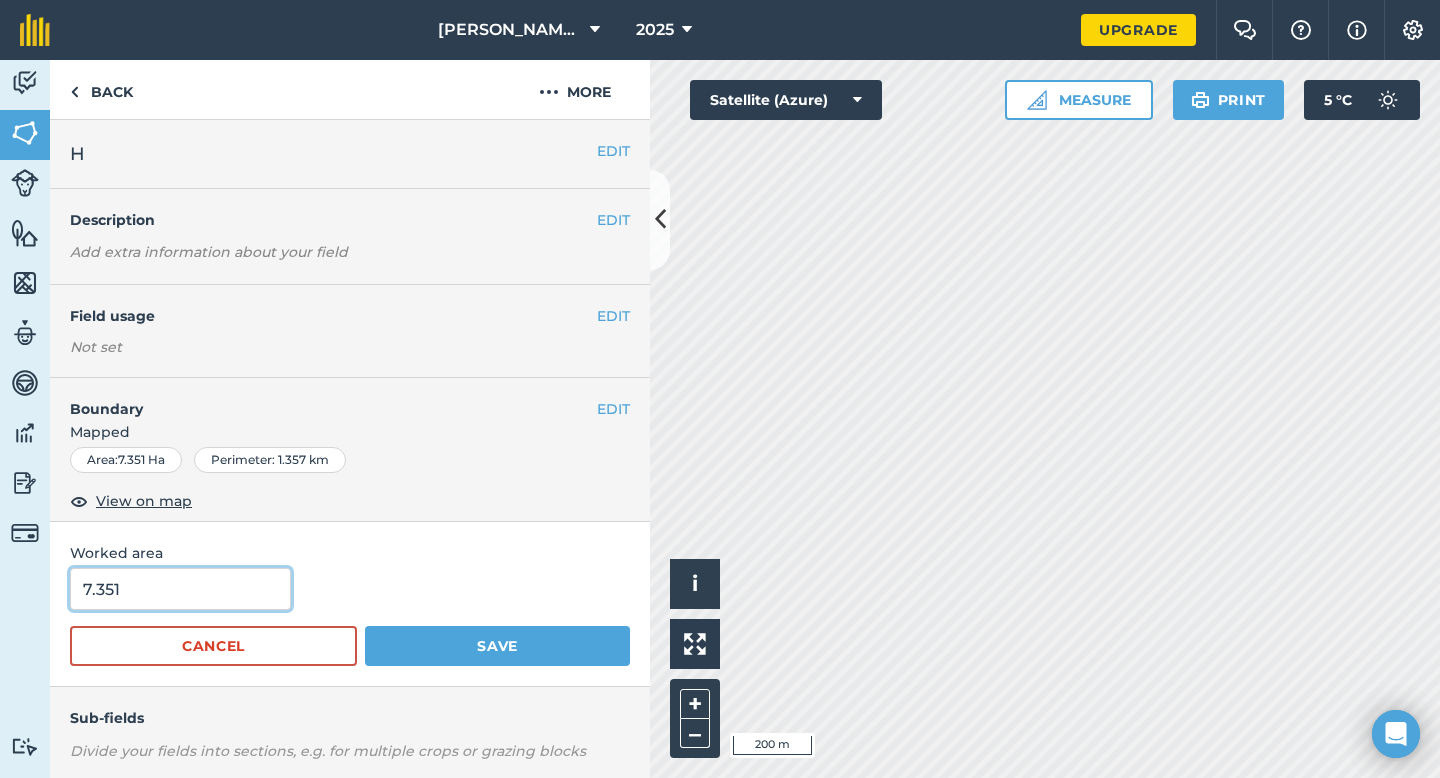 click on "7.351" at bounding box center (180, 589) 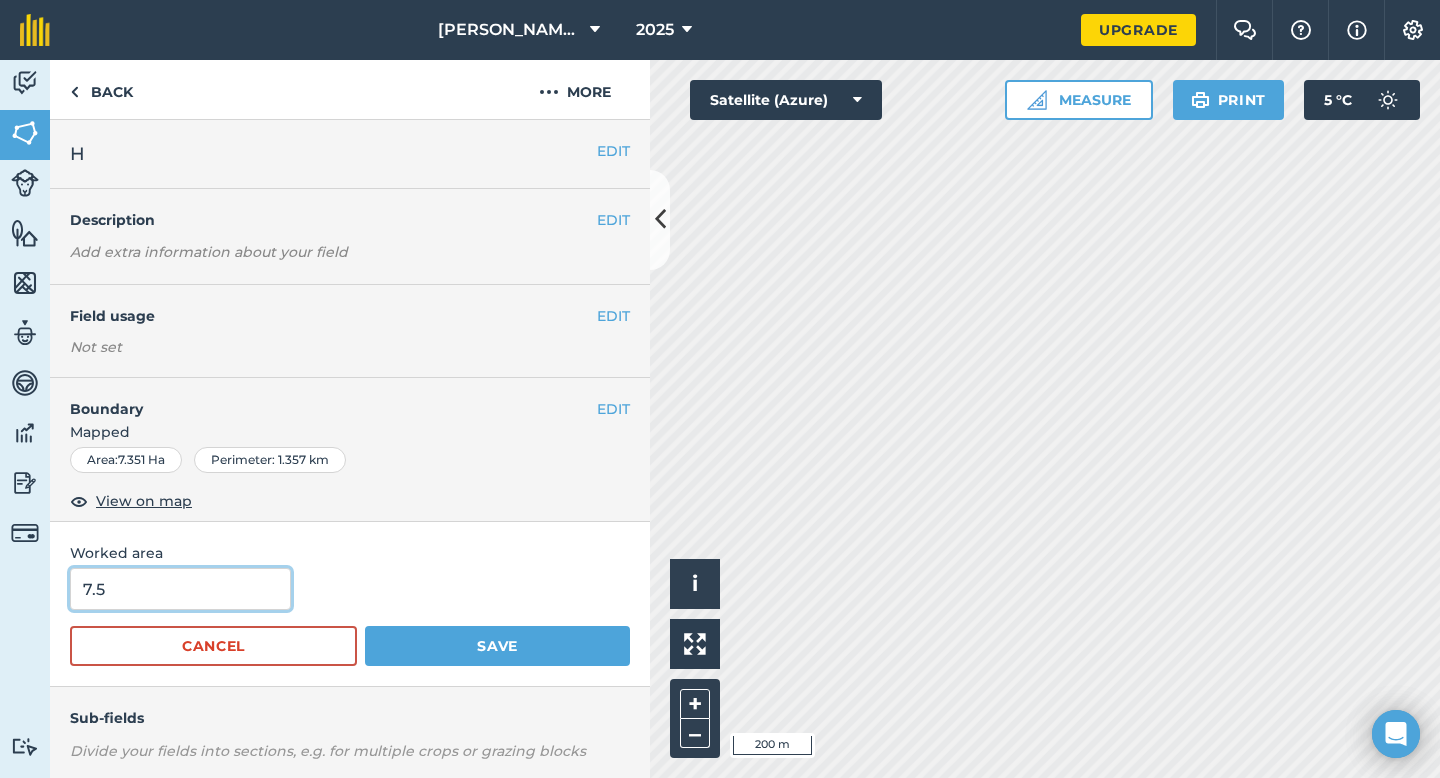 type on "7.5" 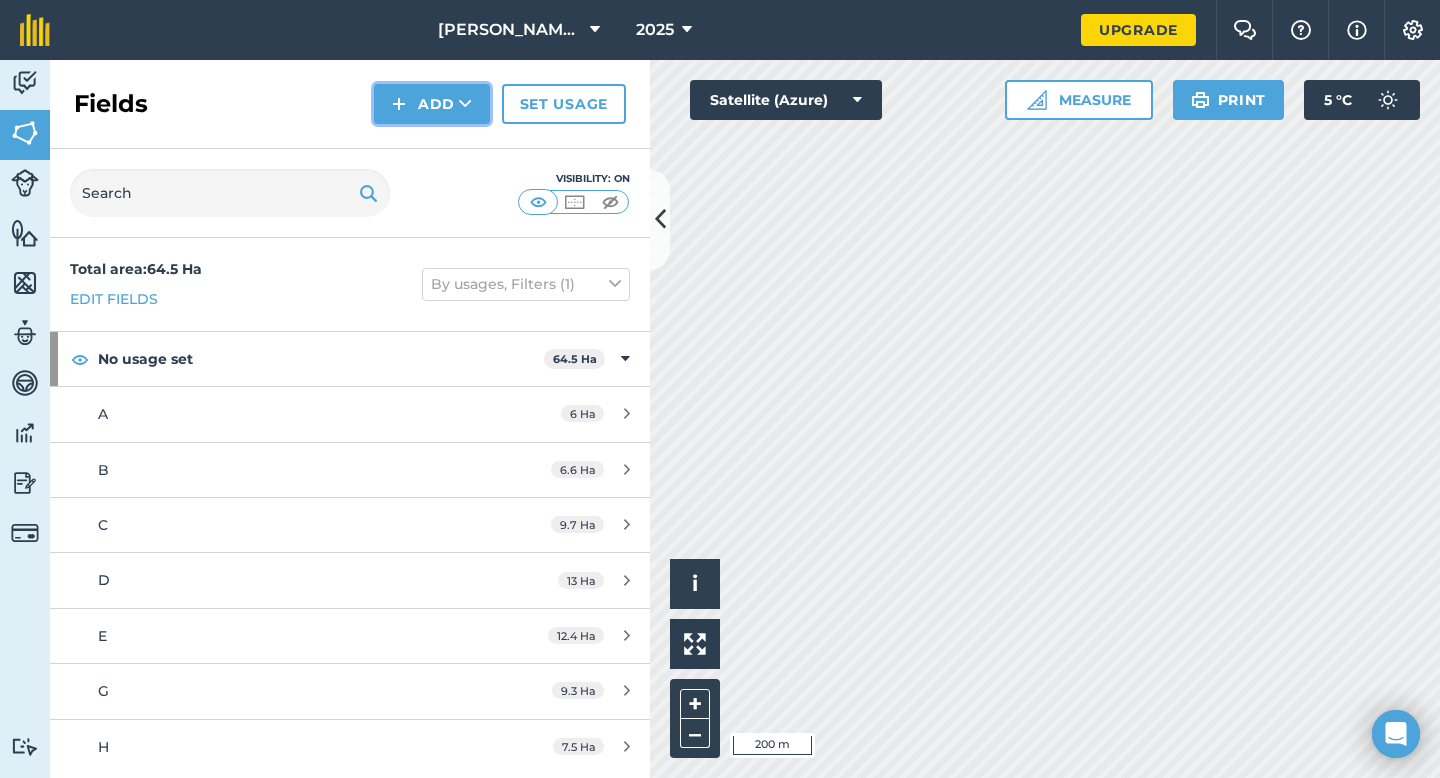 click on "Add" at bounding box center (432, 104) 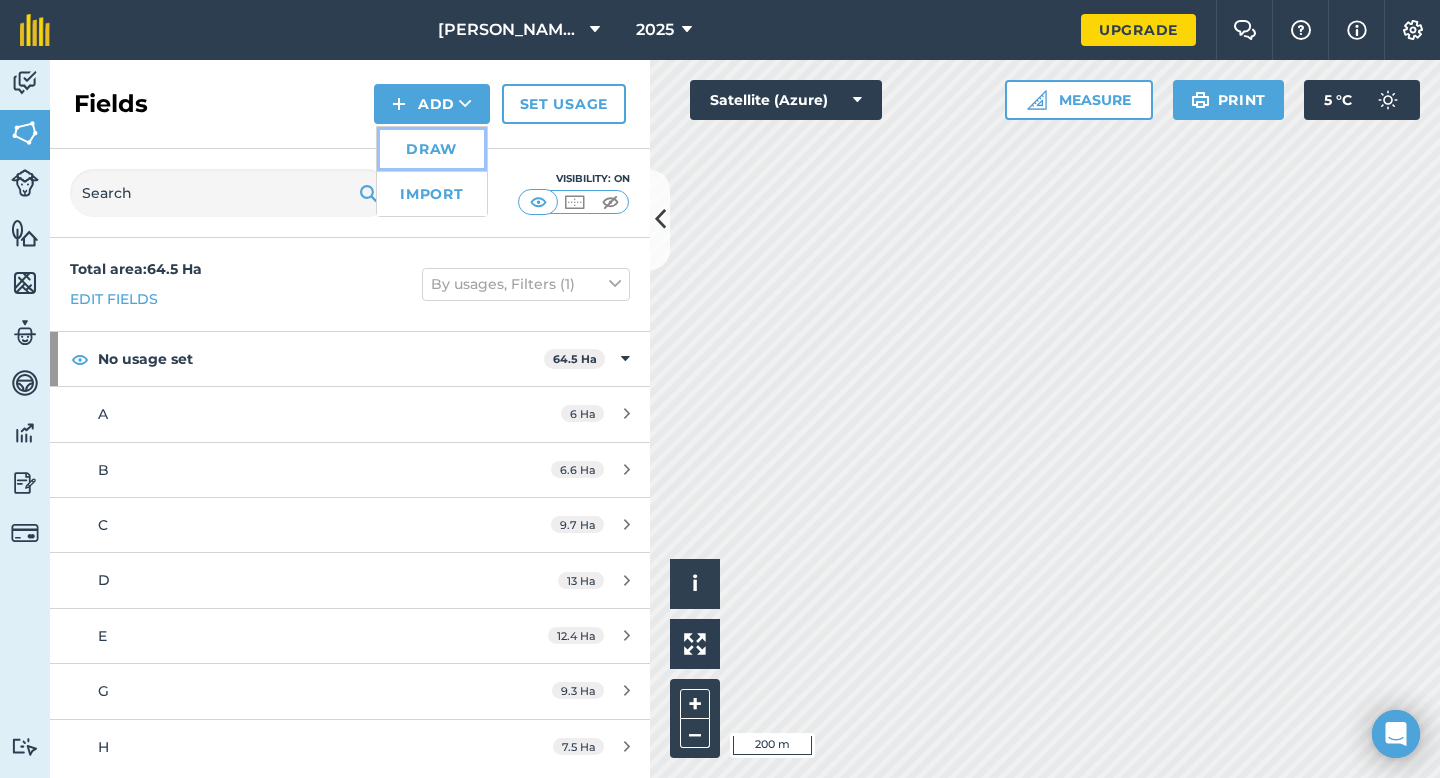 click on "Draw" at bounding box center (432, 149) 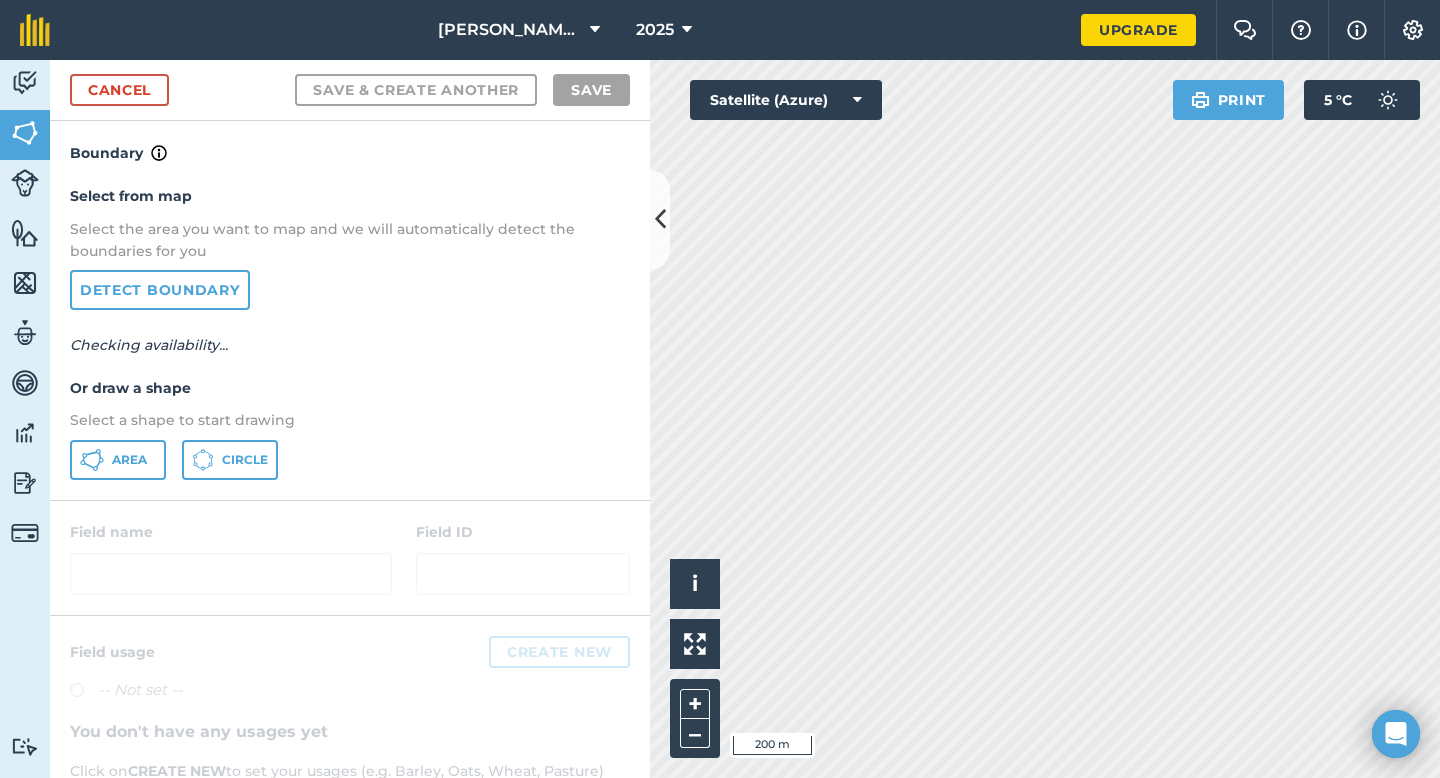 click on "Area Circle" at bounding box center (350, 460) 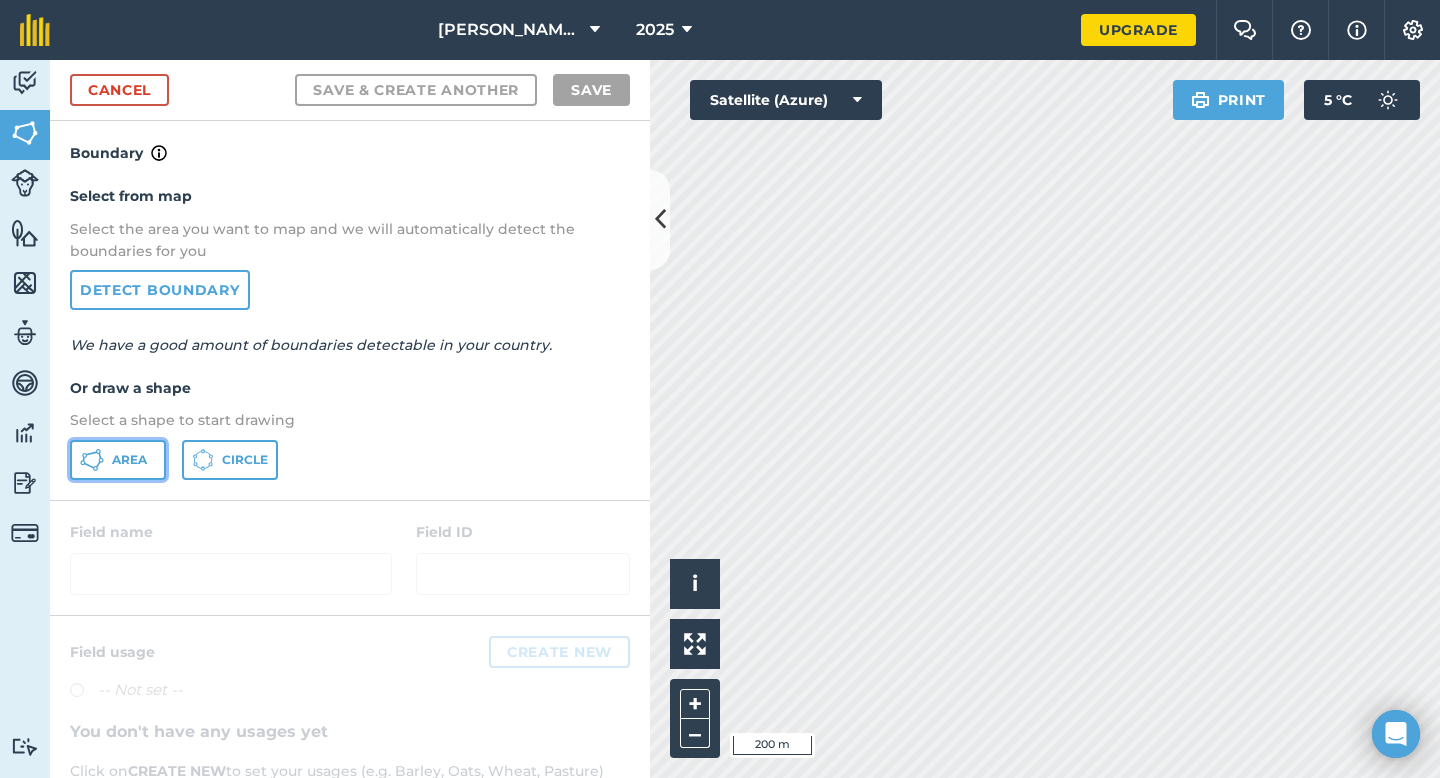 click on "Area" at bounding box center [118, 460] 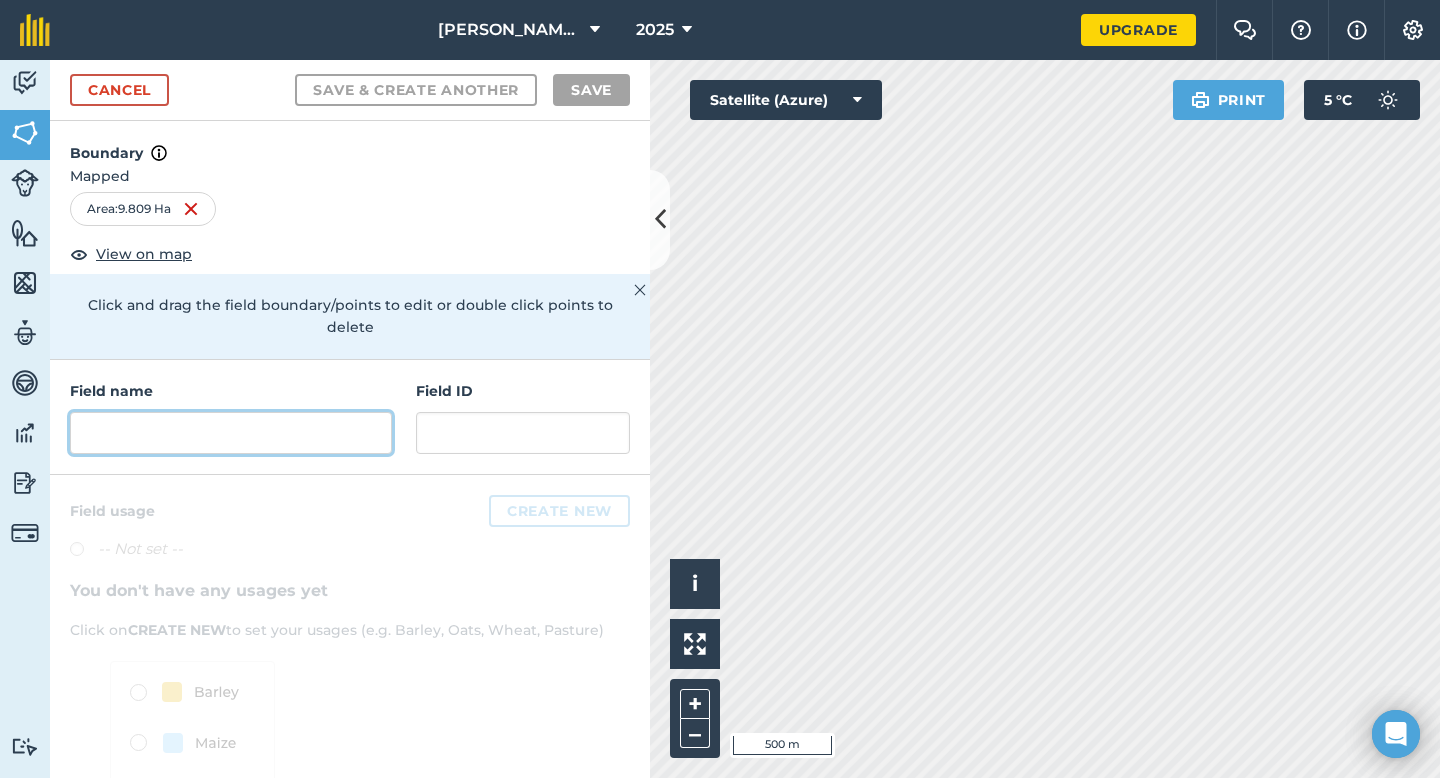 click at bounding box center (231, 433) 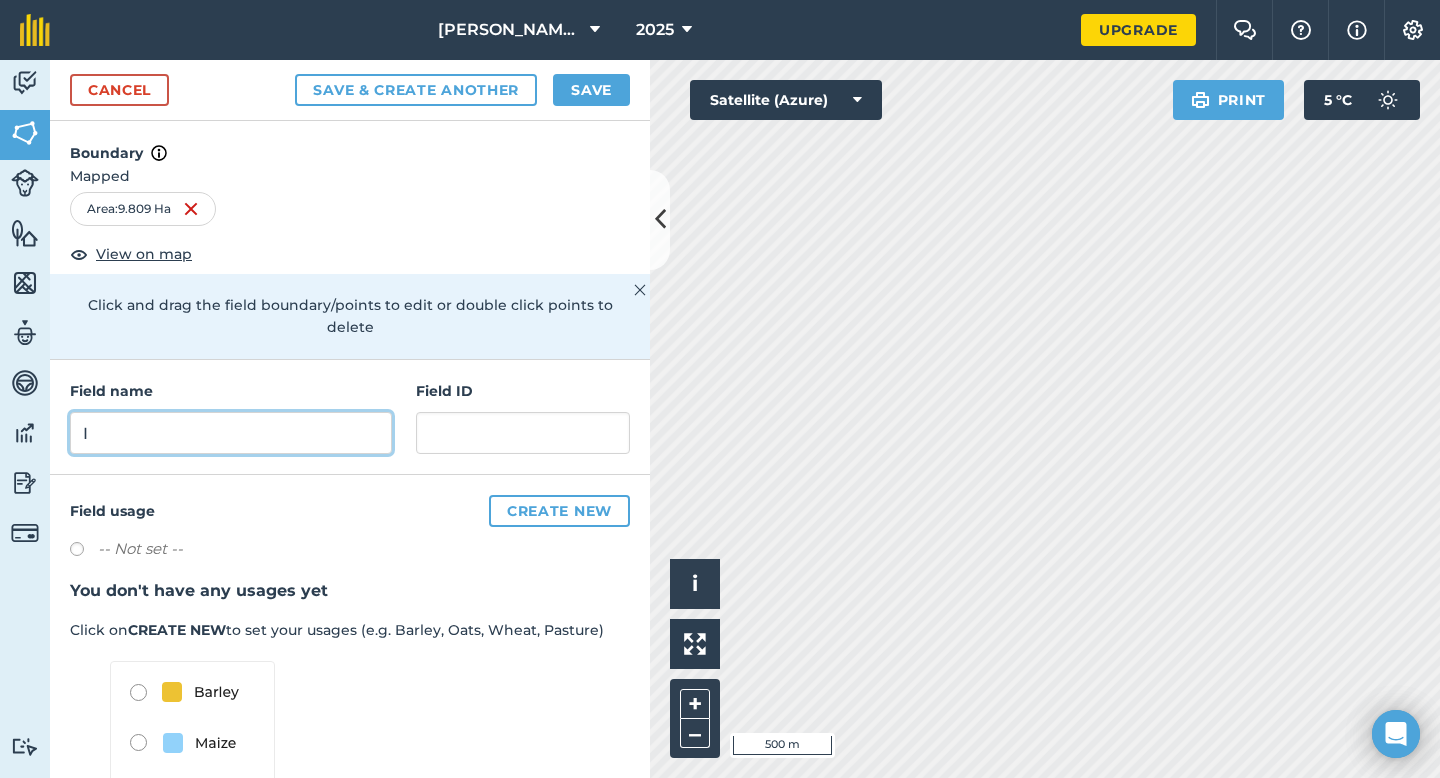 type on "I" 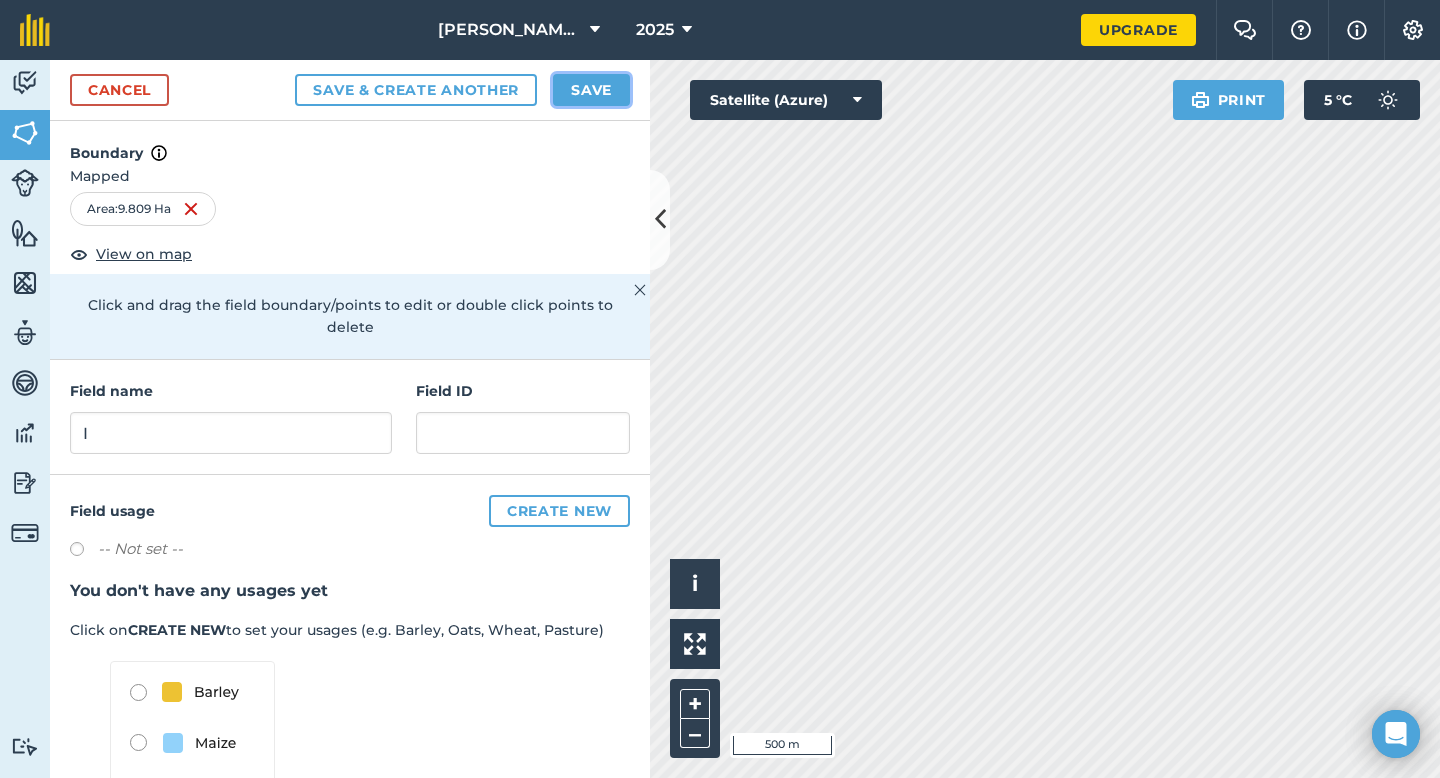 click on "Save" at bounding box center [591, 90] 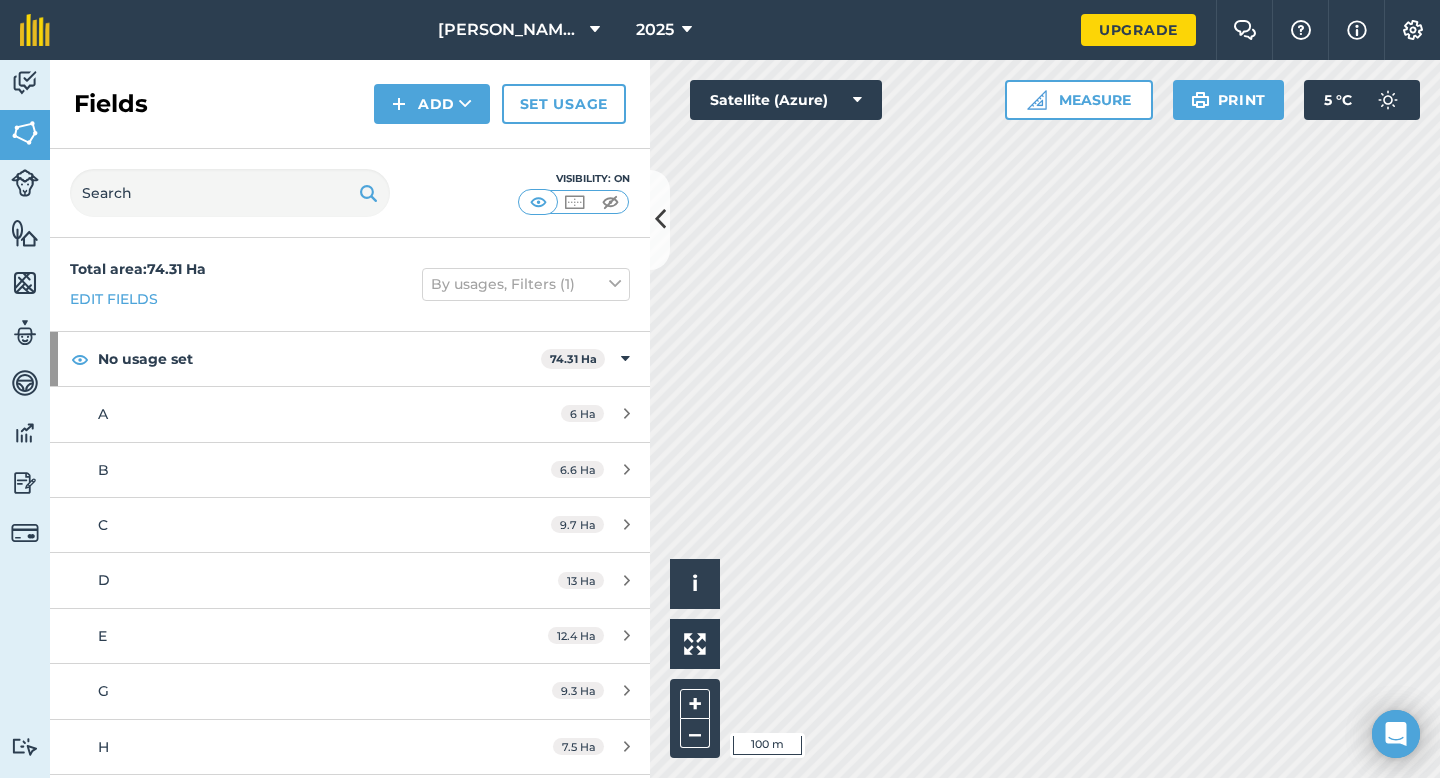 click on "Fields   Add   Set usage" at bounding box center [350, 104] 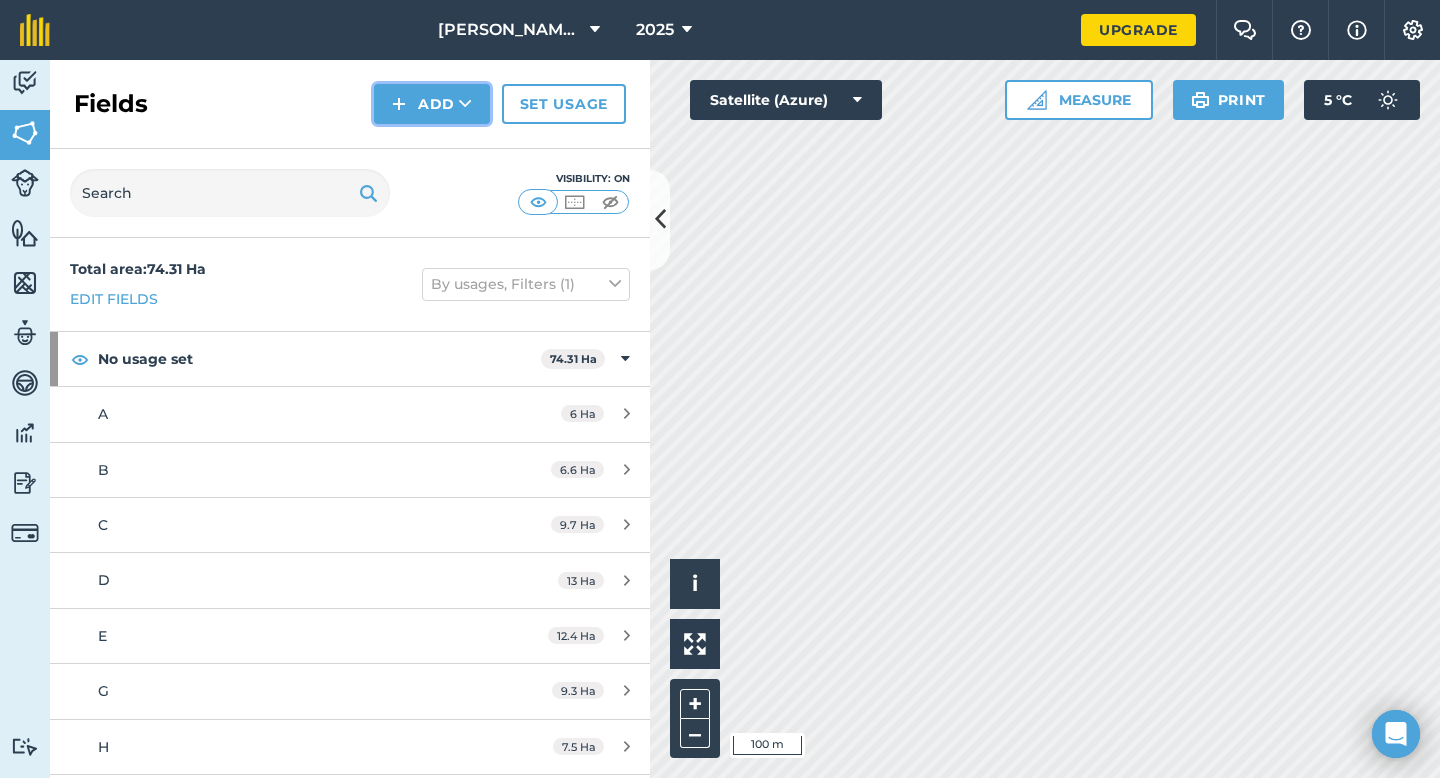 click on "Add" at bounding box center (432, 104) 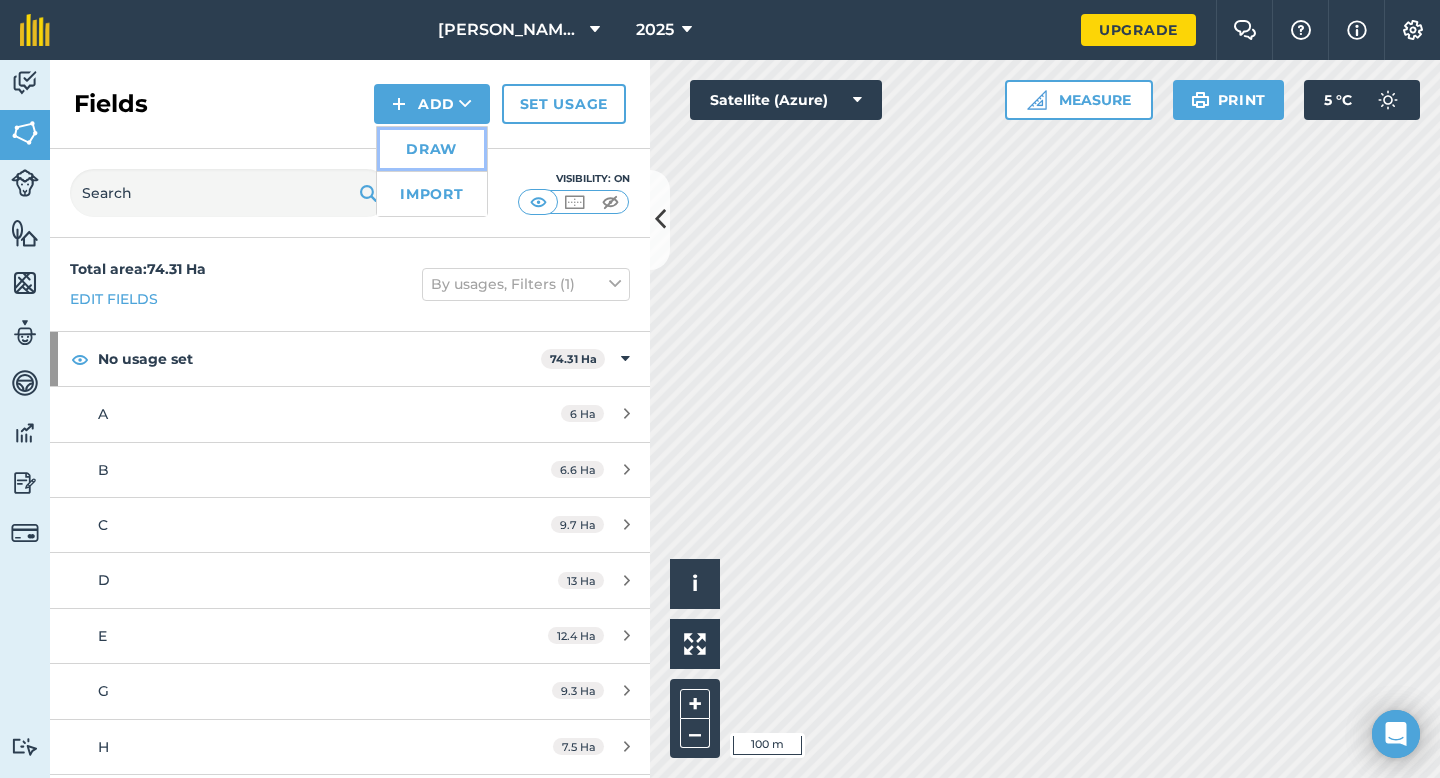 click on "Draw" at bounding box center [432, 149] 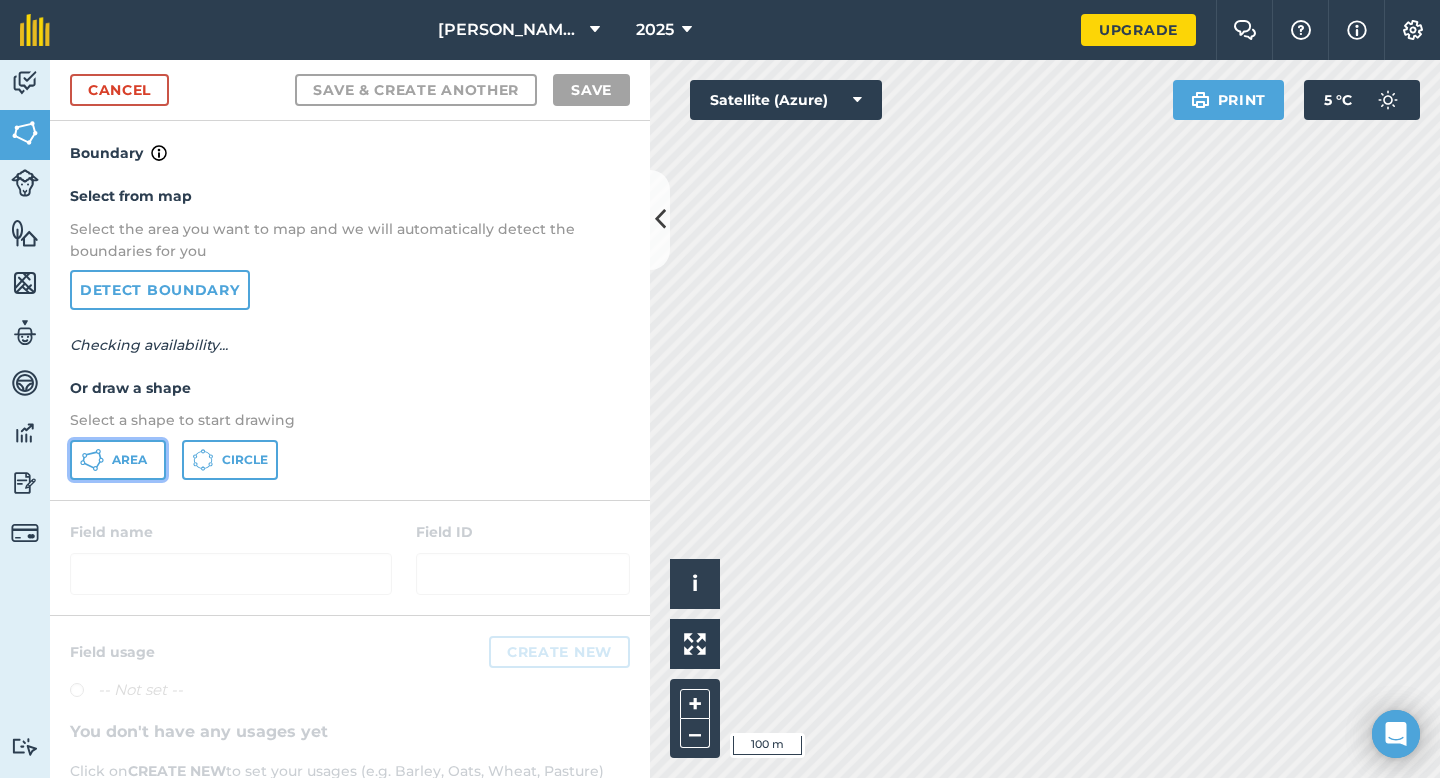 click on "Area" at bounding box center [118, 460] 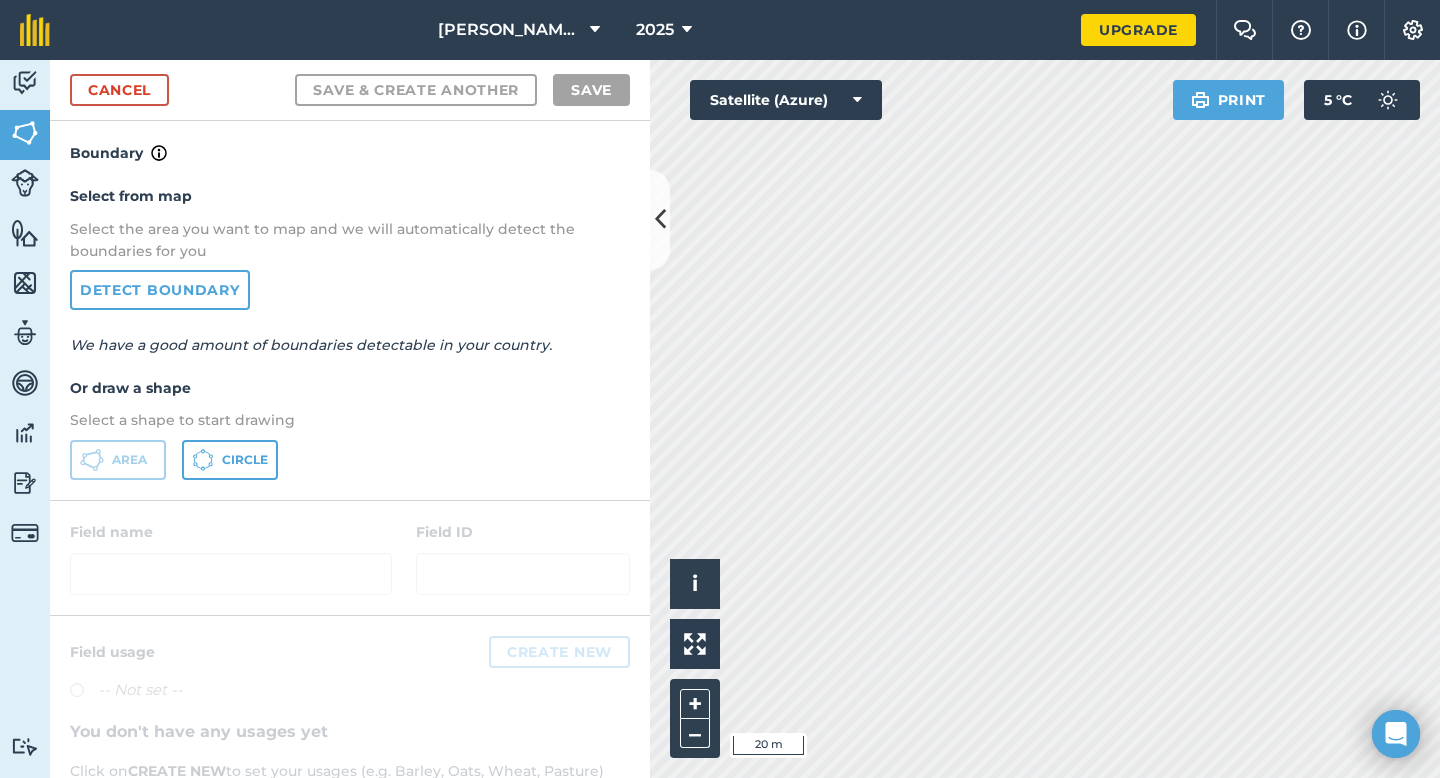 click on "[PERSON_NAME] & Sons 2025 Upgrade Farm Chat Help Info Settings Map printing is not available on our free plan Please upgrade to our Essentials, Plus or Pro plan to access this feature. Activity Fields Livestock Features Maps Team Vehicles Data Reporting Billing Tutorials Tutorials Cancel Save & Create Another Save Boundary   Select from map Select the area you want to map and we will automatically detect the boundaries for you Detect boundary We have a good amount of boundaries detectable in your country. Or draw a shape Select a shape to start drawing Area Circle Field name Field ID Field usage   Create new -- Not set -- You don't have any usages yet Click on  CREATE NEW  to set your usages (e.g. Barley, Oats, Wheat, Pasture) Click to start drawing i © 2025 TomTom, Microsoft 20 m + – Satellite (Azure) Print 5   ° C" at bounding box center (720, 389) 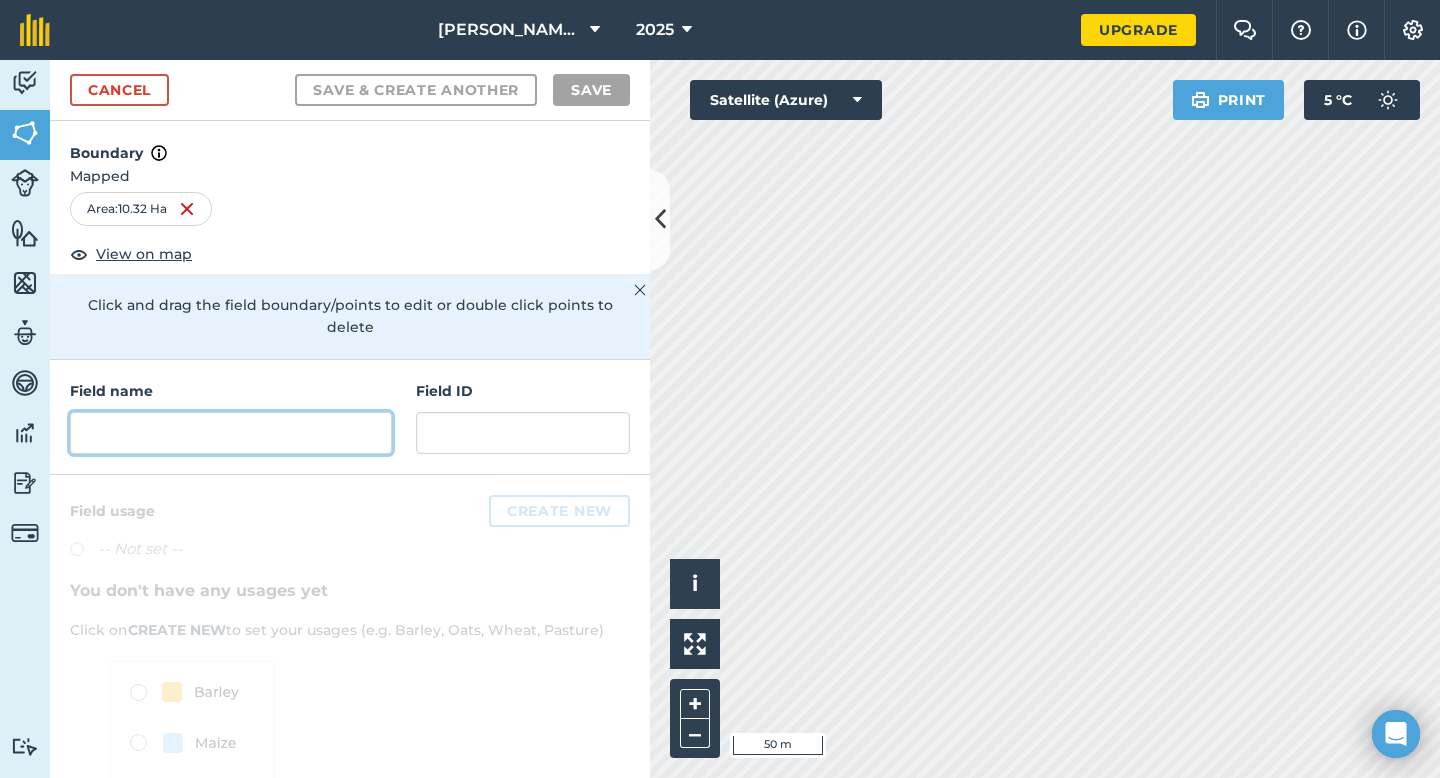 click at bounding box center [231, 433] 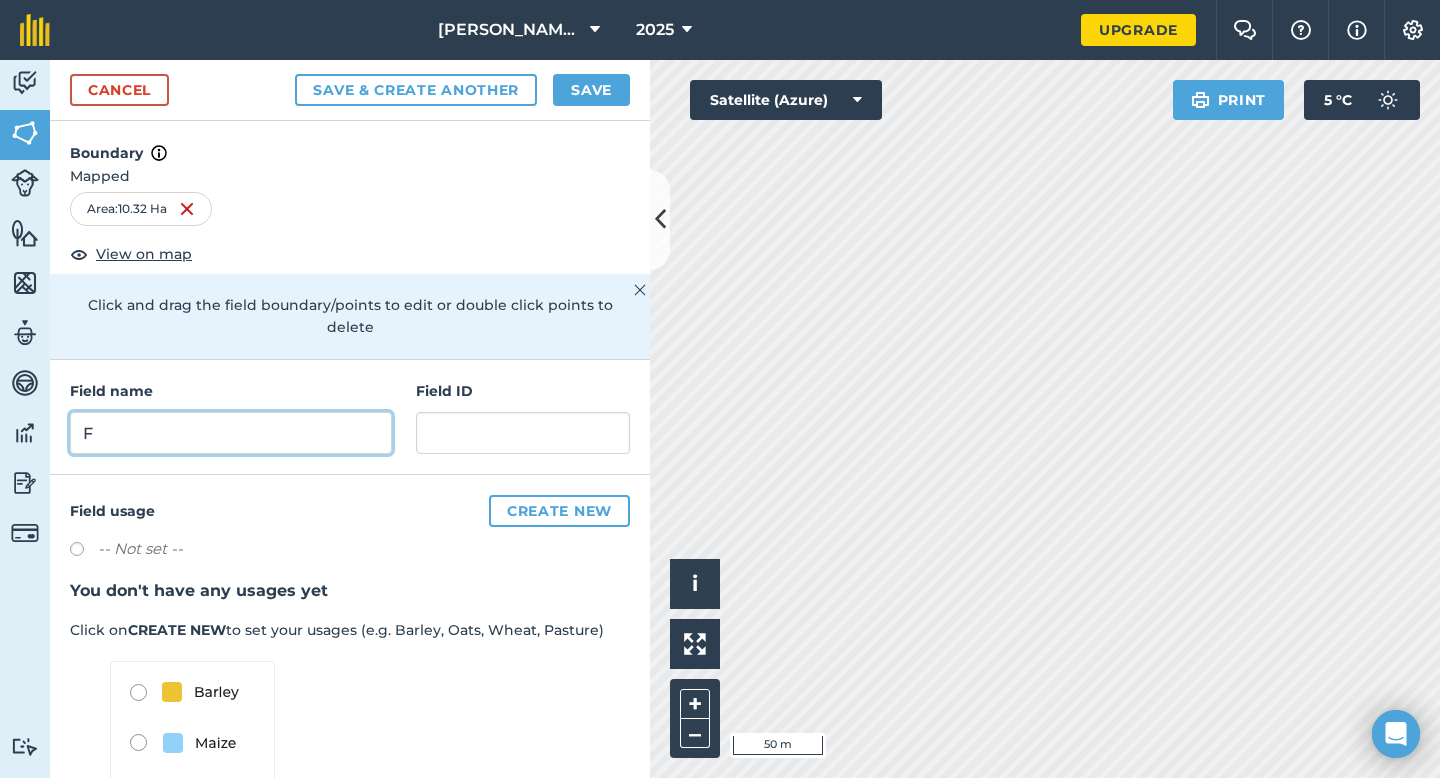 type on "F" 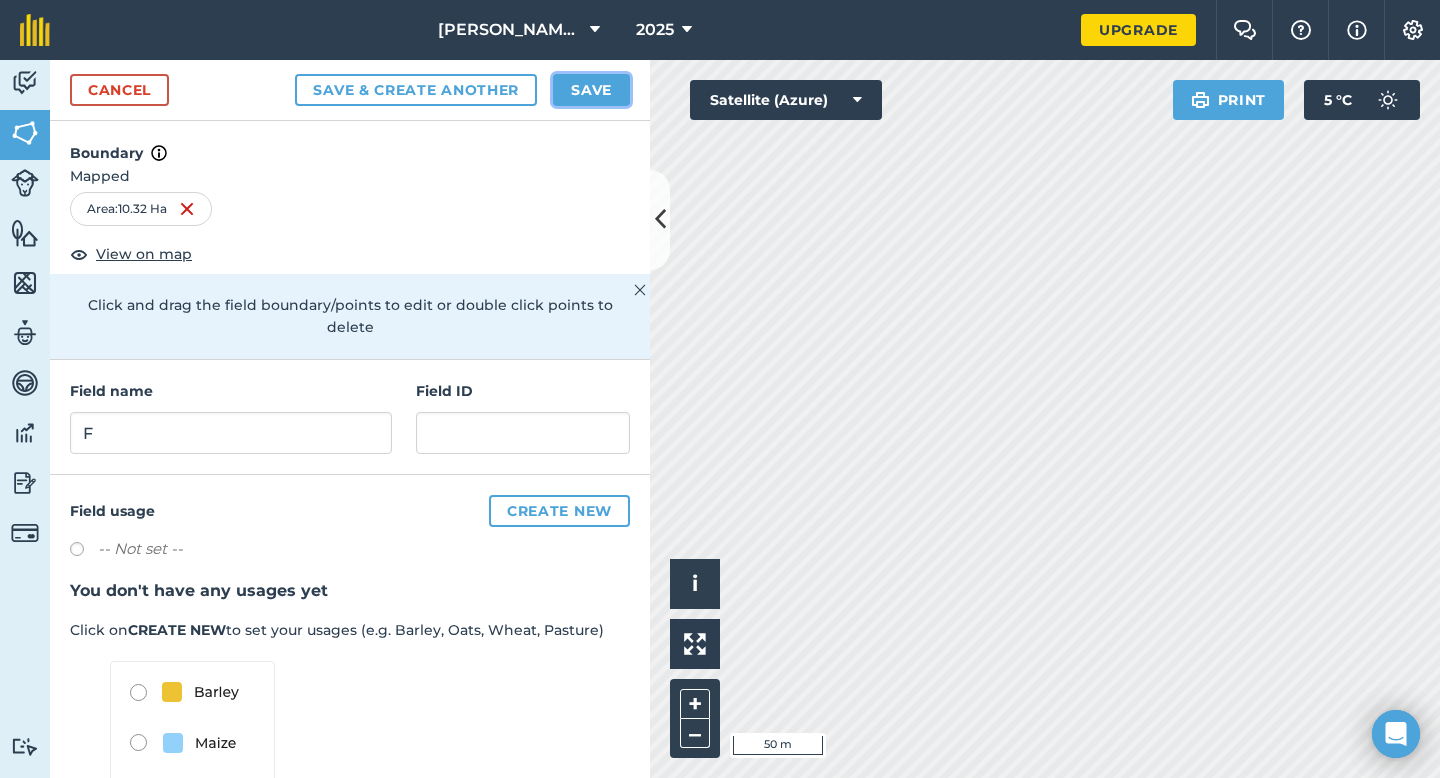 click on "Save" at bounding box center [591, 90] 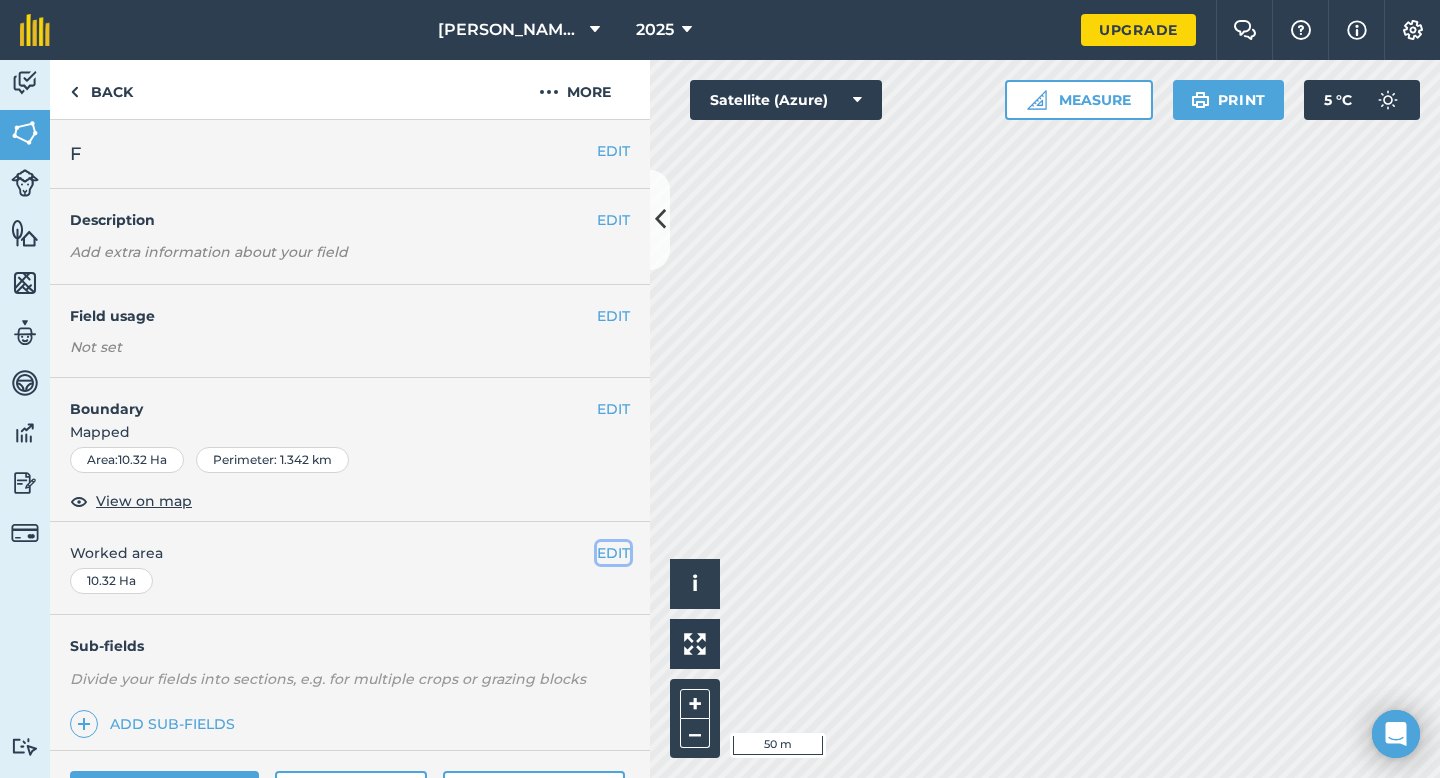 click on "EDIT" at bounding box center (613, 553) 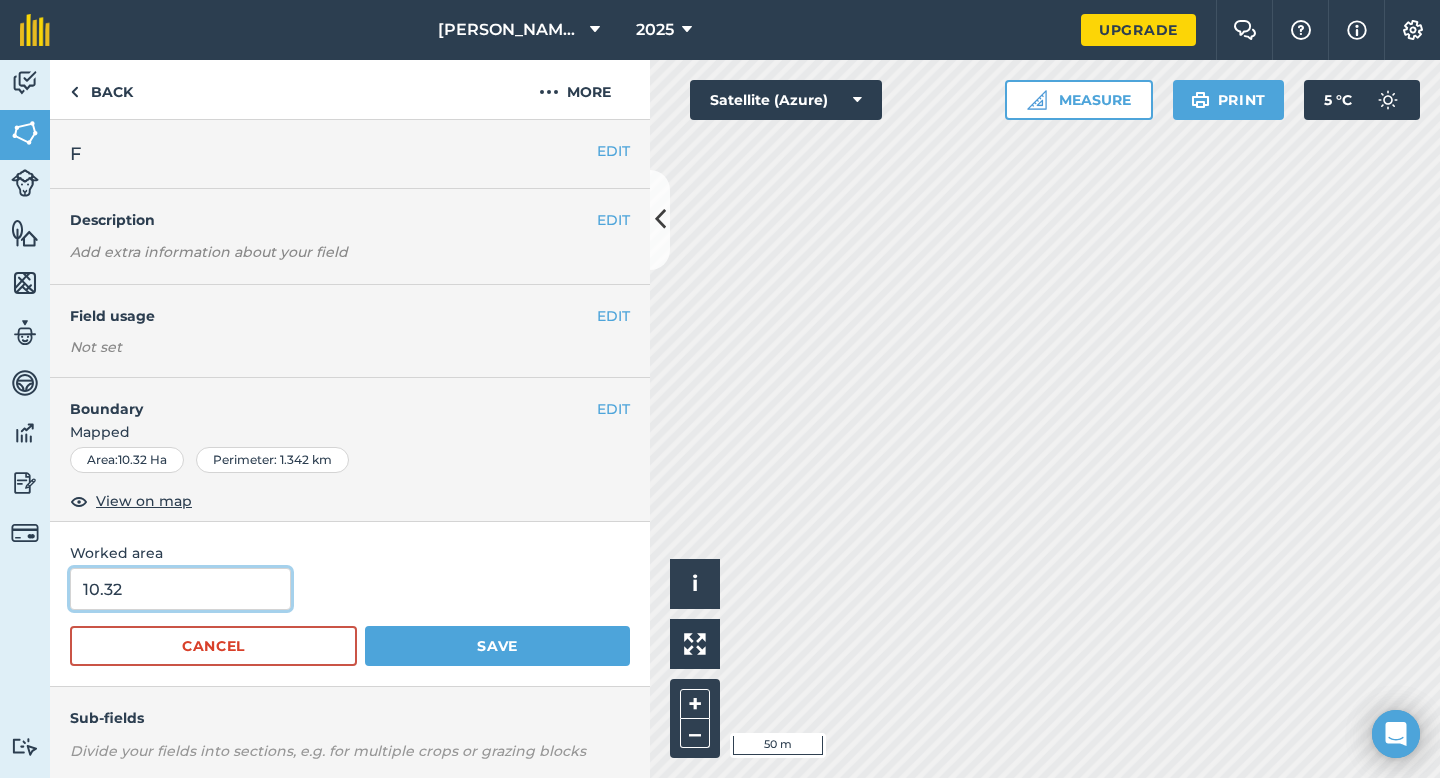 click on "10.32" at bounding box center (180, 589) 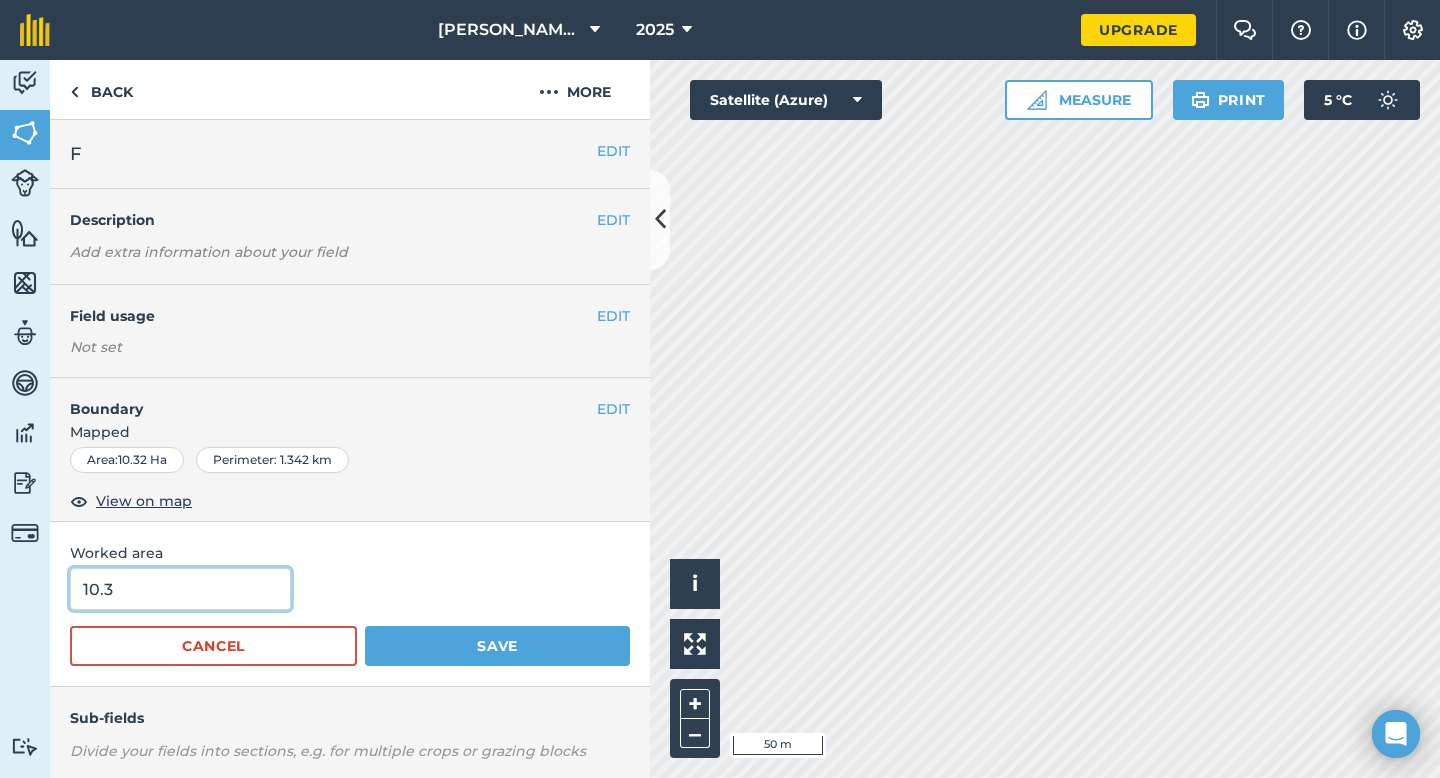 type on "10.3" 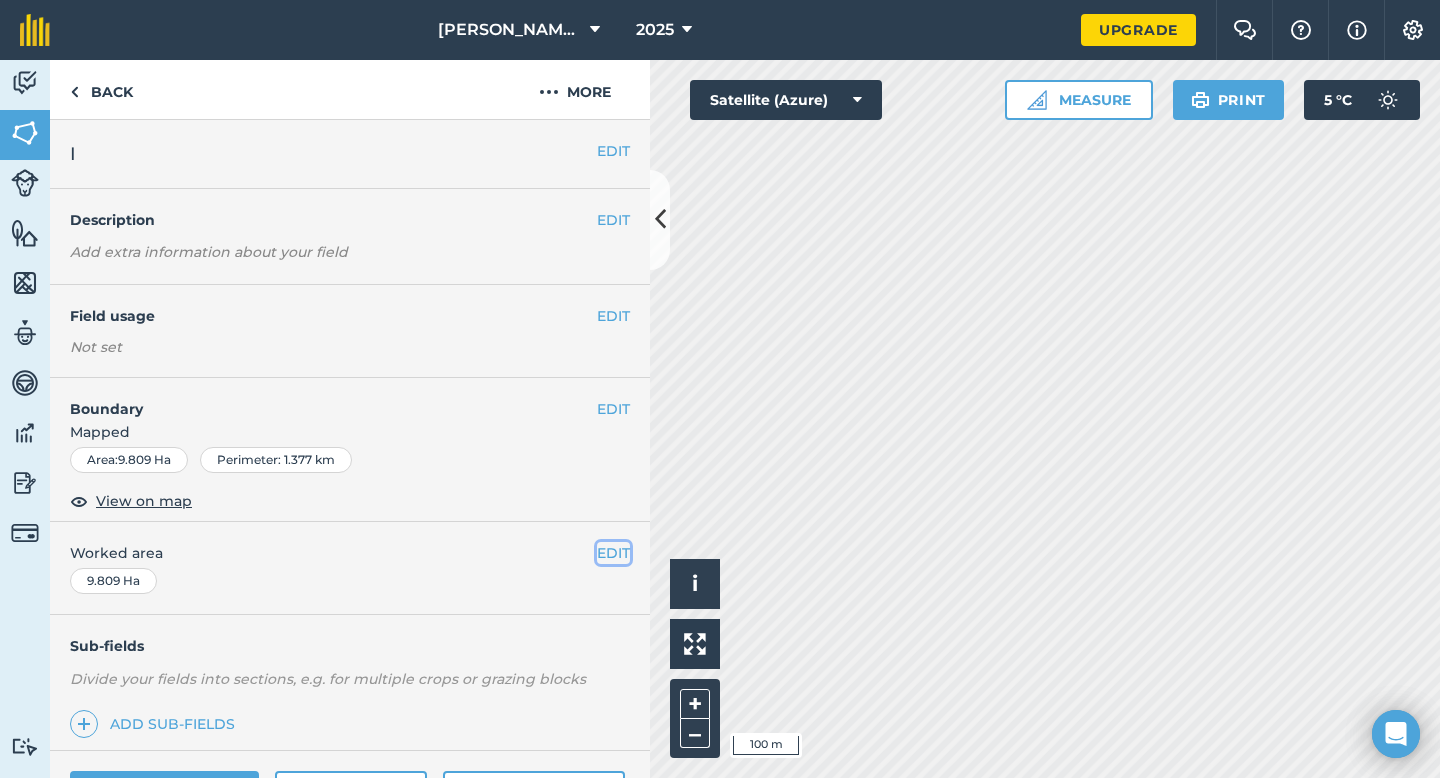 click on "EDIT" at bounding box center [613, 553] 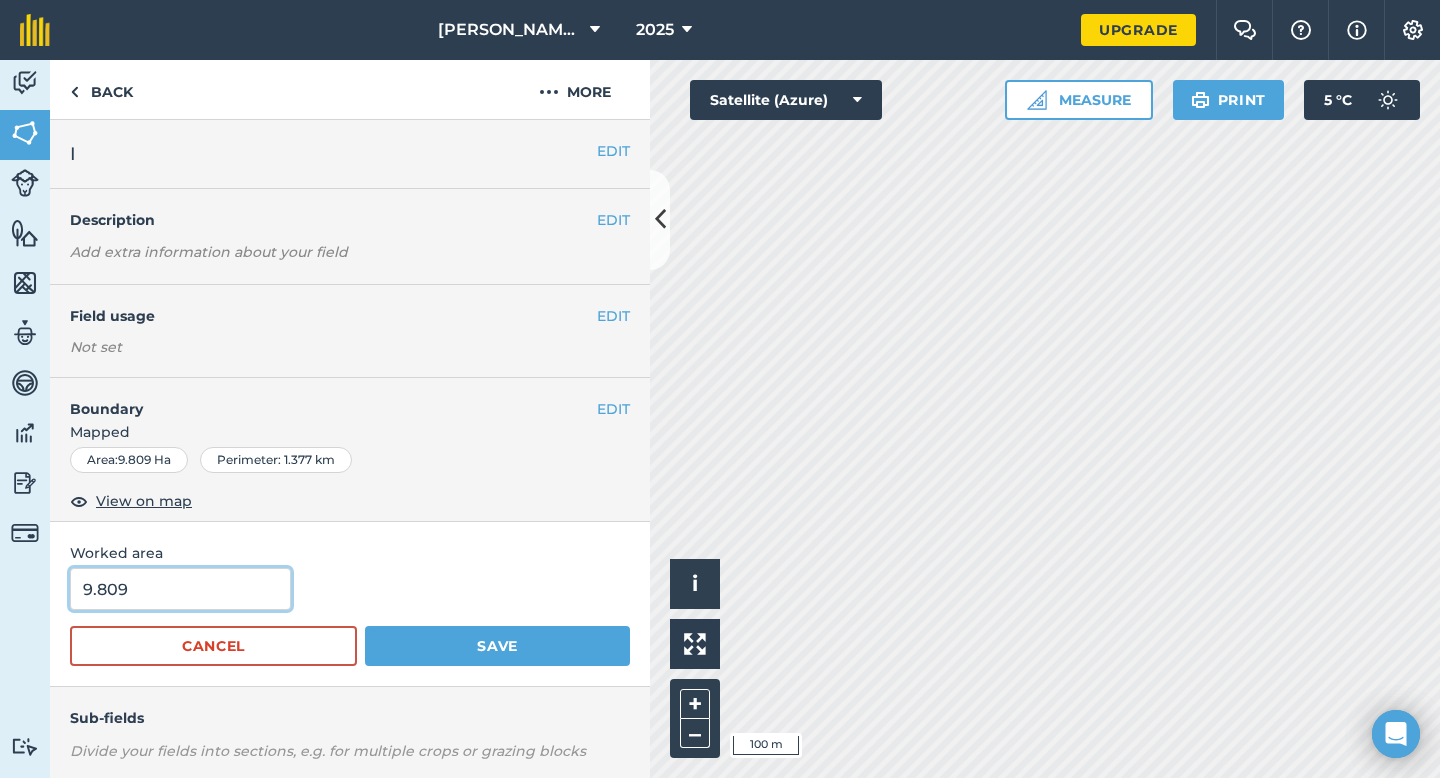 click on "9.809" at bounding box center (180, 589) 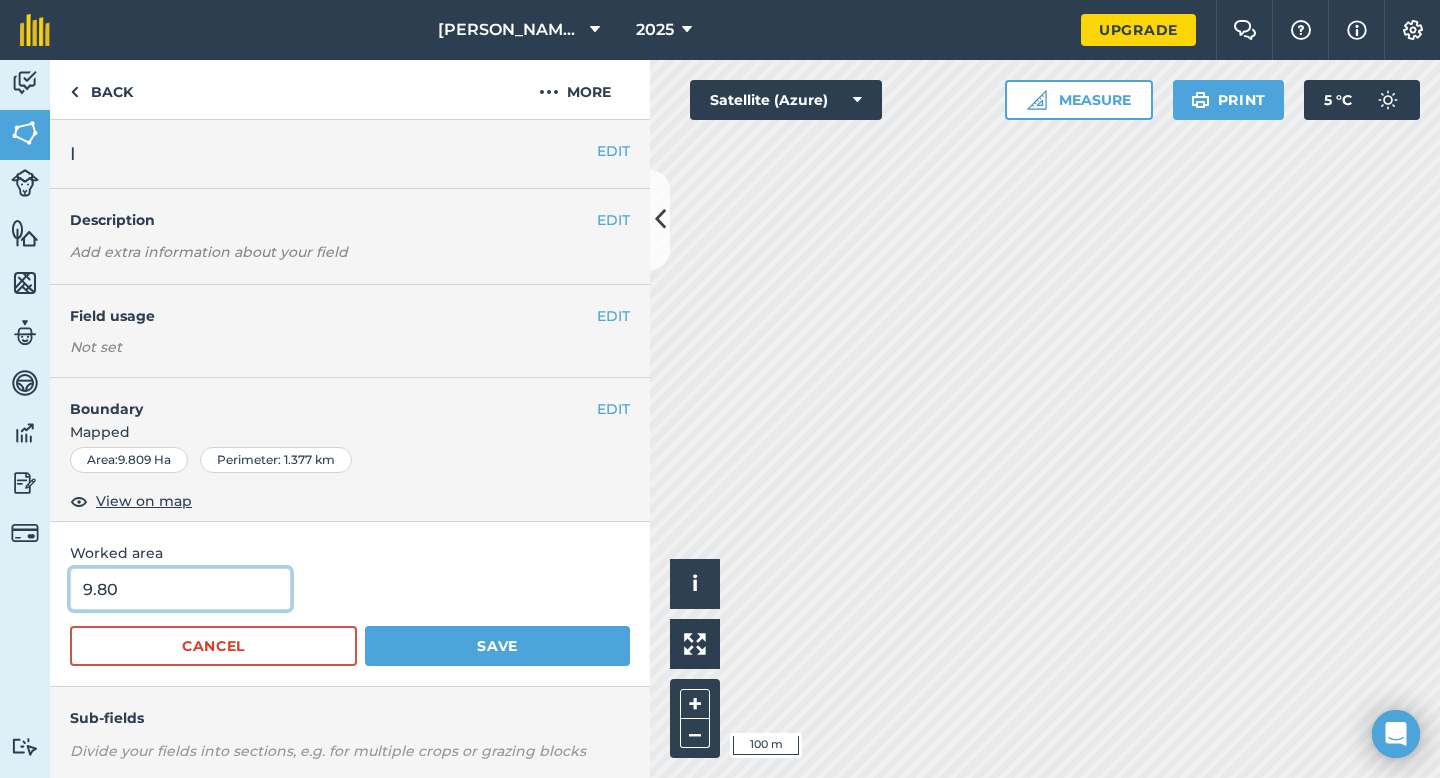type on "9.8" 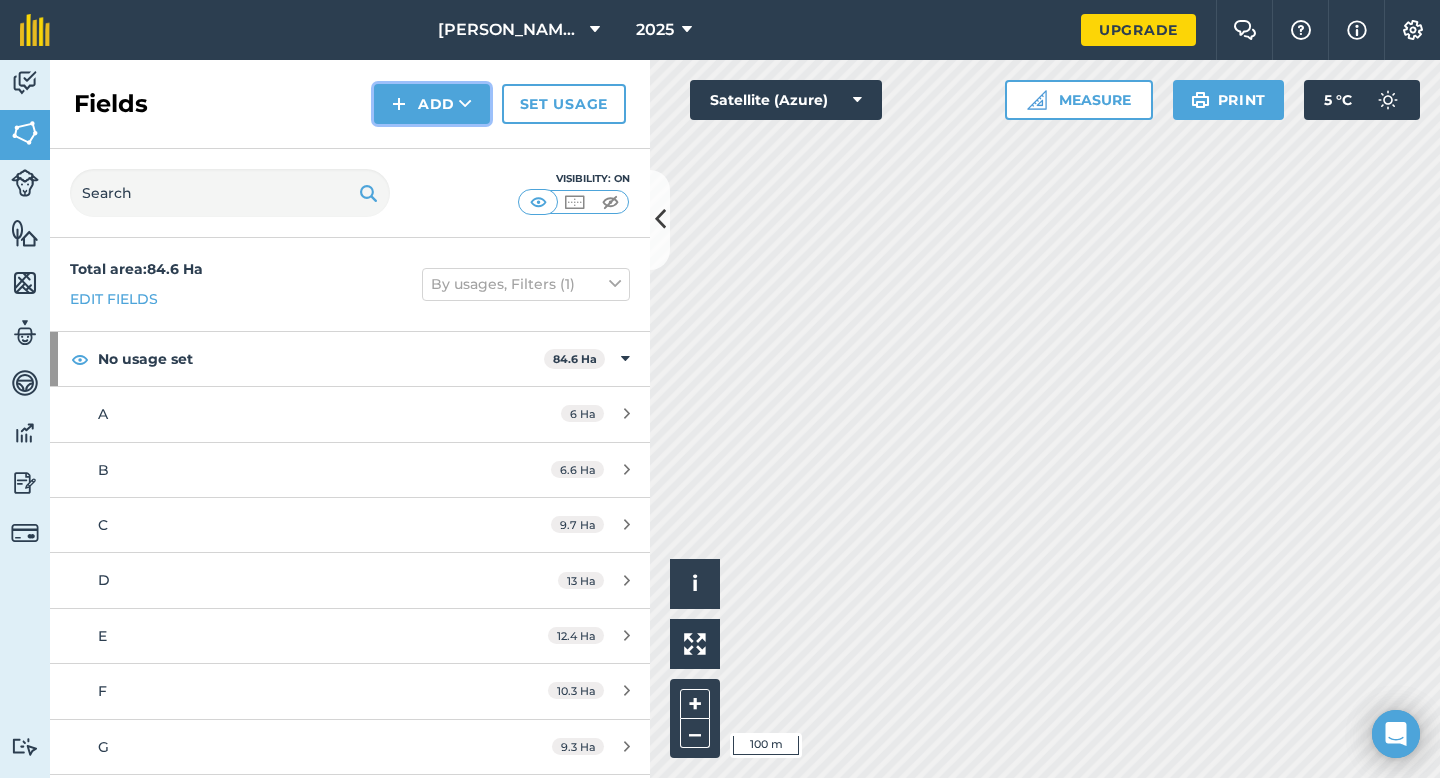click on "Add" at bounding box center (432, 104) 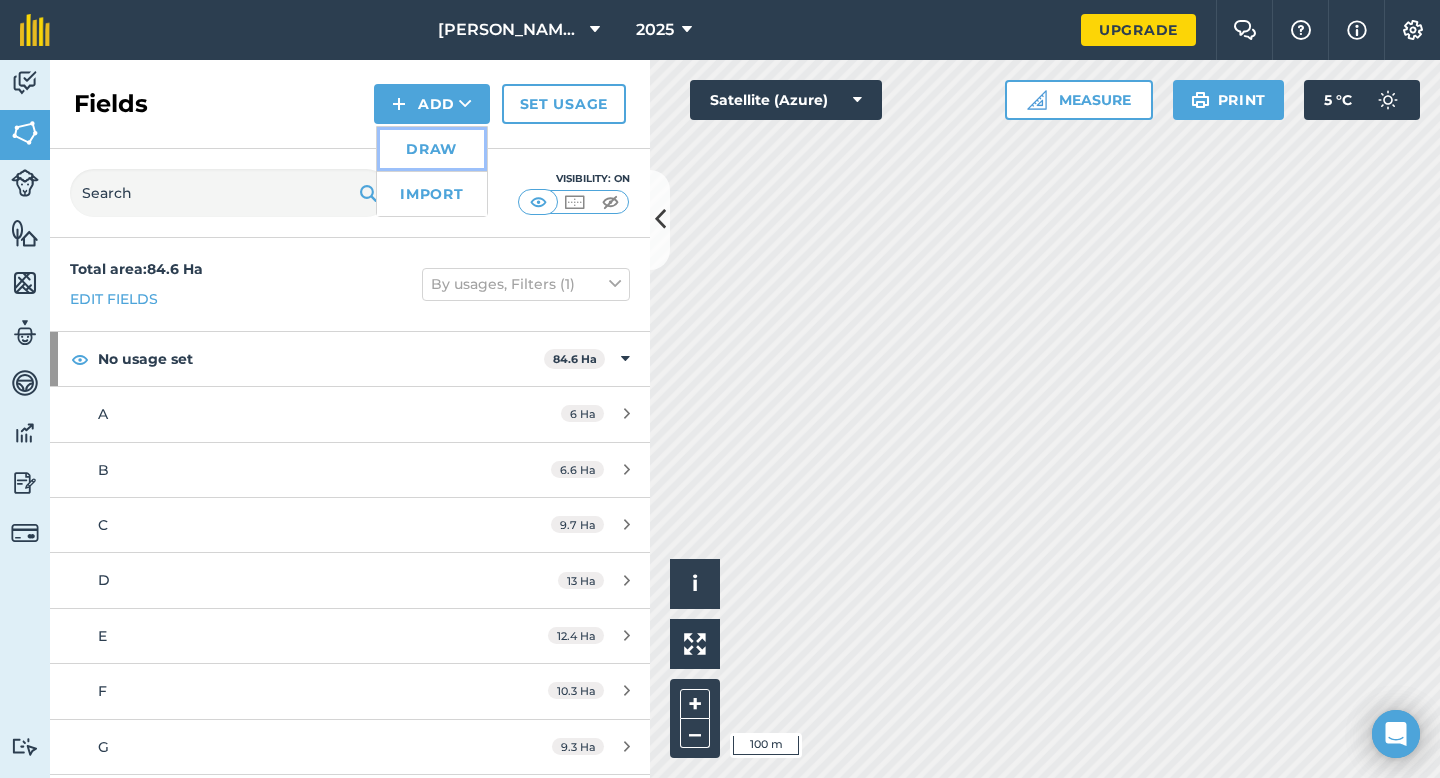 click on "Draw" at bounding box center (432, 149) 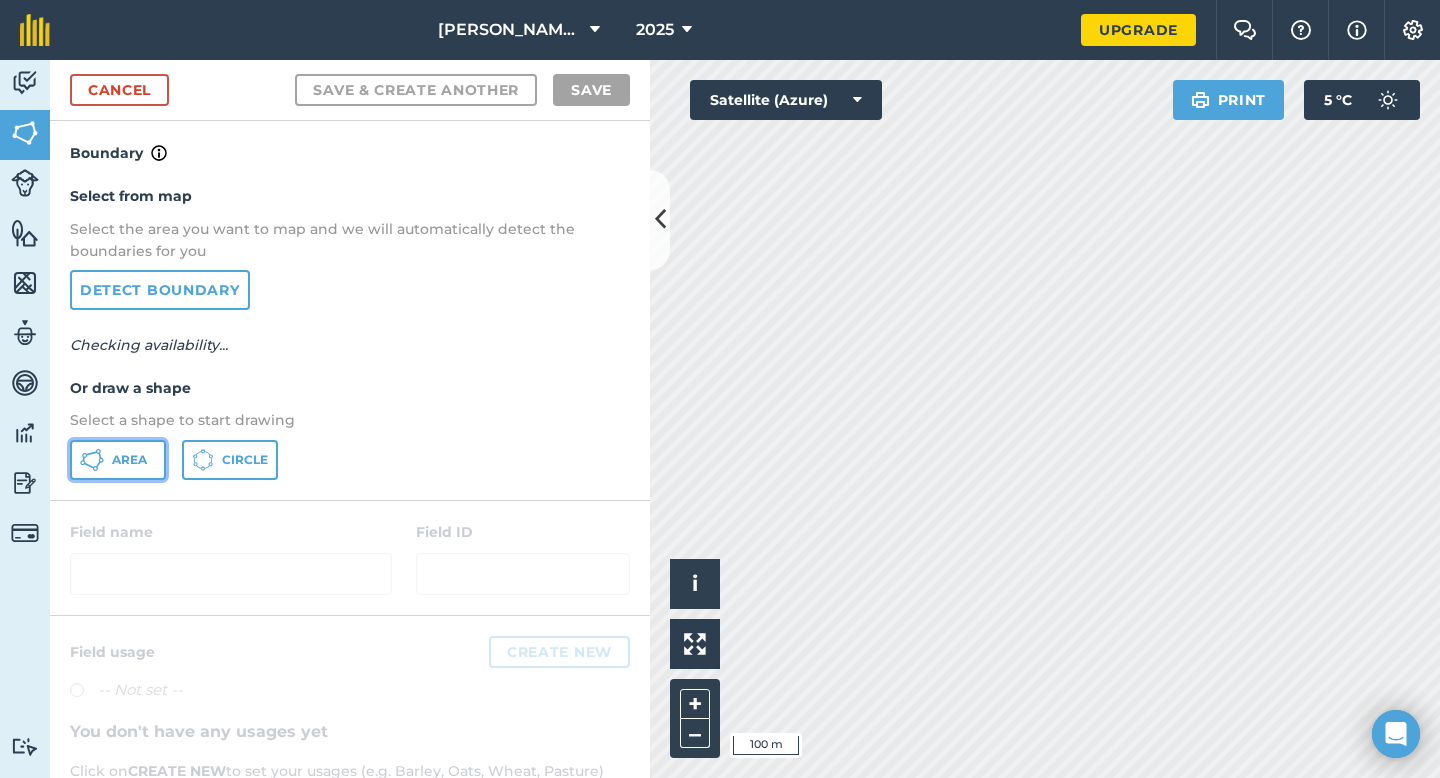 click on "Area" at bounding box center (129, 460) 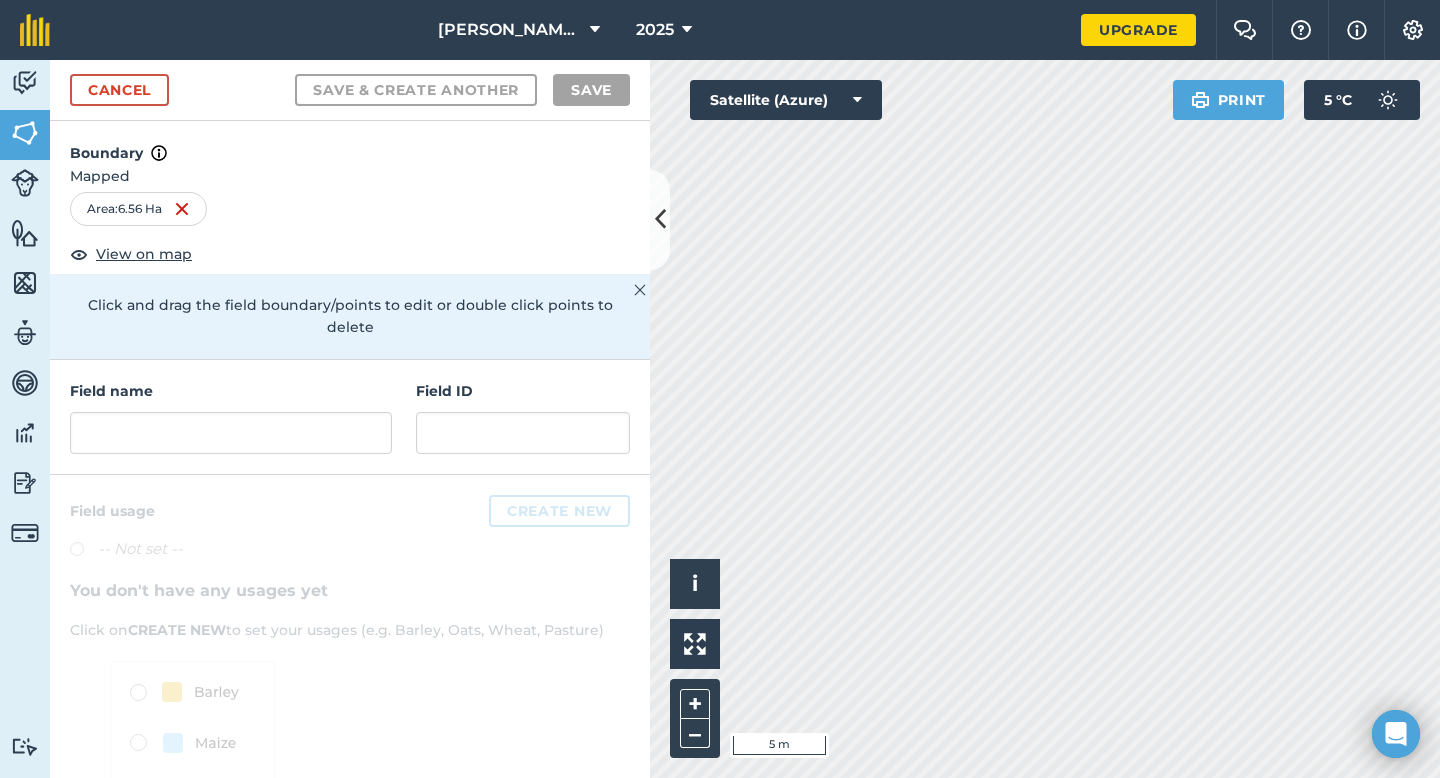 click on "Field name" at bounding box center [231, 391] 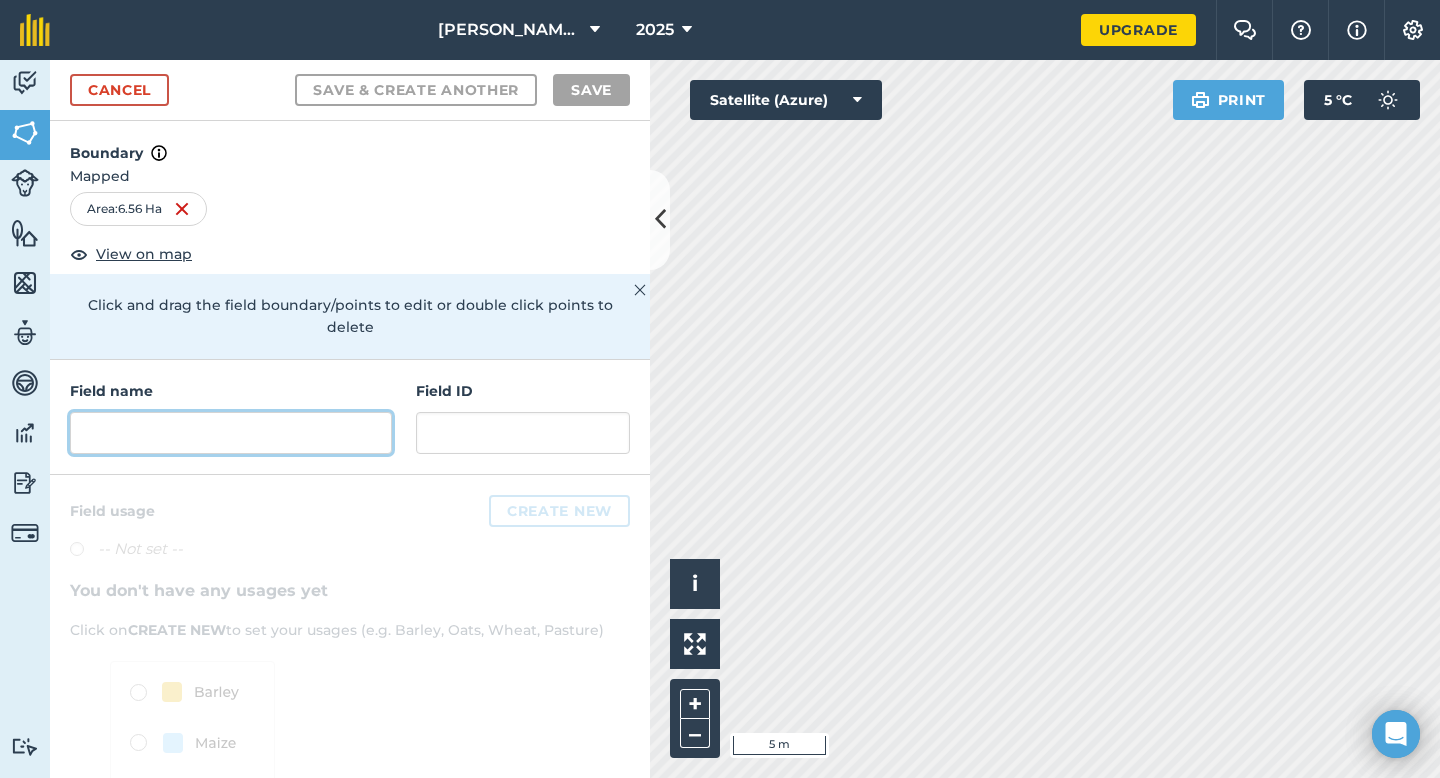 click at bounding box center [231, 433] 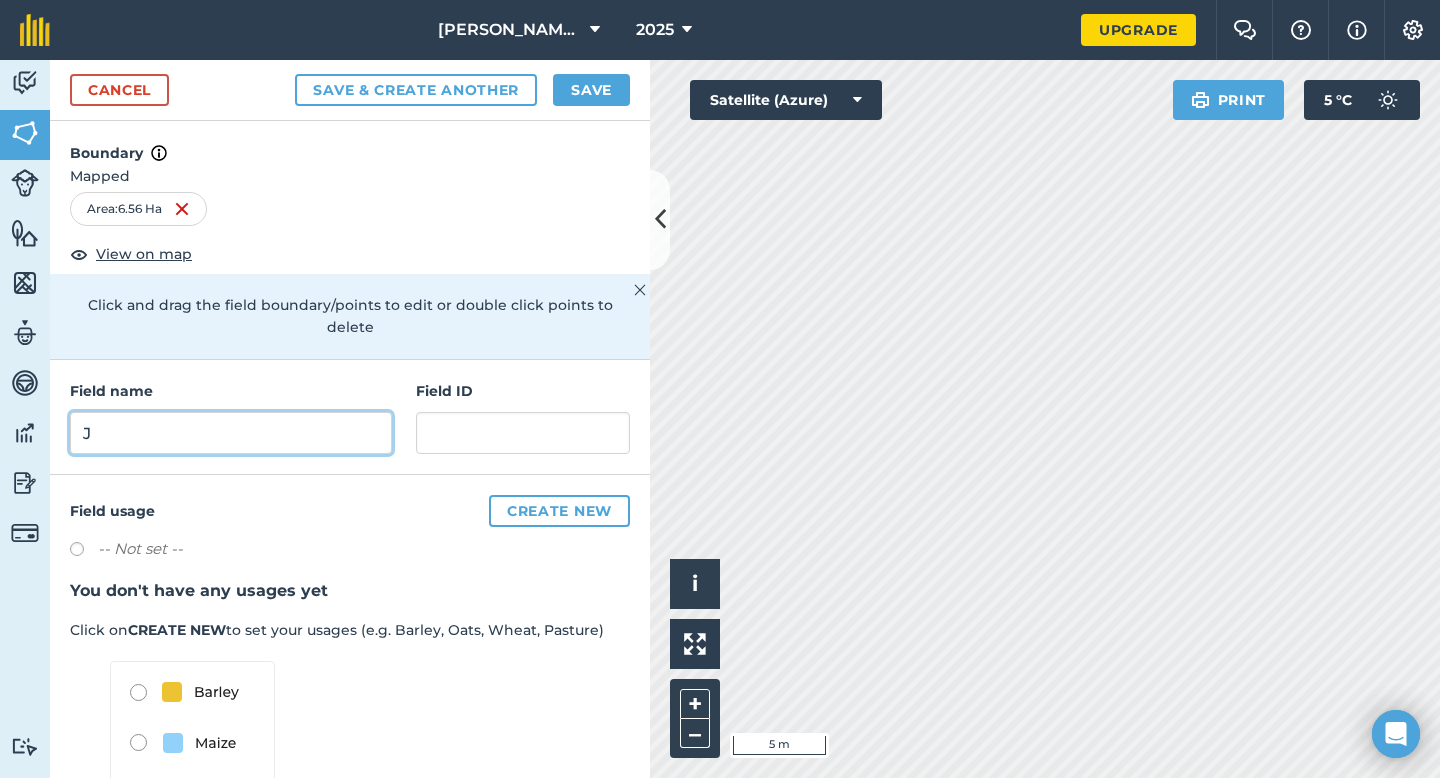 type on "J" 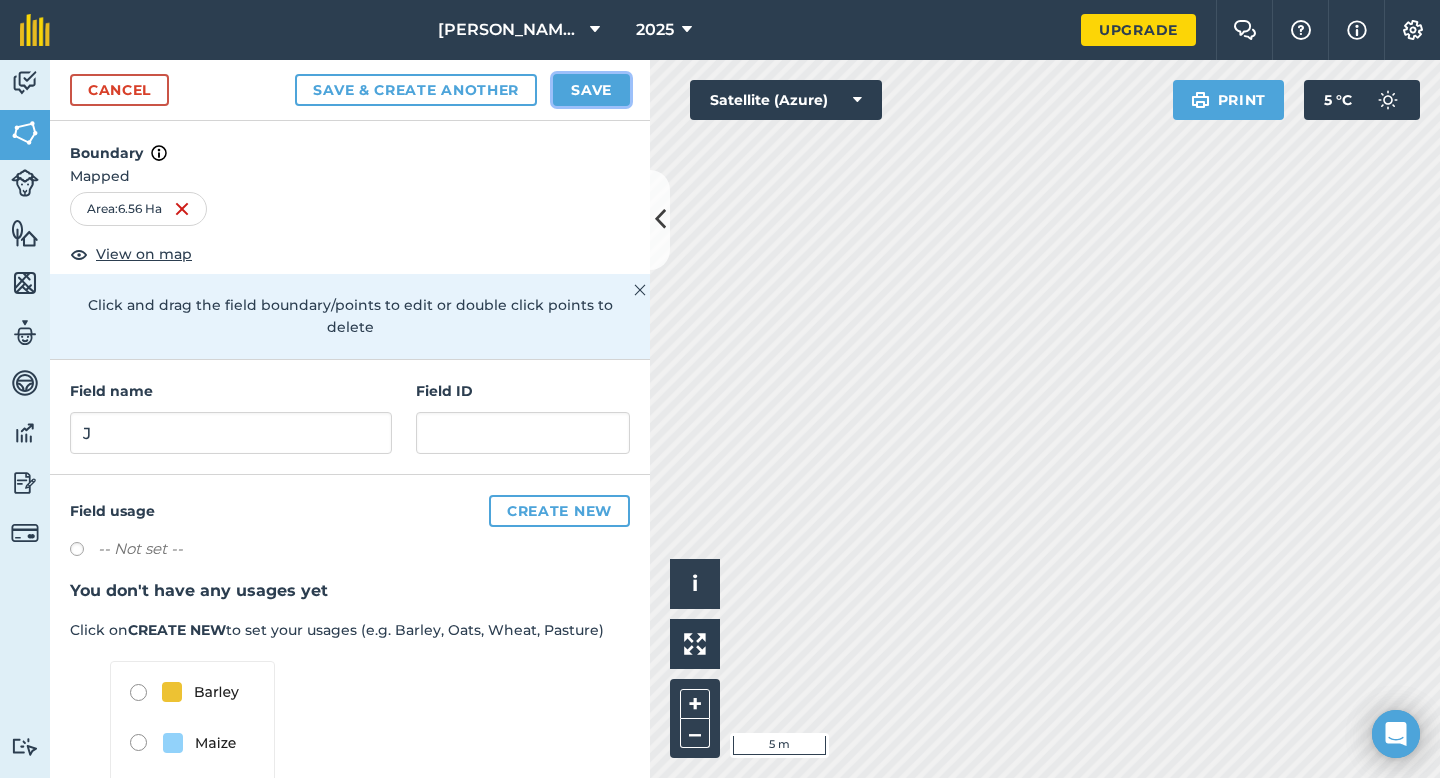 click on "Save" at bounding box center (591, 90) 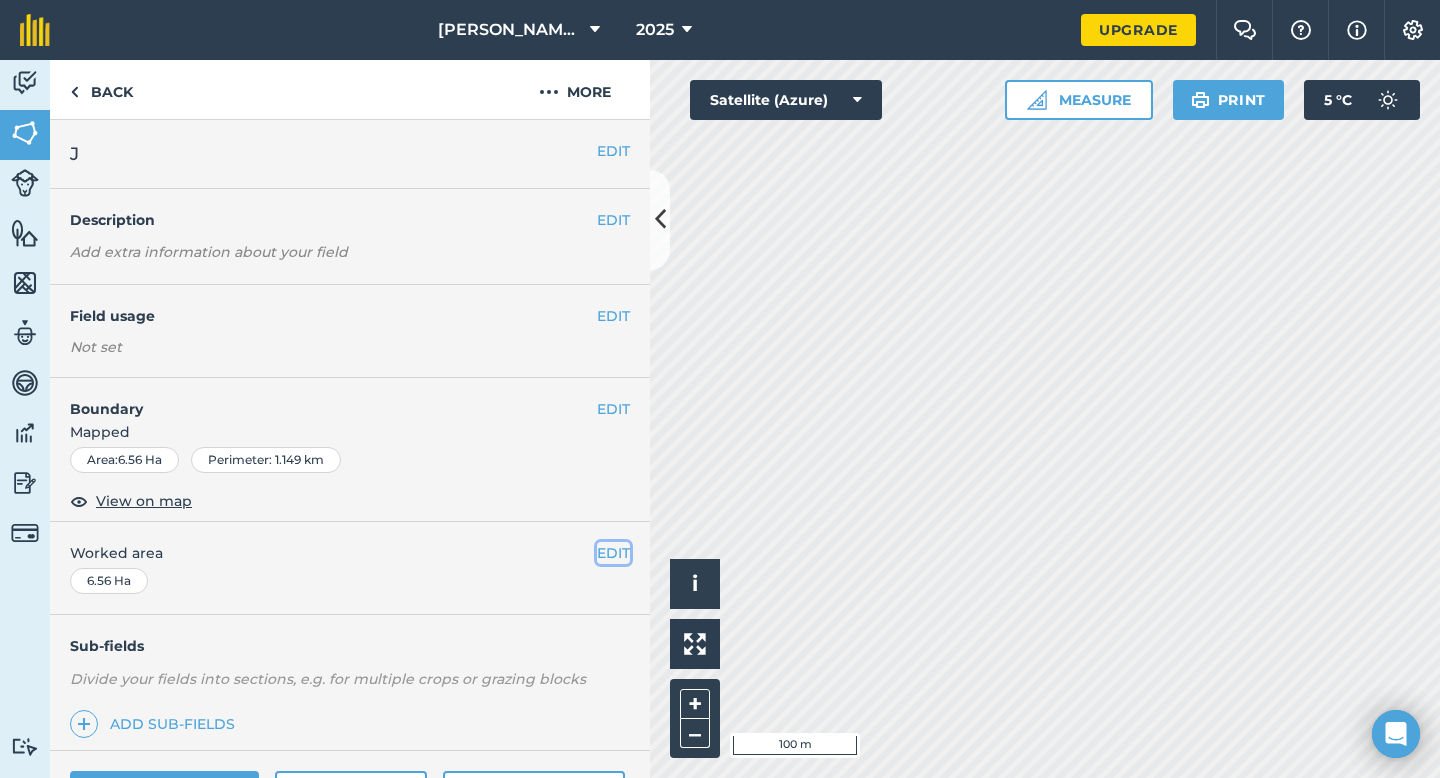 click on "EDIT" at bounding box center (613, 553) 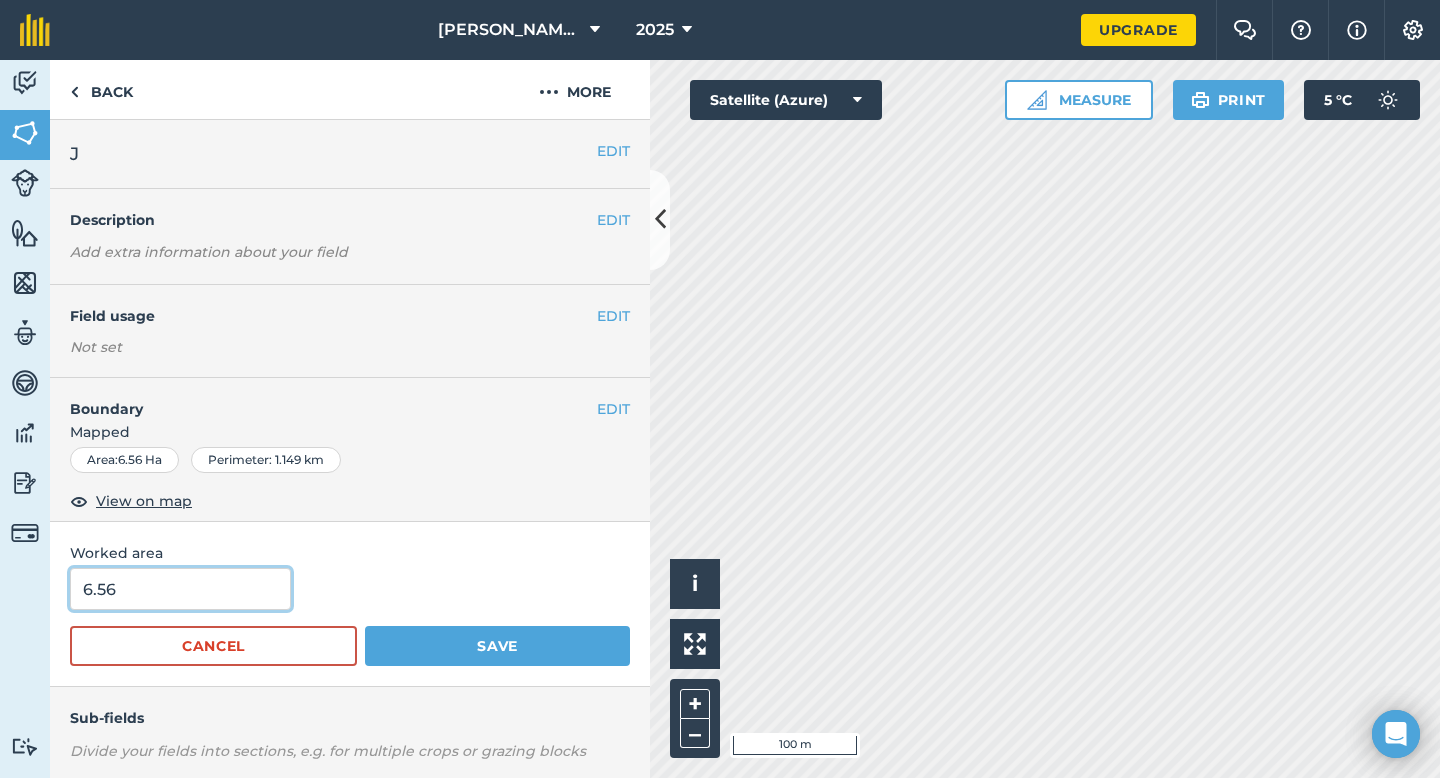 click on "6.56" at bounding box center (180, 589) 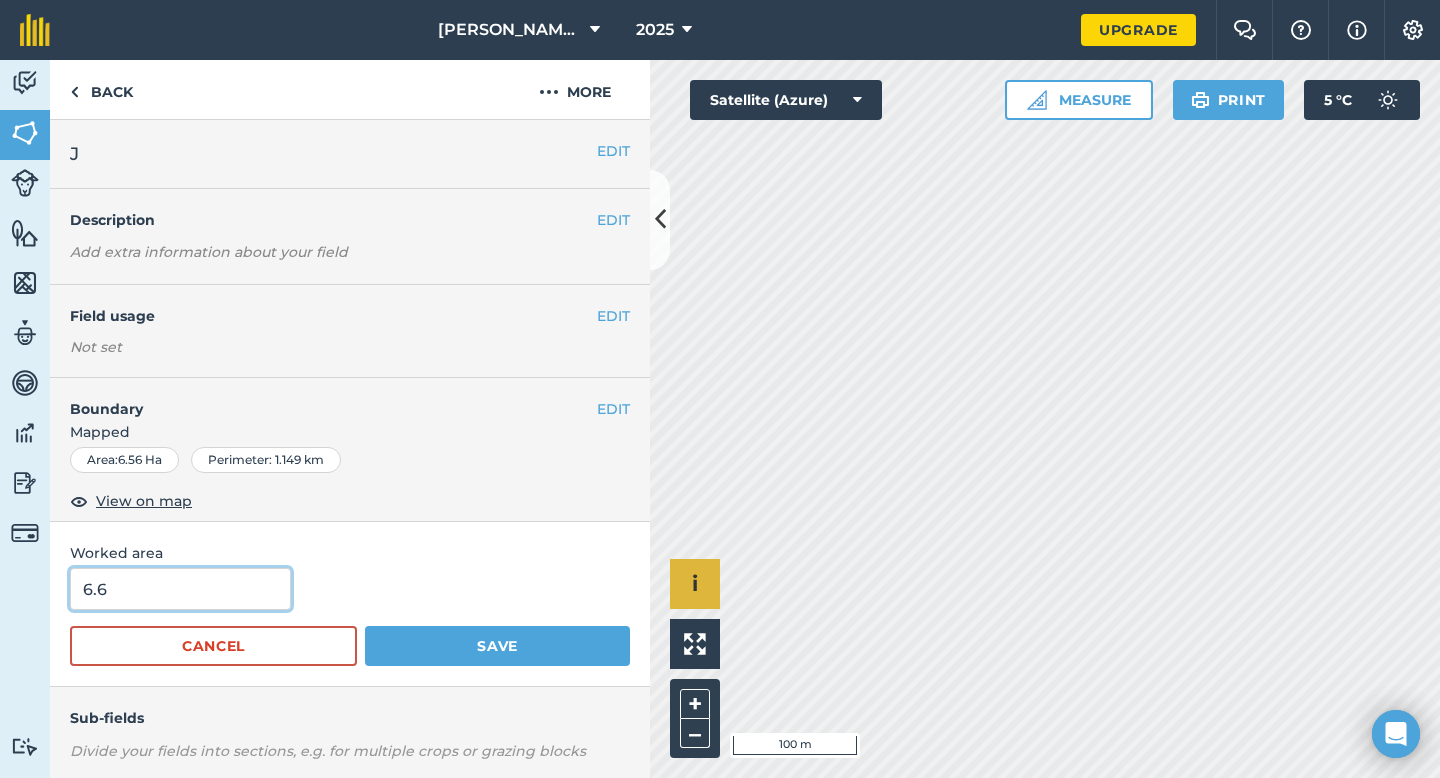 type on "6.6" 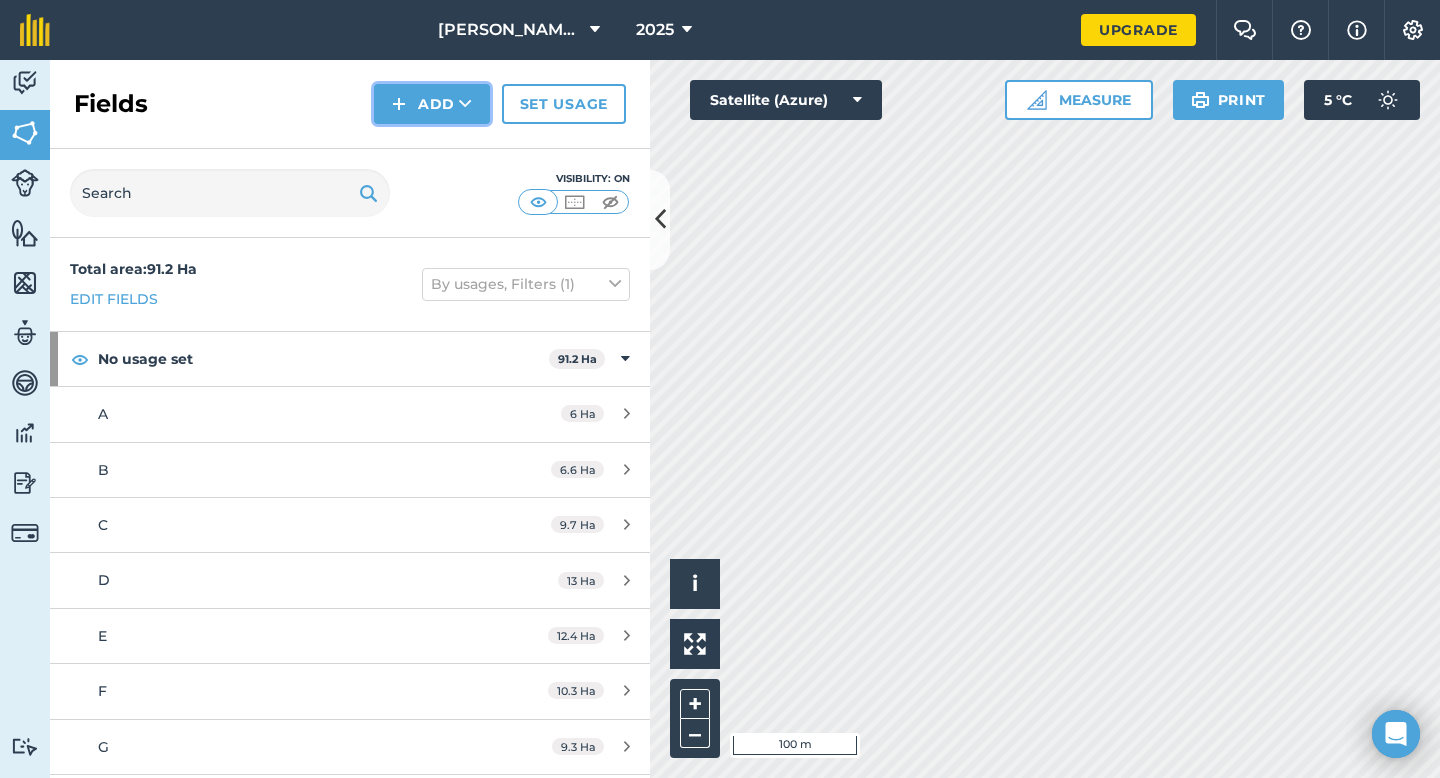click on "Add" at bounding box center (432, 104) 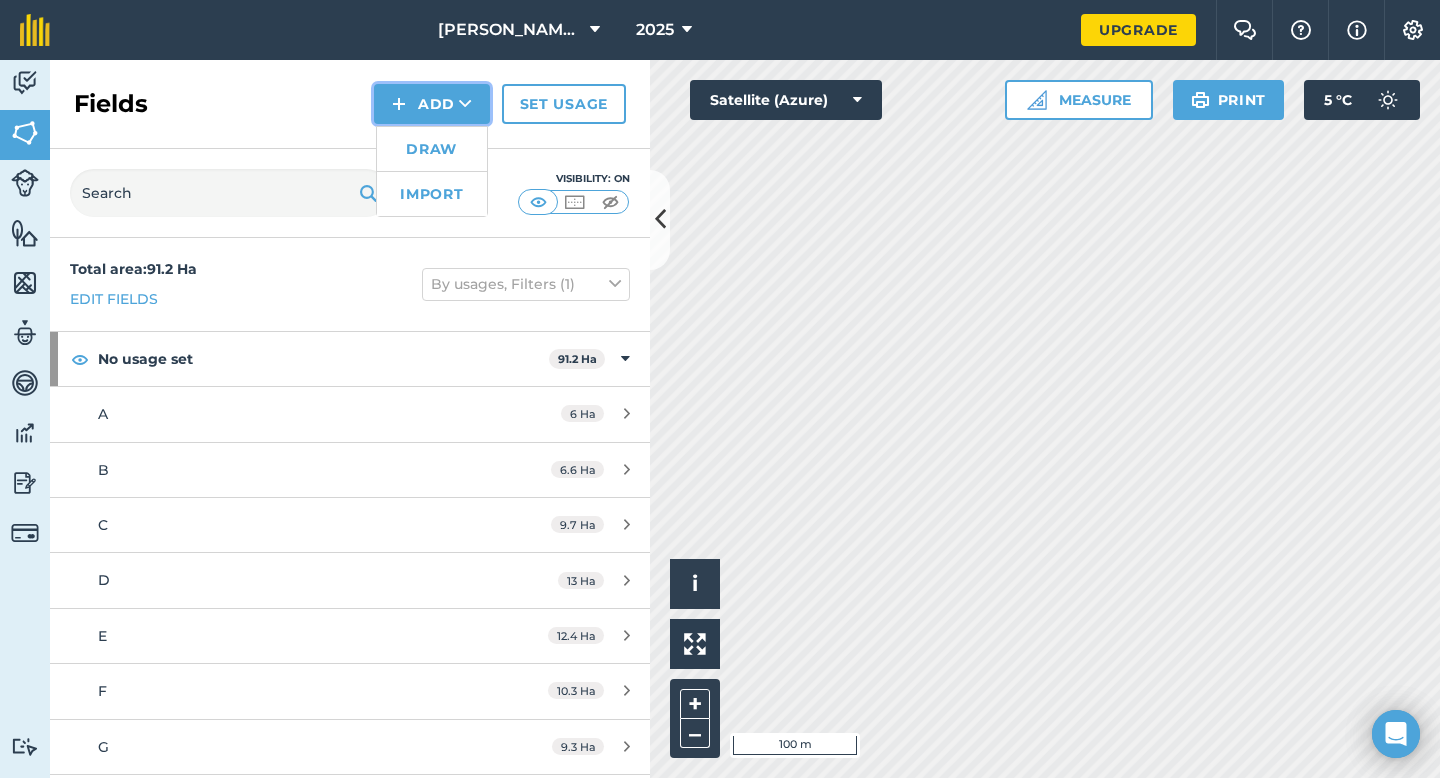 click on "Add   Draw Import" at bounding box center [432, 104] 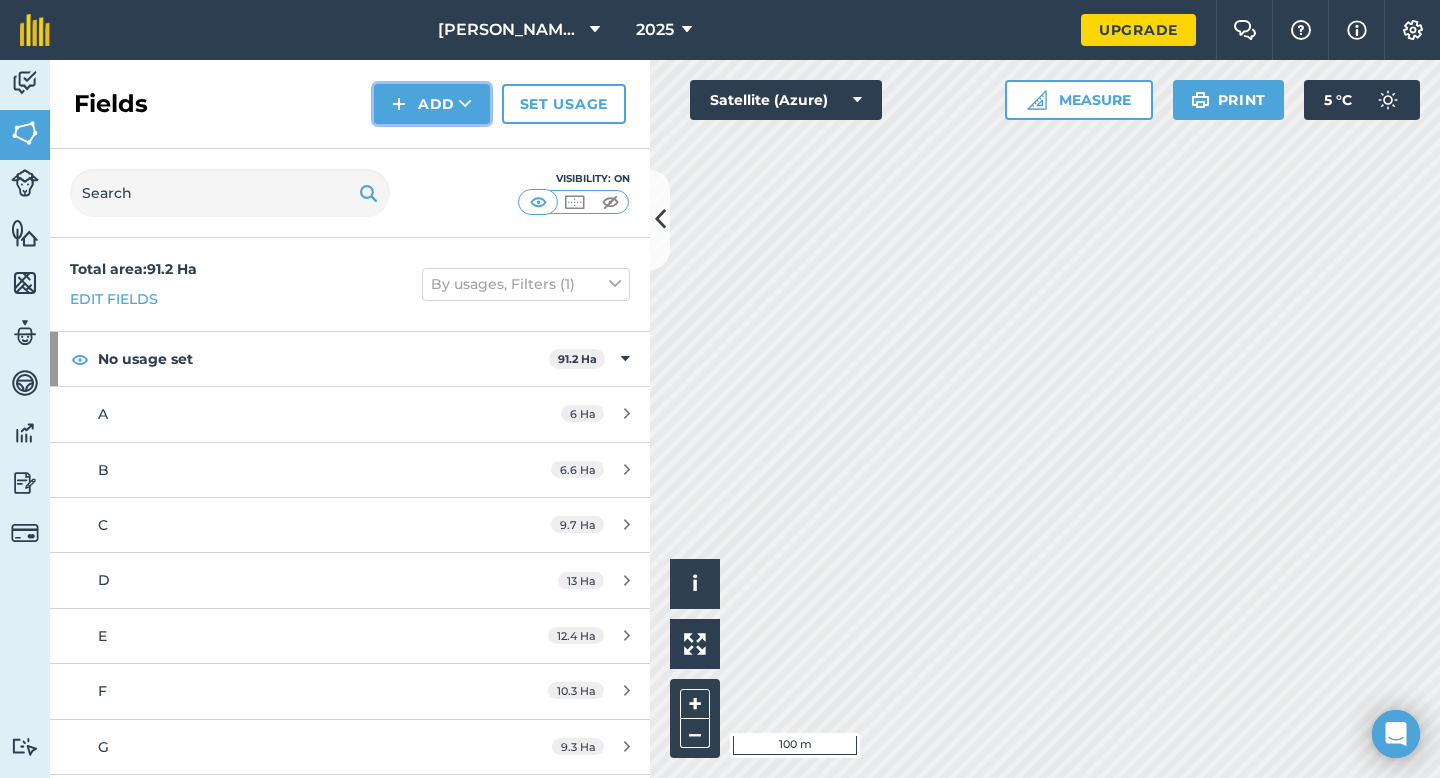 click on "Add" at bounding box center (432, 104) 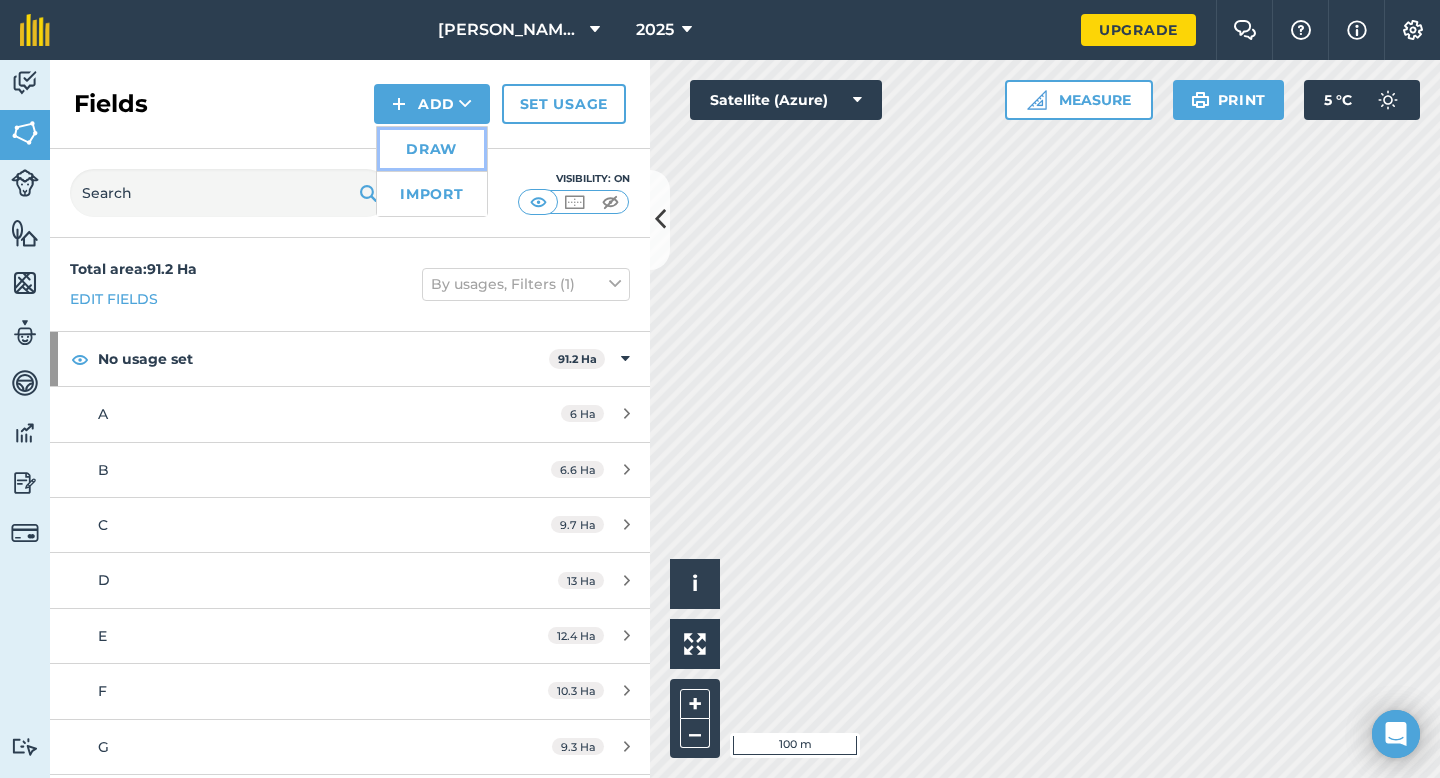 click on "Draw" at bounding box center [432, 149] 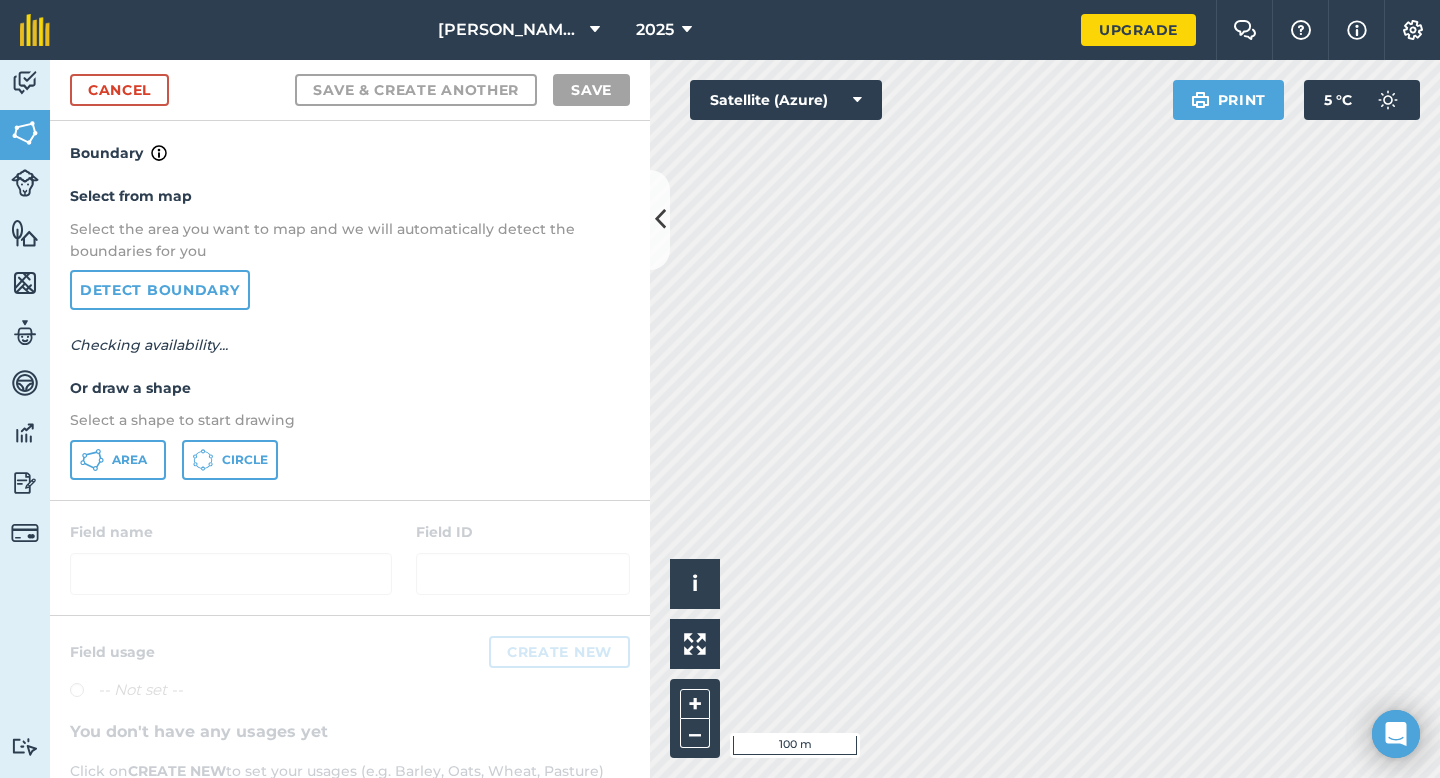 click on "Select from map Select the area you want to map and we will automatically detect the boundaries for you Detect boundary Checking availability... Or draw a shape Select a shape to start drawing Area Circle" at bounding box center [350, 332] 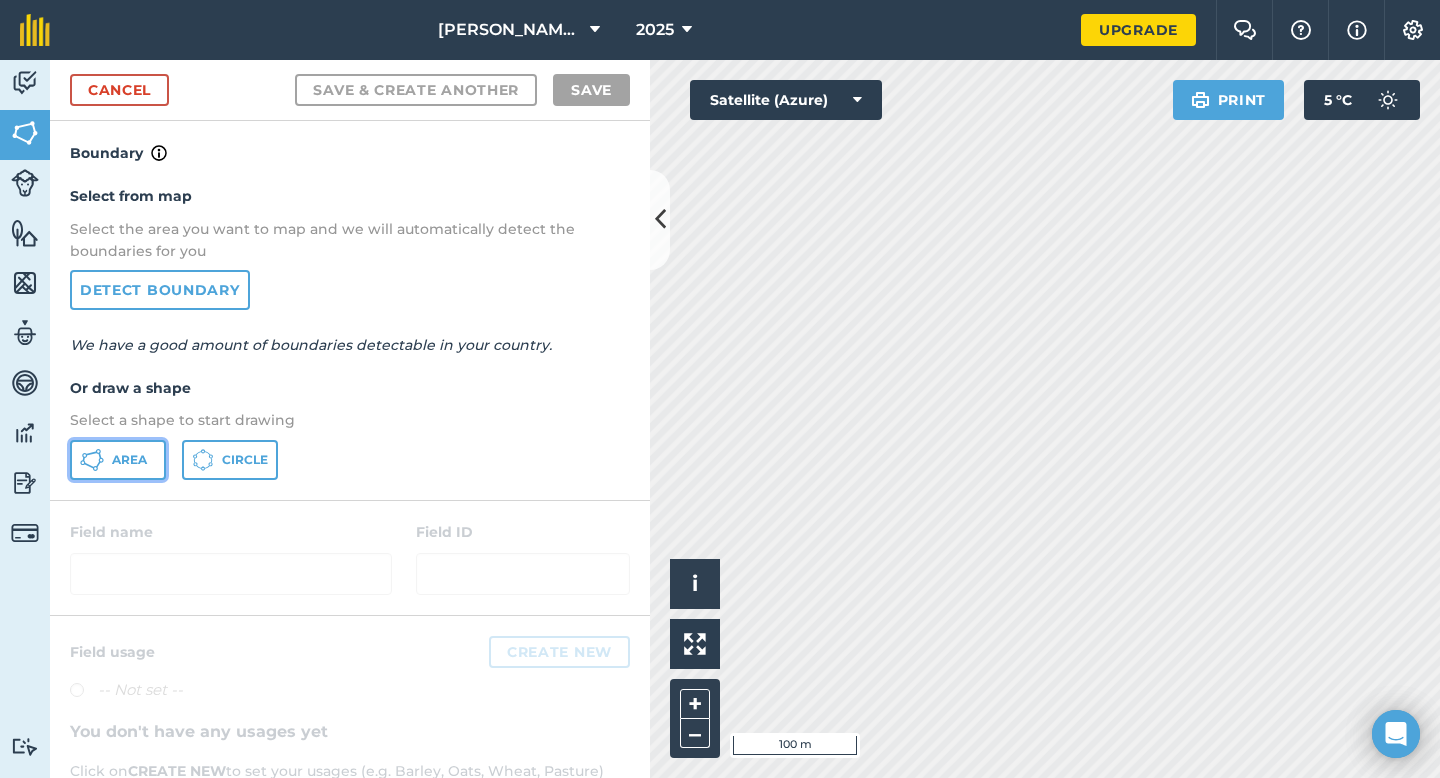 click on "Area" at bounding box center [129, 460] 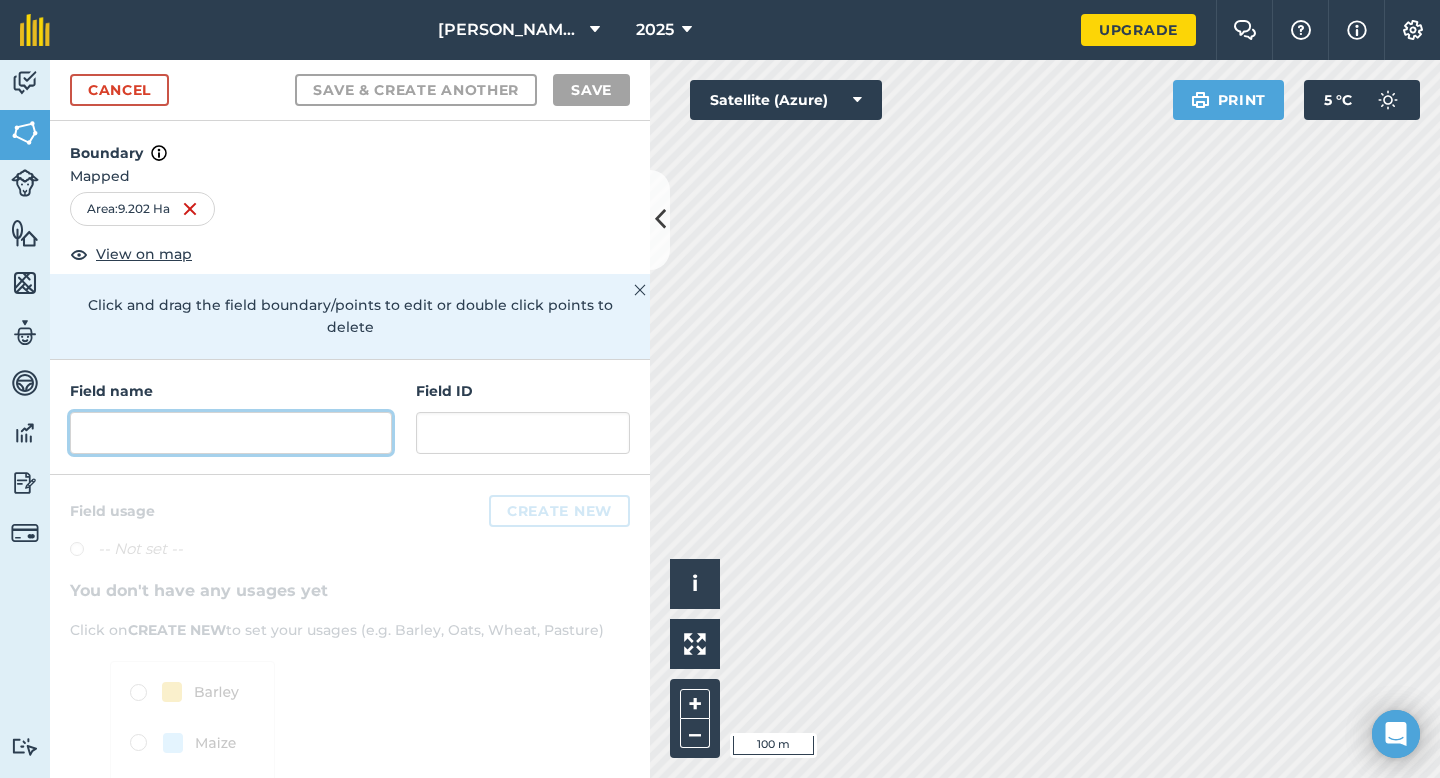 click at bounding box center [231, 433] 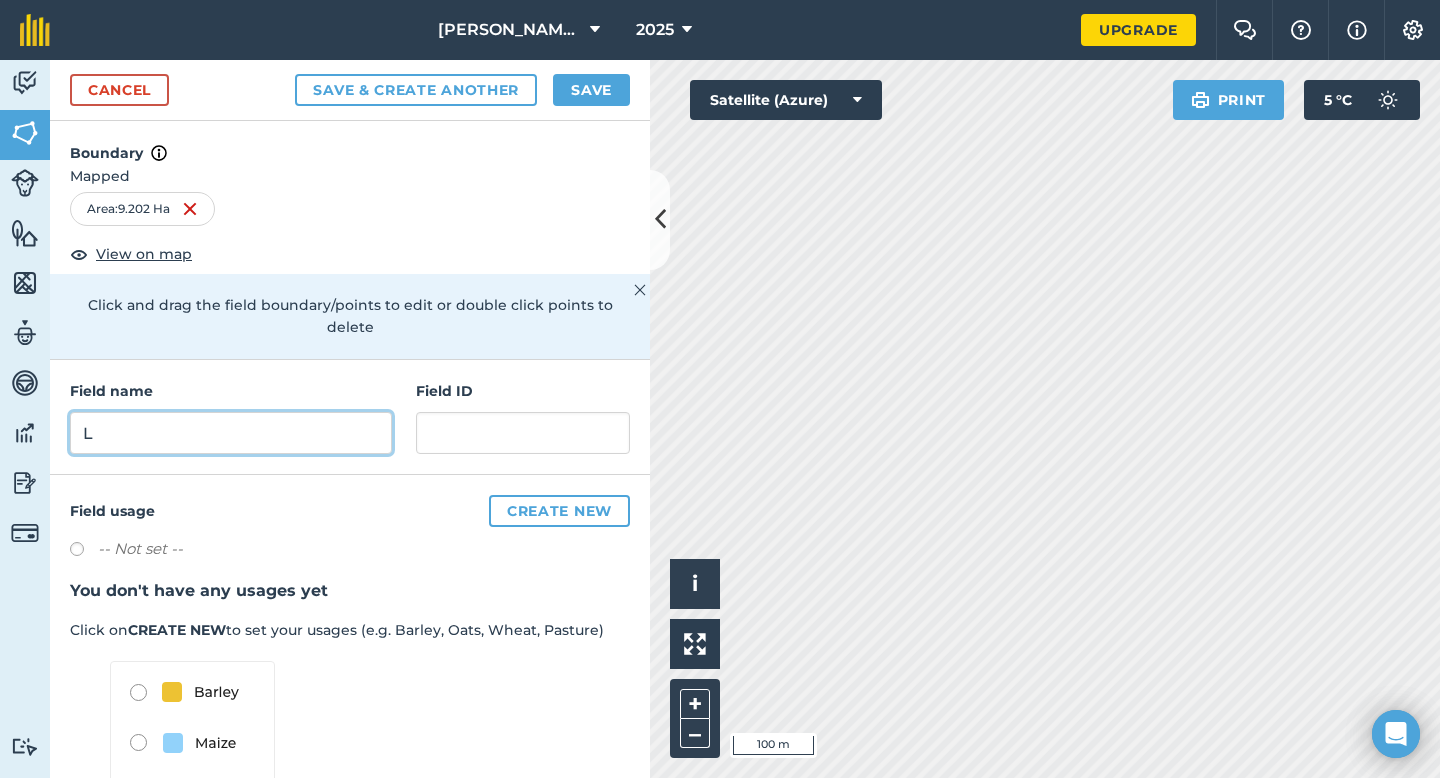 type on "L" 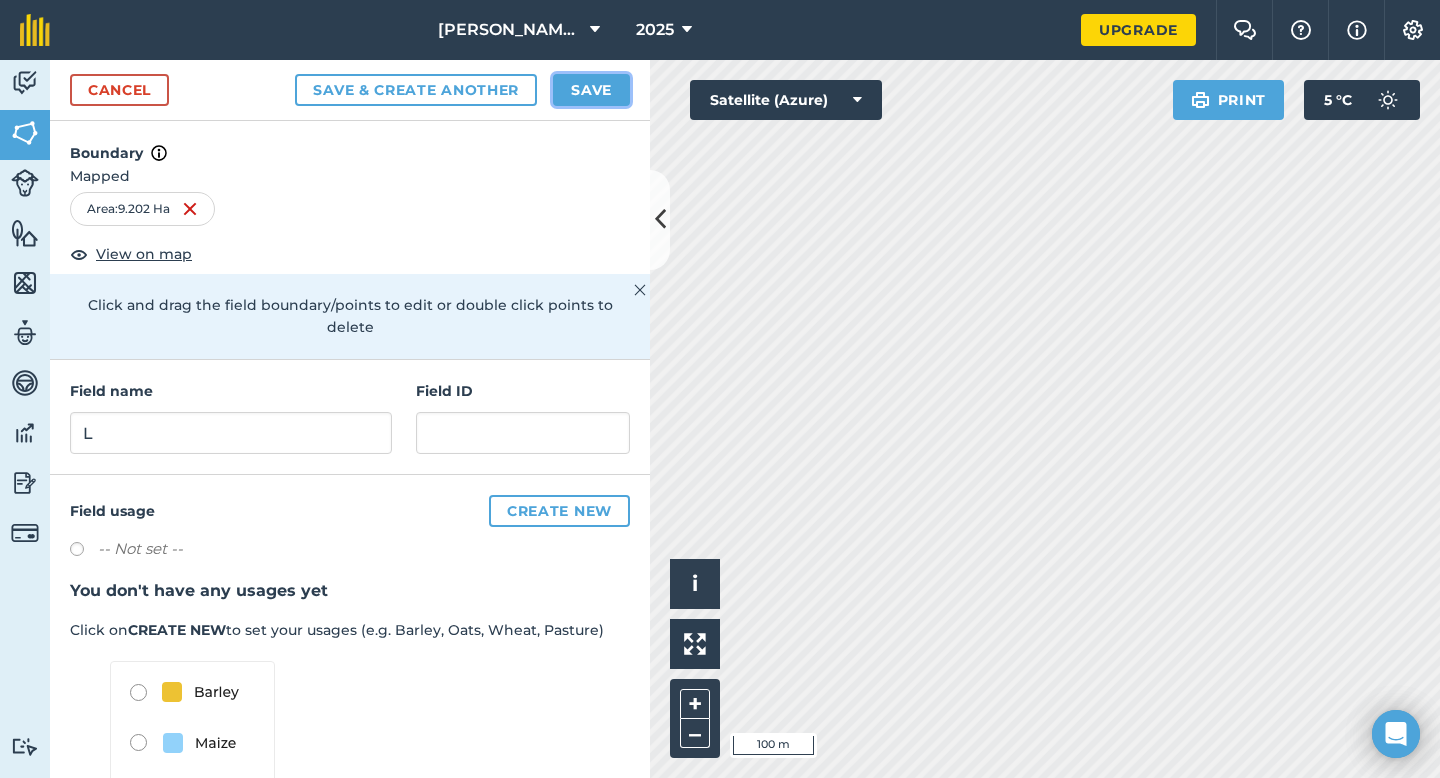 click on "Save" at bounding box center (591, 90) 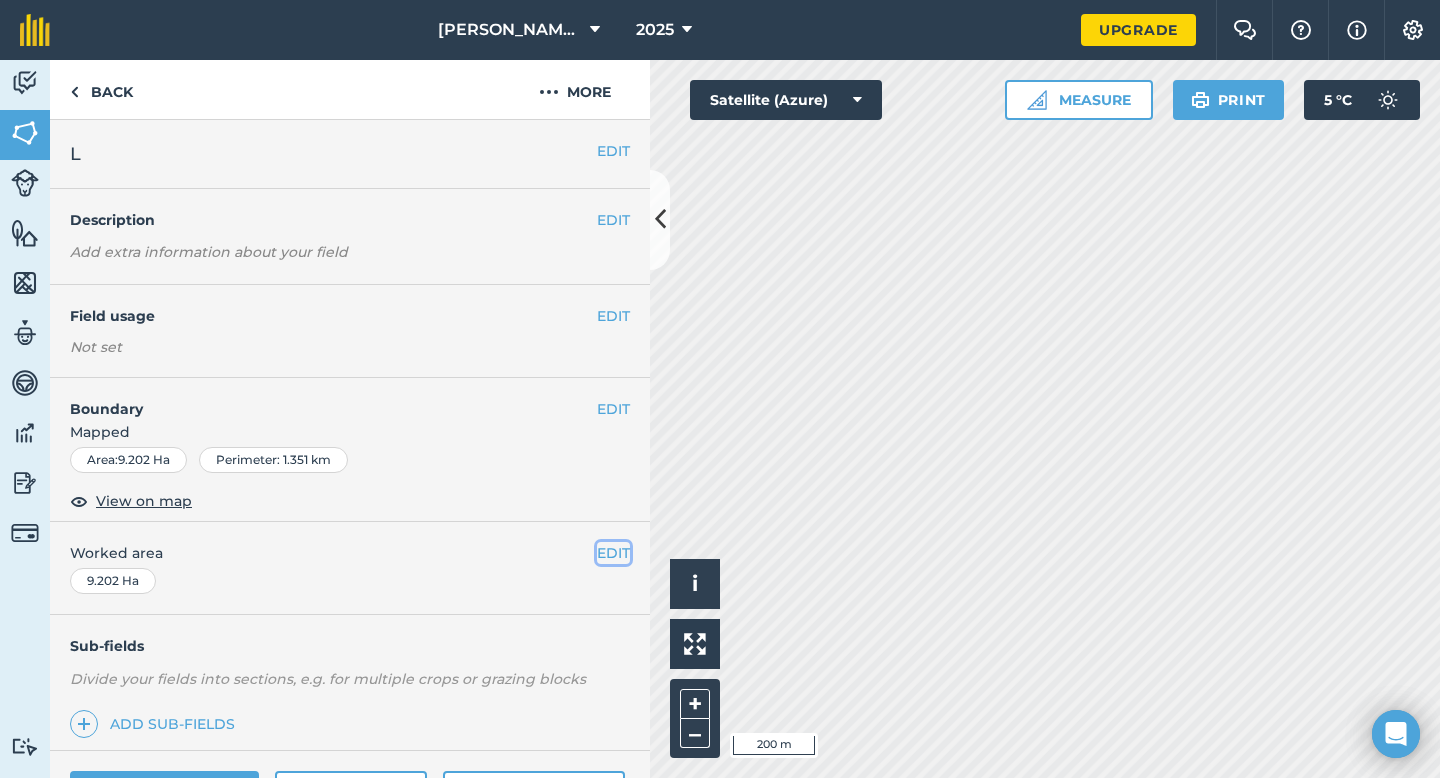 click on "EDIT" at bounding box center [613, 553] 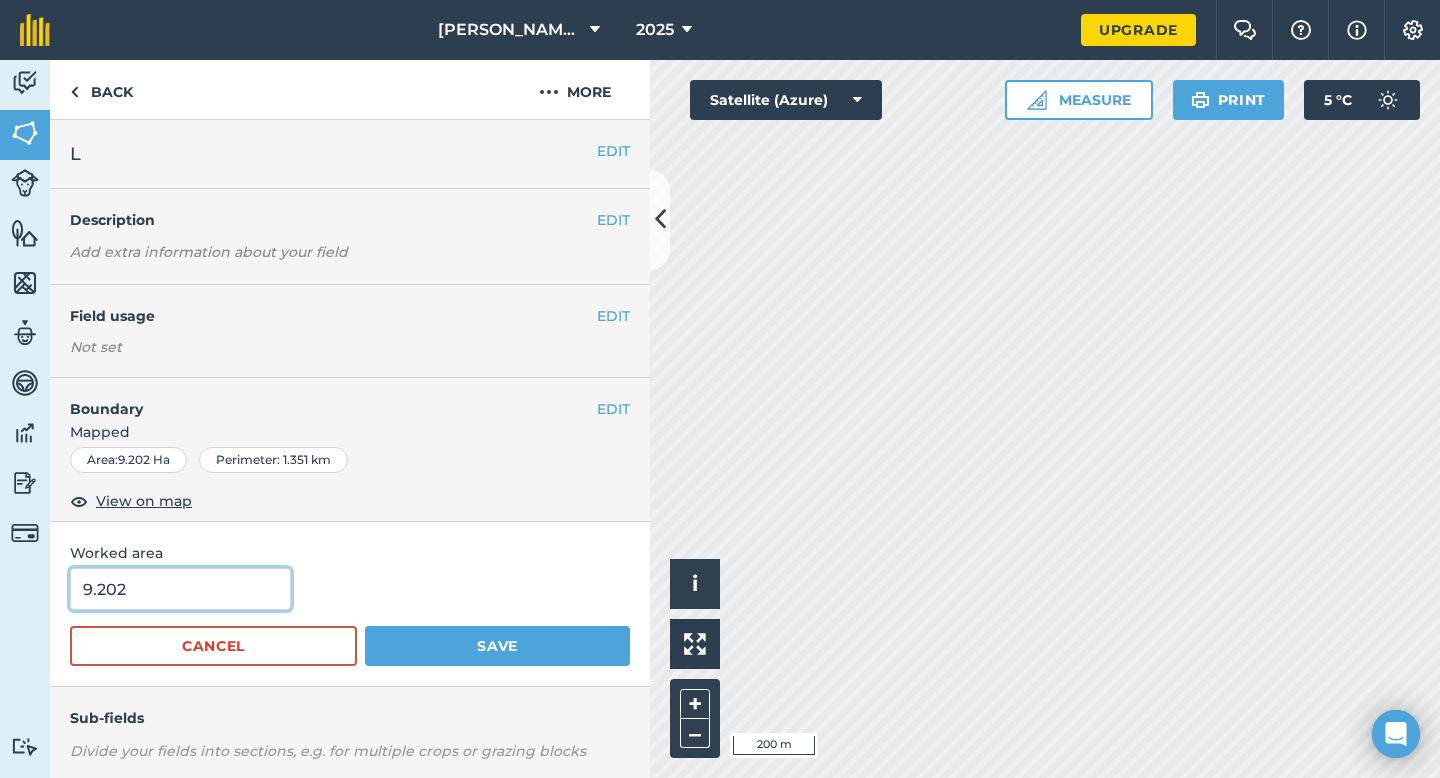 click on "9.202" at bounding box center [180, 589] 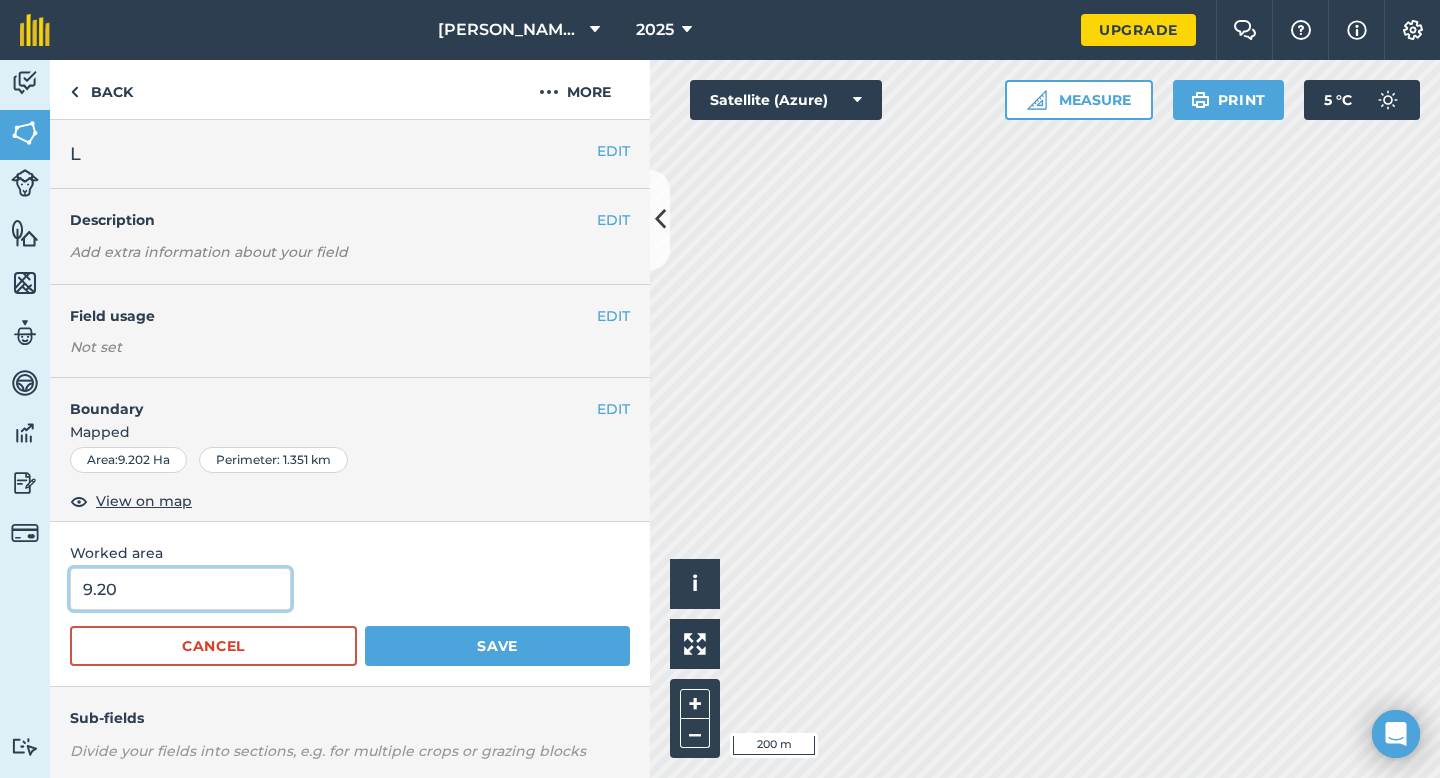 type on "9.2" 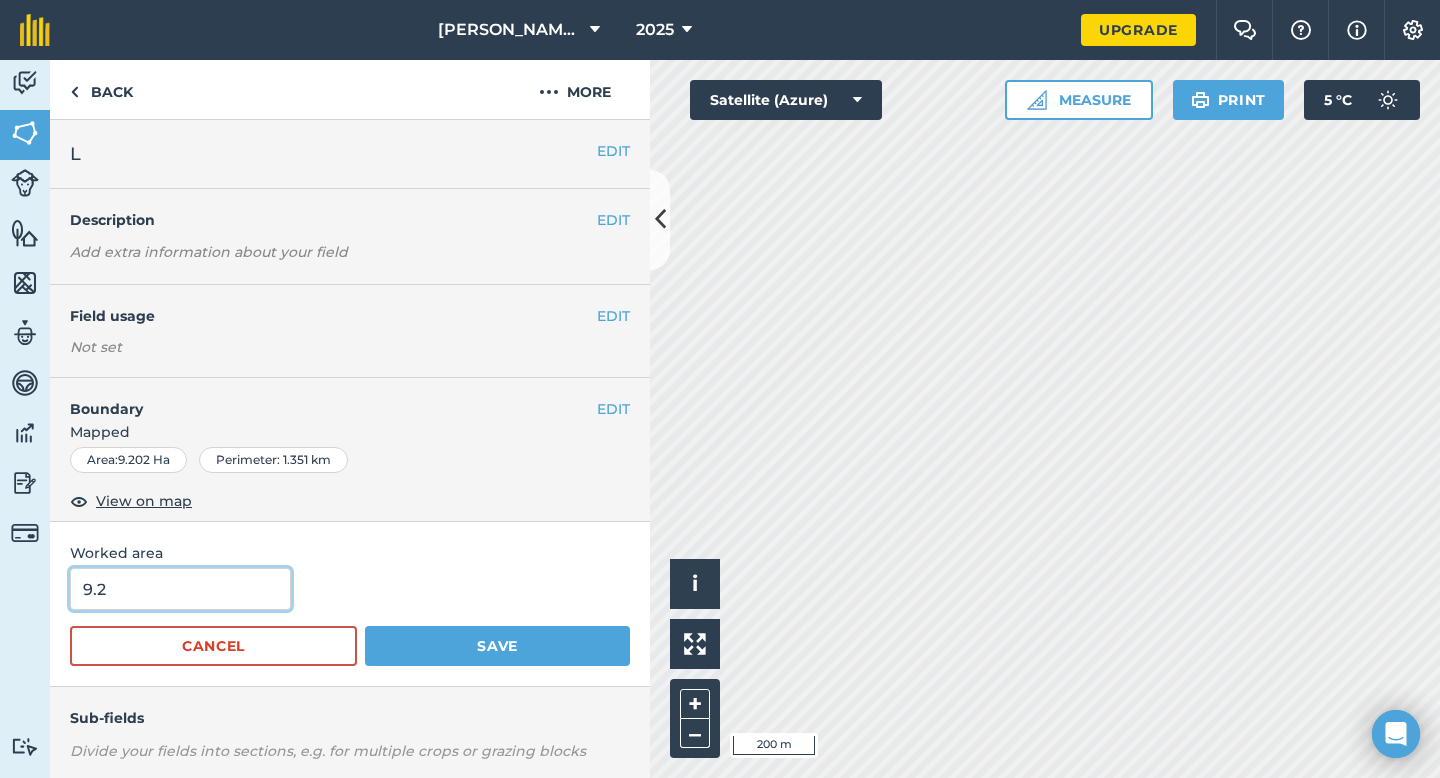 click on "Save" at bounding box center [497, 646] 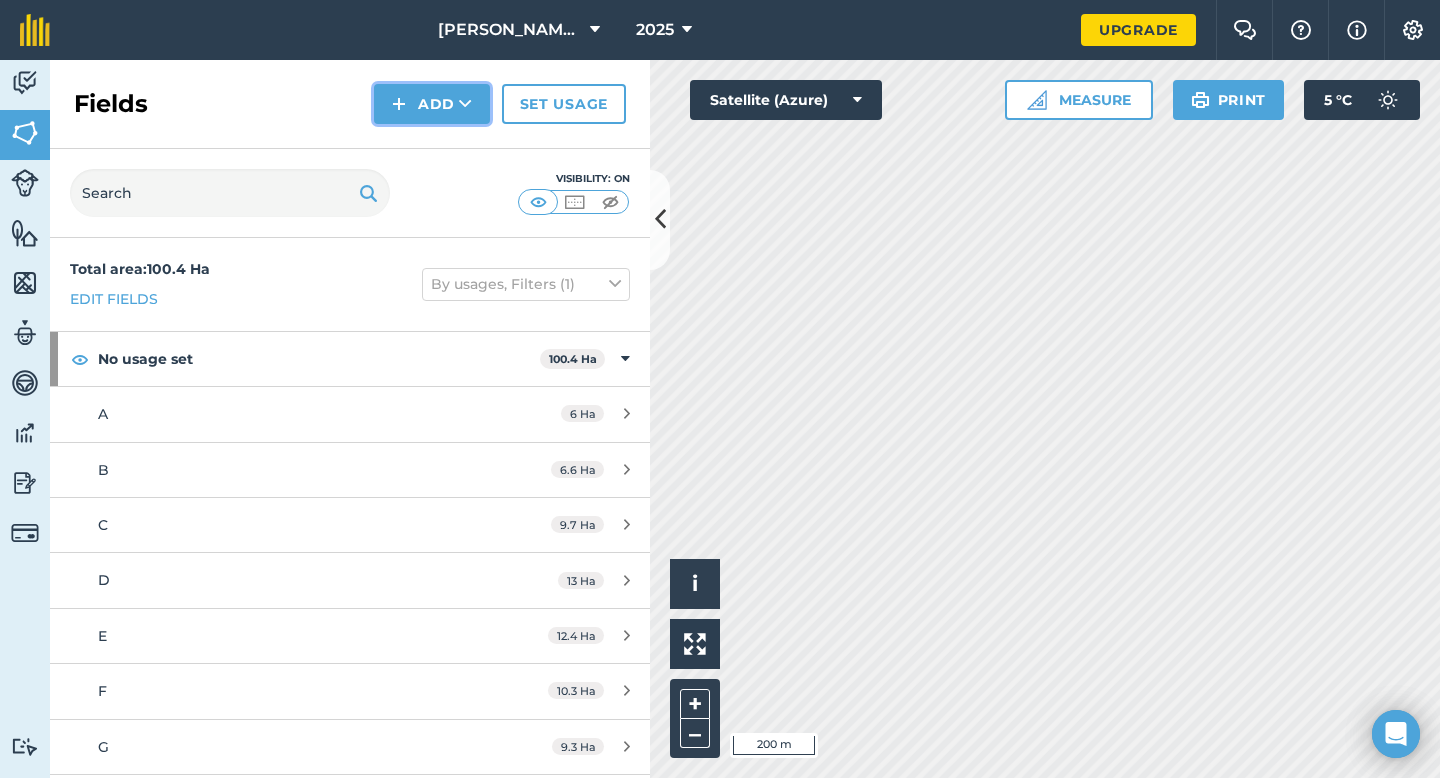 click on "Add" at bounding box center [432, 104] 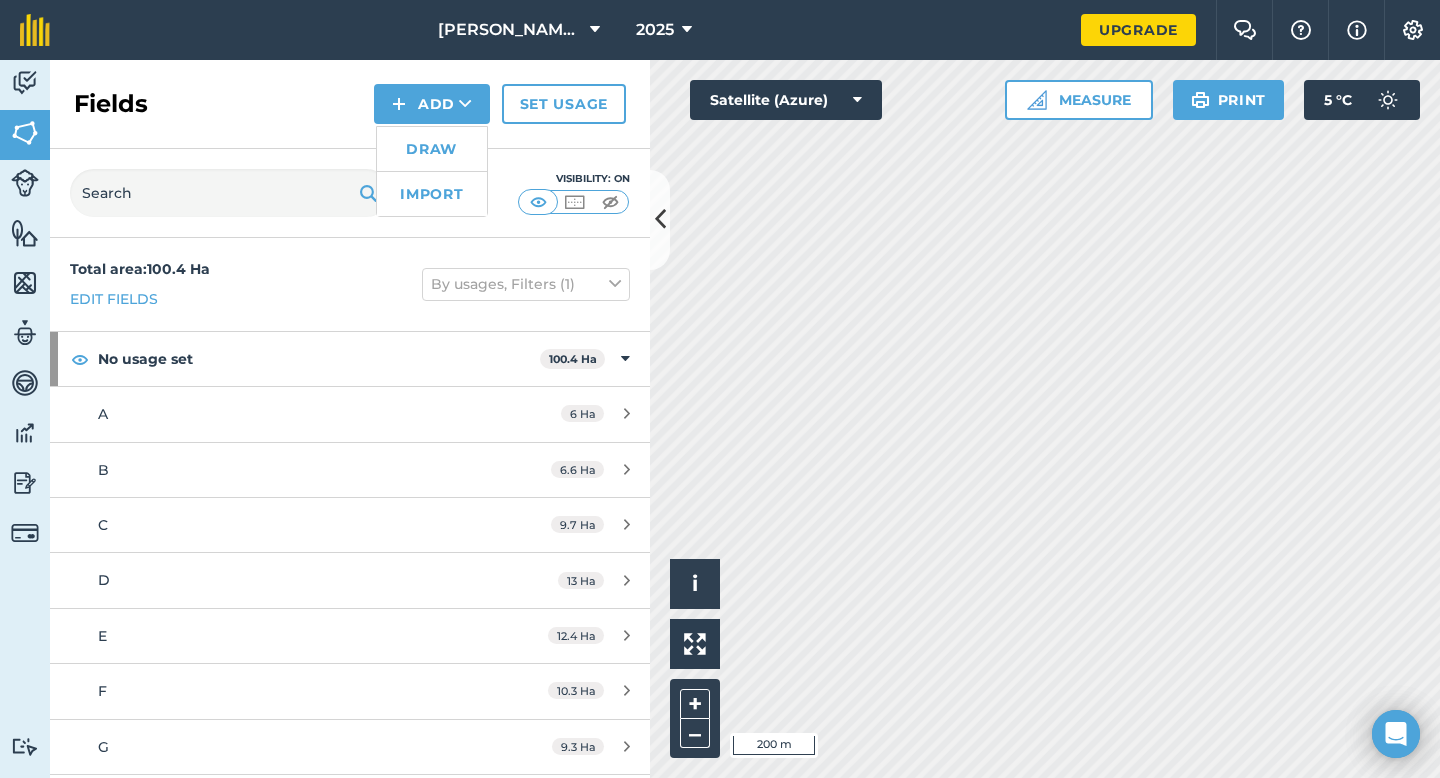 click on "Draw" at bounding box center [432, 149] 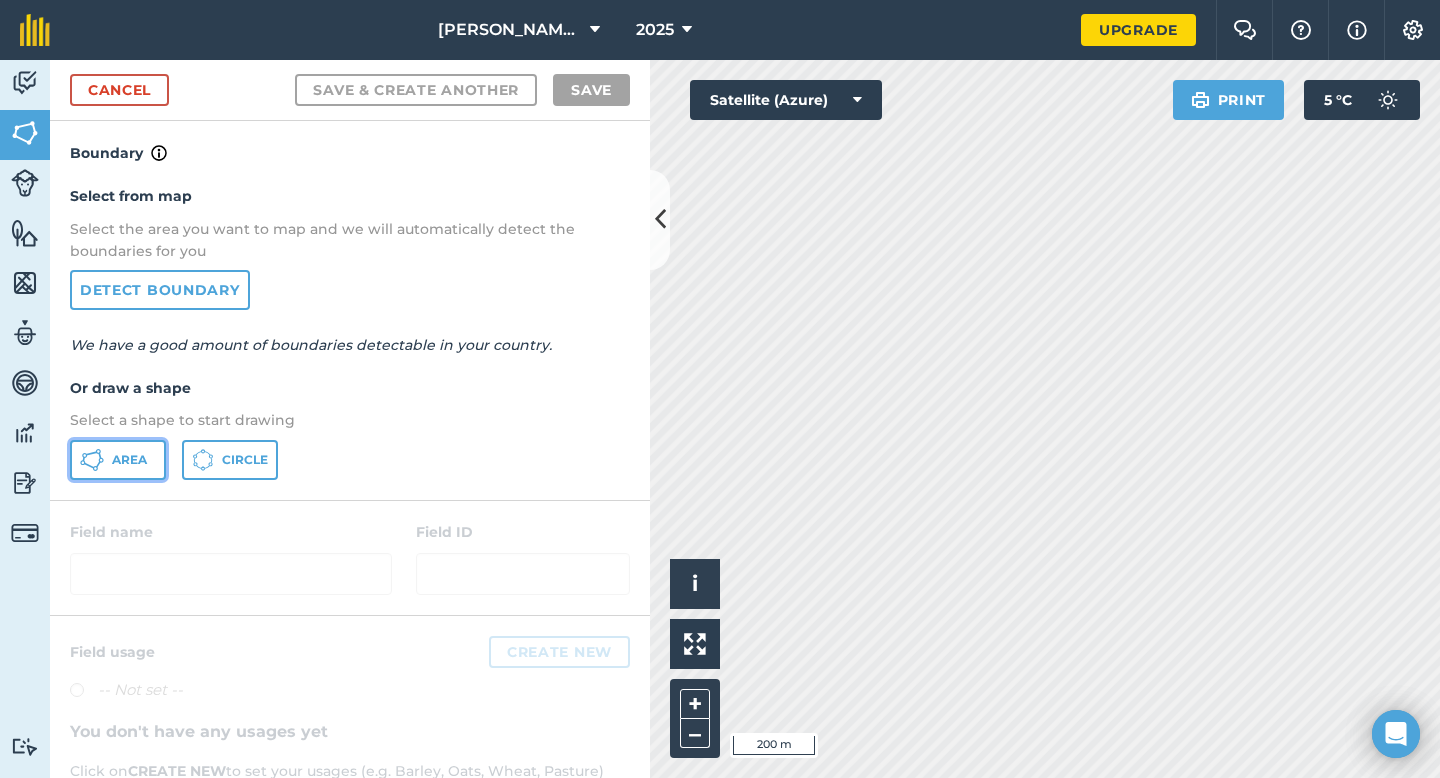 click on "Area" at bounding box center [118, 460] 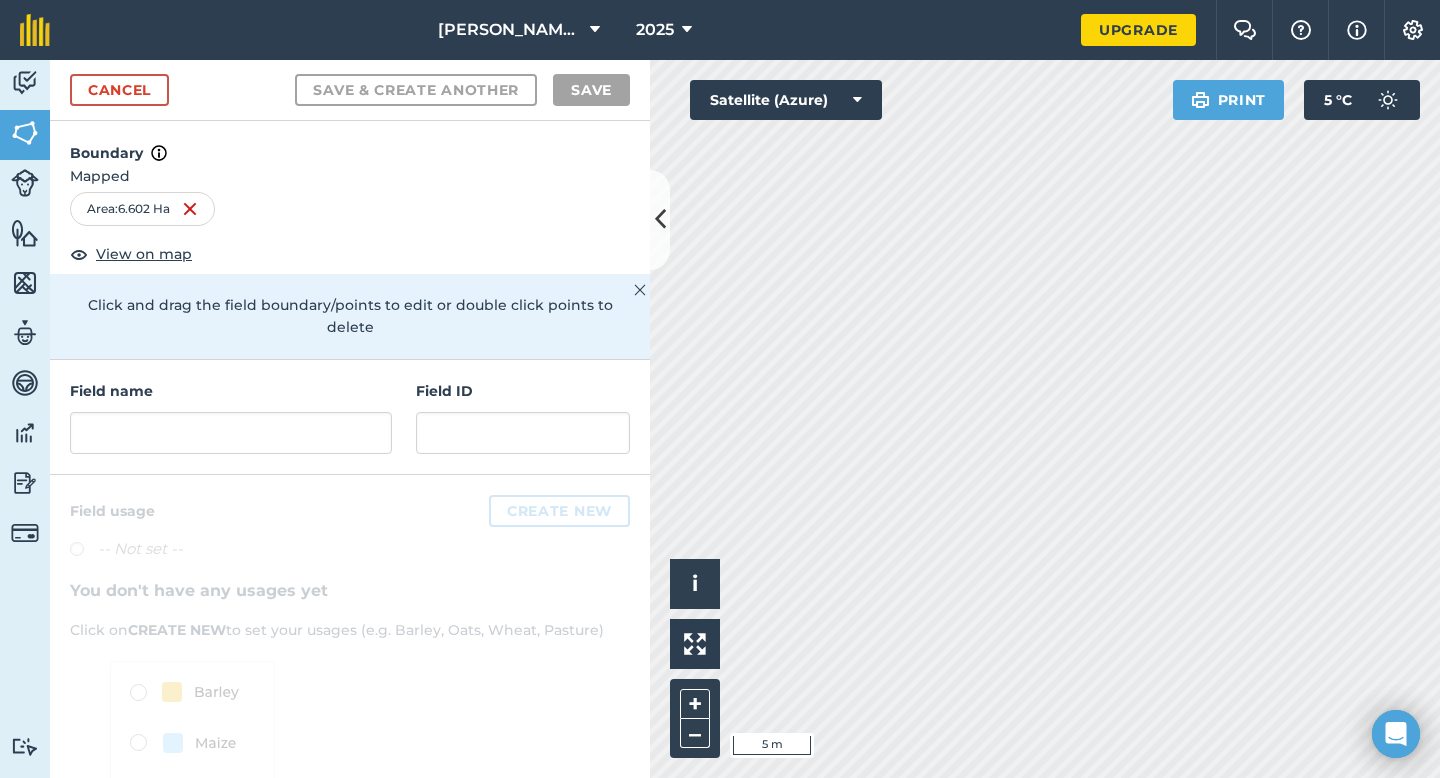 click on "Field name" at bounding box center [231, 417] 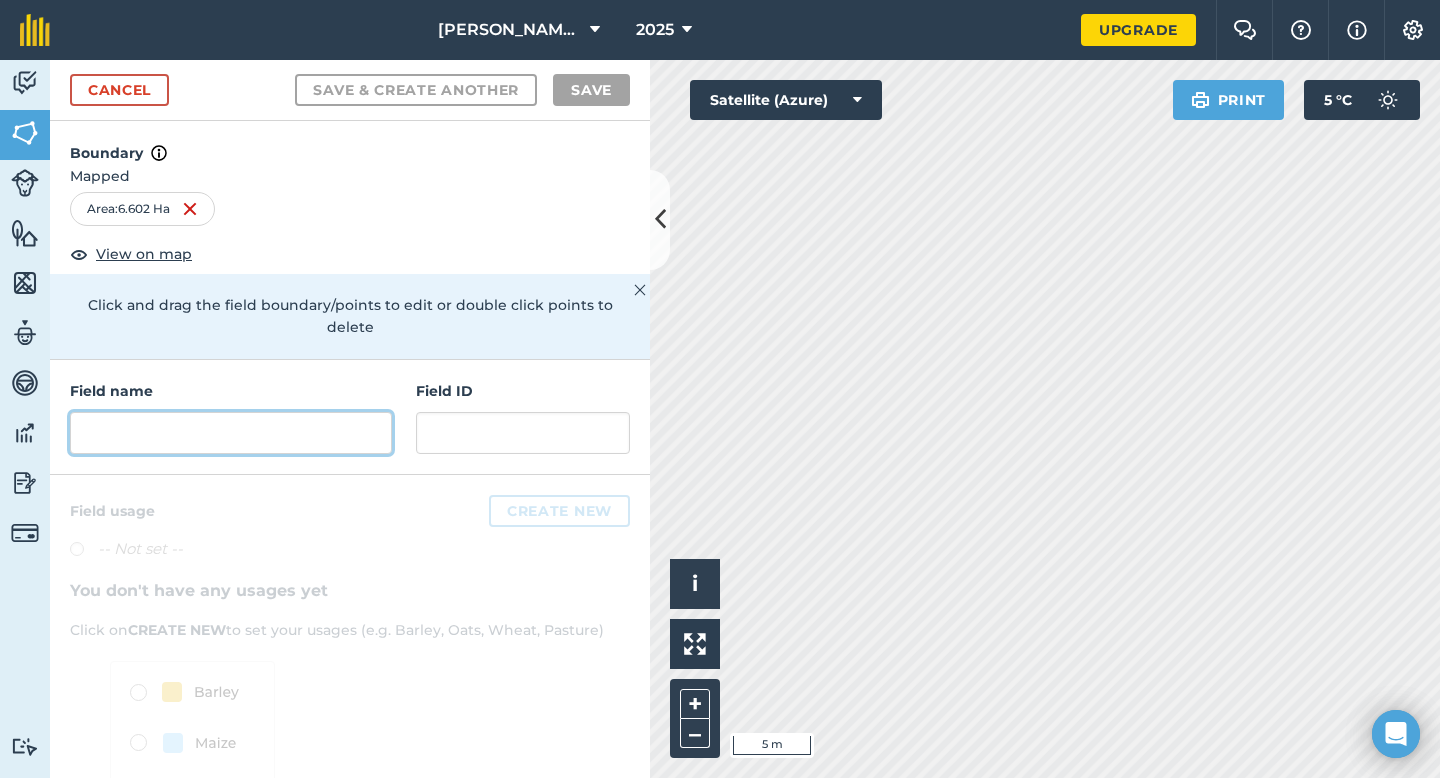 click at bounding box center [231, 433] 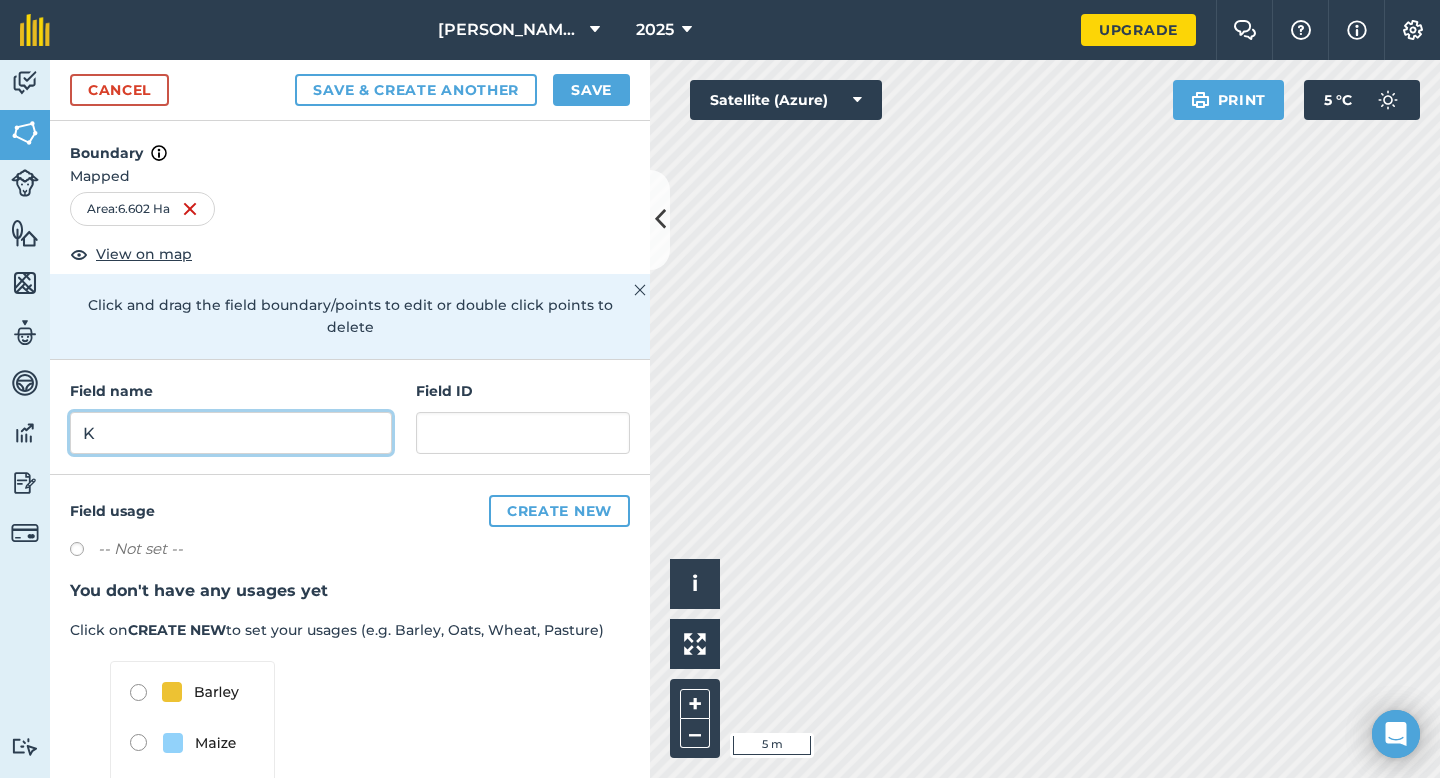 type on "K" 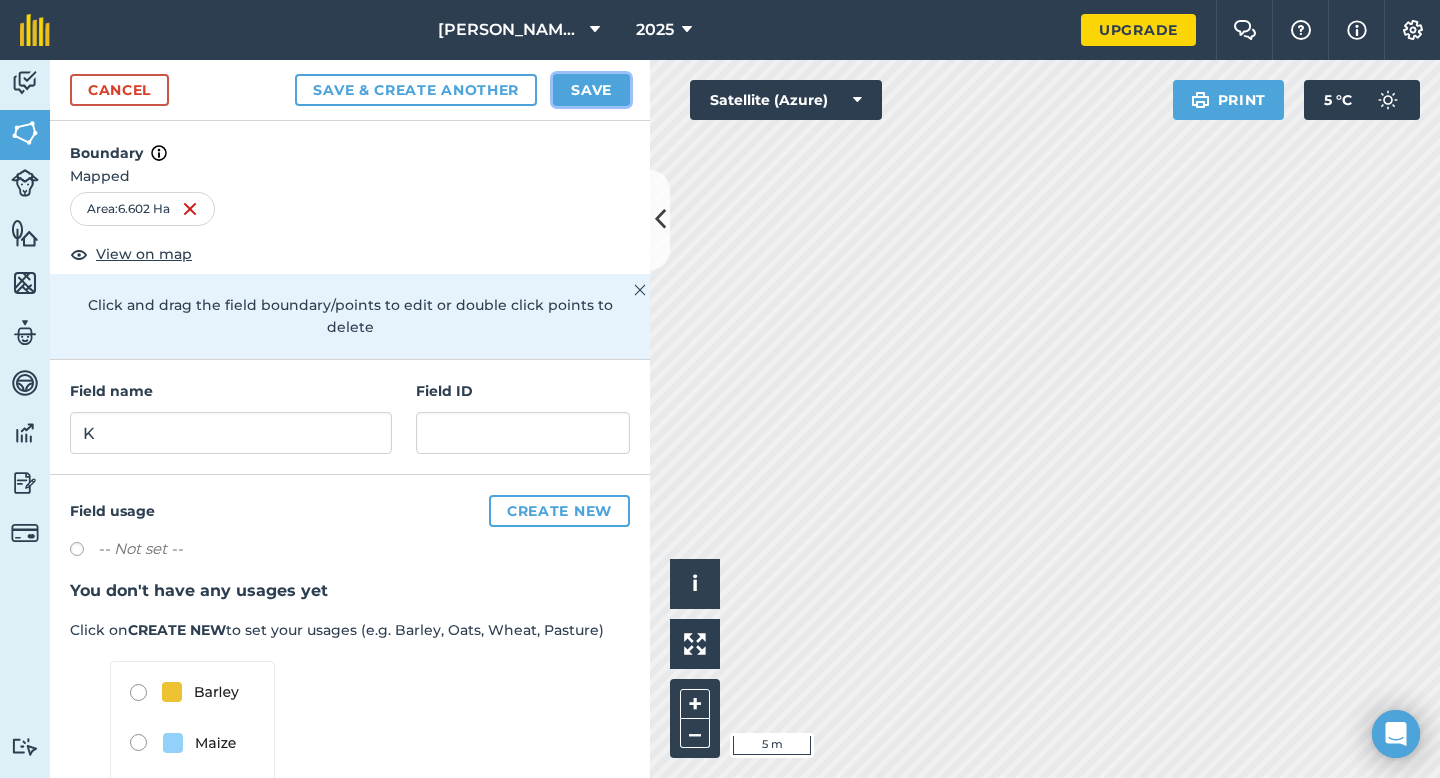 click on "Save" at bounding box center [591, 90] 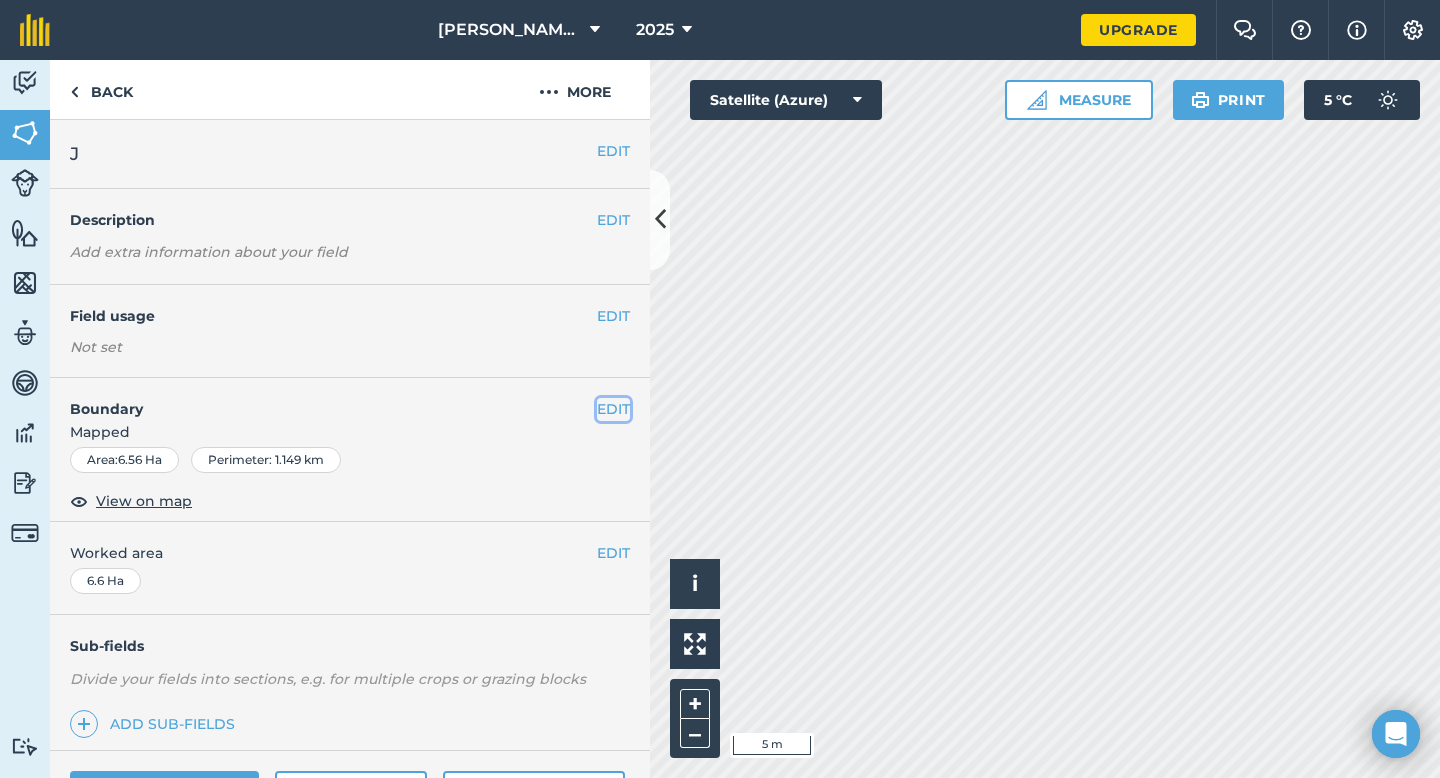 click on "EDIT" at bounding box center [613, 409] 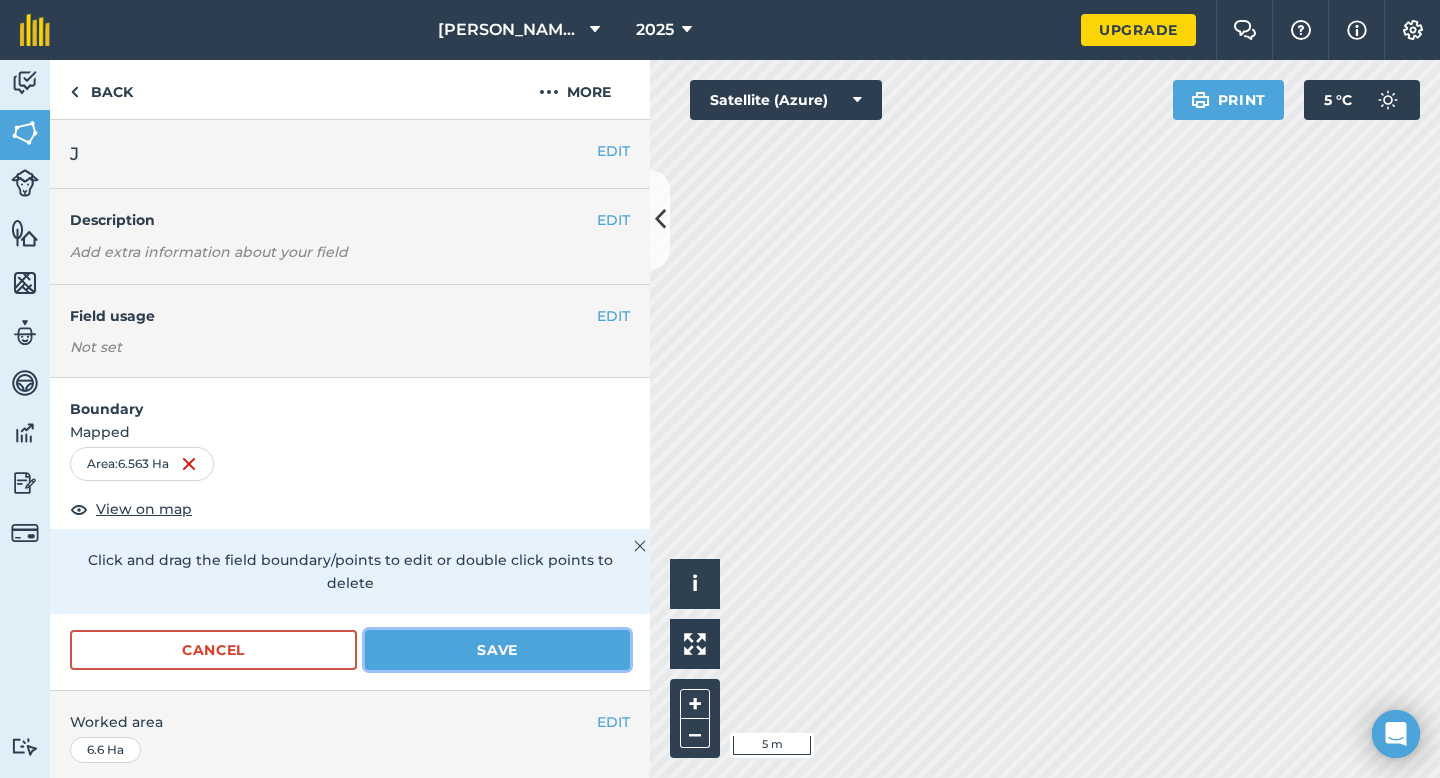 click on "Save" at bounding box center [497, 650] 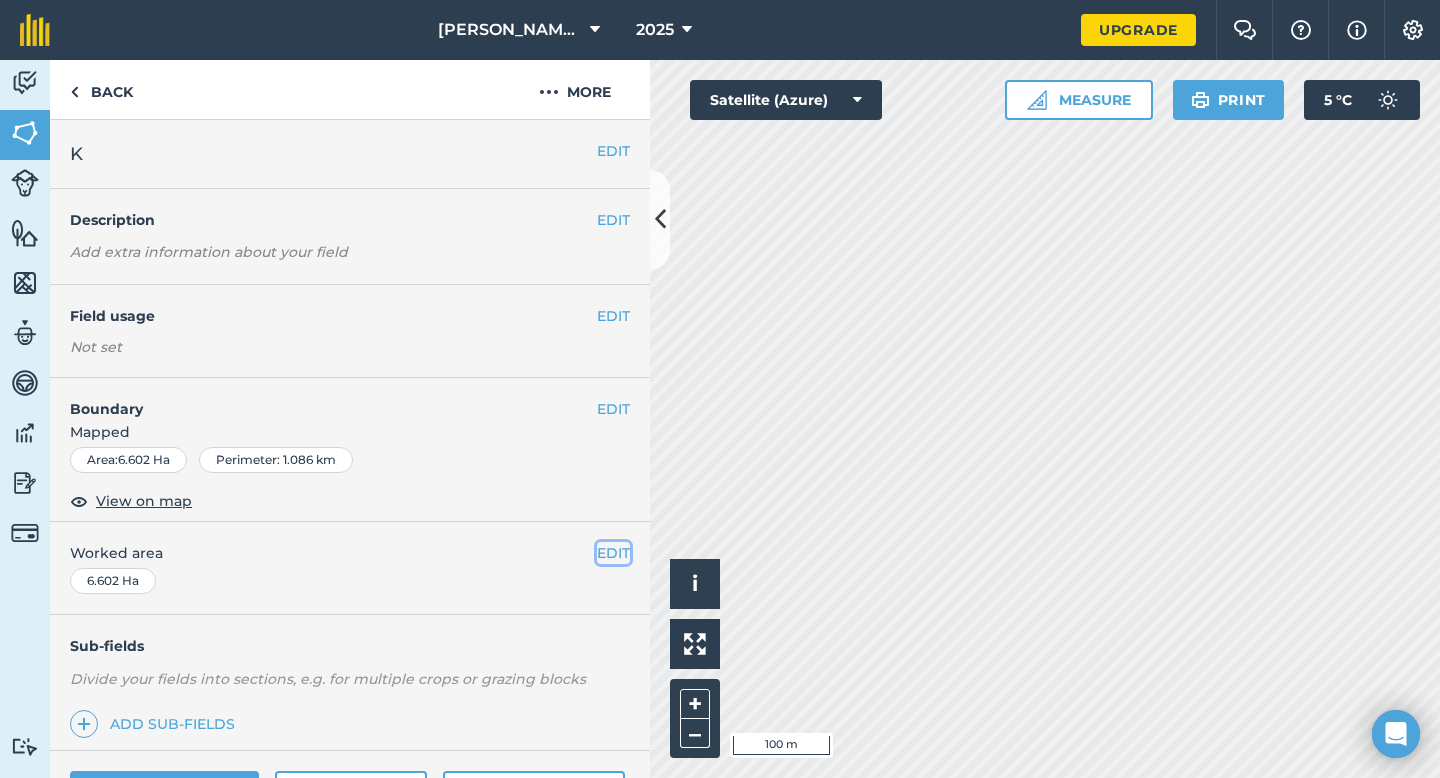 click on "EDIT" at bounding box center [613, 553] 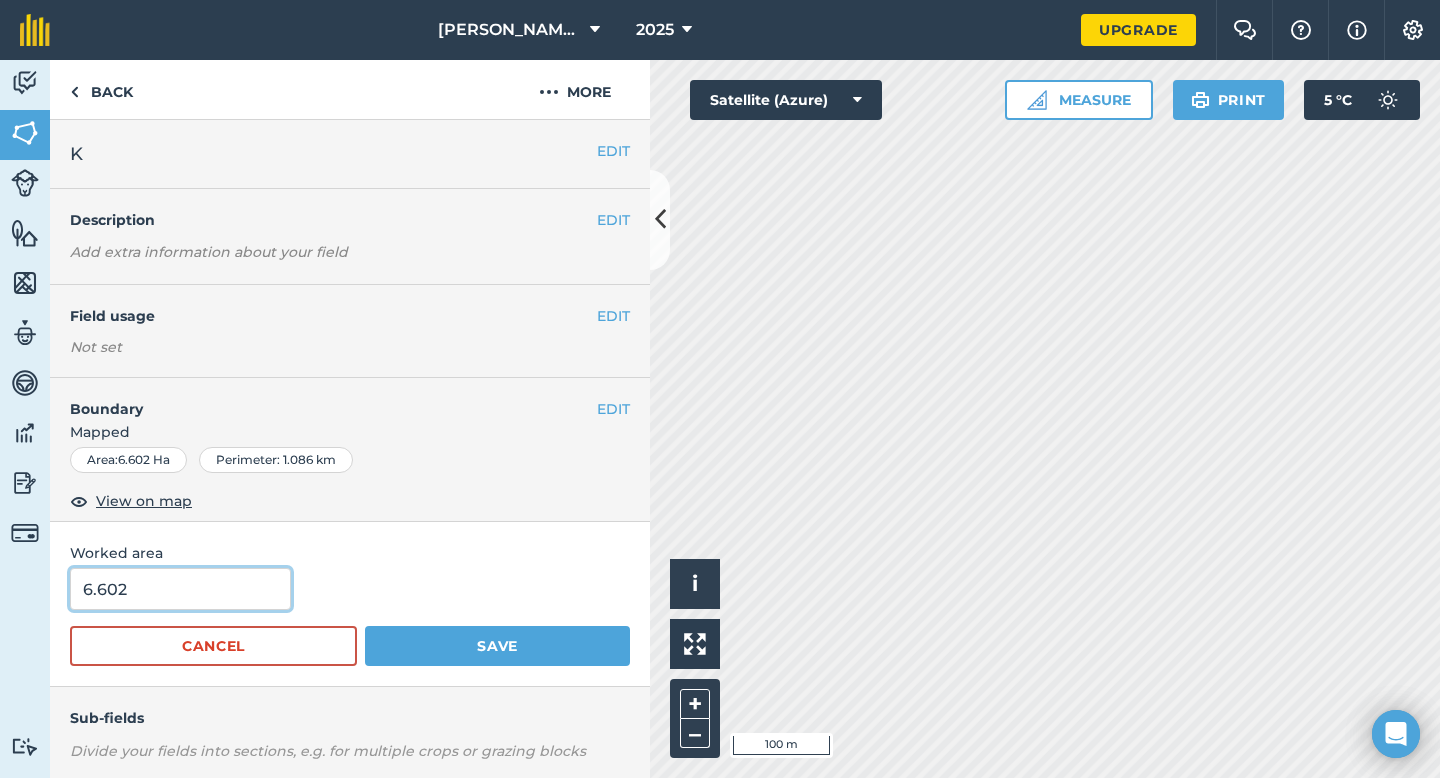 click on "6.602" at bounding box center [180, 589] 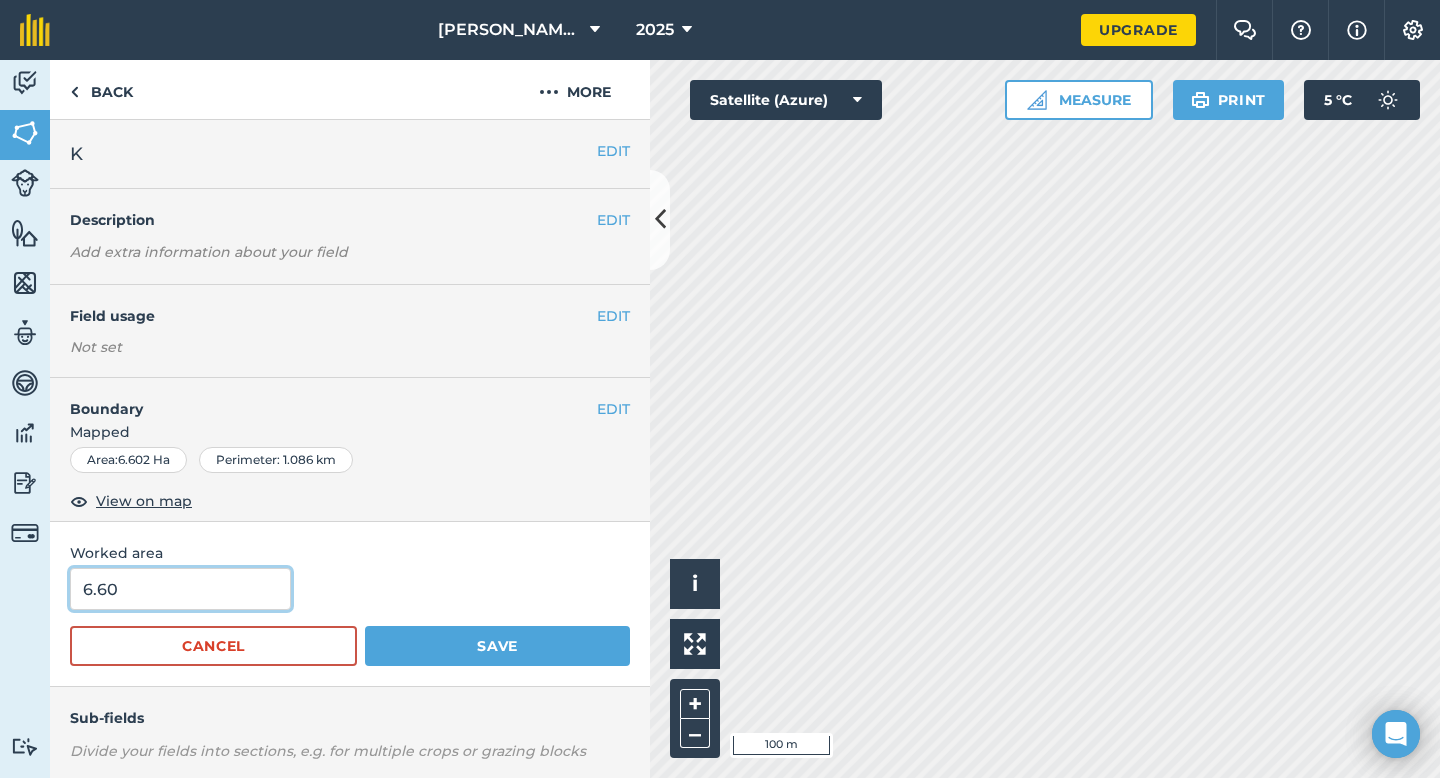 type on "6.6" 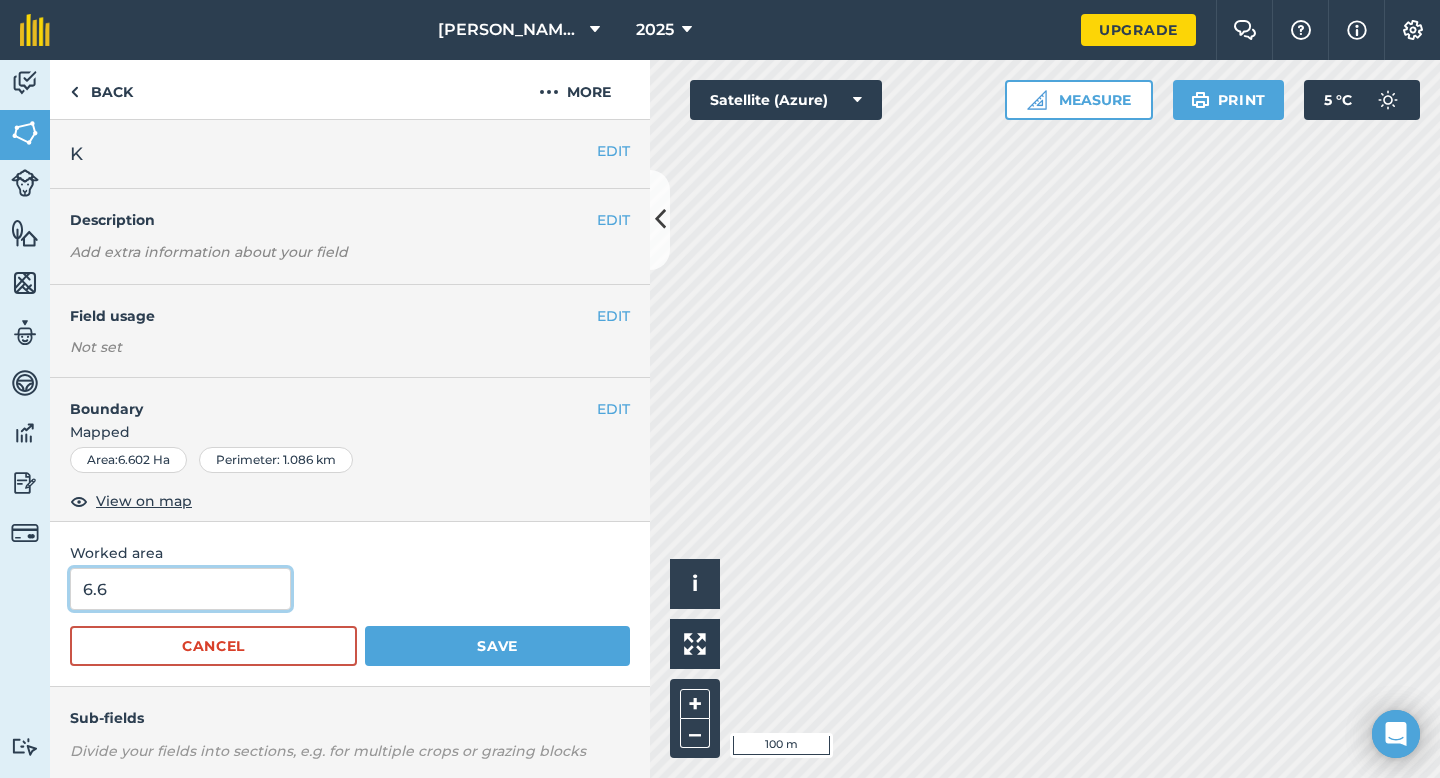 click on "Save" at bounding box center [497, 646] 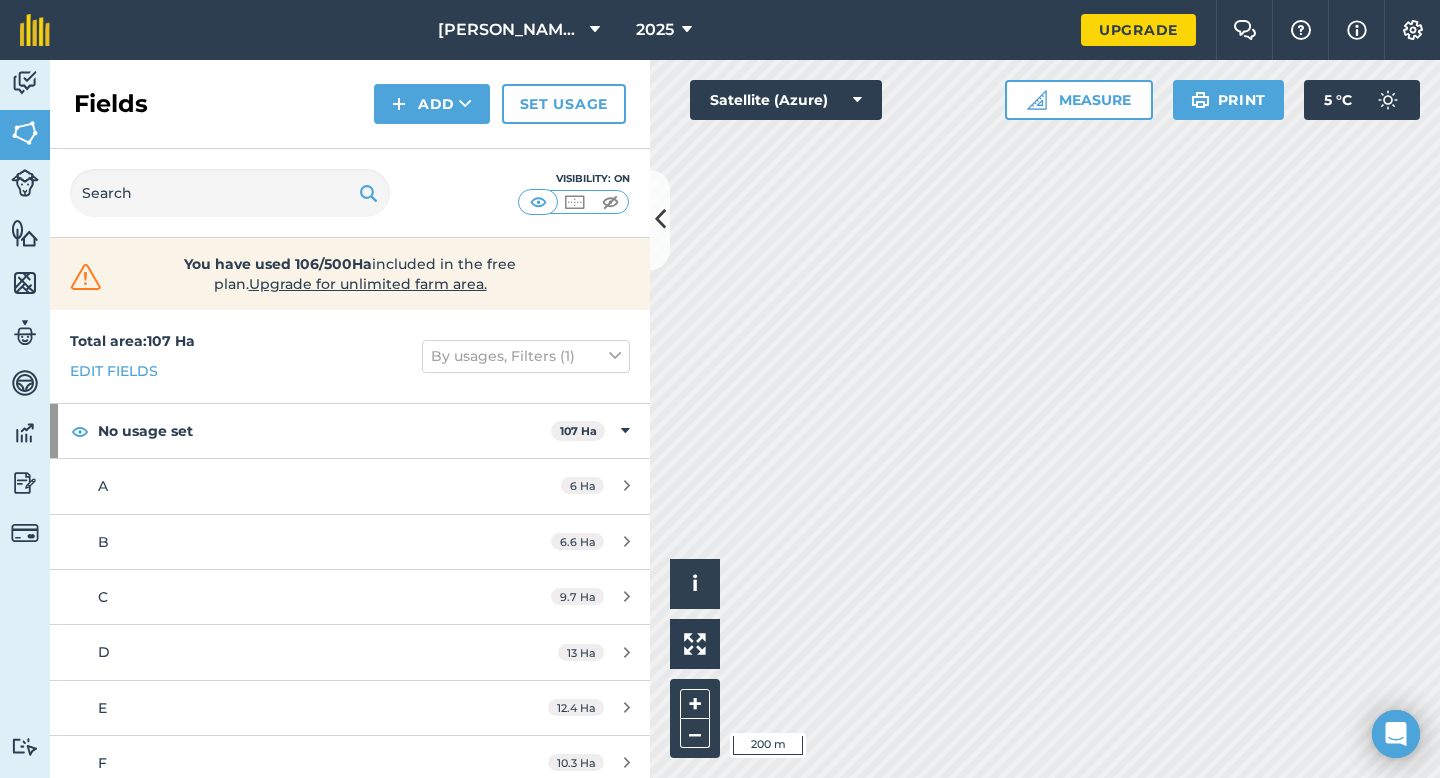 click on "Fields   Add   Set usage" at bounding box center (350, 104) 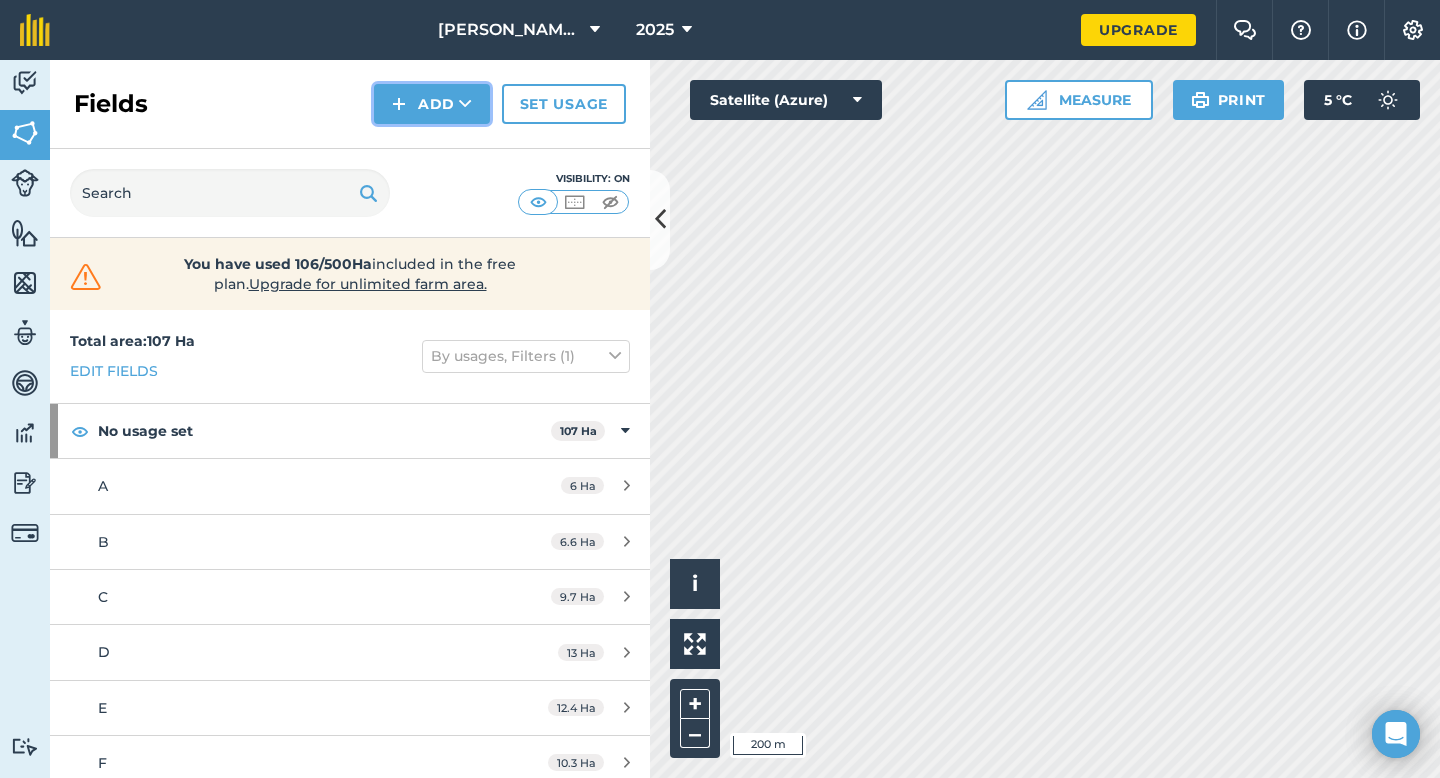 click on "Add" at bounding box center (432, 104) 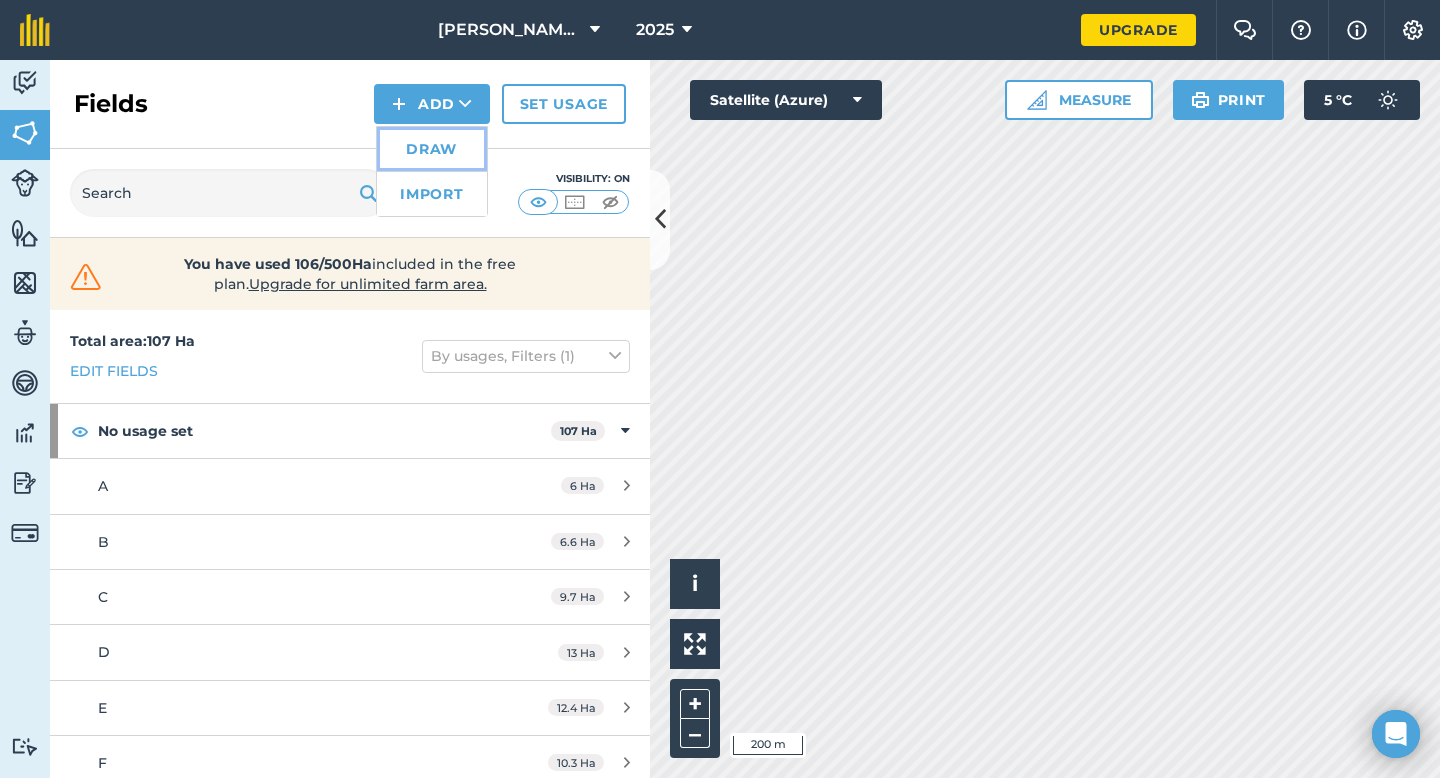 click on "Draw" at bounding box center (432, 149) 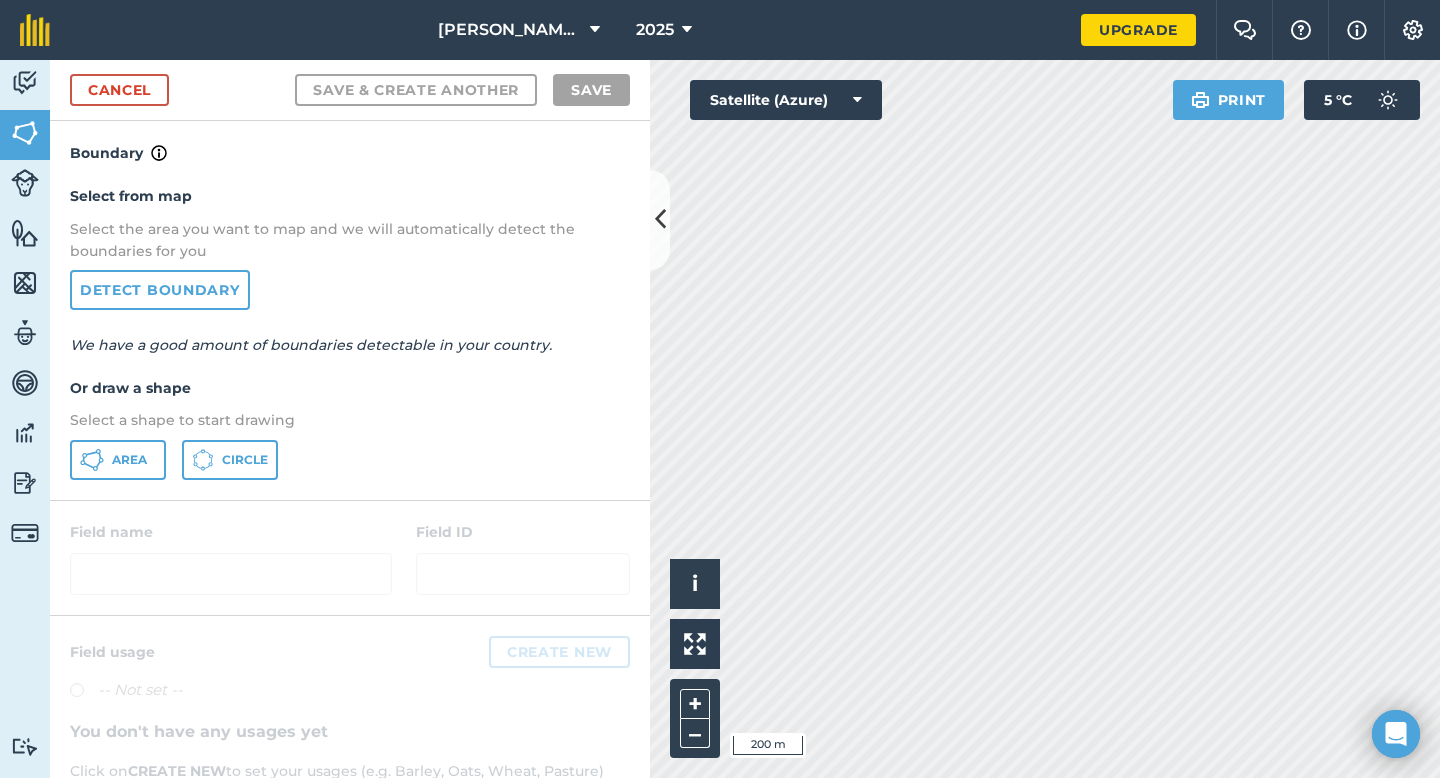 click on "Select from map Select the area you want to map and we will automatically detect the boundaries for you Detect boundary We have a good amount of boundaries detectable in your country. Or draw a shape Select a shape to start drawing Area Circle" at bounding box center (350, 332) 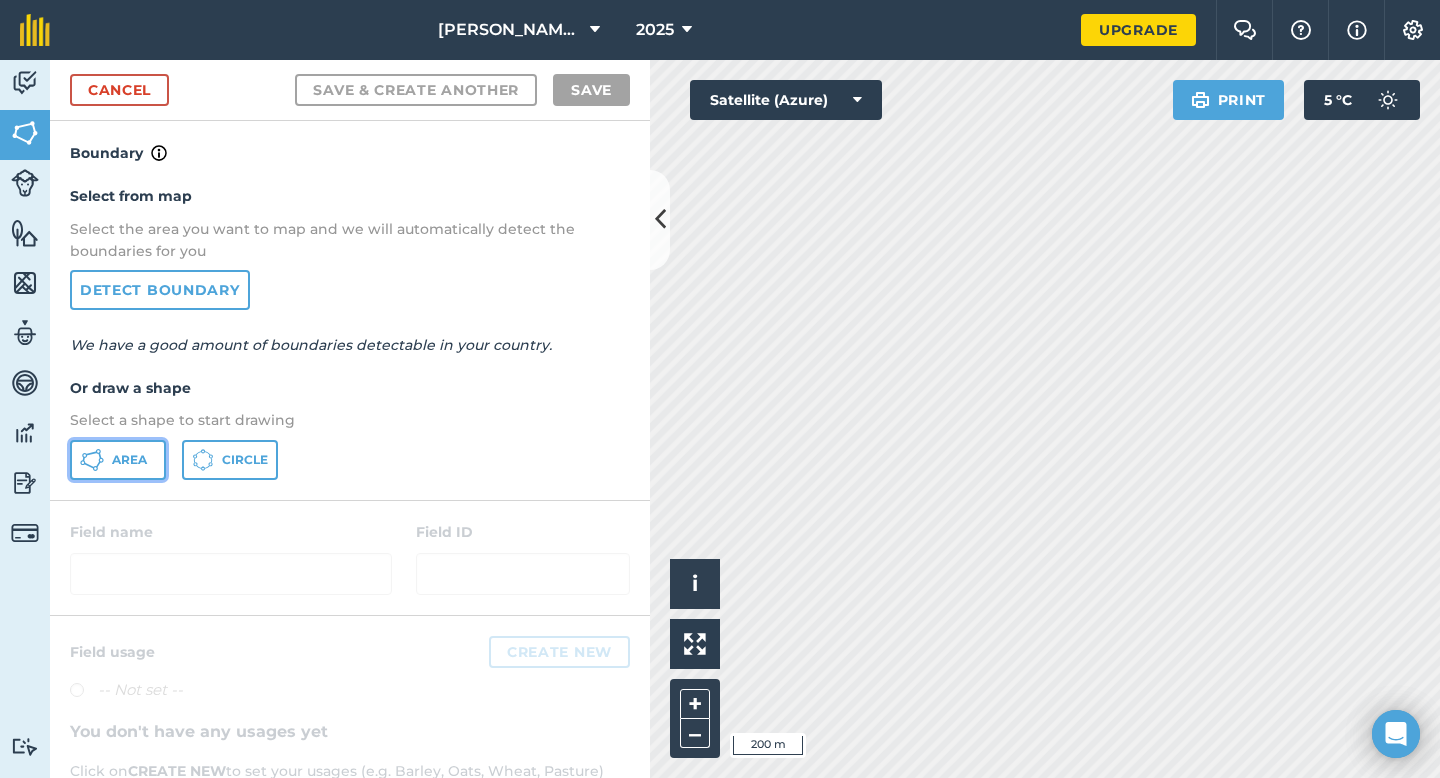 click on "Area" at bounding box center (129, 460) 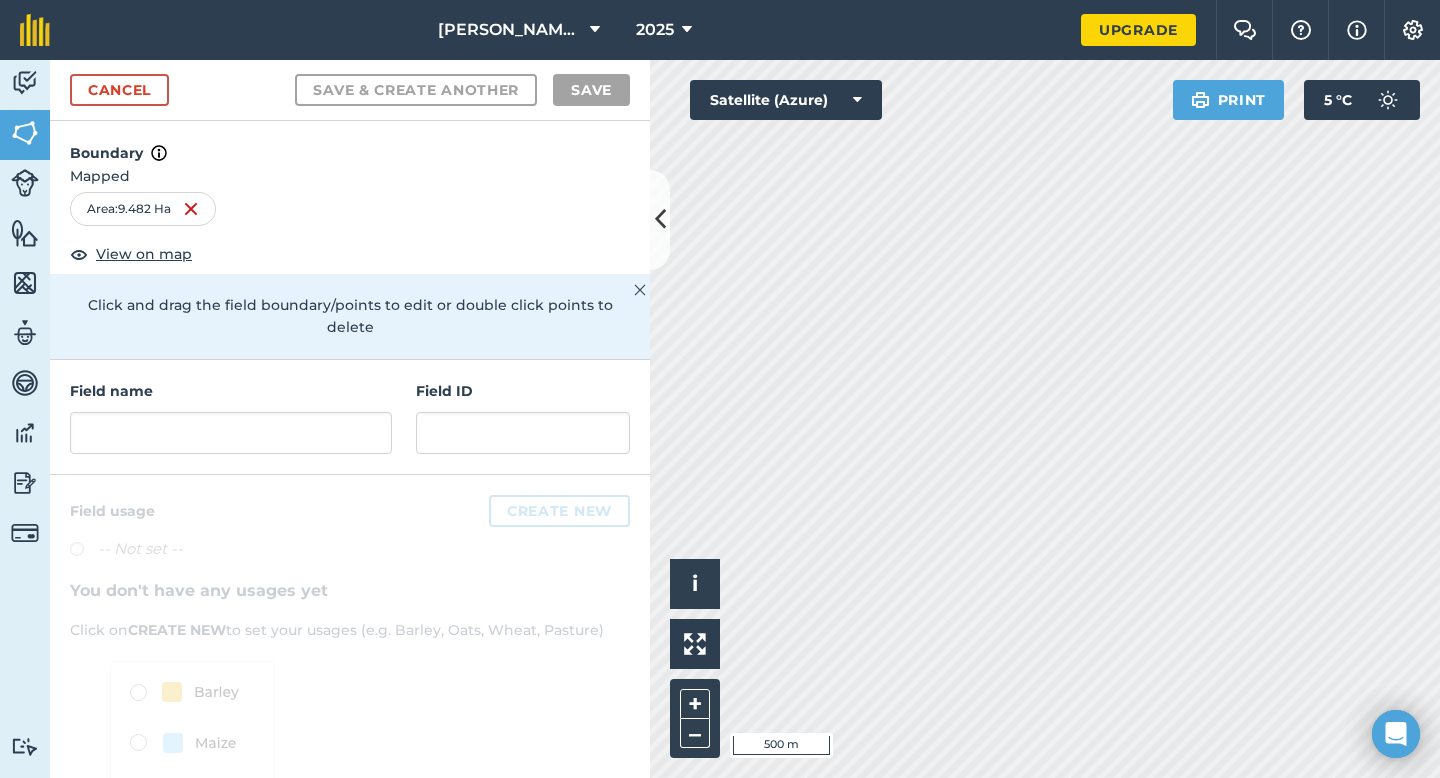click on "Field name Field ID" at bounding box center (350, 417) 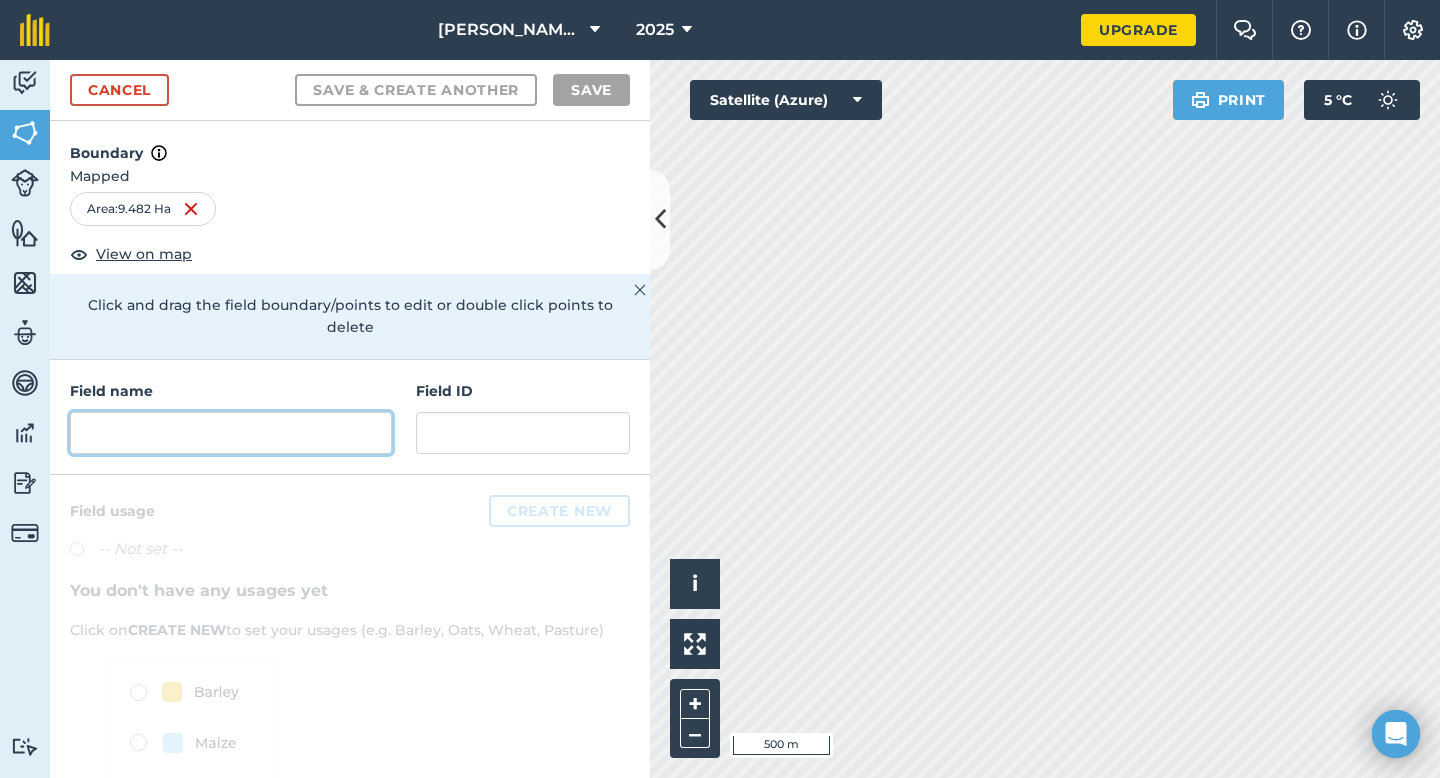 click at bounding box center (231, 433) 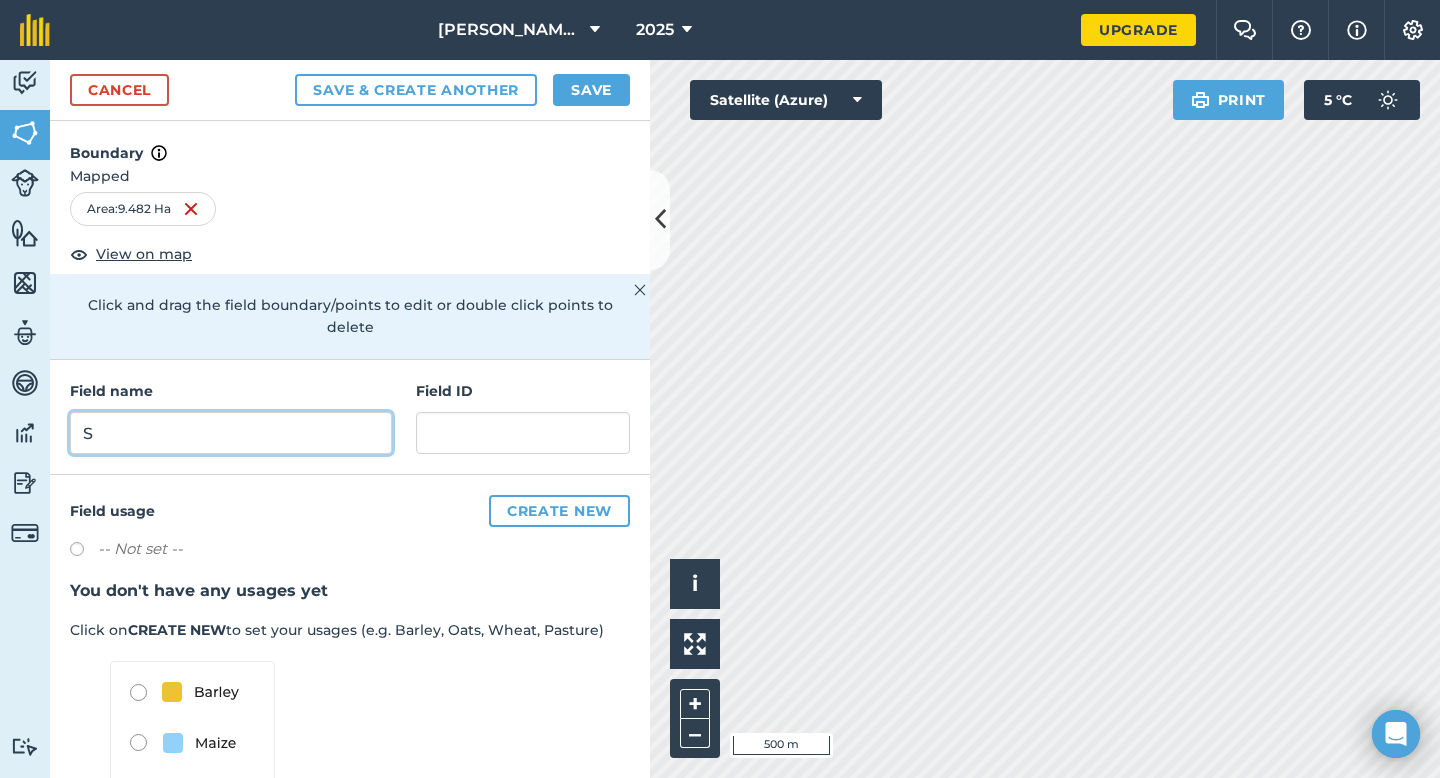 type on "S" 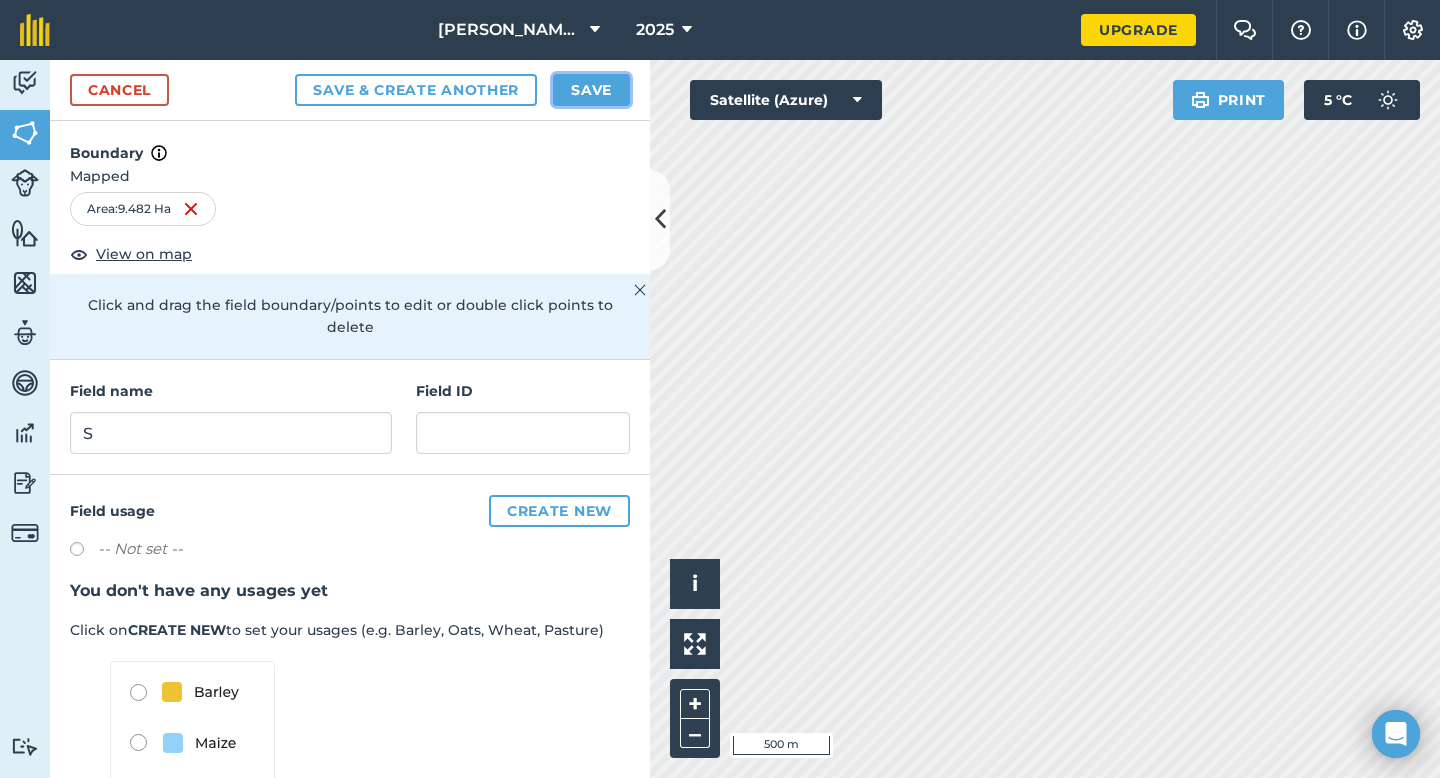 click on "Save" at bounding box center (591, 90) 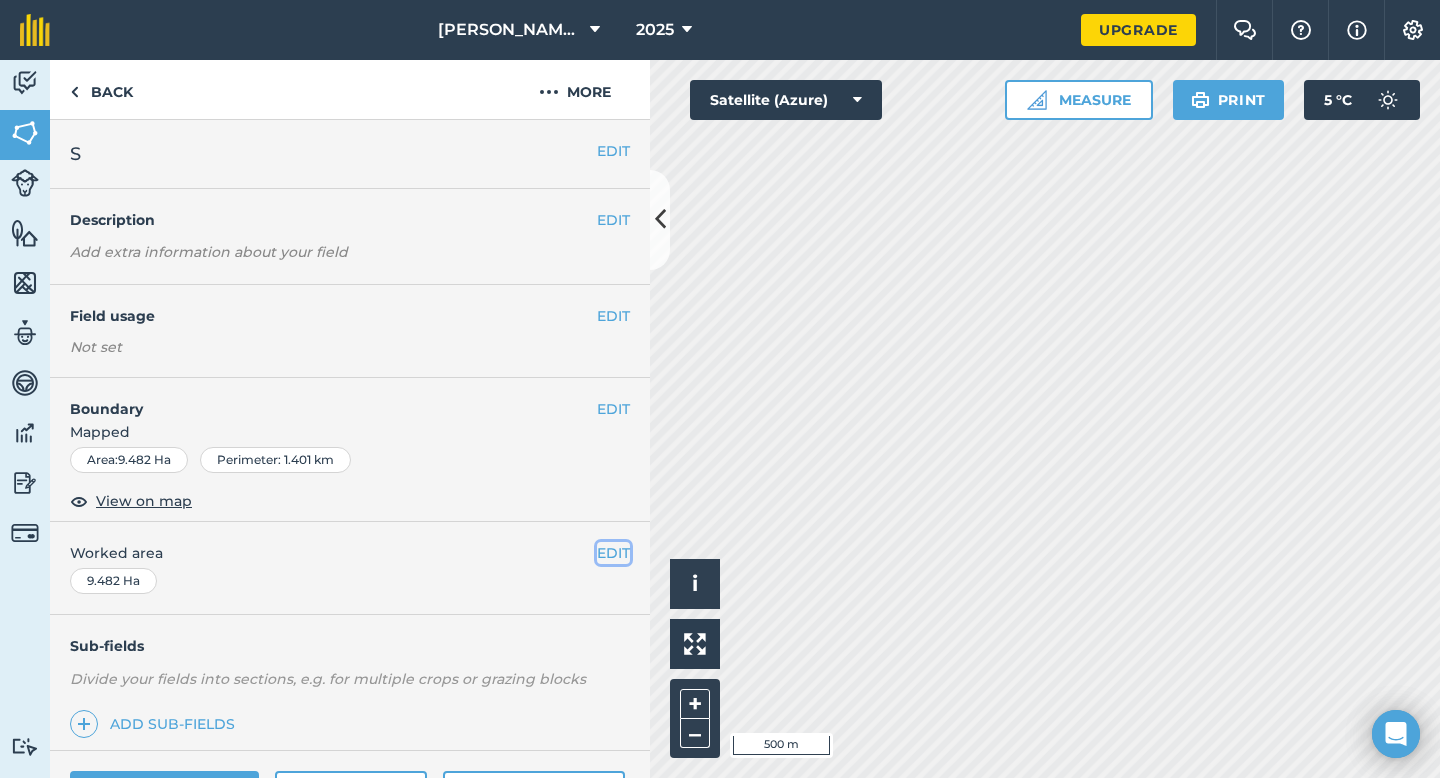 click on "EDIT" at bounding box center [613, 553] 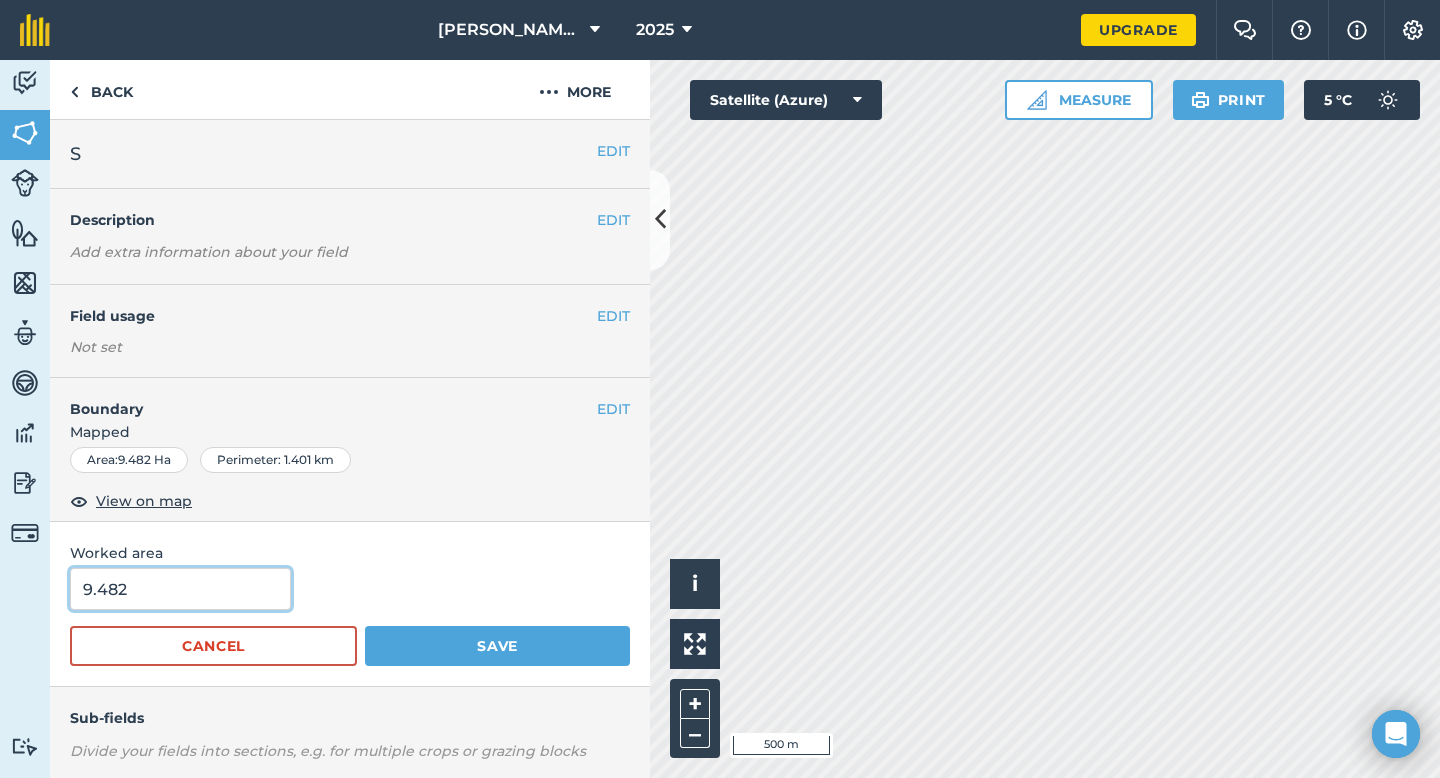 click on "9.482" at bounding box center (180, 589) 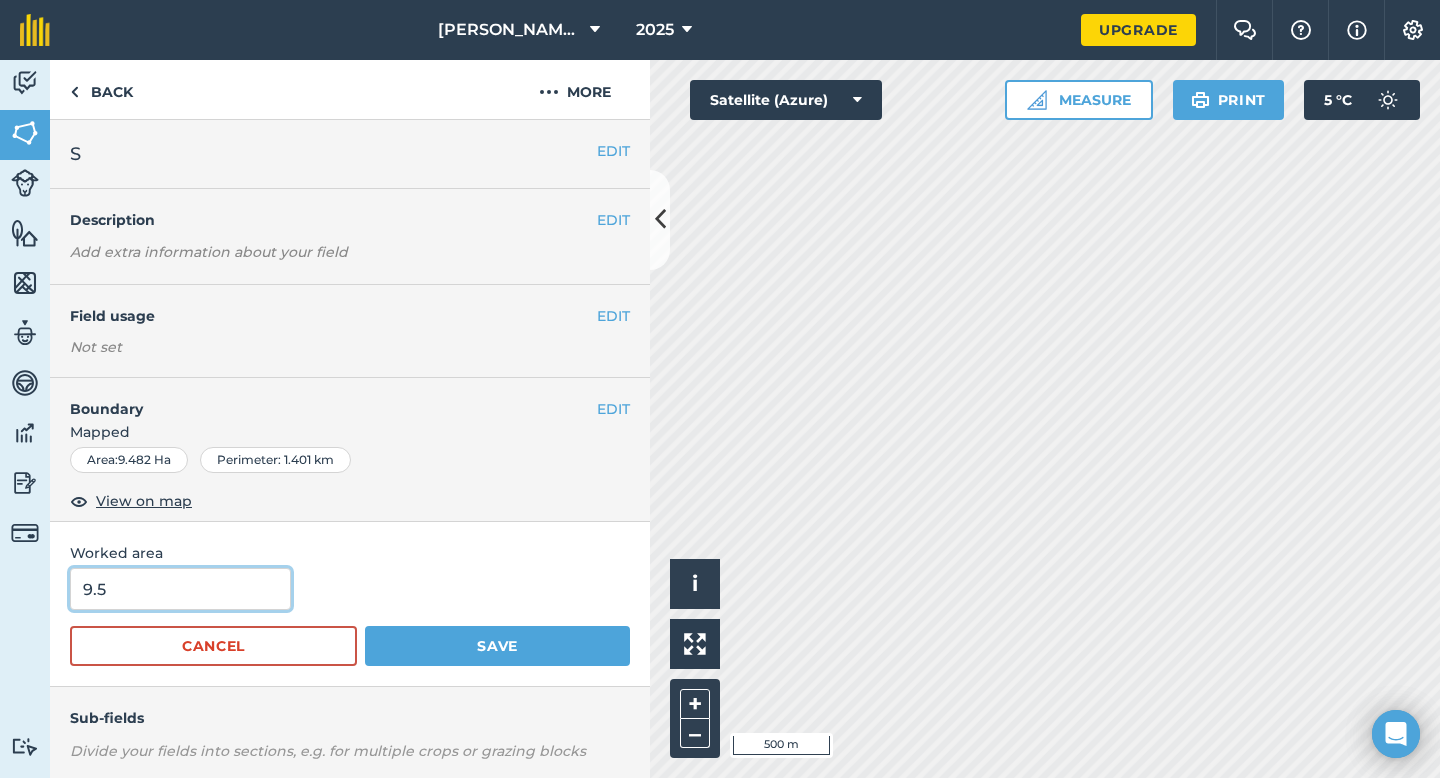 type on "9.5" 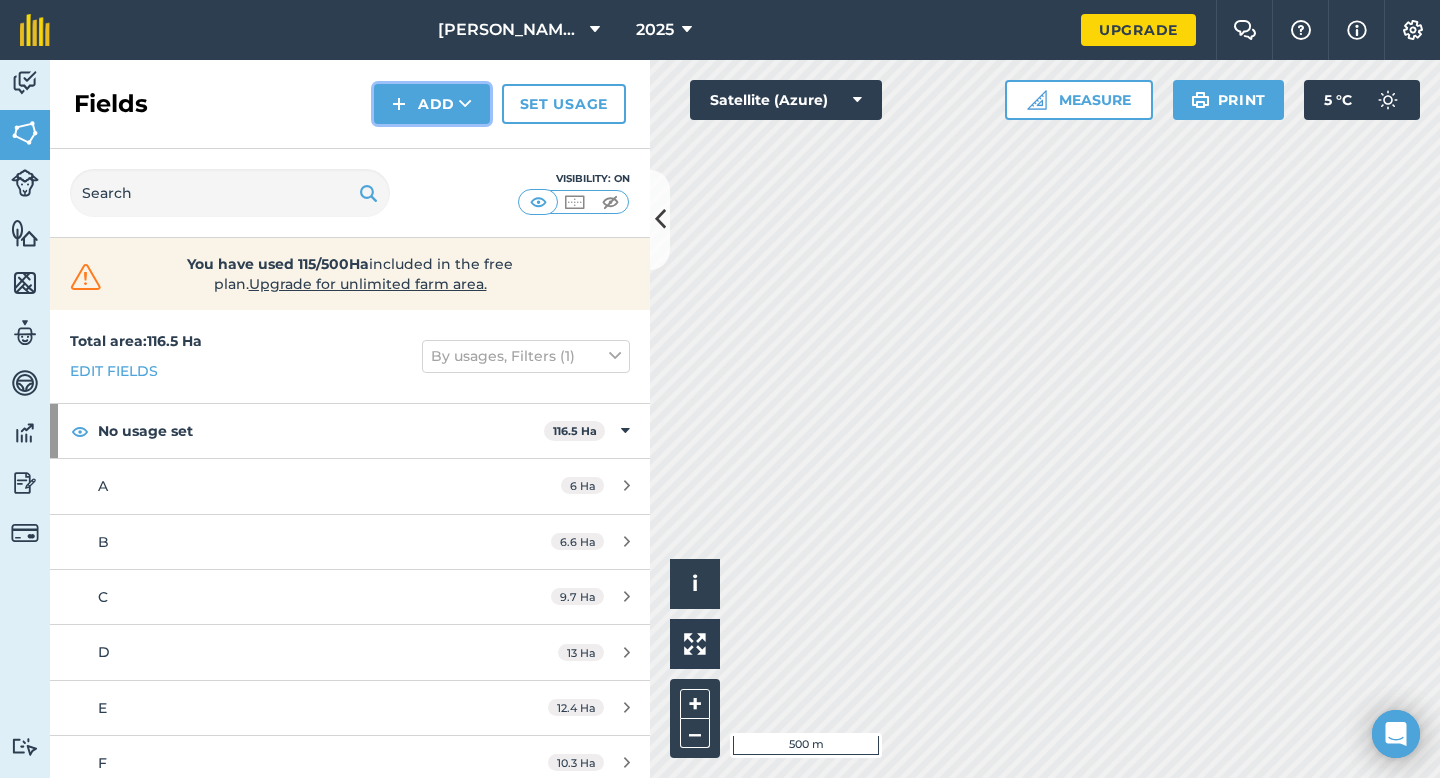 click on "Add" at bounding box center [432, 104] 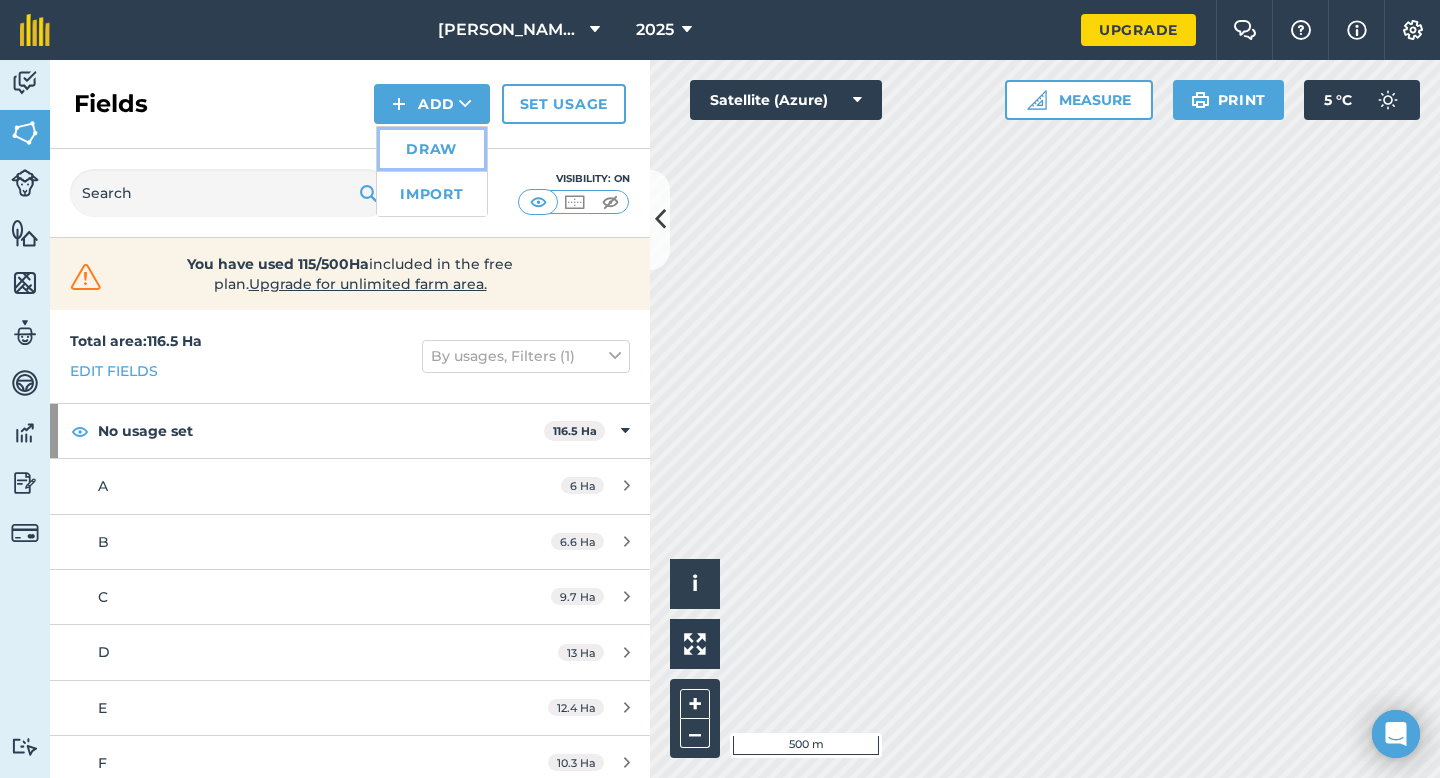 click on "Draw" at bounding box center [432, 149] 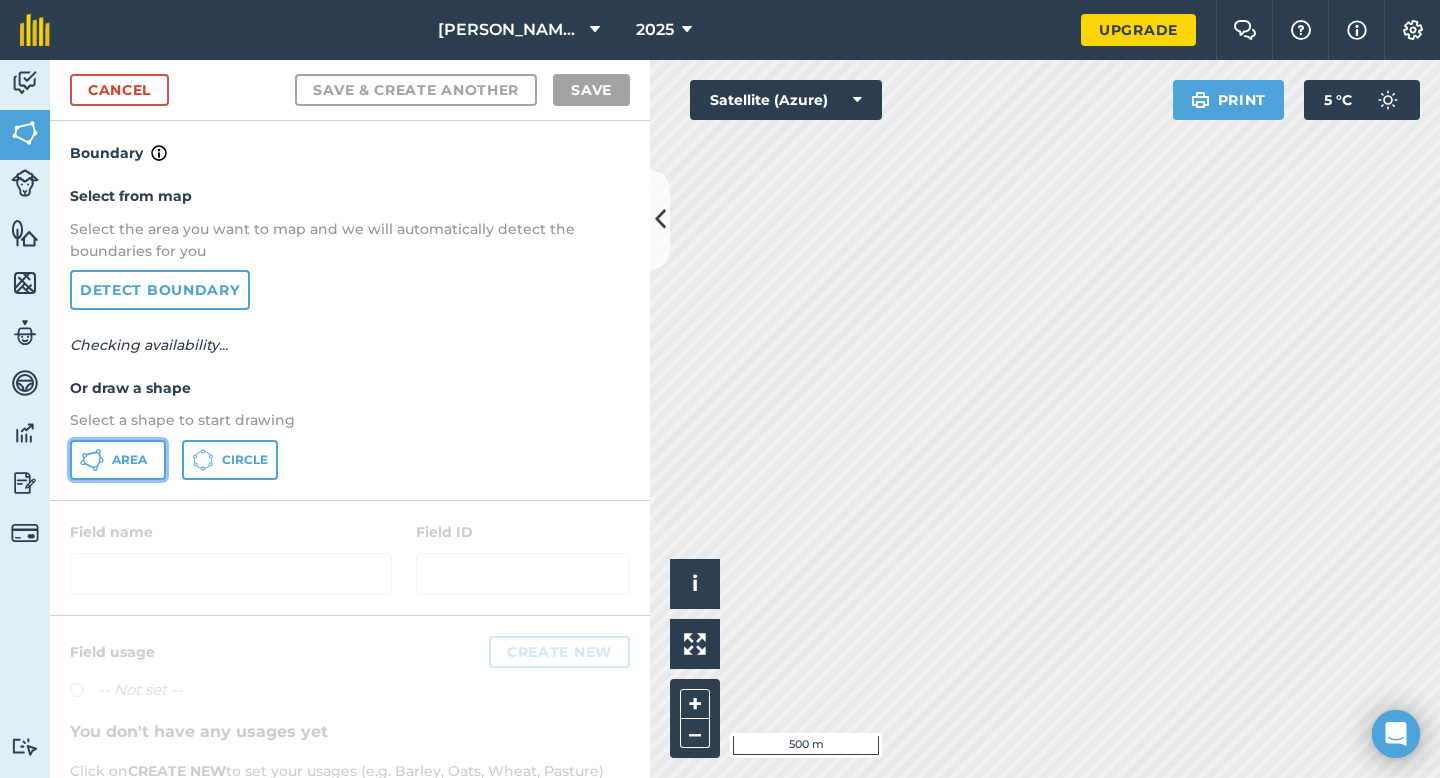click on "Area" at bounding box center [118, 460] 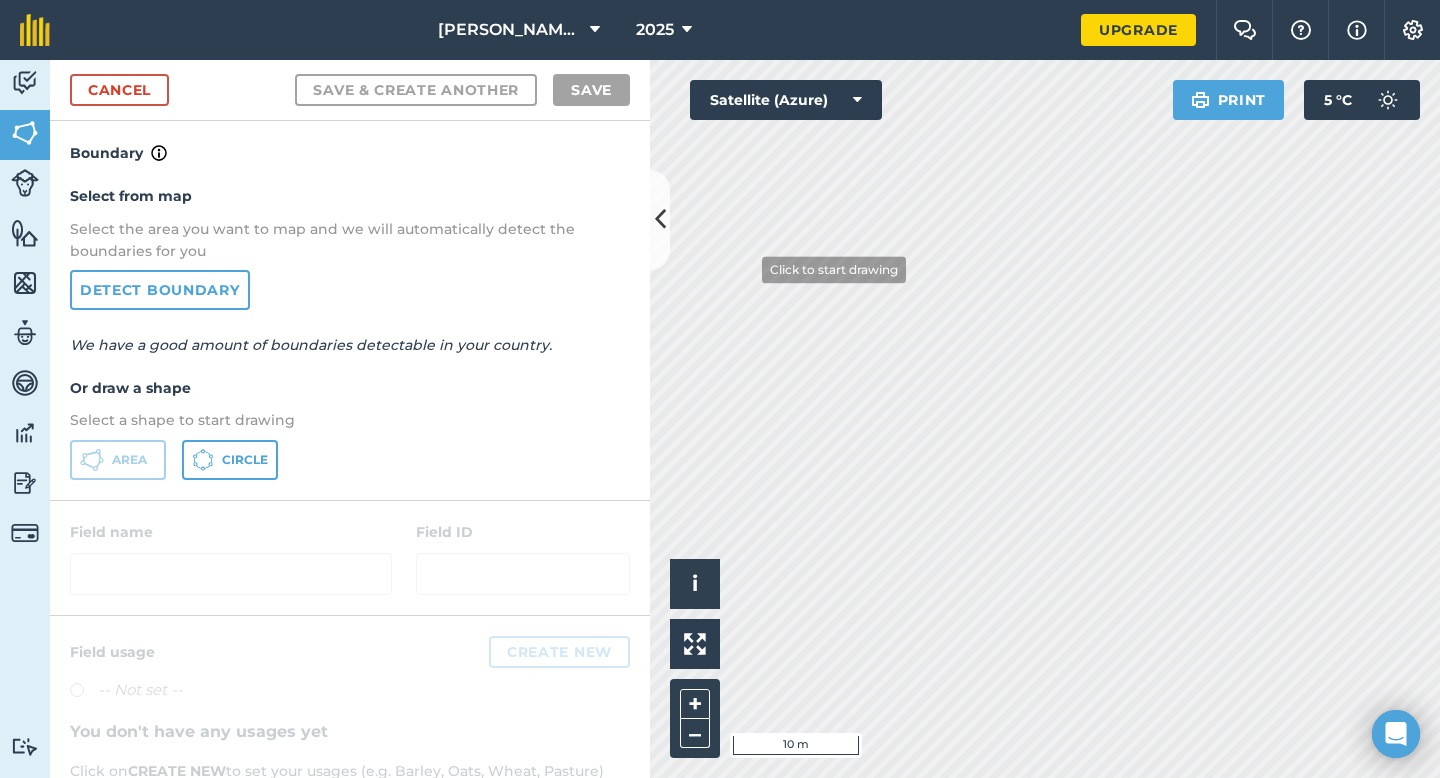 click on "Activity Fields Livestock Features Maps Team Vehicles Data Reporting Billing Tutorials Tutorials Cancel Save & Create Another Save Boundary   Select from map Select the area you want to map and we will automatically detect the boundaries for you Detect boundary We have a good amount of boundaries detectable in your country. Or draw a shape Select a shape to start drawing Area Circle Field name Field ID Field usage   Create new -- Not set -- You don't have any usages yet Click on  CREATE NEW  to set your usages (e.g. Barley, Oats, Wheat, Pasture) Click to start drawing i © 2025 TomTom, Microsoft 10 m + – Satellite (Azure) Print 5   ° C" at bounding box center [720, 419] 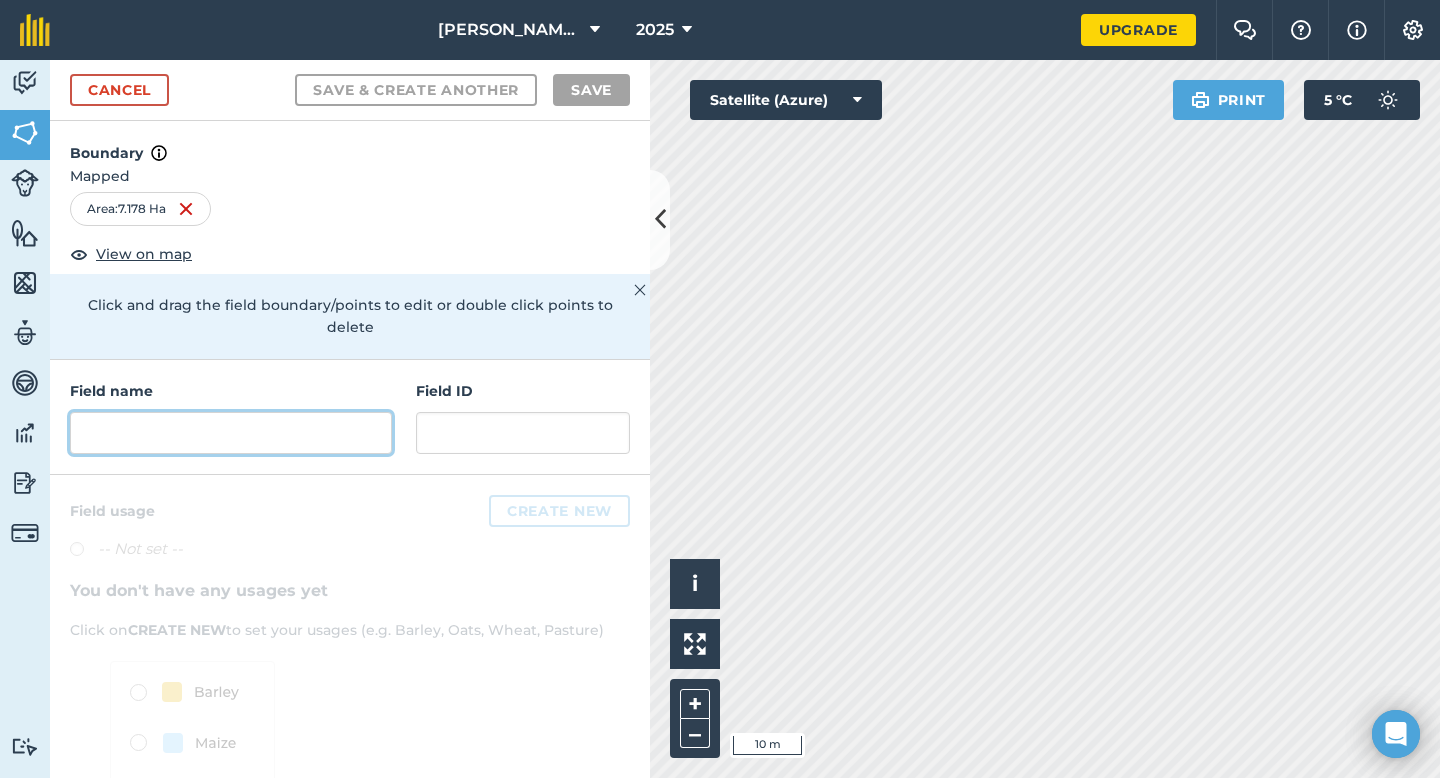 click at bounding box center (231, 433) 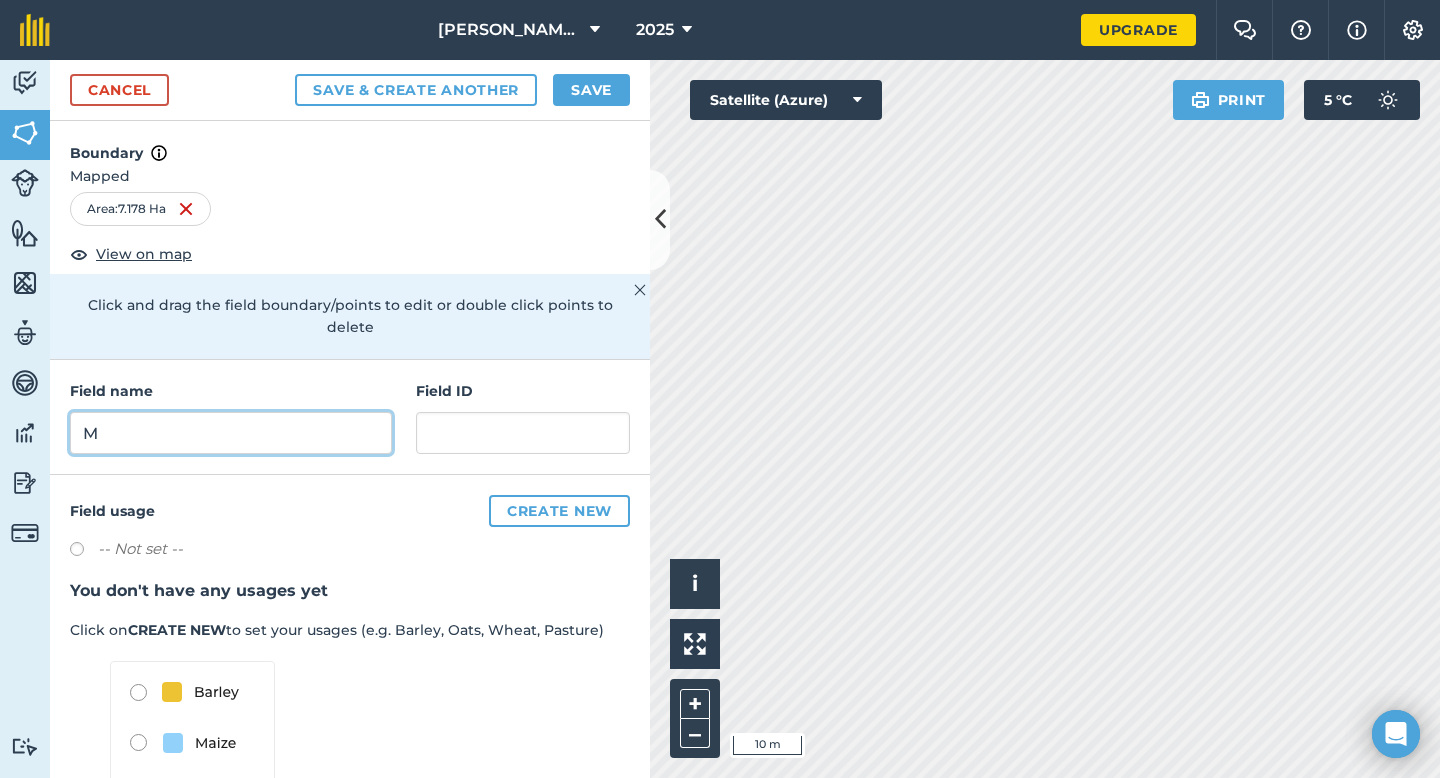 type on "M" 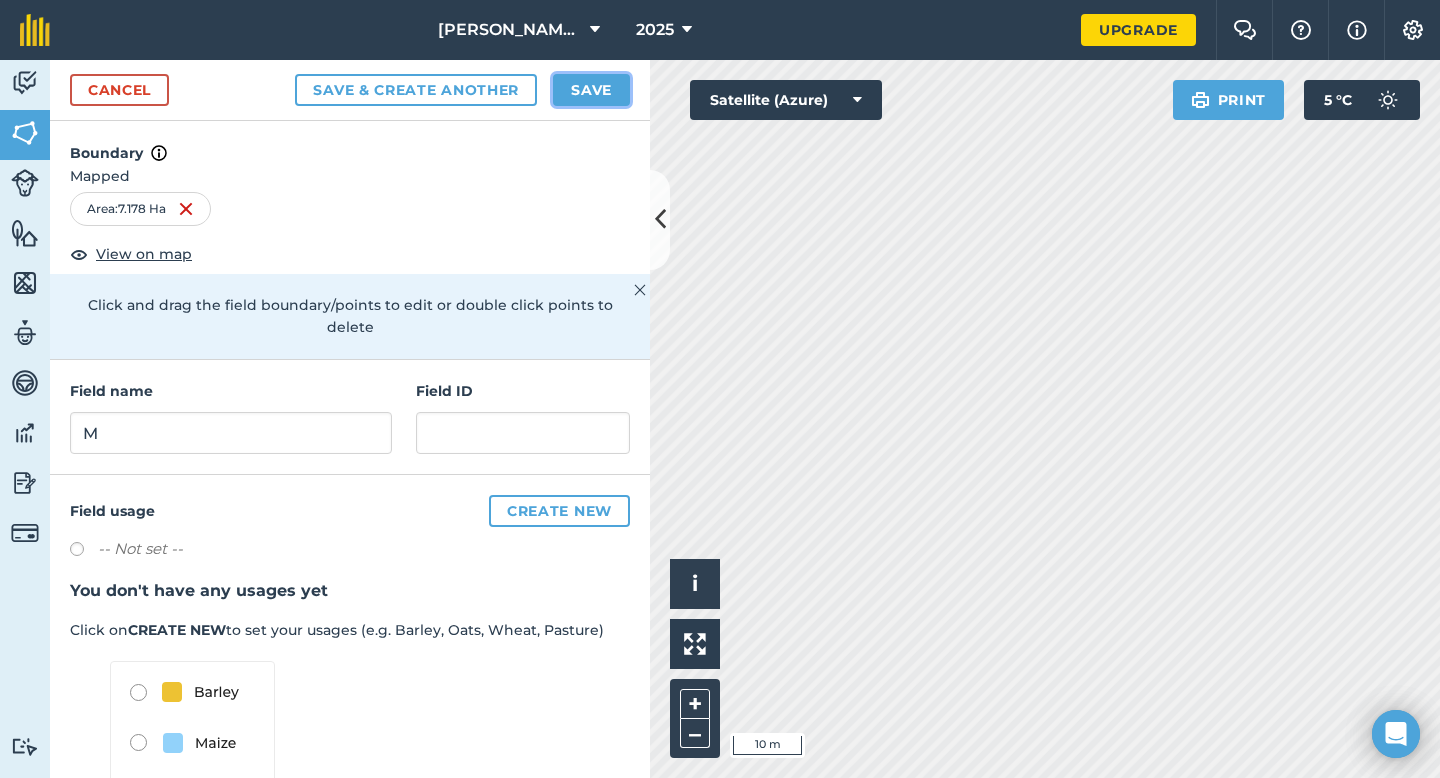 click on "Save" at bounding box center (591, 90) 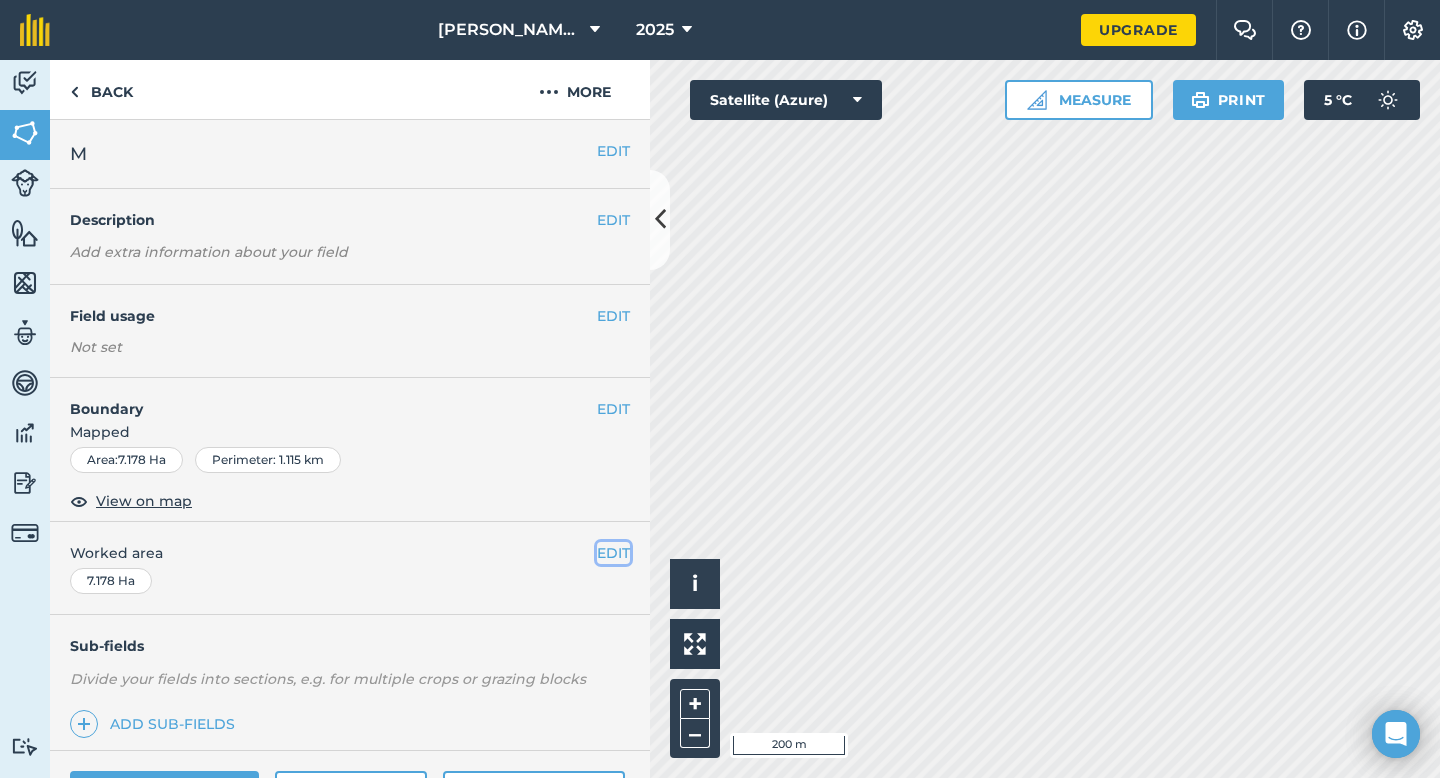 click on "EDIT" at bounding box center [613, 553] 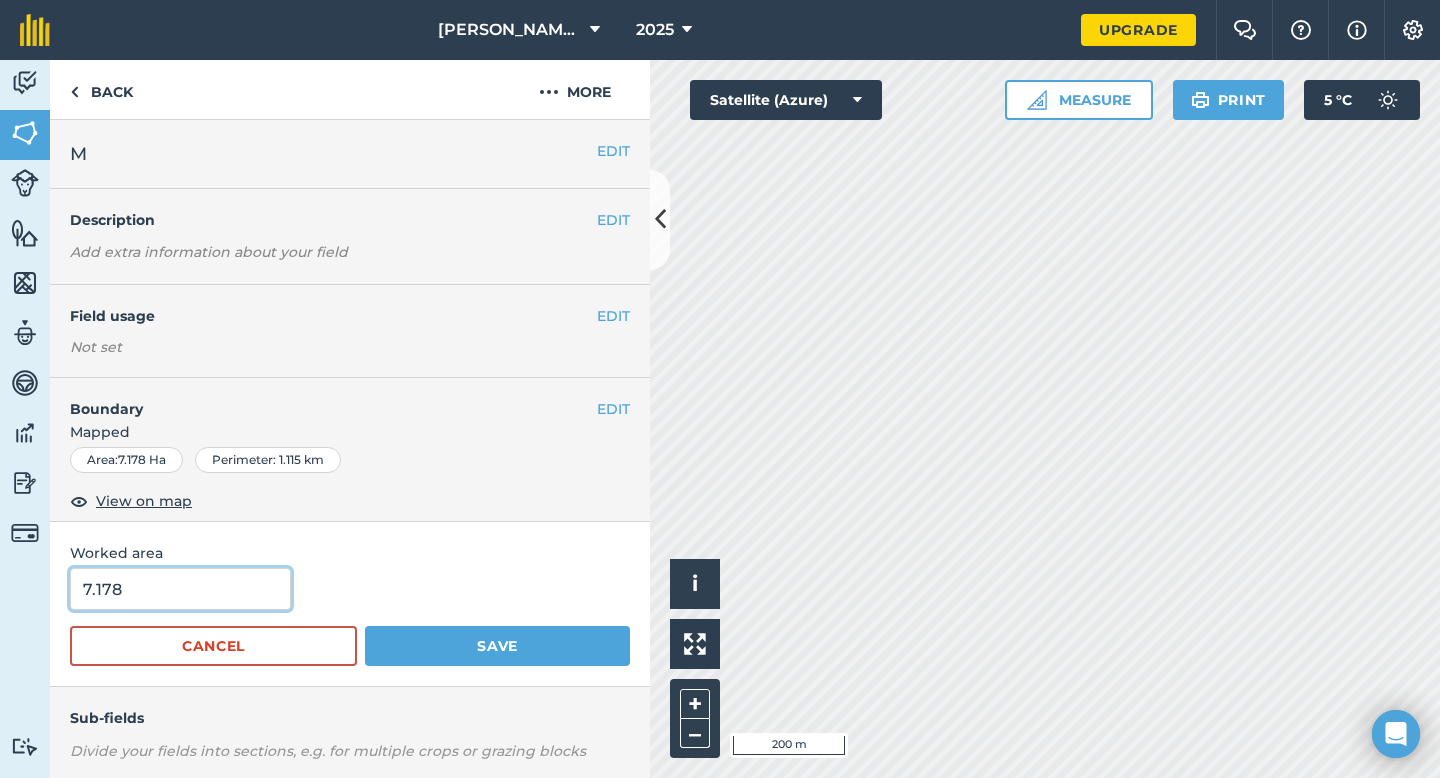 click on "7.178" at bounding box center (180, 589) 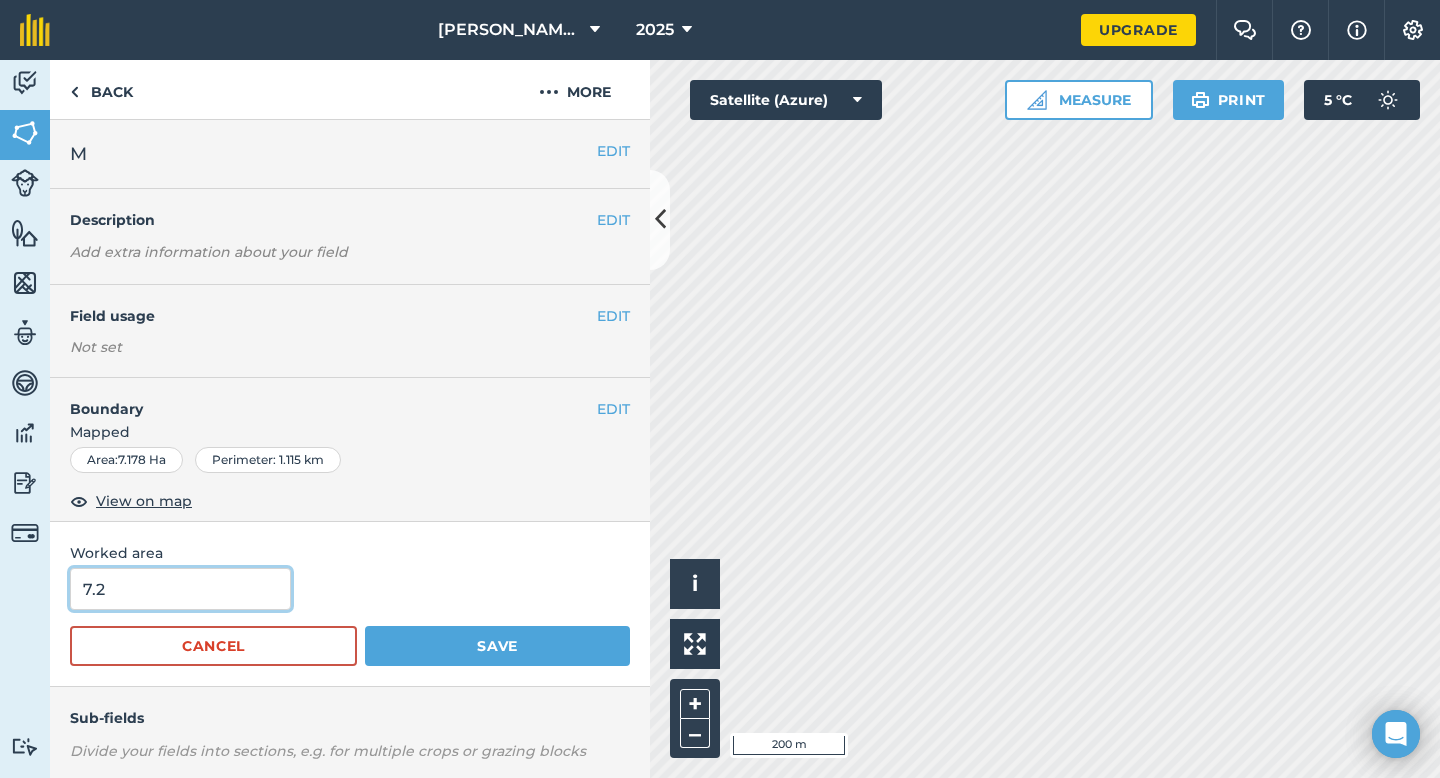 type on "7.2" 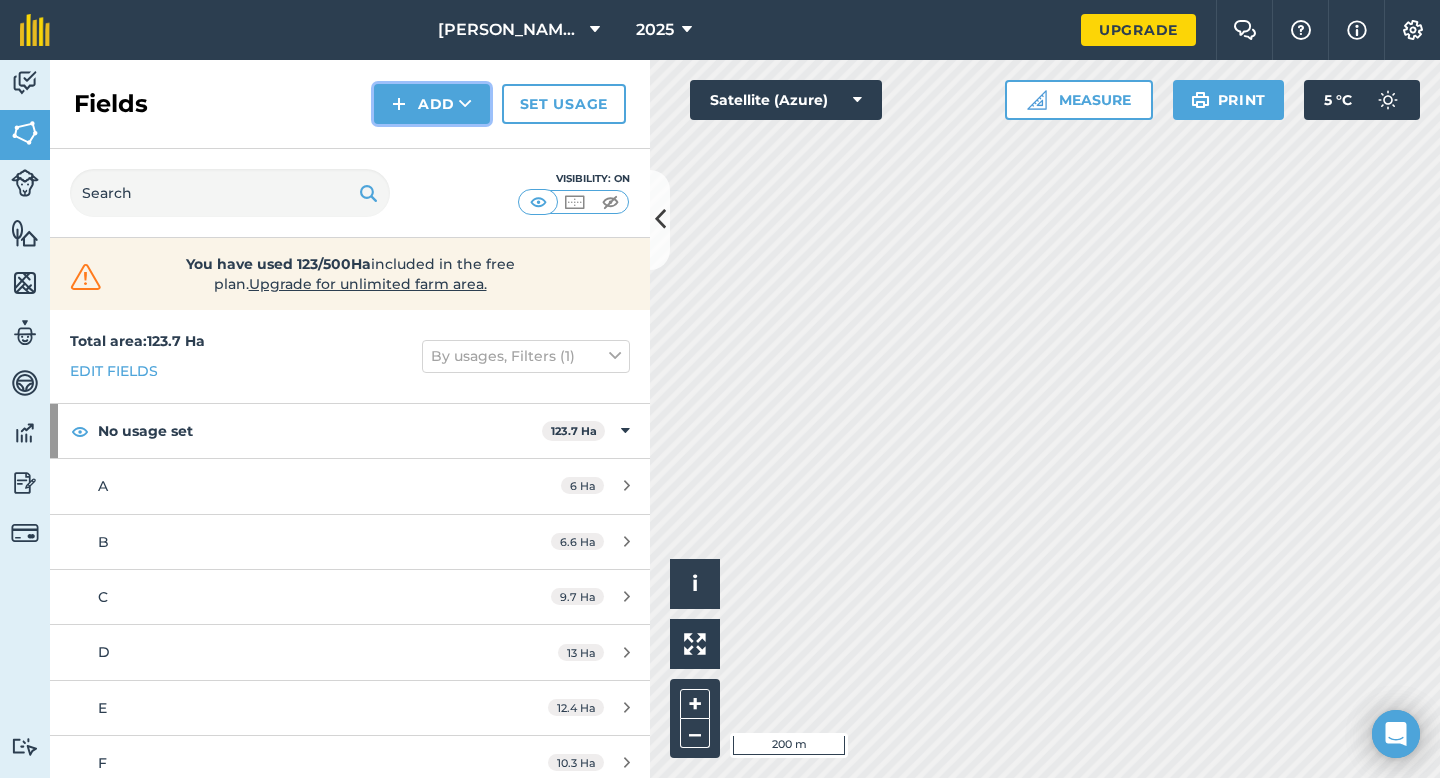 click at bounding box center [399, 104] 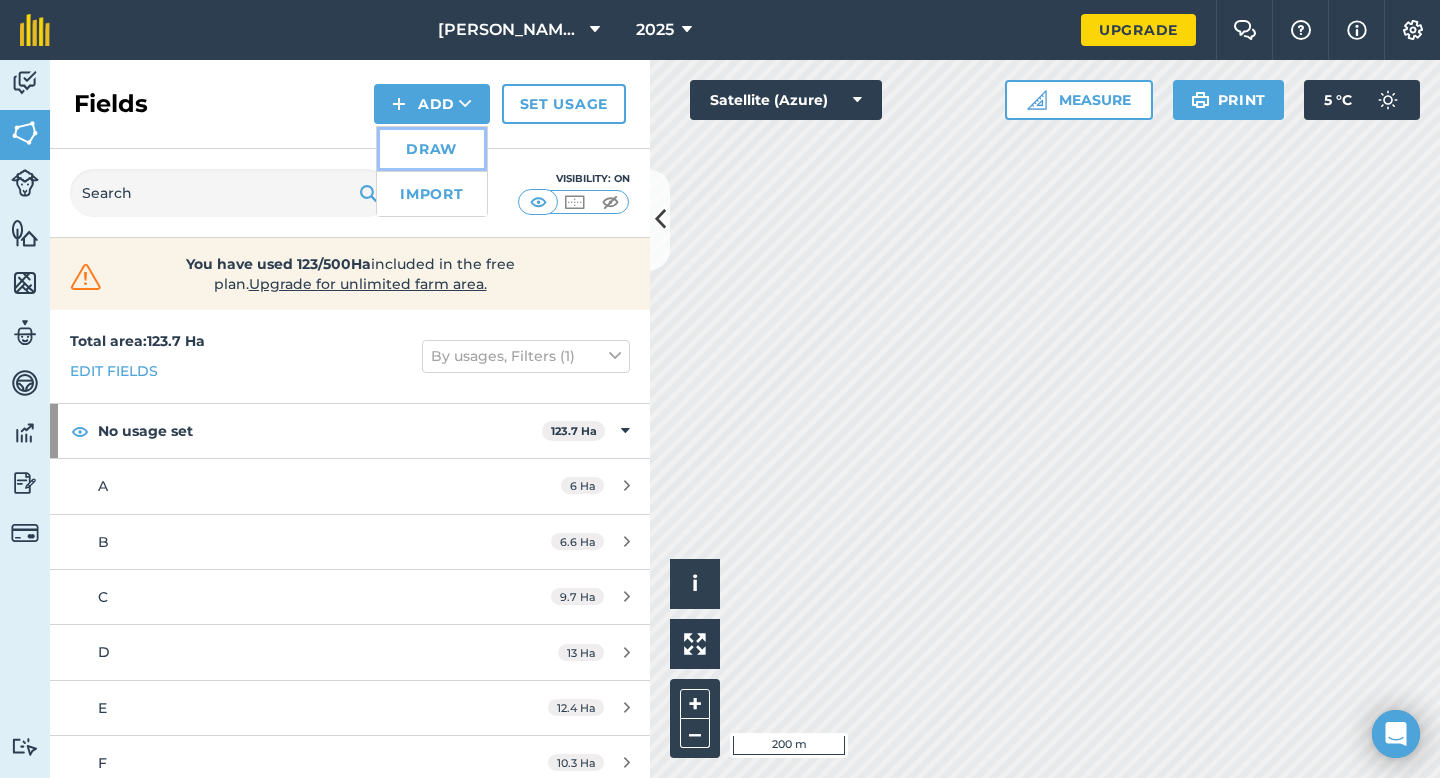 click on "Draw" at bounding box center (432, 149) 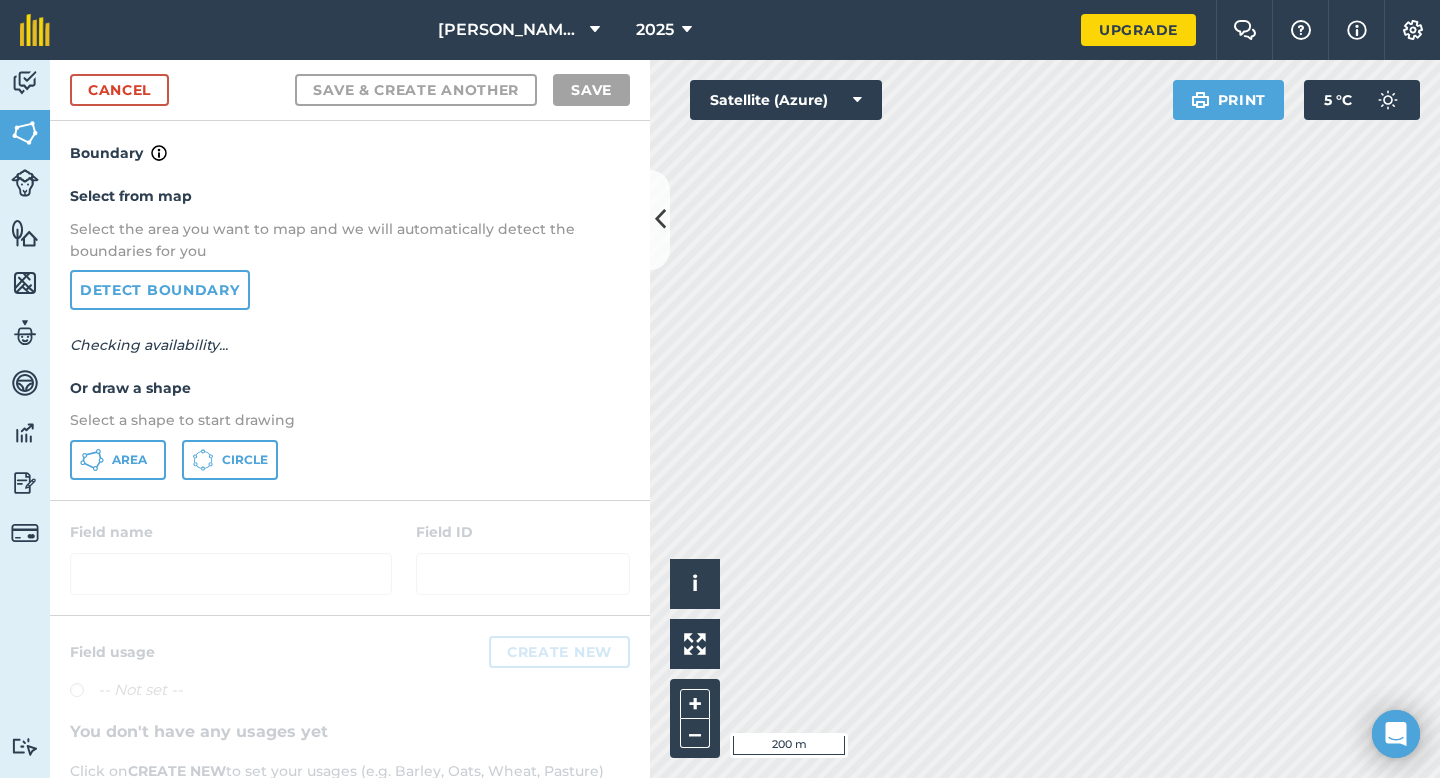 click on "Select from map Select the area you want to map and we will automatically detect the boundaries for you Detect boundary Checking availability... Or draw a shape Select a shape to start drawing Area Circle" at bounding box center [350, 332] 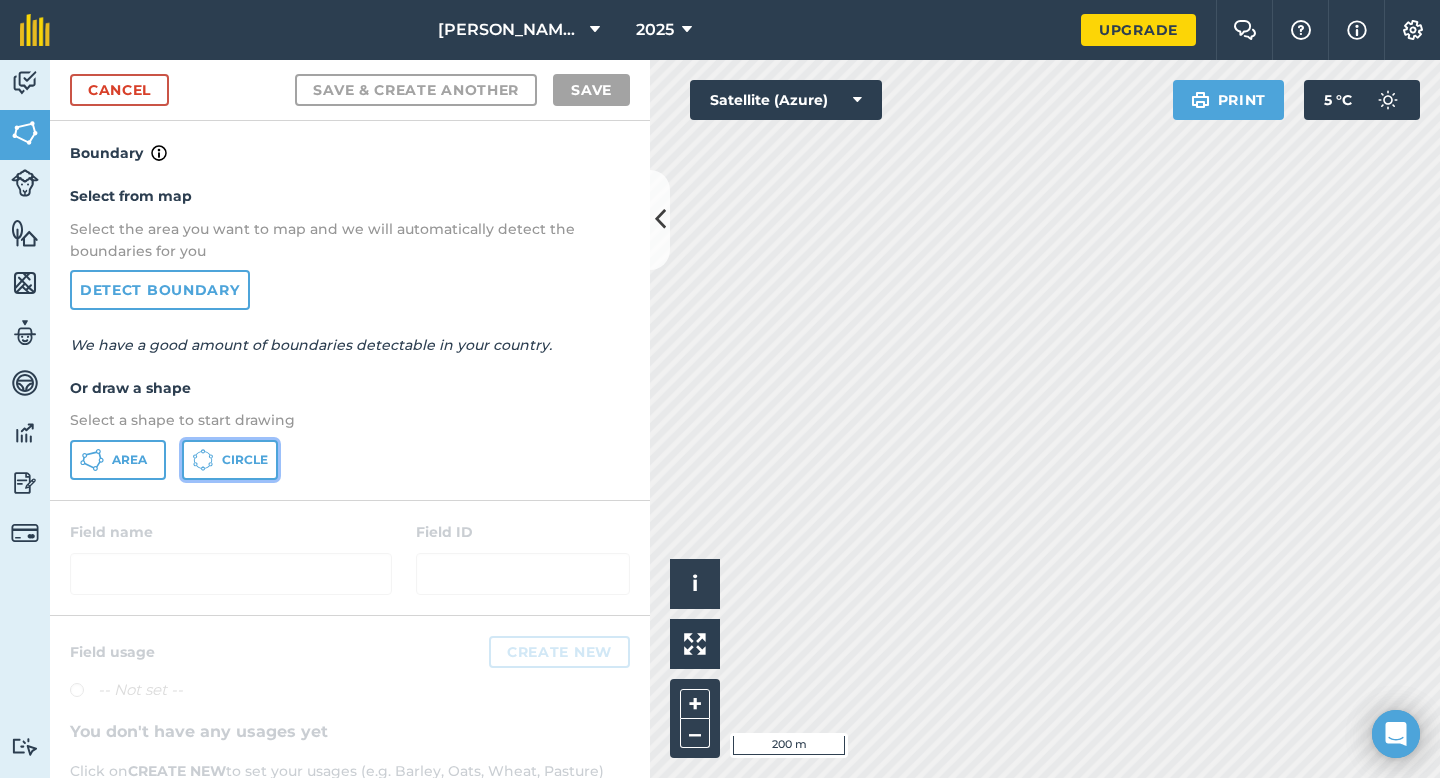 click on "Circle" at bounding box center [230, 460] 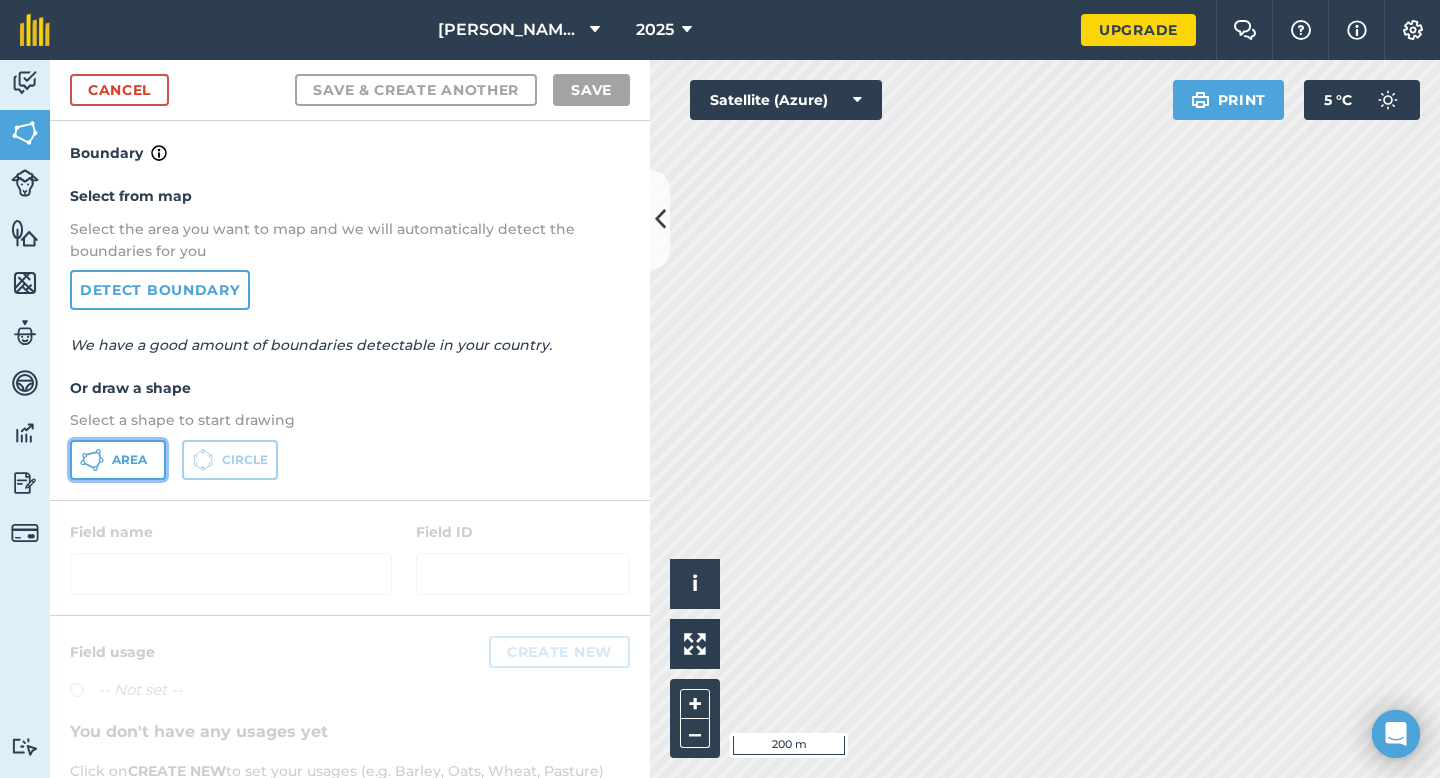 click on "Area" at bounding box center [129, 460] 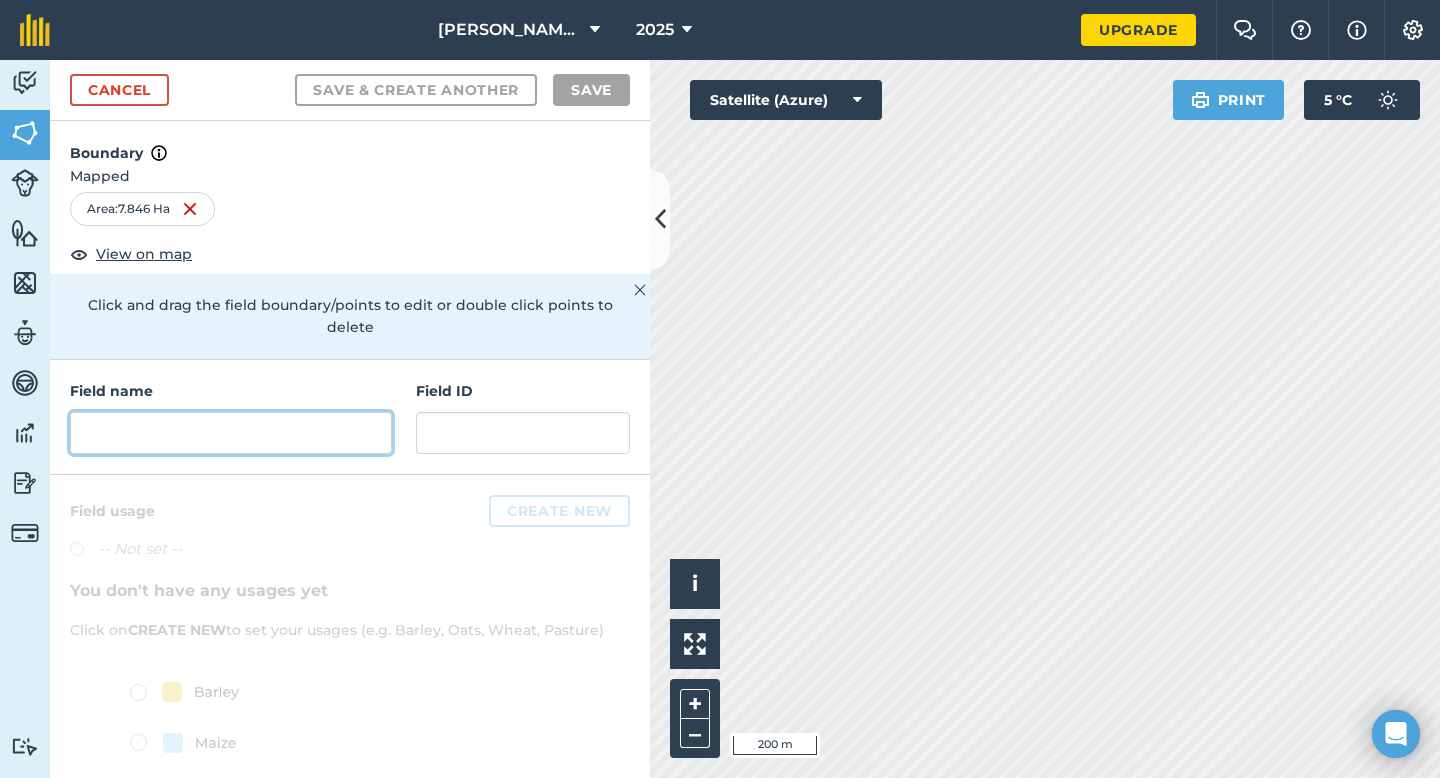 click at bounding box center [231, 433] 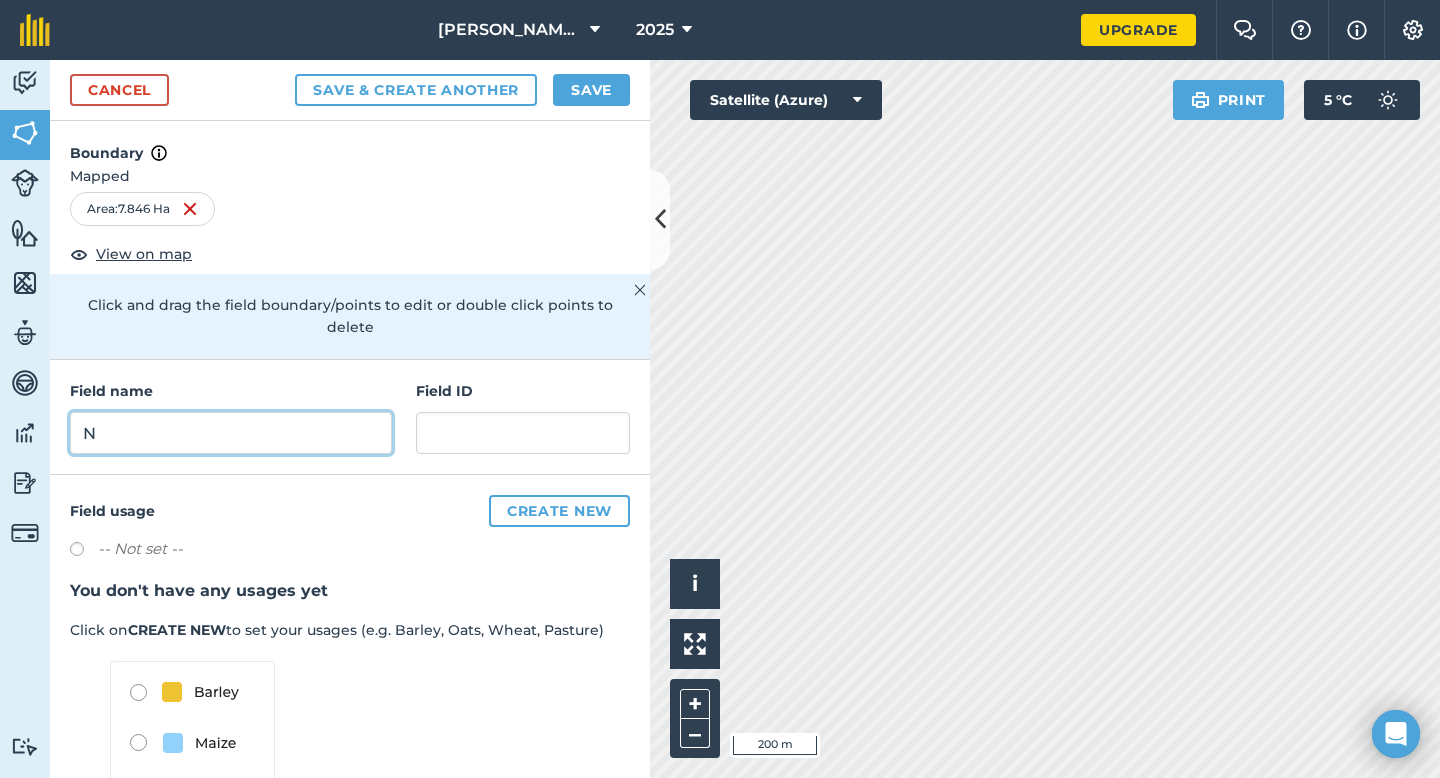 type on "N" 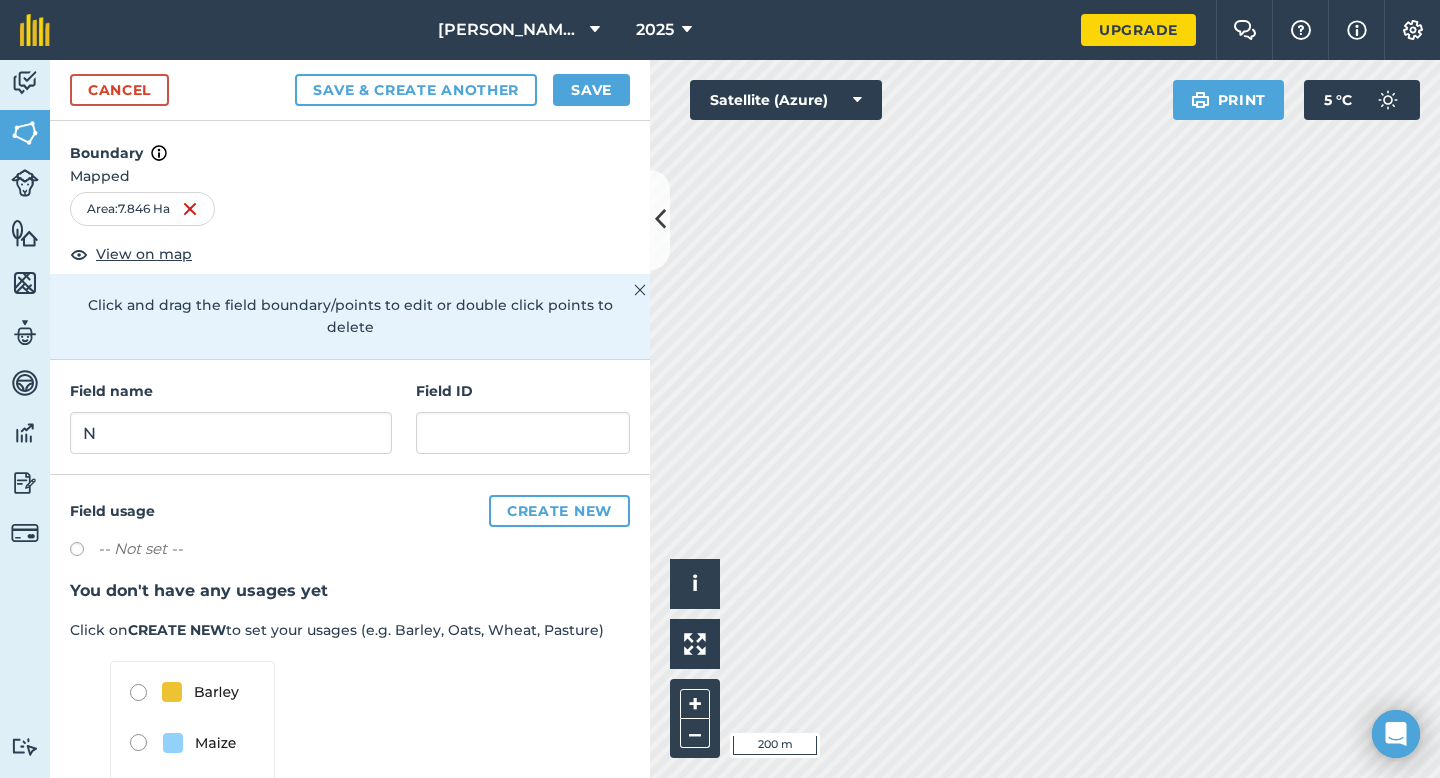 click on "Cancel Save & Create Another Save" at bounding box center [350, 90] 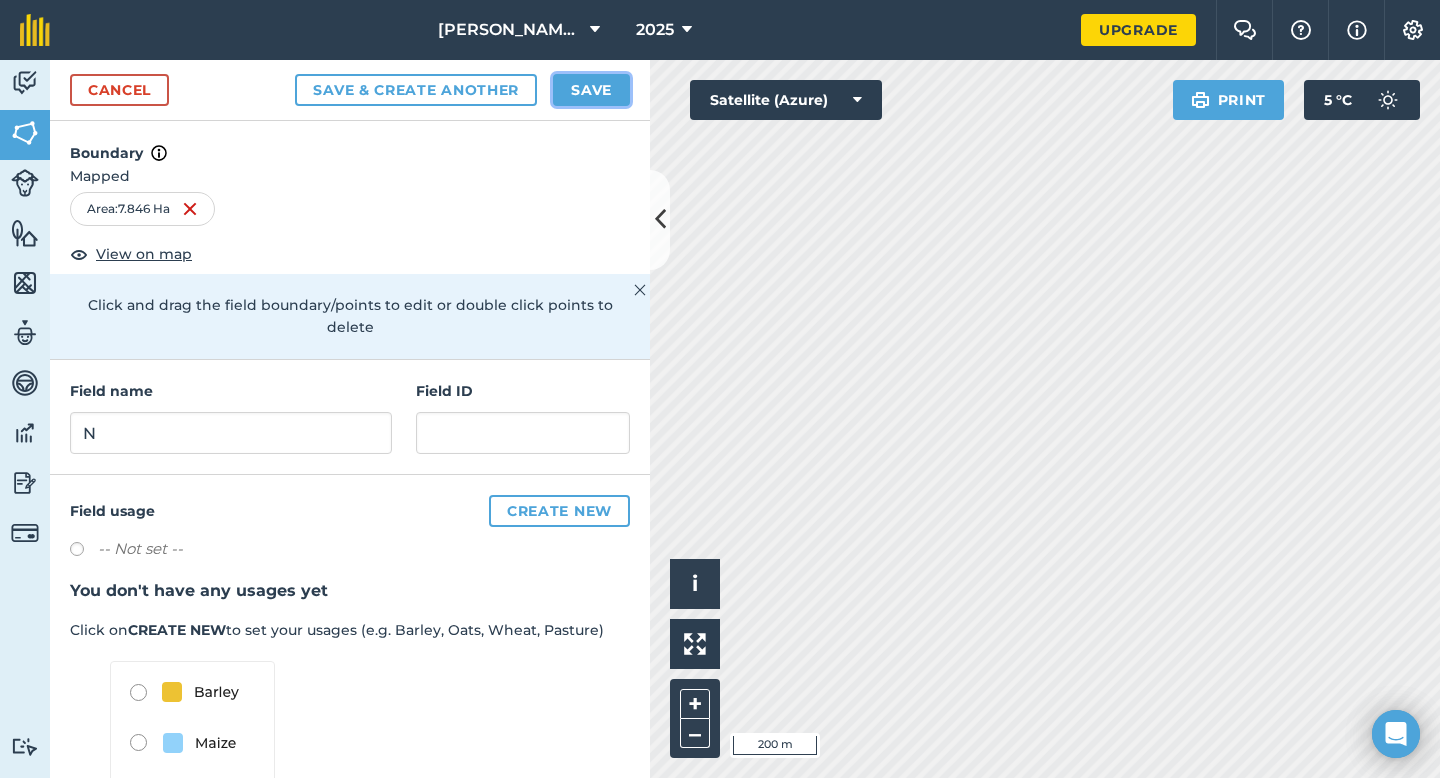 click on "Save" at bounding box center (591, 90) 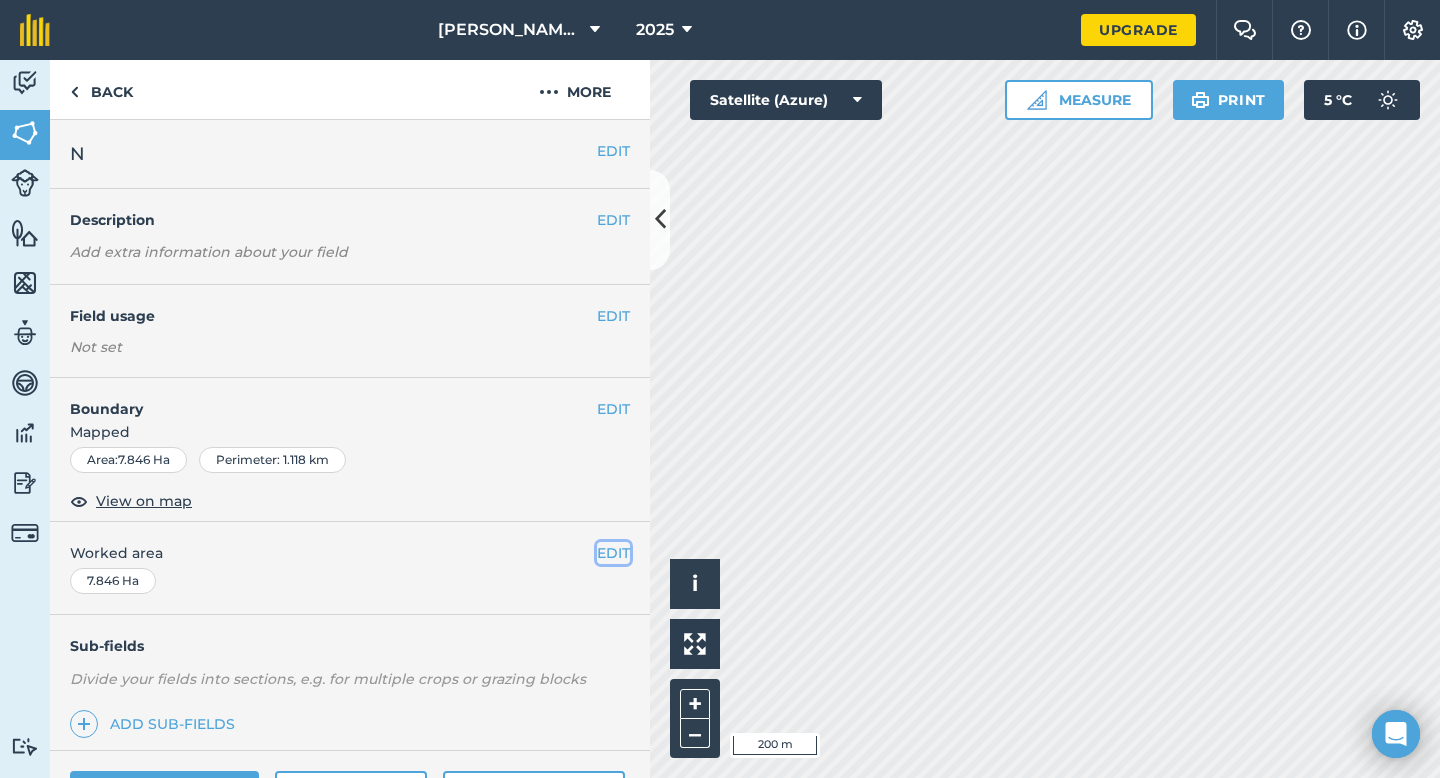 click on "EDIT" at bounding box center [613, 553] 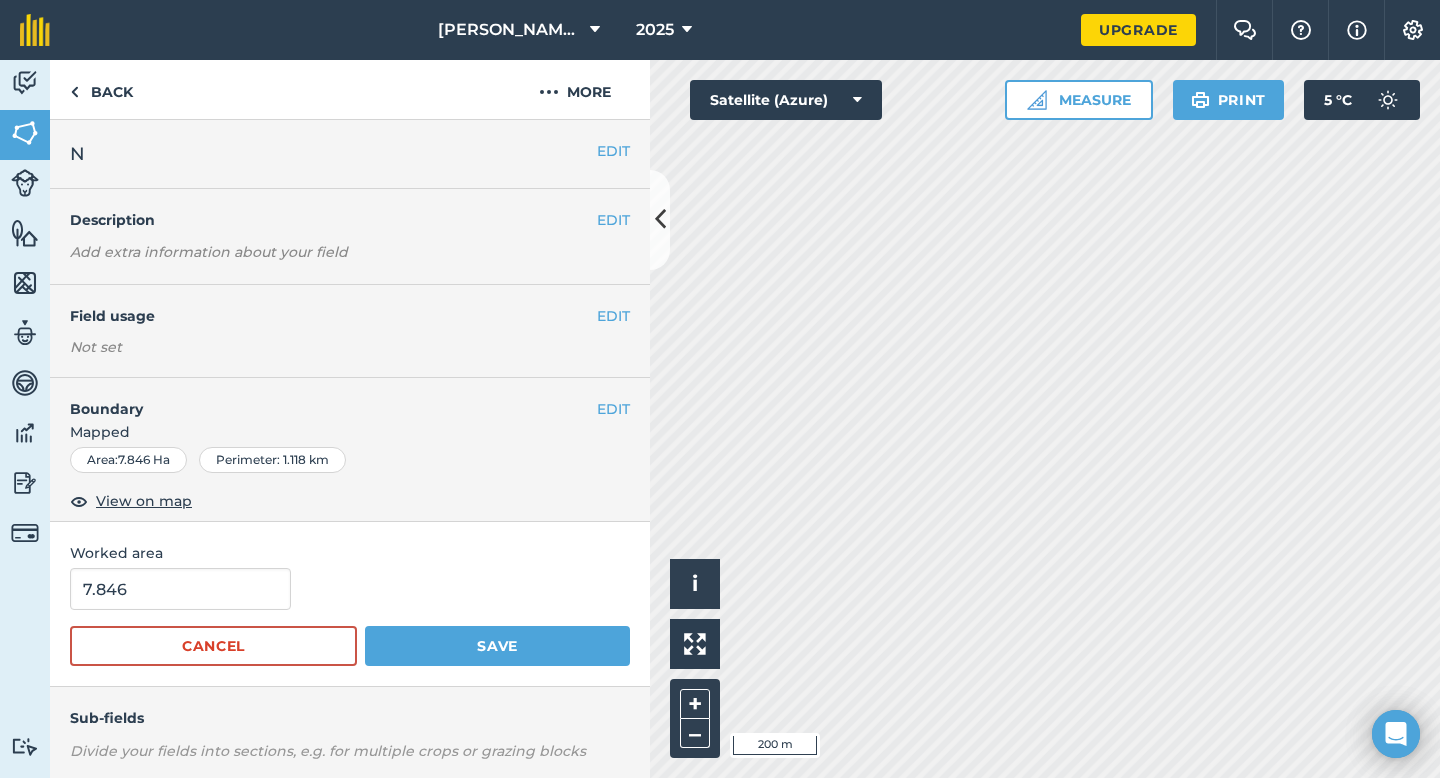 click on "7.846" at bounding box center (350, 589) 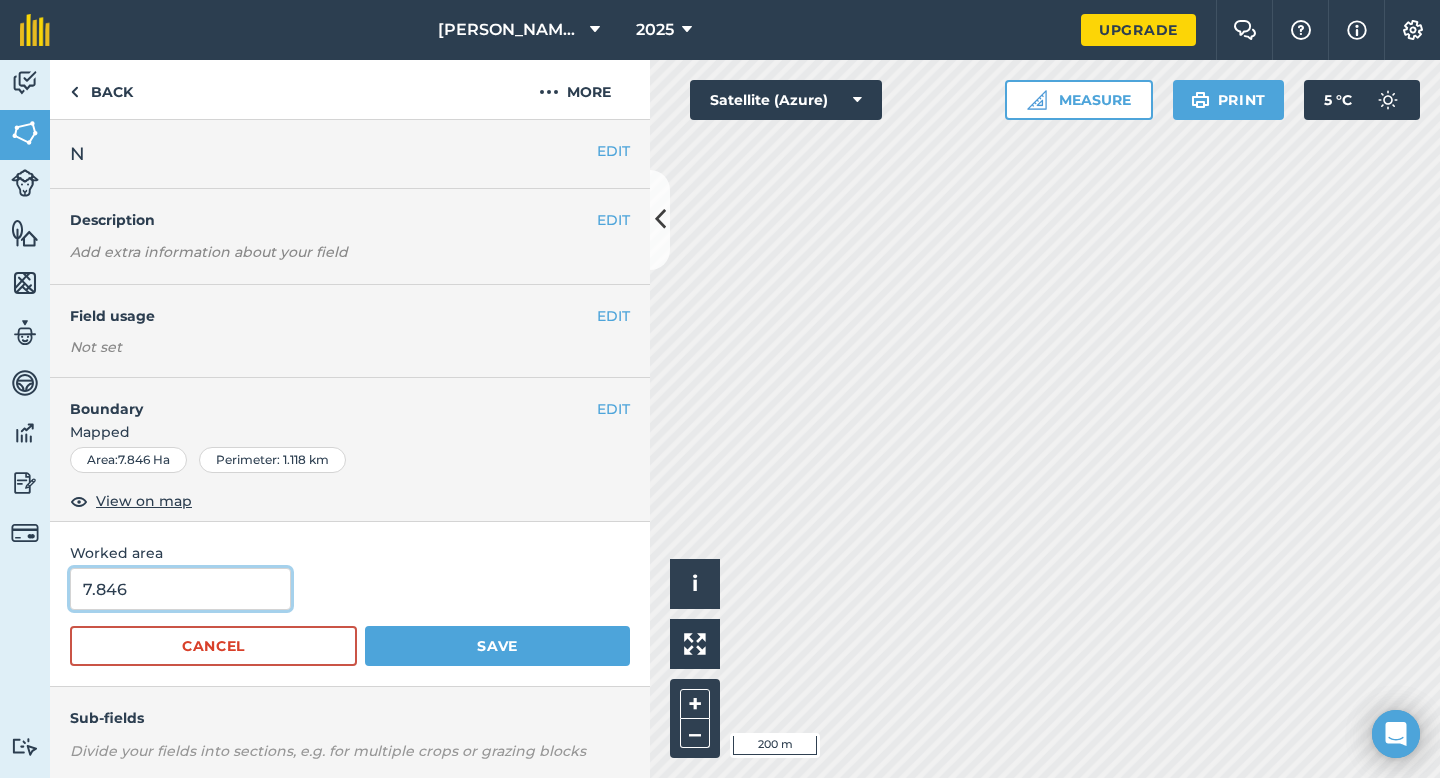 type on "8" 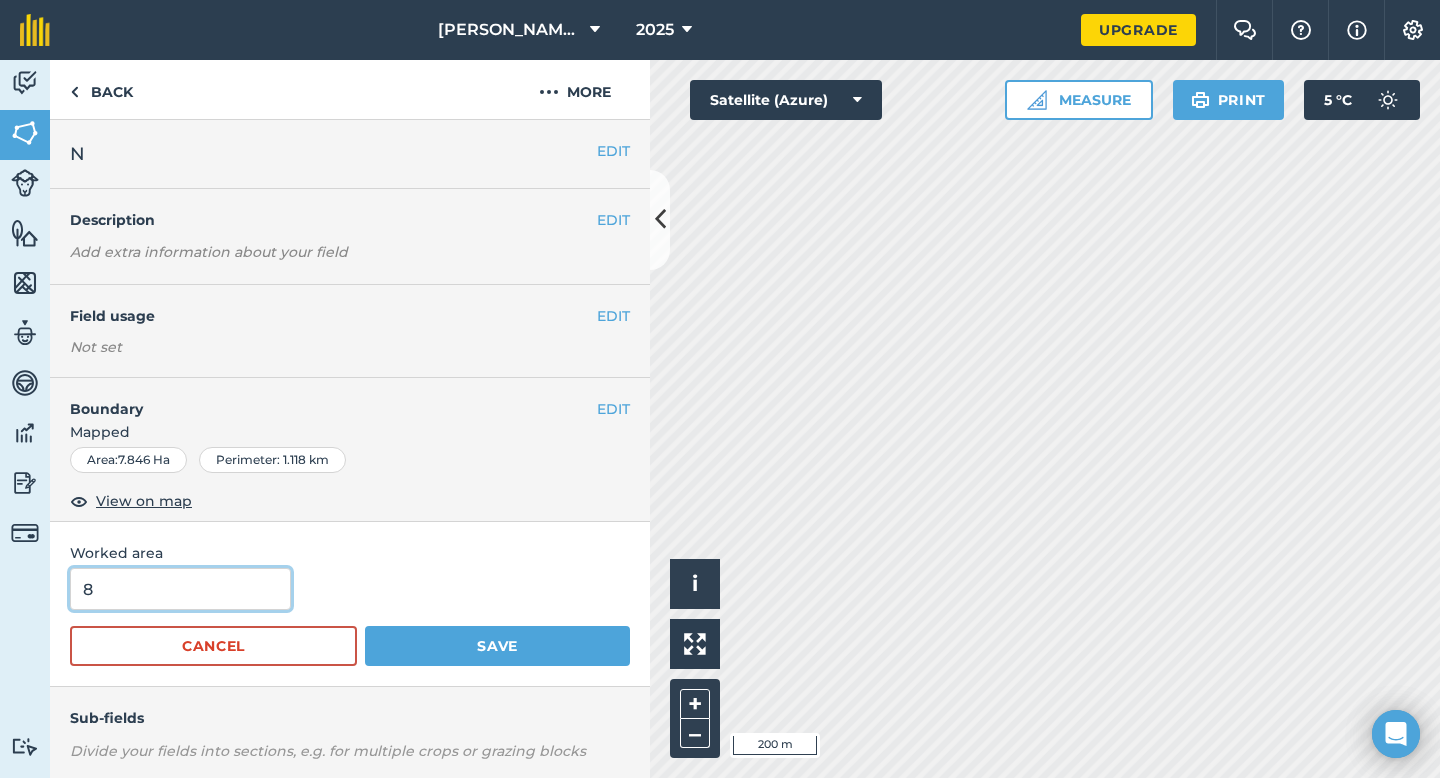 click on "8" at bounding box center [180, 589] 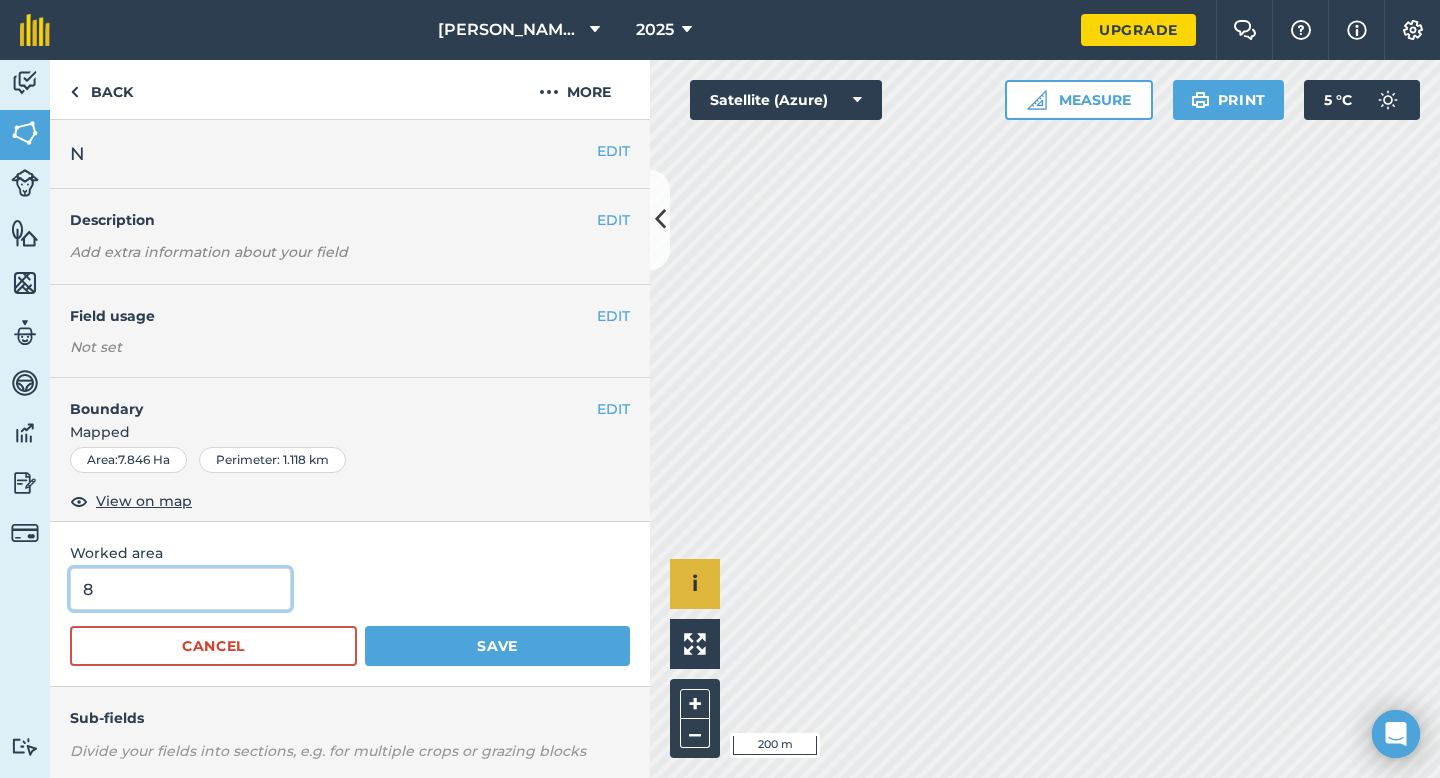 click on "Save" at bounding box center [497, 646] 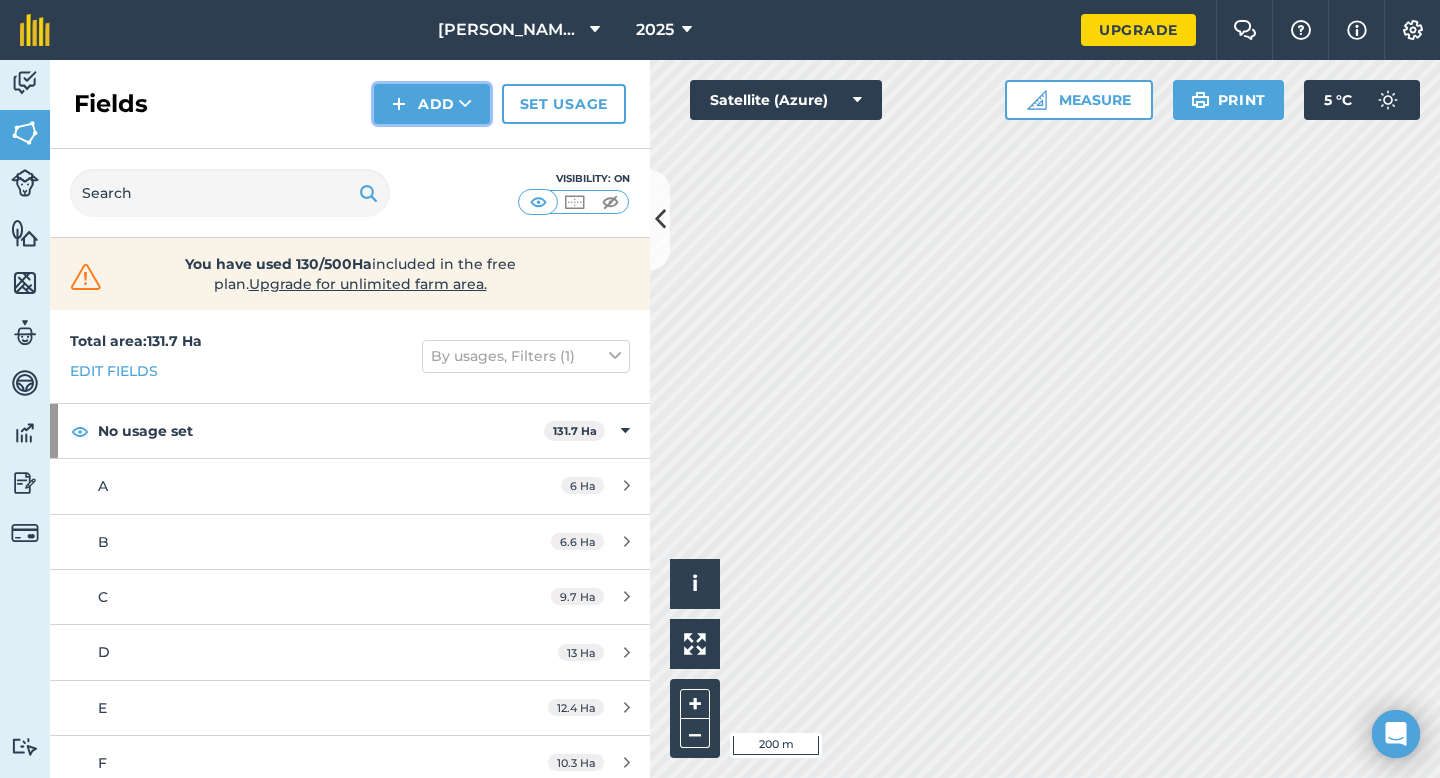 click on "Add" at bounding box center [432, 104] 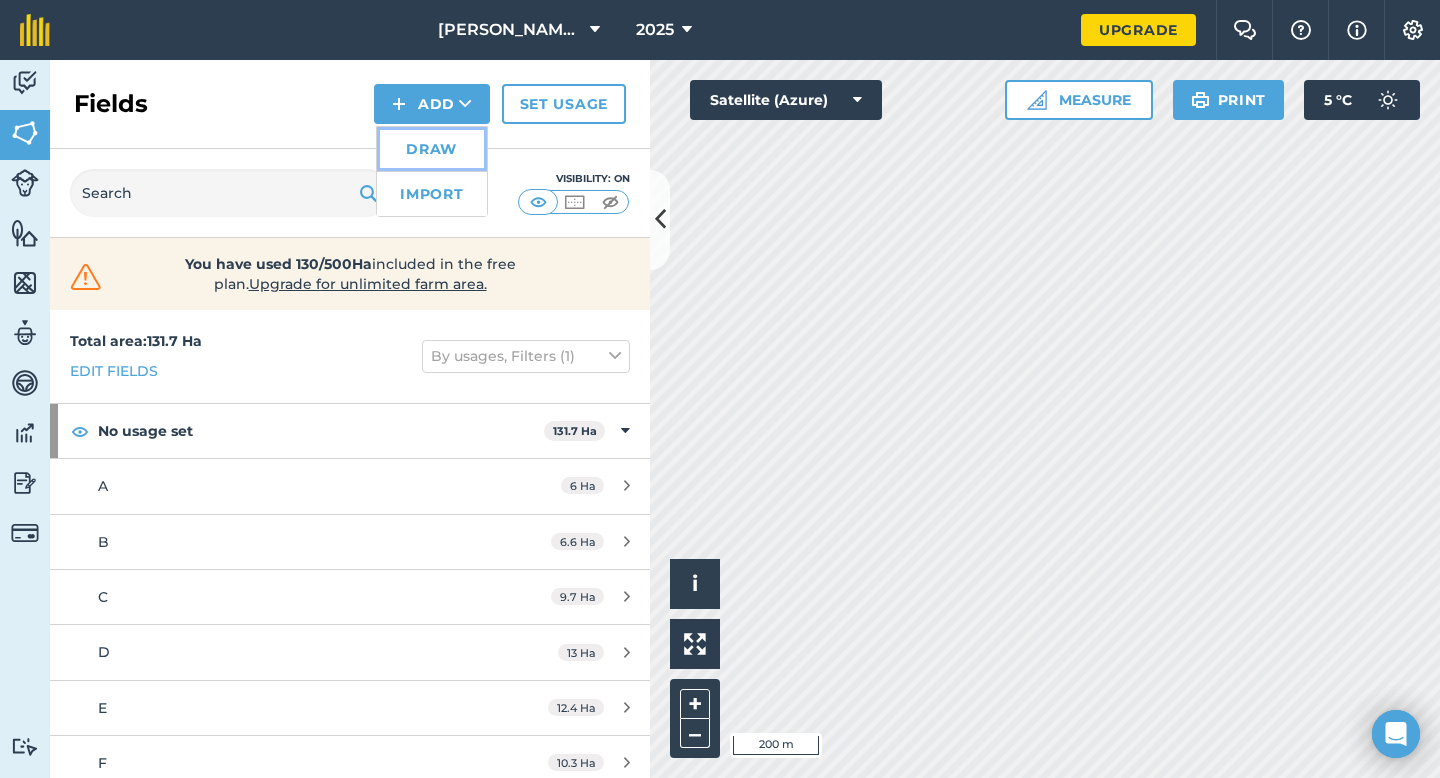 click on "Draw" at bounding box center [432, 149] 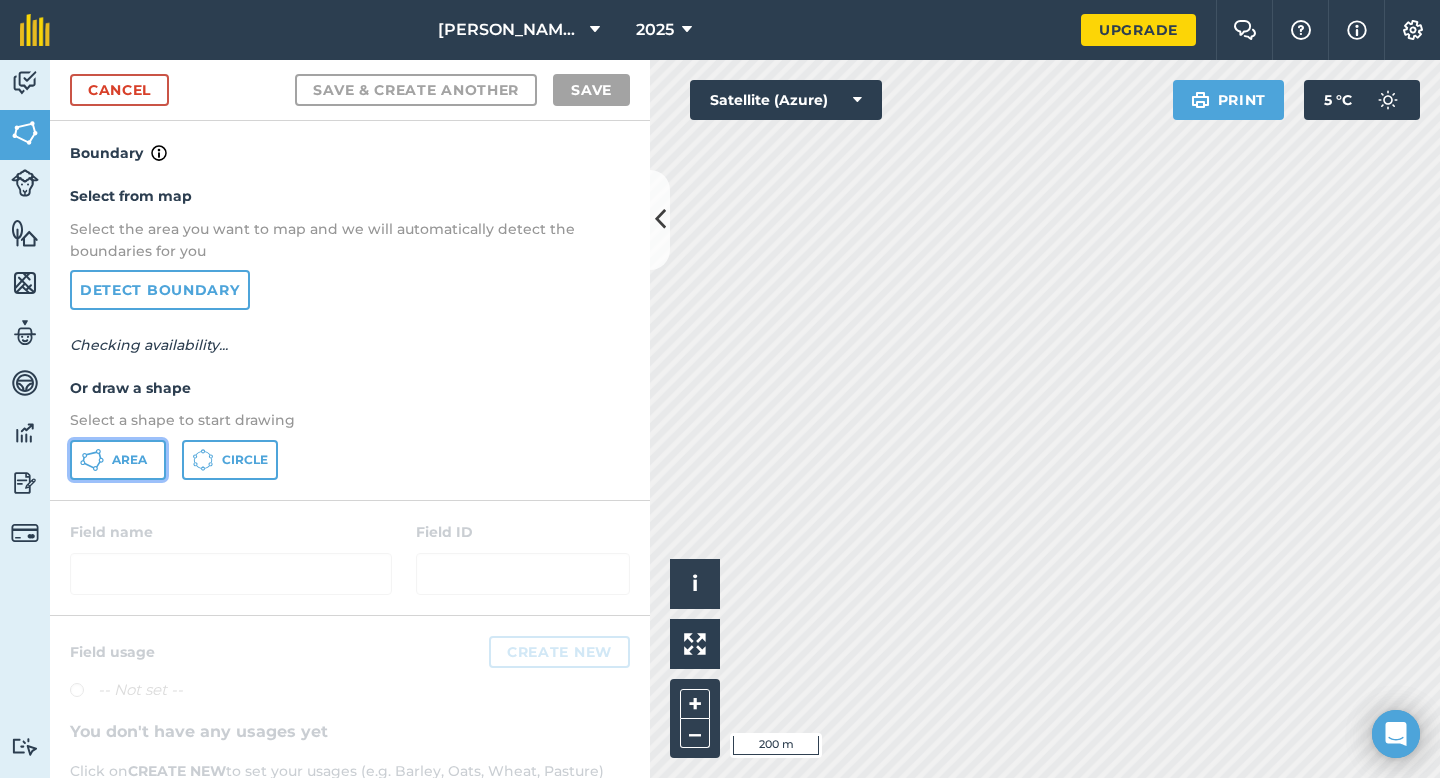 click on "Area" at bounding box center (118, 460) 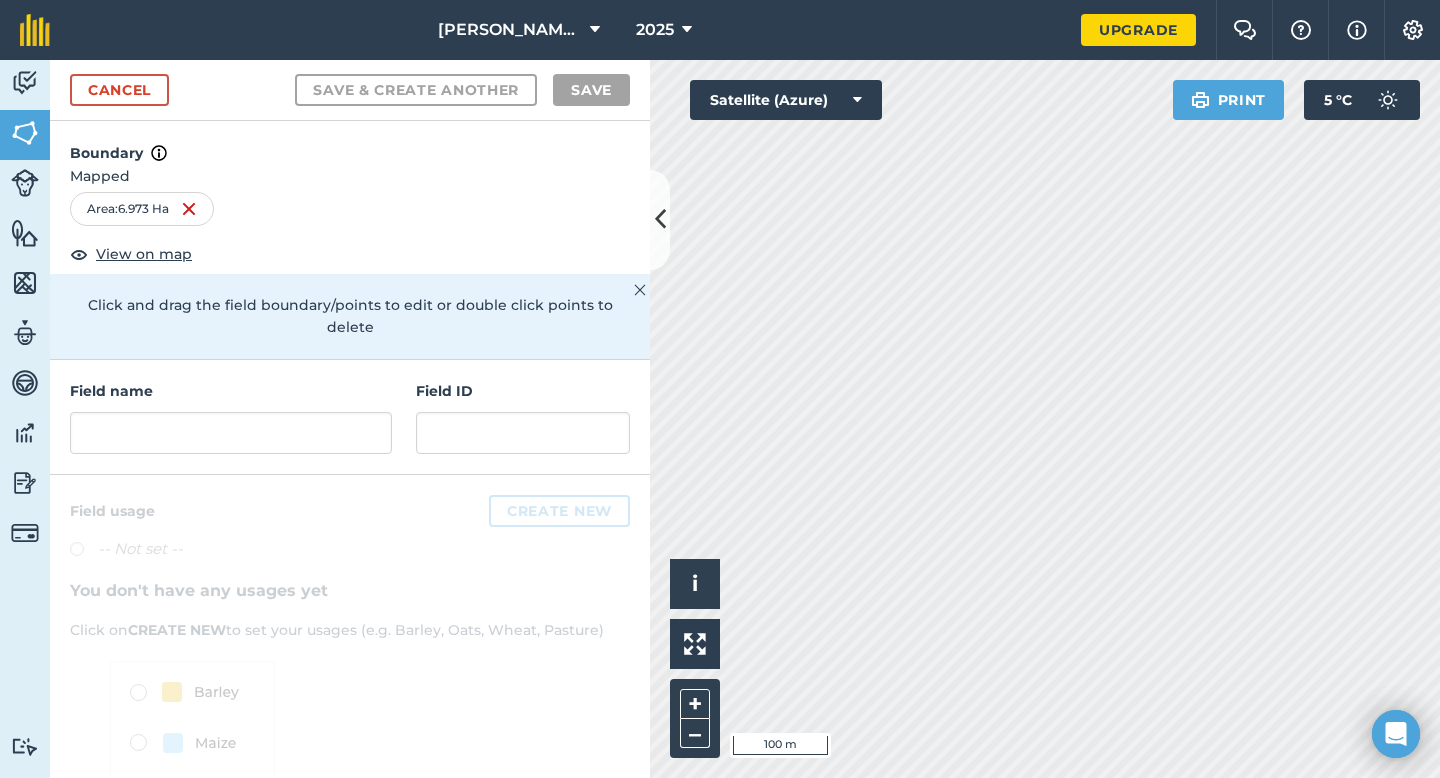 click on "Field name" at bounding box center (231, 391) 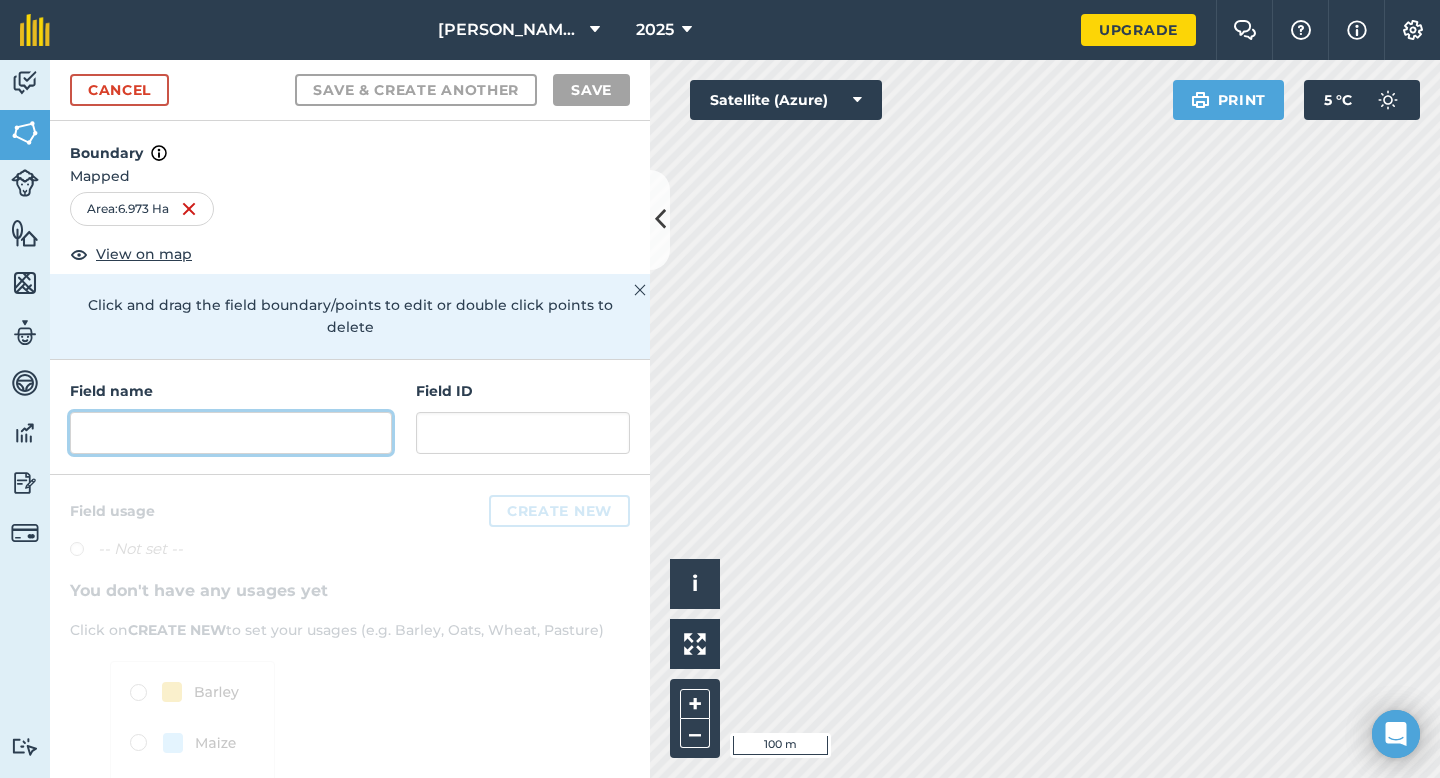 click at bounding box center (231, 433) 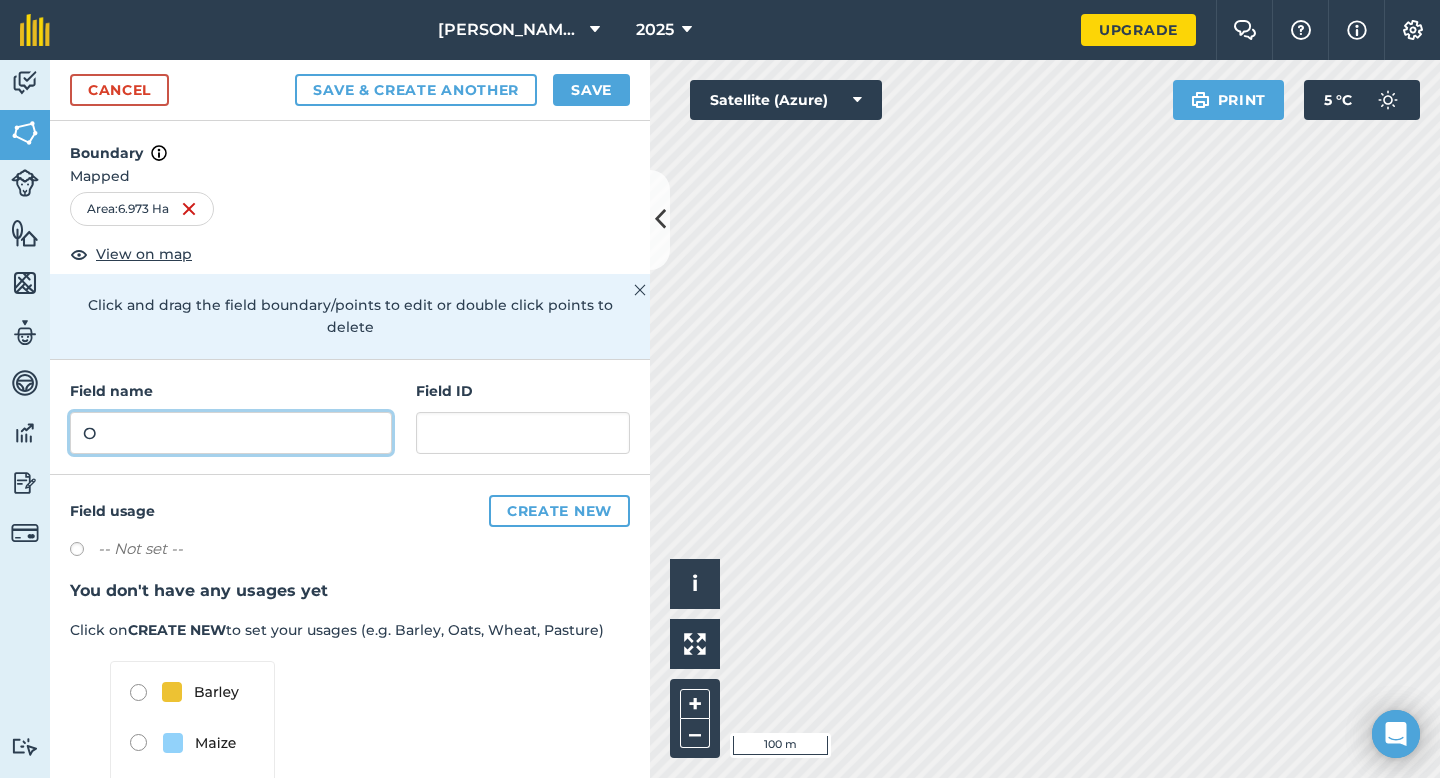 type on "O" 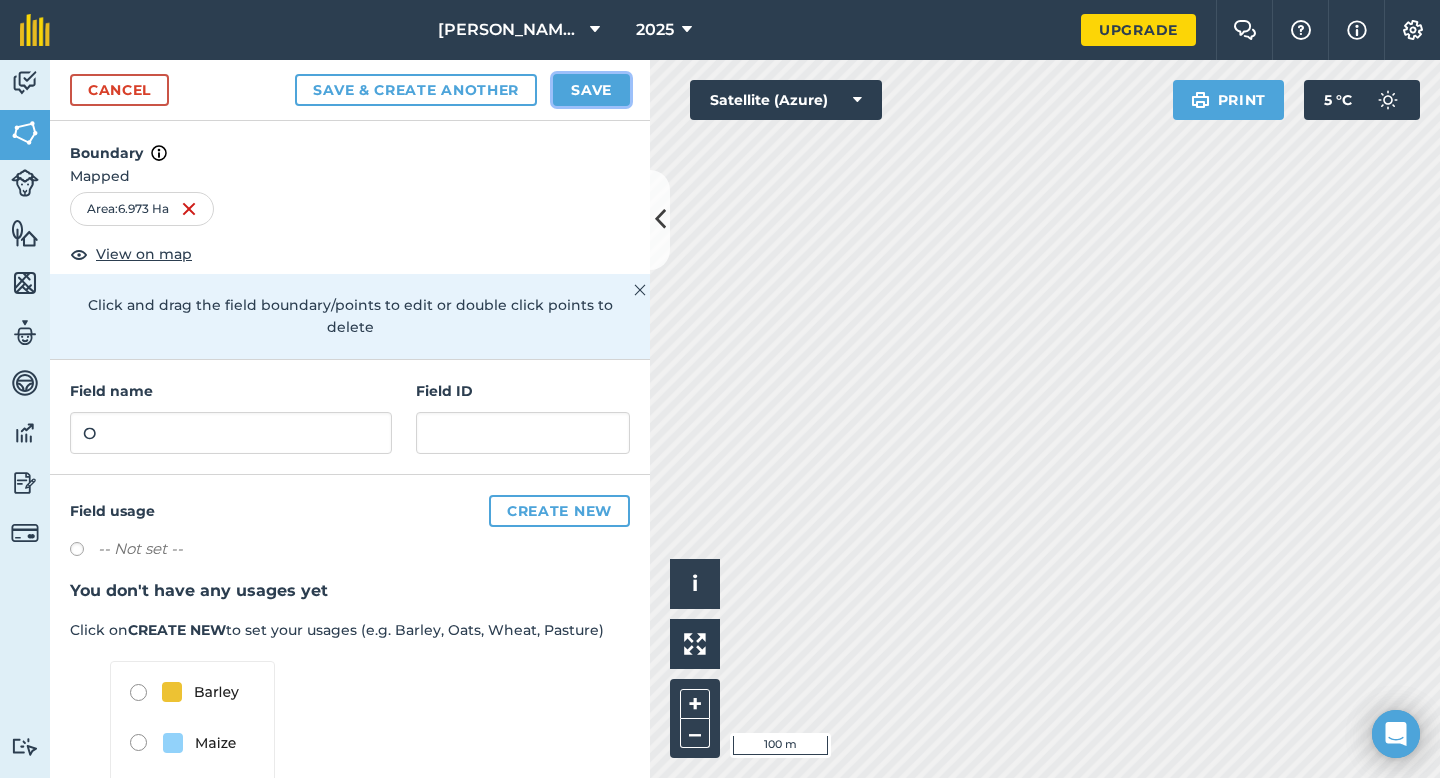 click on "Save" at bounding box center (591, 90) 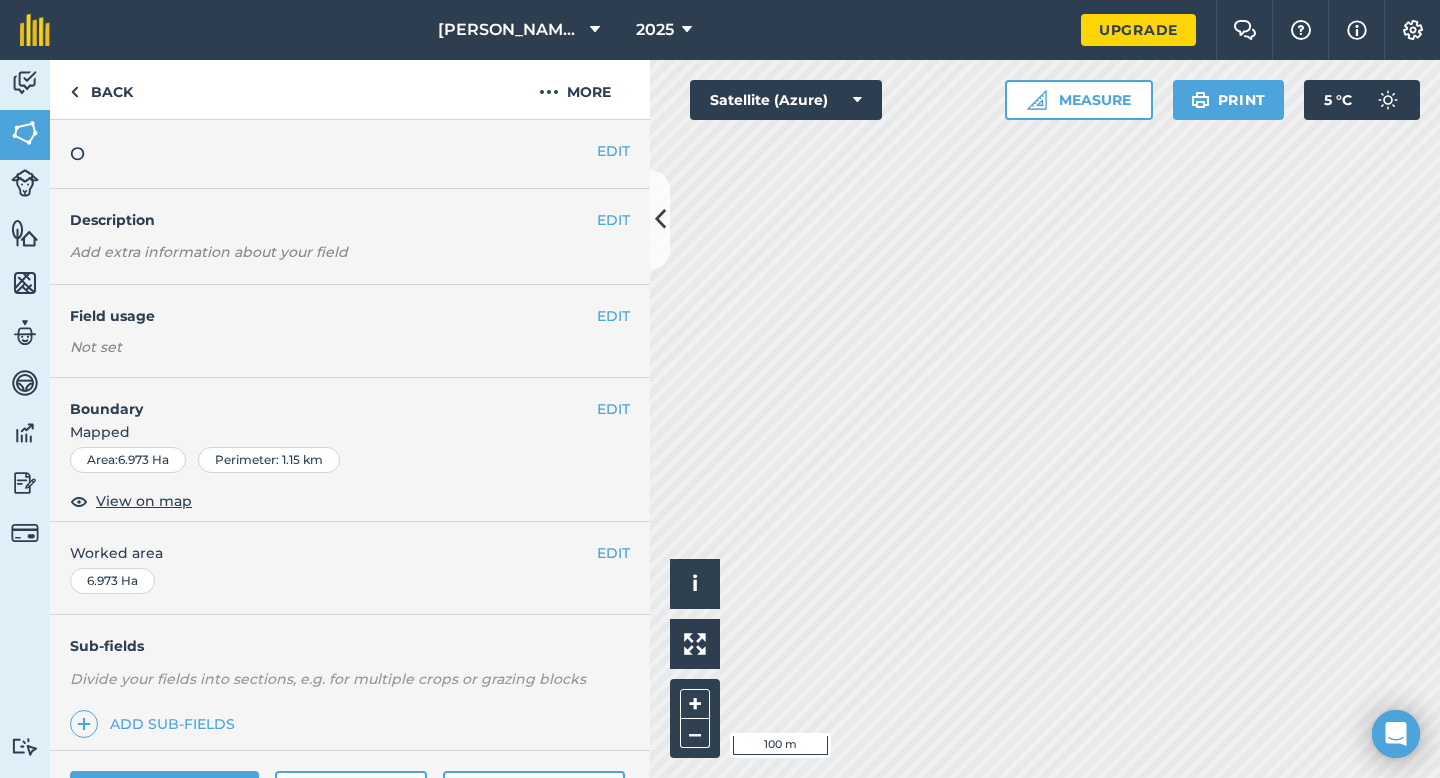 click on "EDIT Worked area 6.973   Ha" at bounding box center [350, 568] 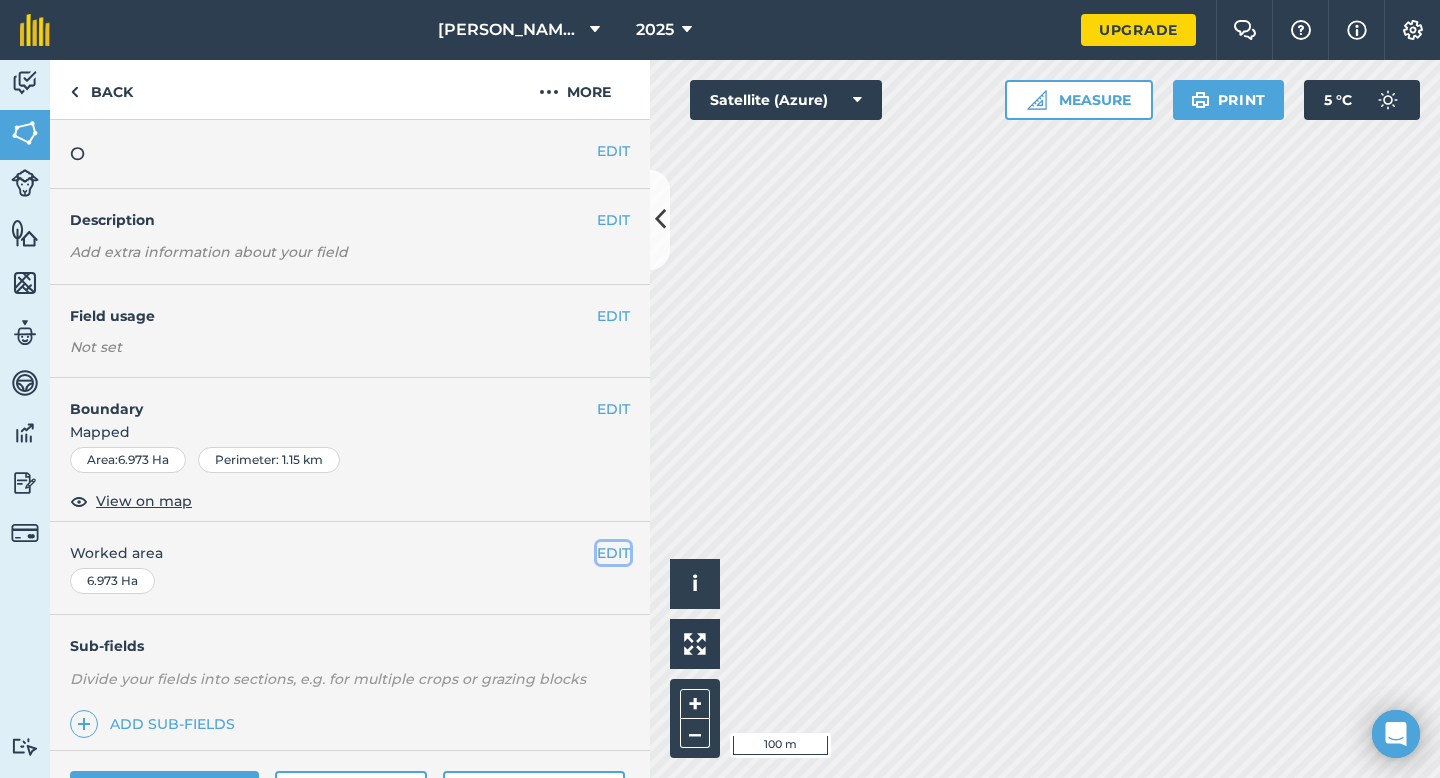 click on "EDIT" at bounding box center [613, 553] 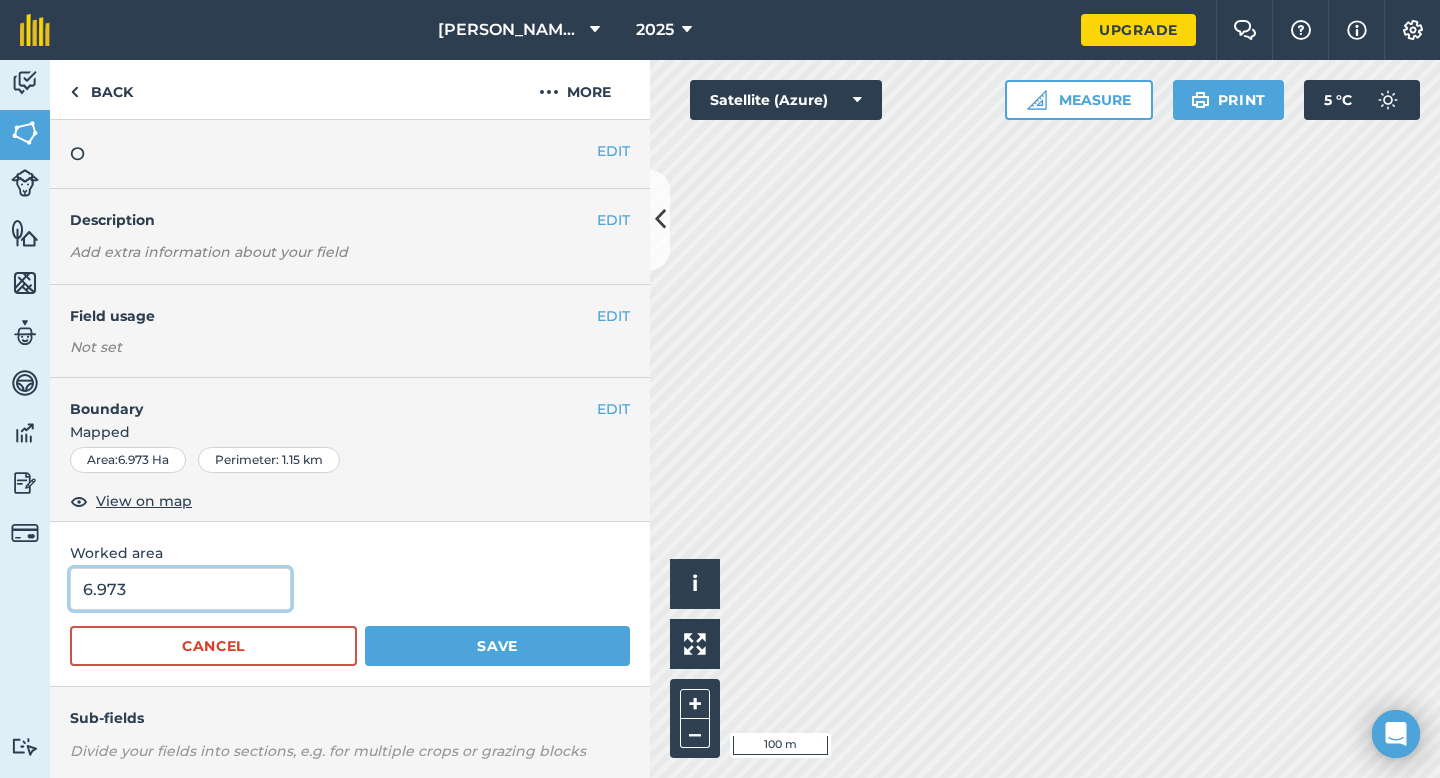 click on "6.973" at bounding box center [180, 589] 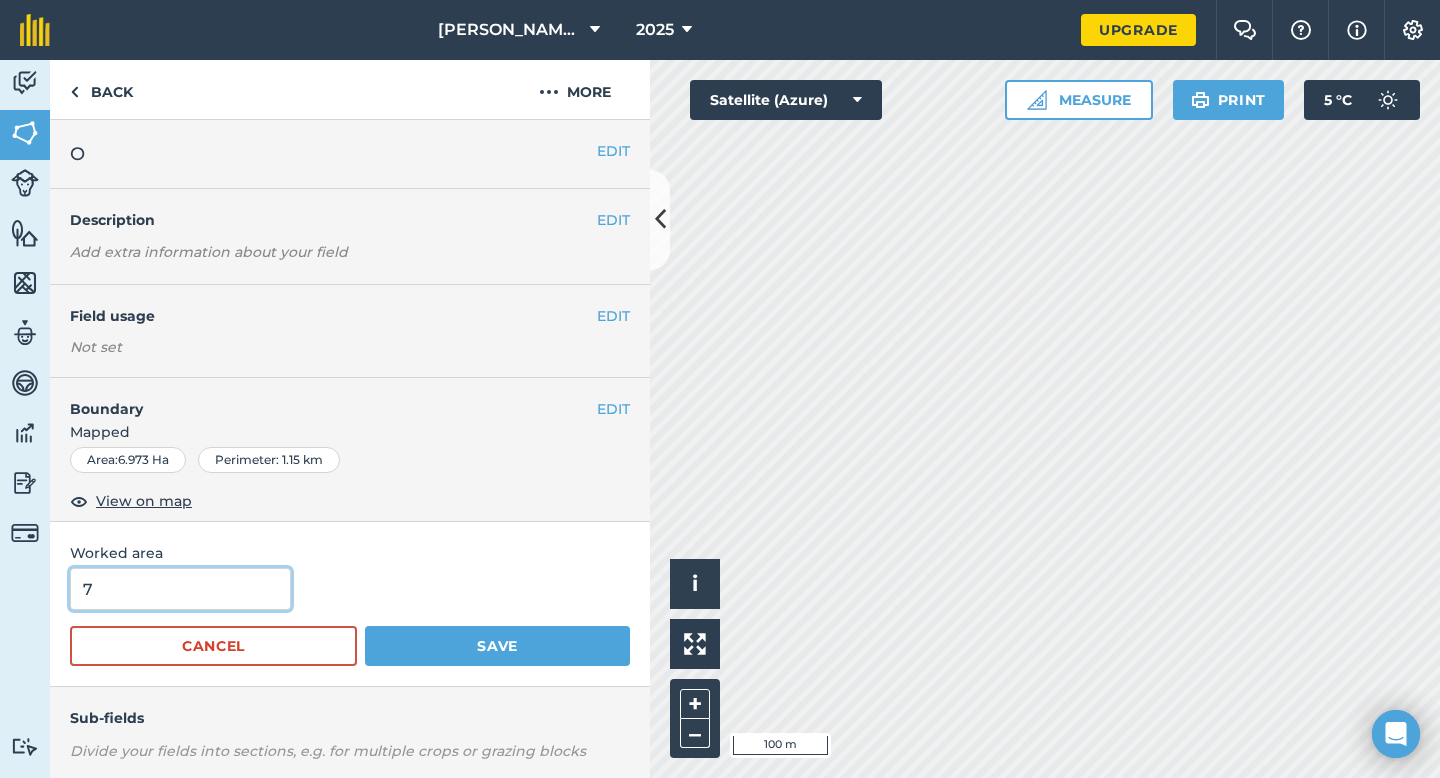 click on "Save" at bounding box center [497, 646] 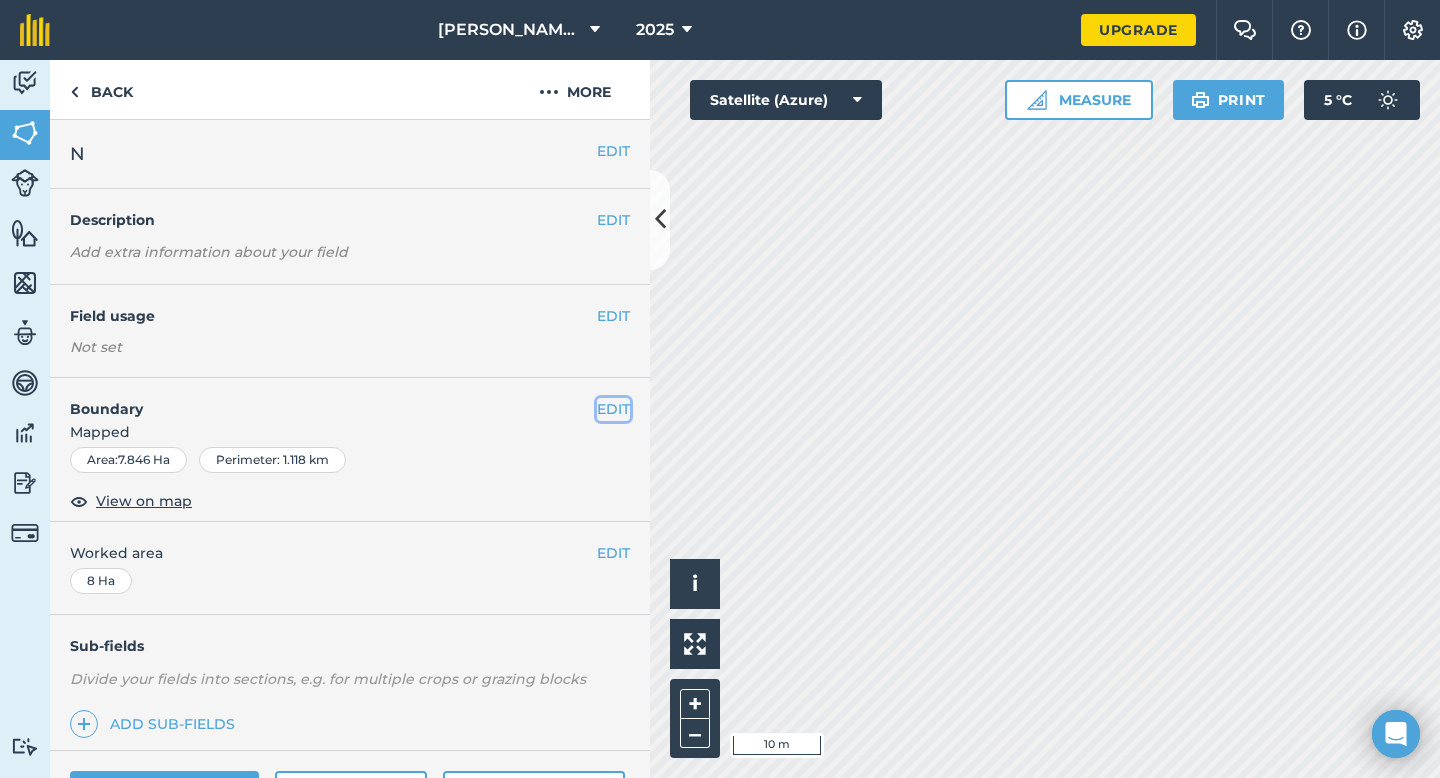 click on "EDIT" at bounding box center [613, 409] 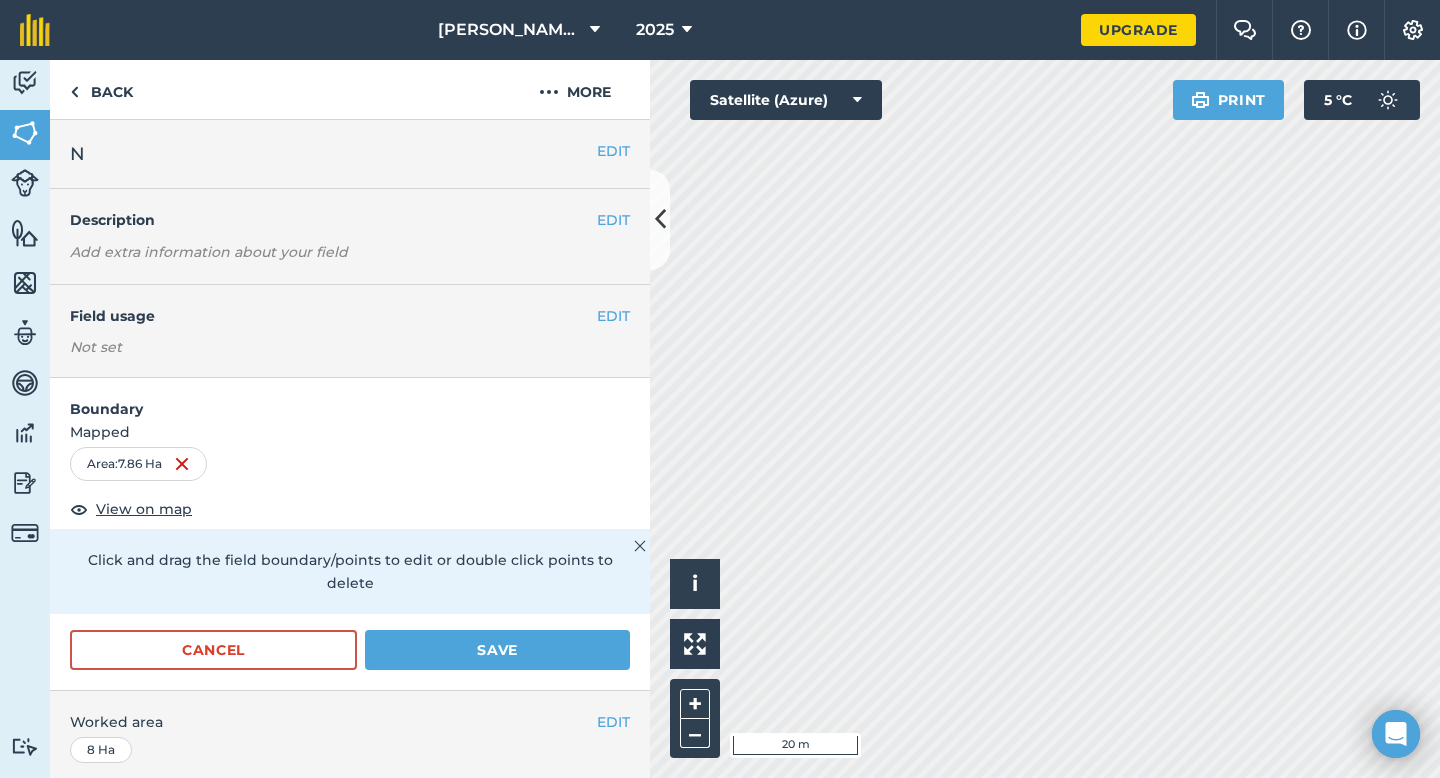 click on "Cancel Save" at bounding box center [350, 660] 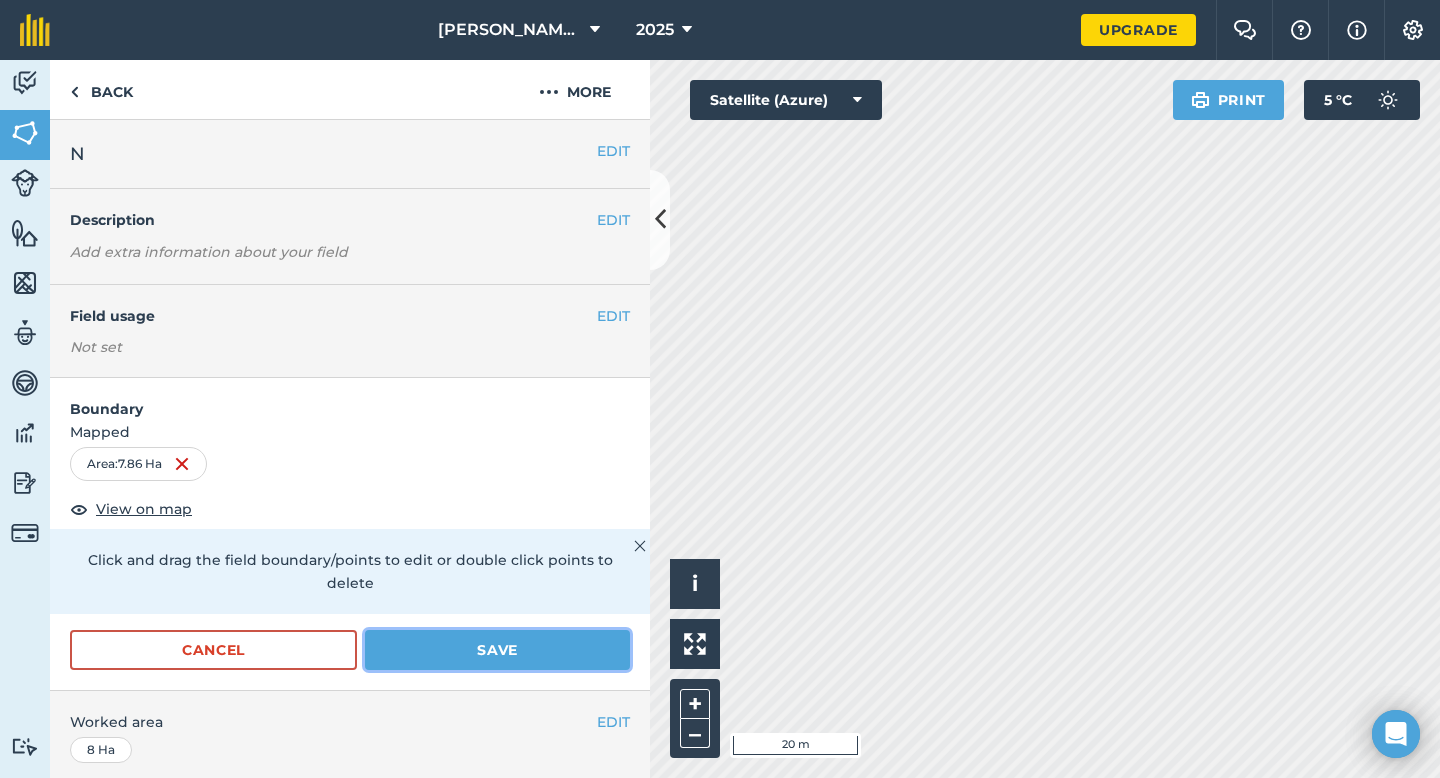click on "Save" at bounding box center [497, 650] 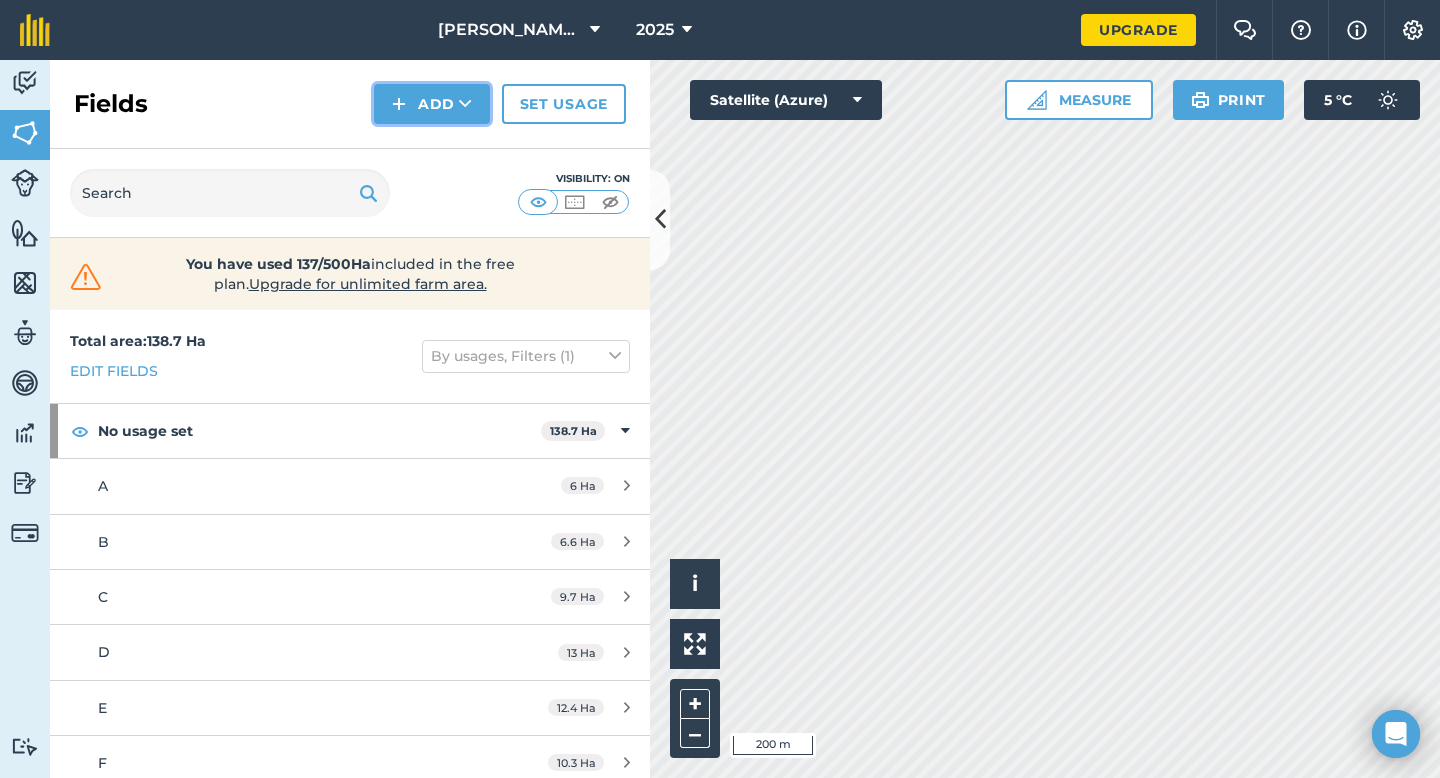 click on "Add" at bounding box center [432, 104] 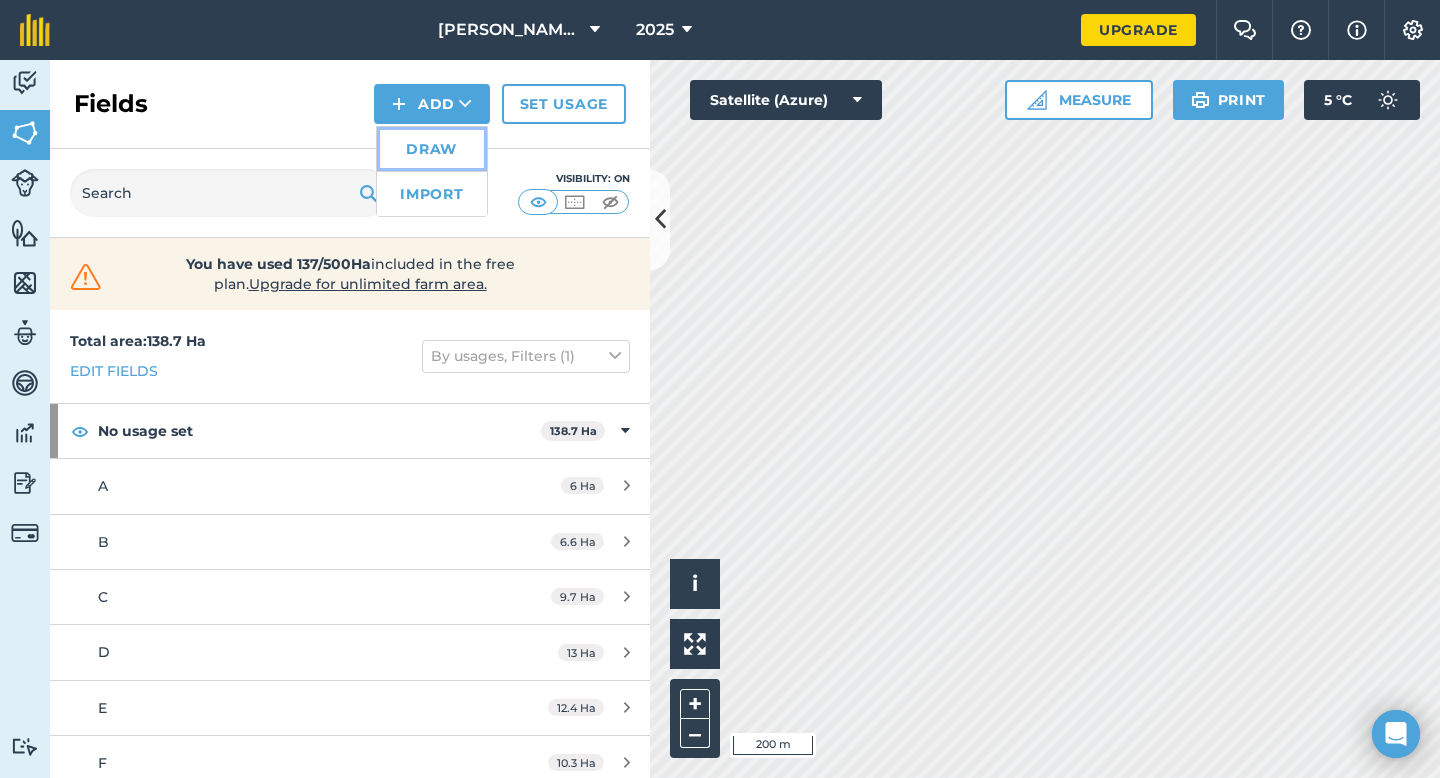click on "Draw" at bounding box center (432, 149) 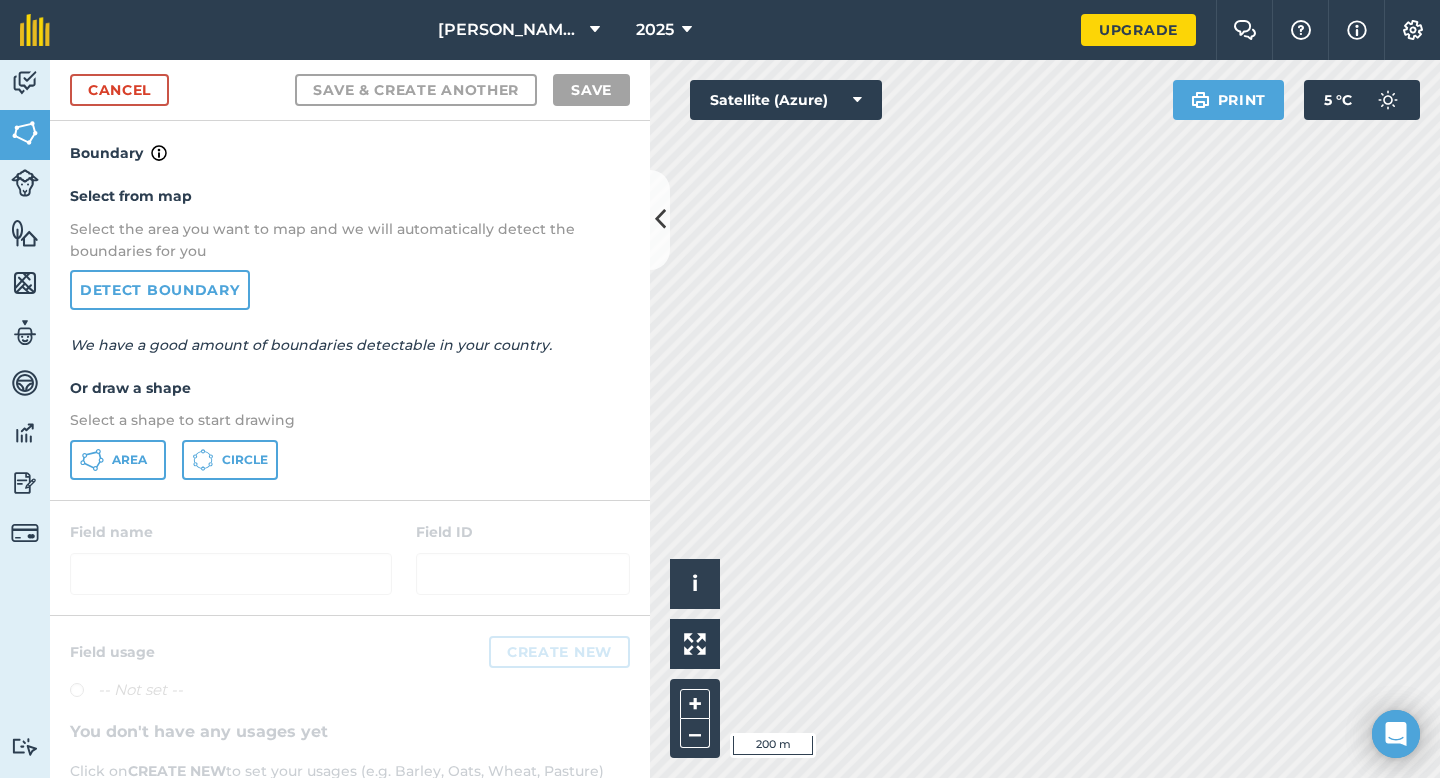 click on "Select a shape to start drawing" at bounding box center [350, 420] 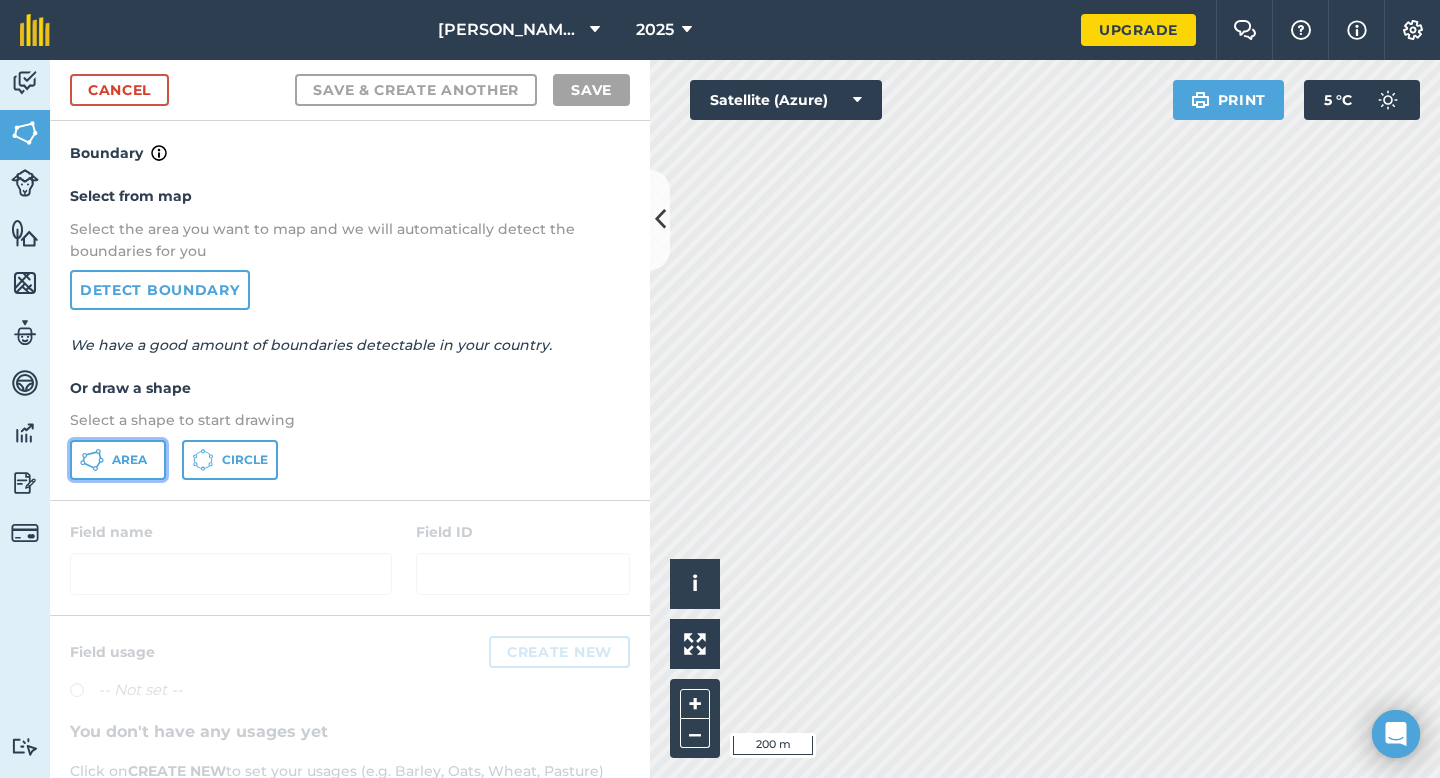 click on "Area" at bounding box center (118, 460) 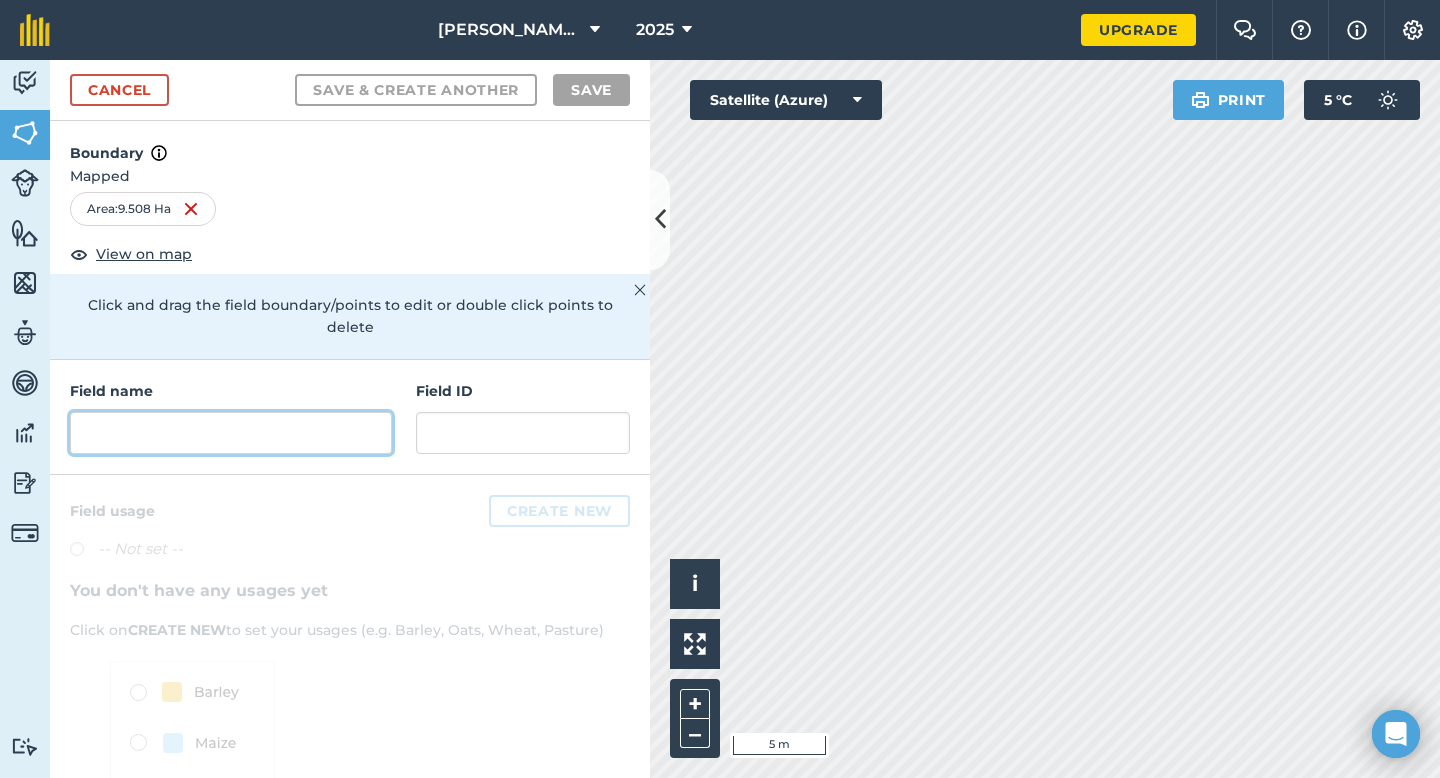 click at bounding box center (231, 433) 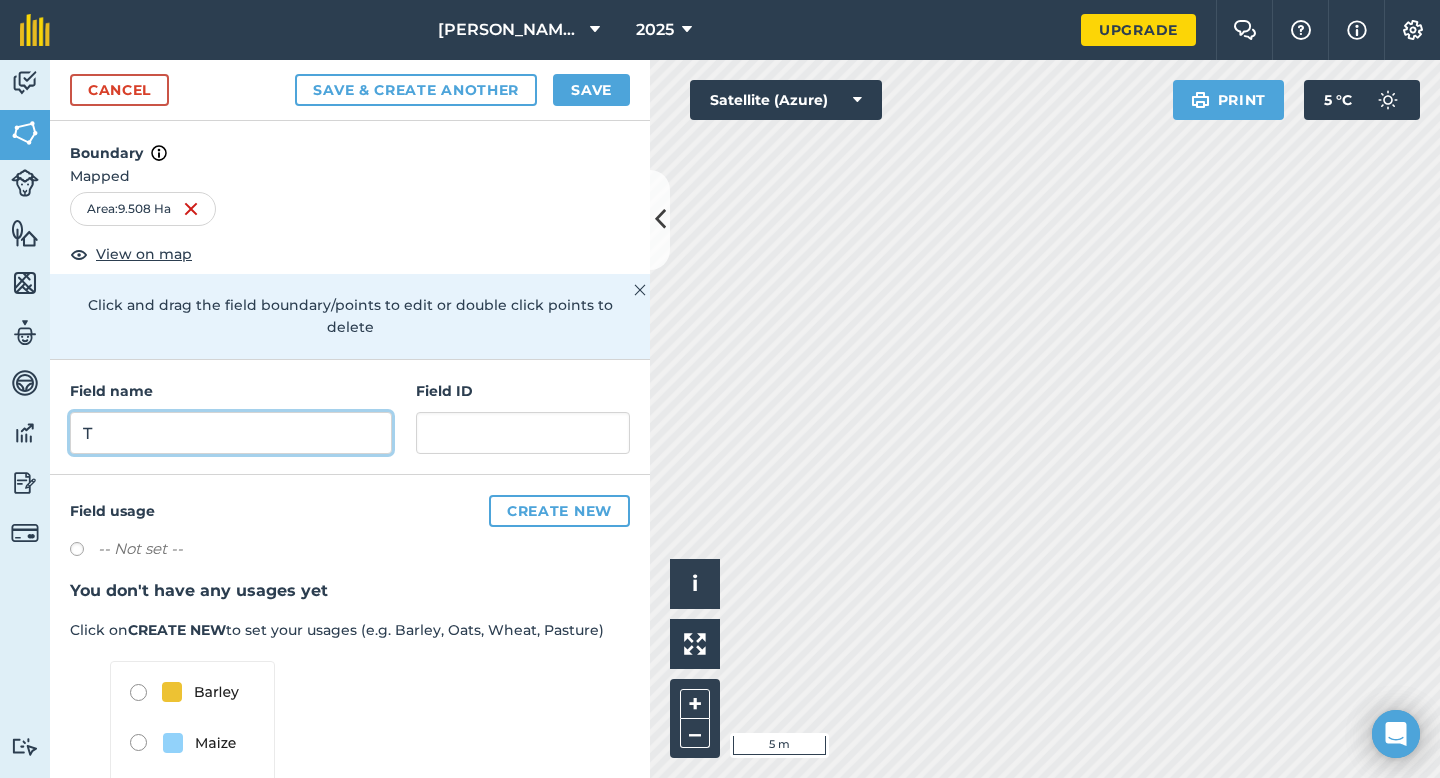 type on "T" 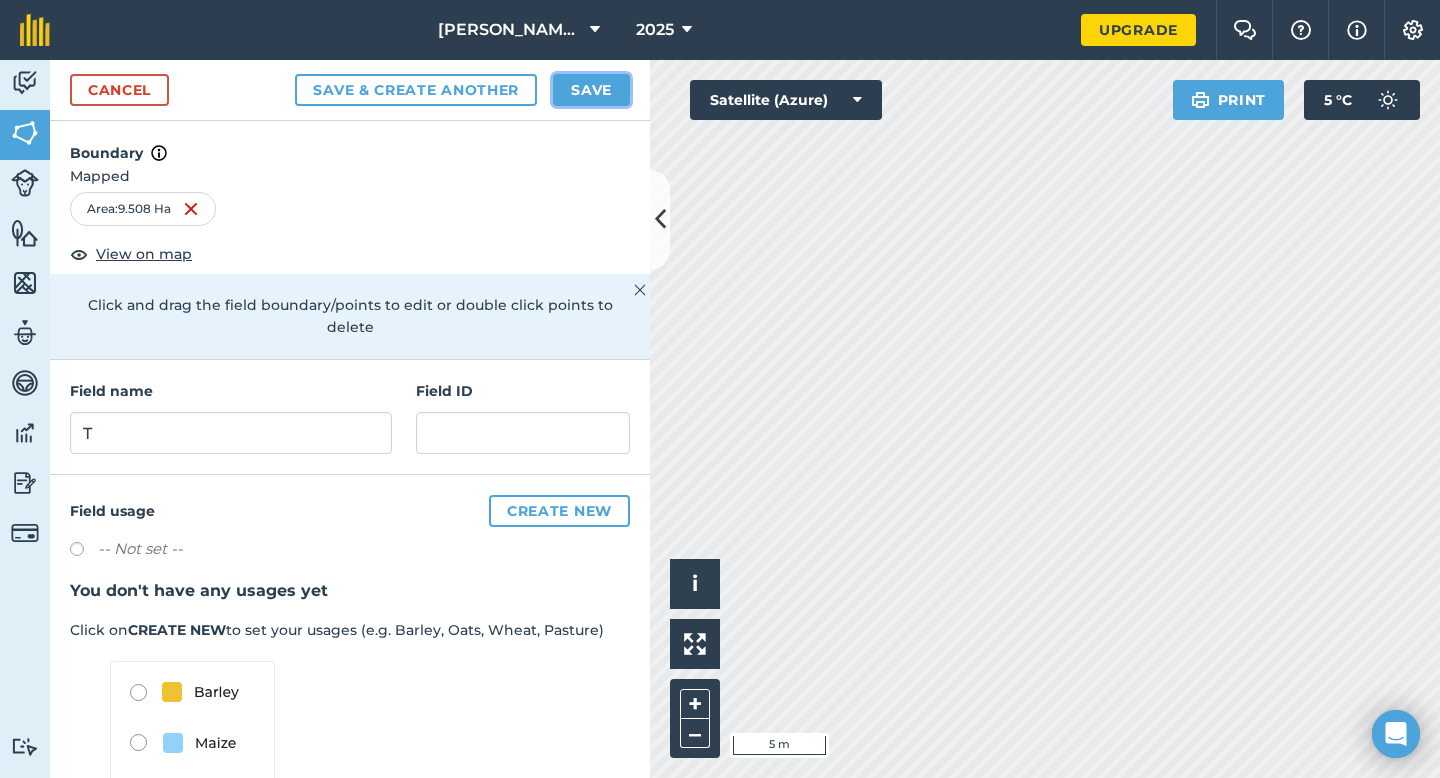 click on "Save" at bounding box center (591, 90) 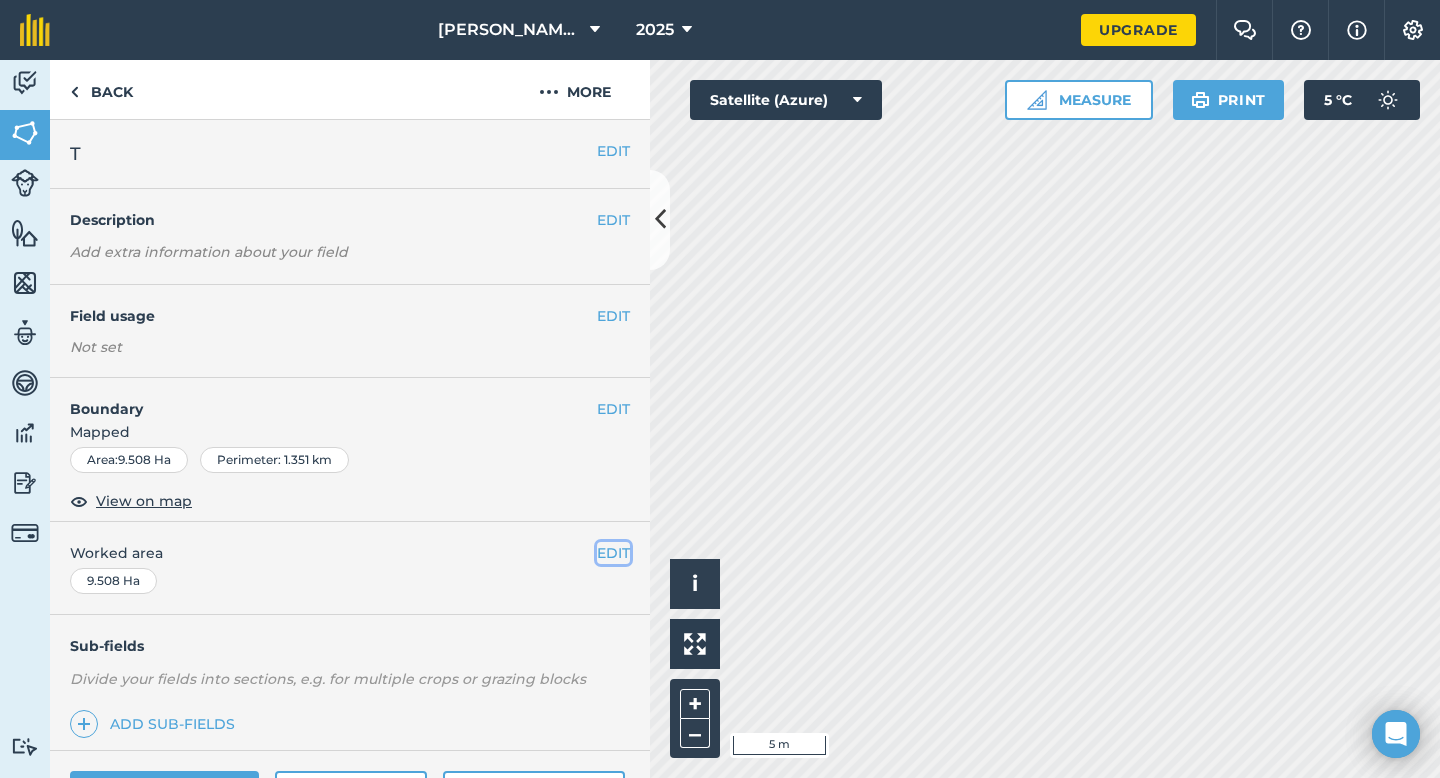 click on "EDIT" at bounding box center (613, 553) 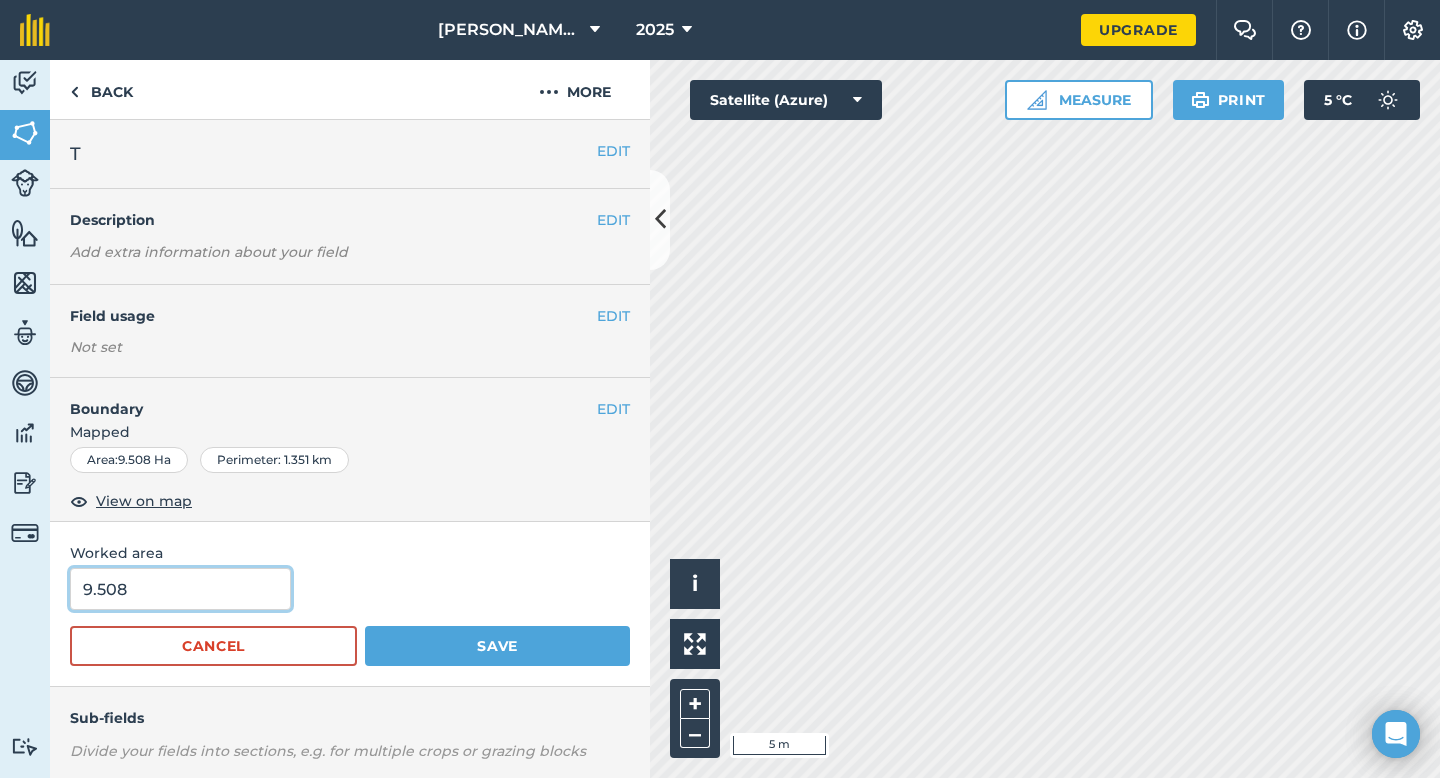 click on "9.508" at bounding box center (180, 589) 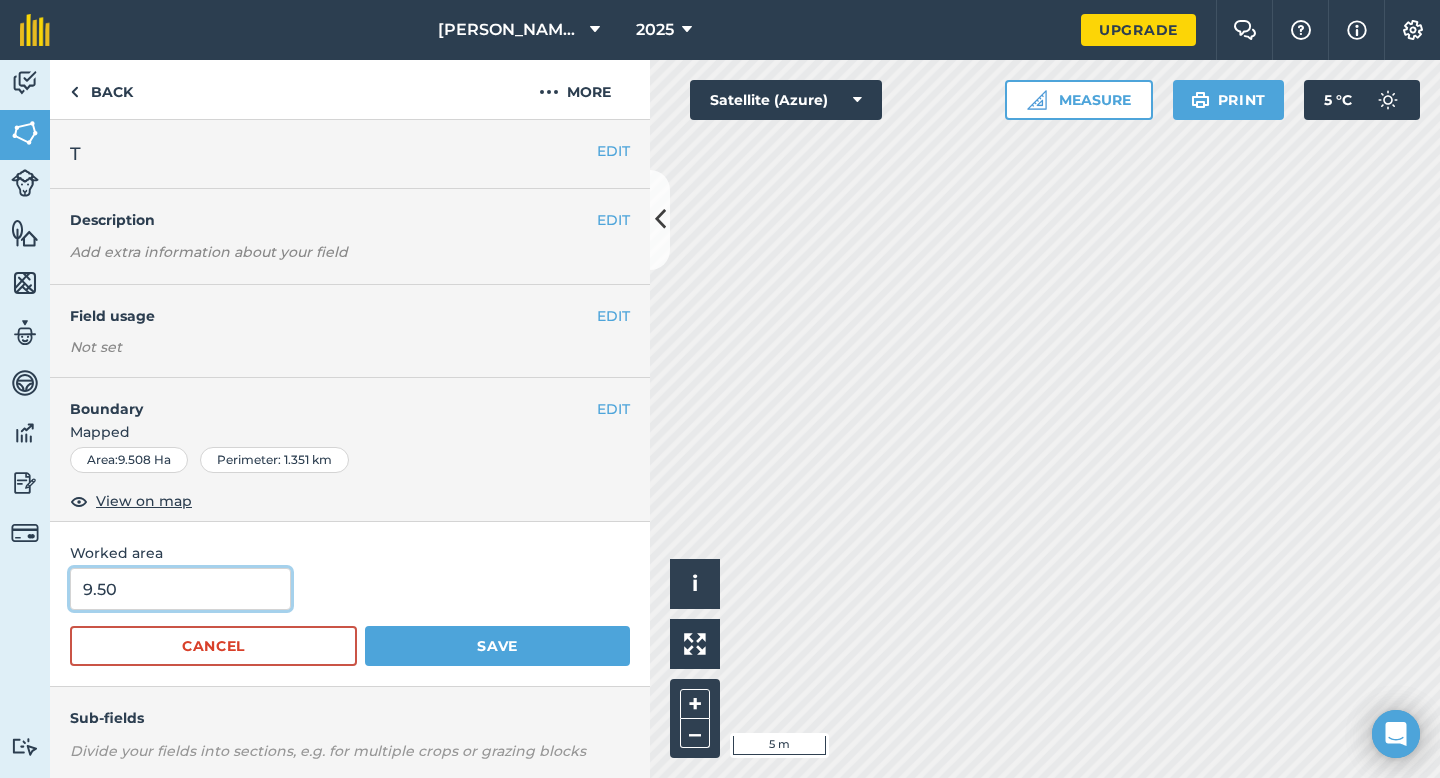 type on "9.5" 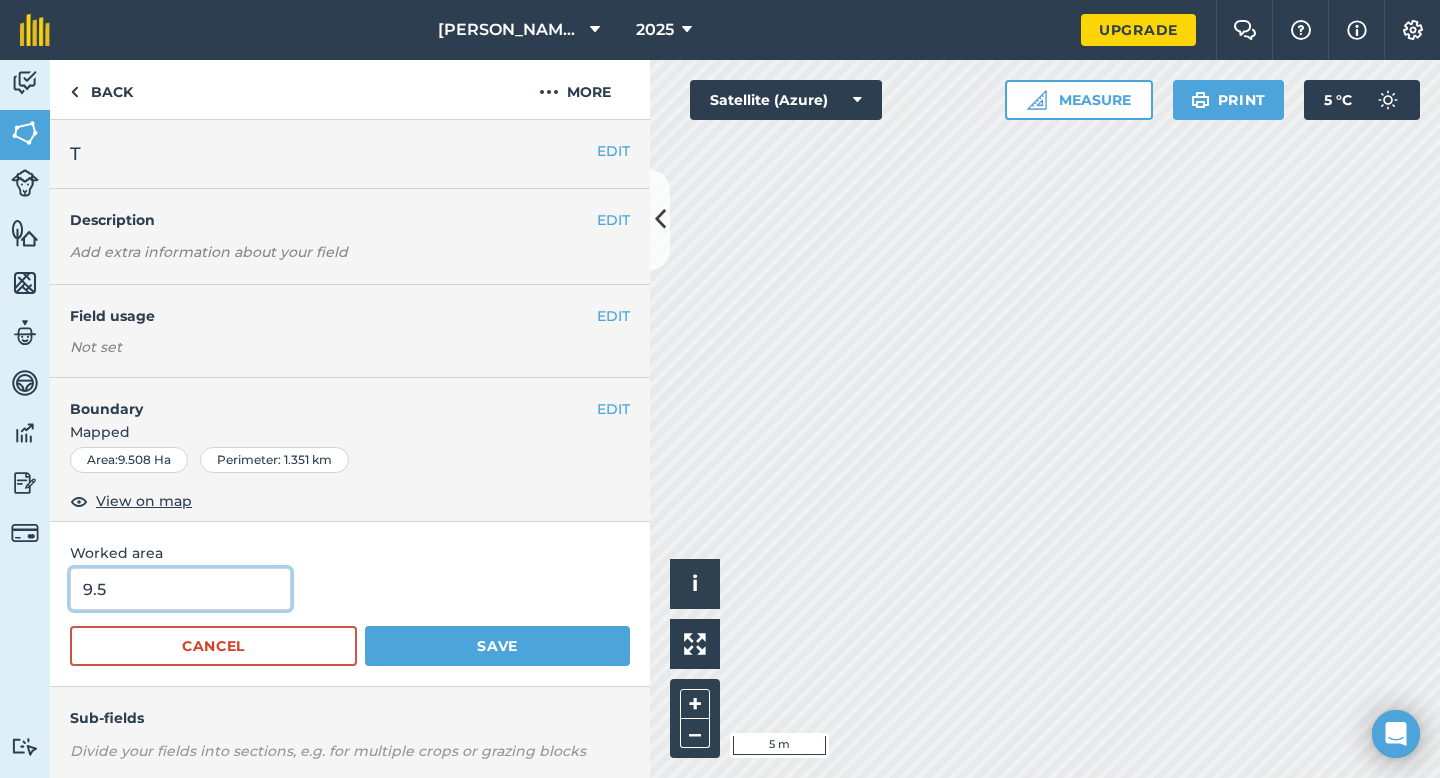 click on "Save" at bounding box center (497, 646) 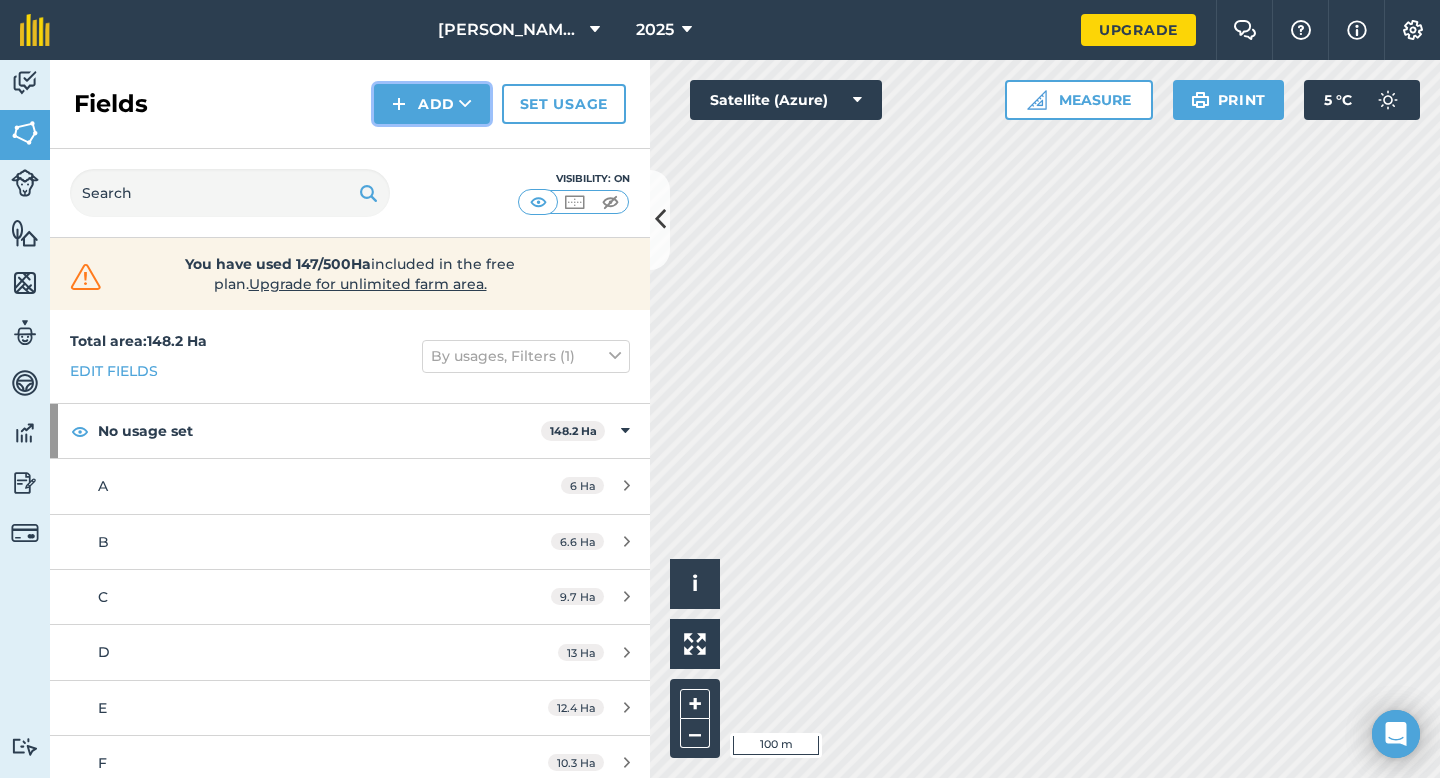 click on "Add" at bounding box center [432, 104] 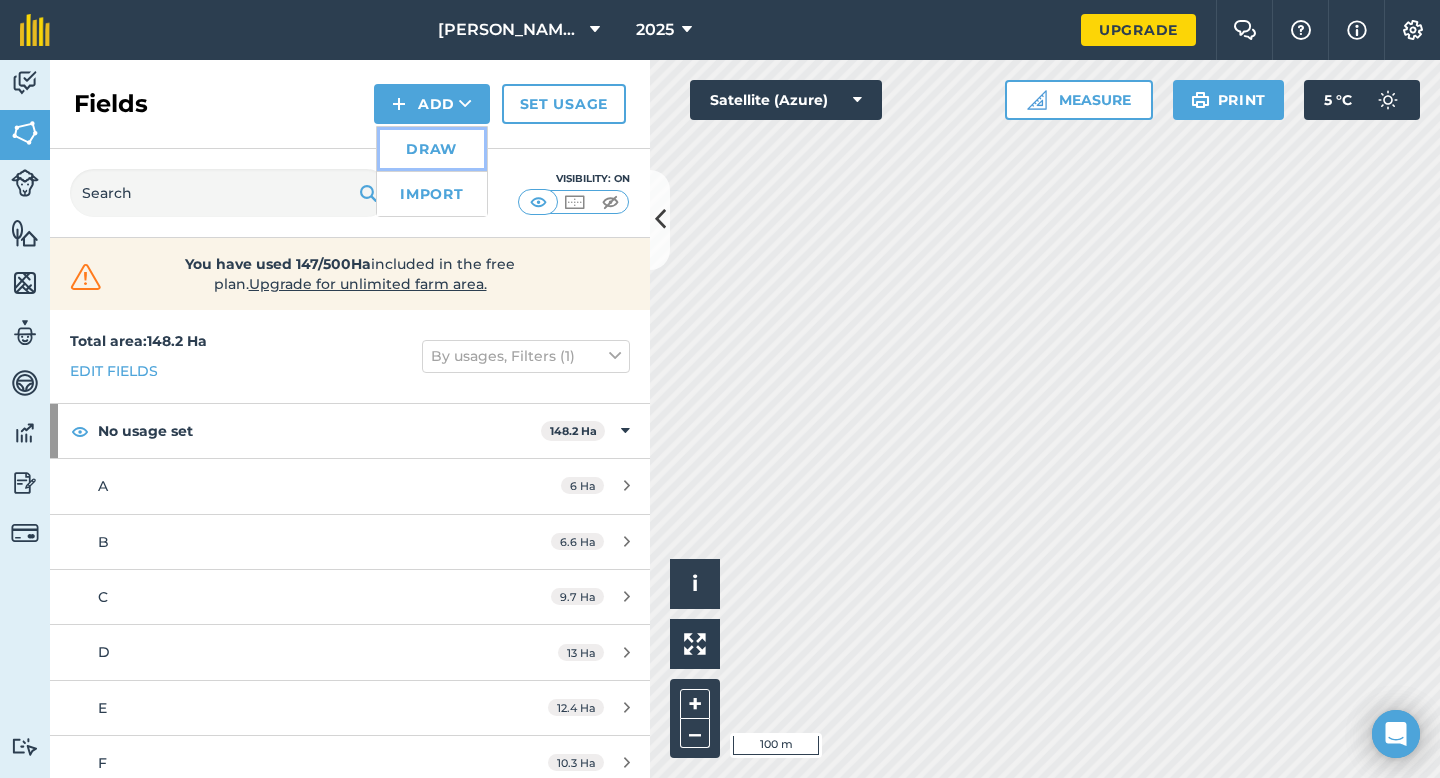 click on "Draw" at bounding box center [432, 149] 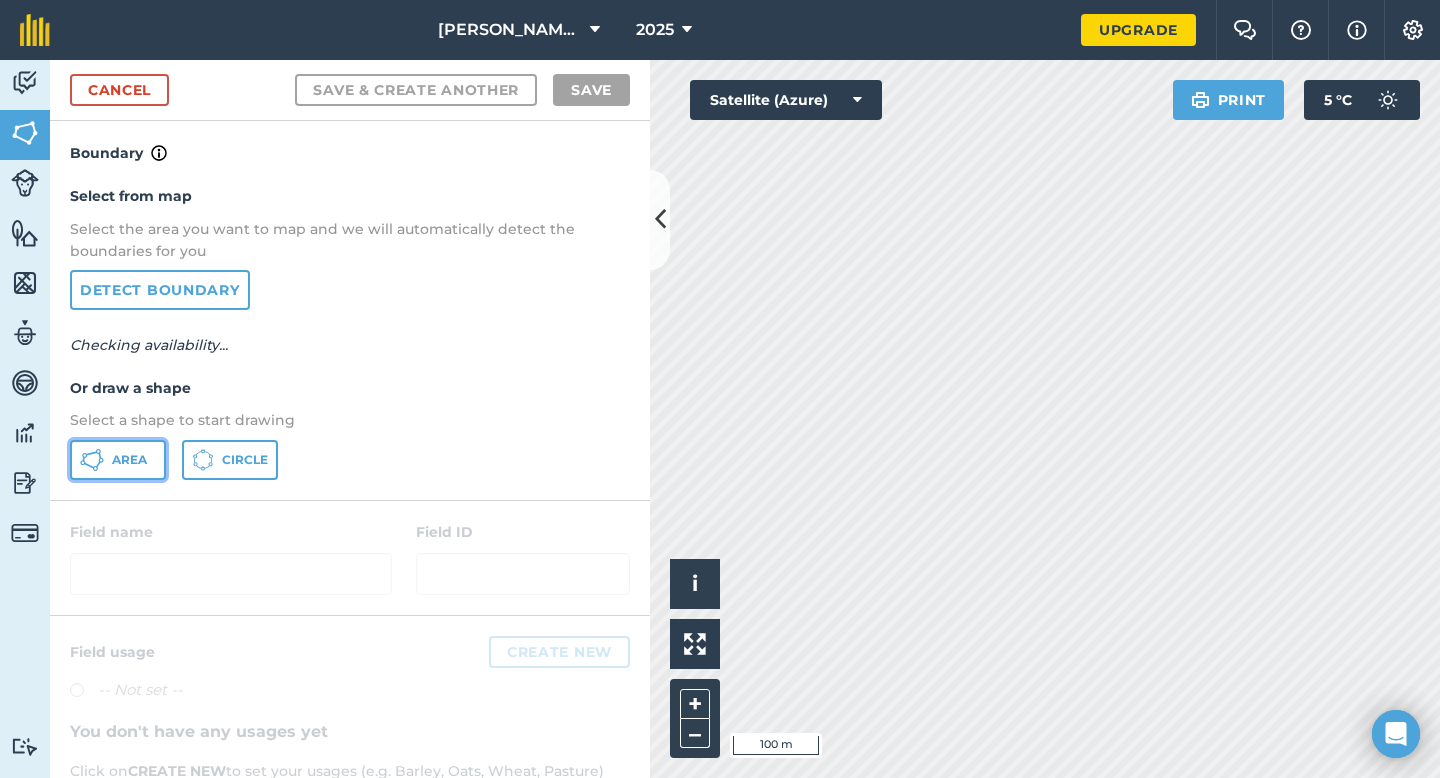 click on "Area" at bounding box center [118, 460] 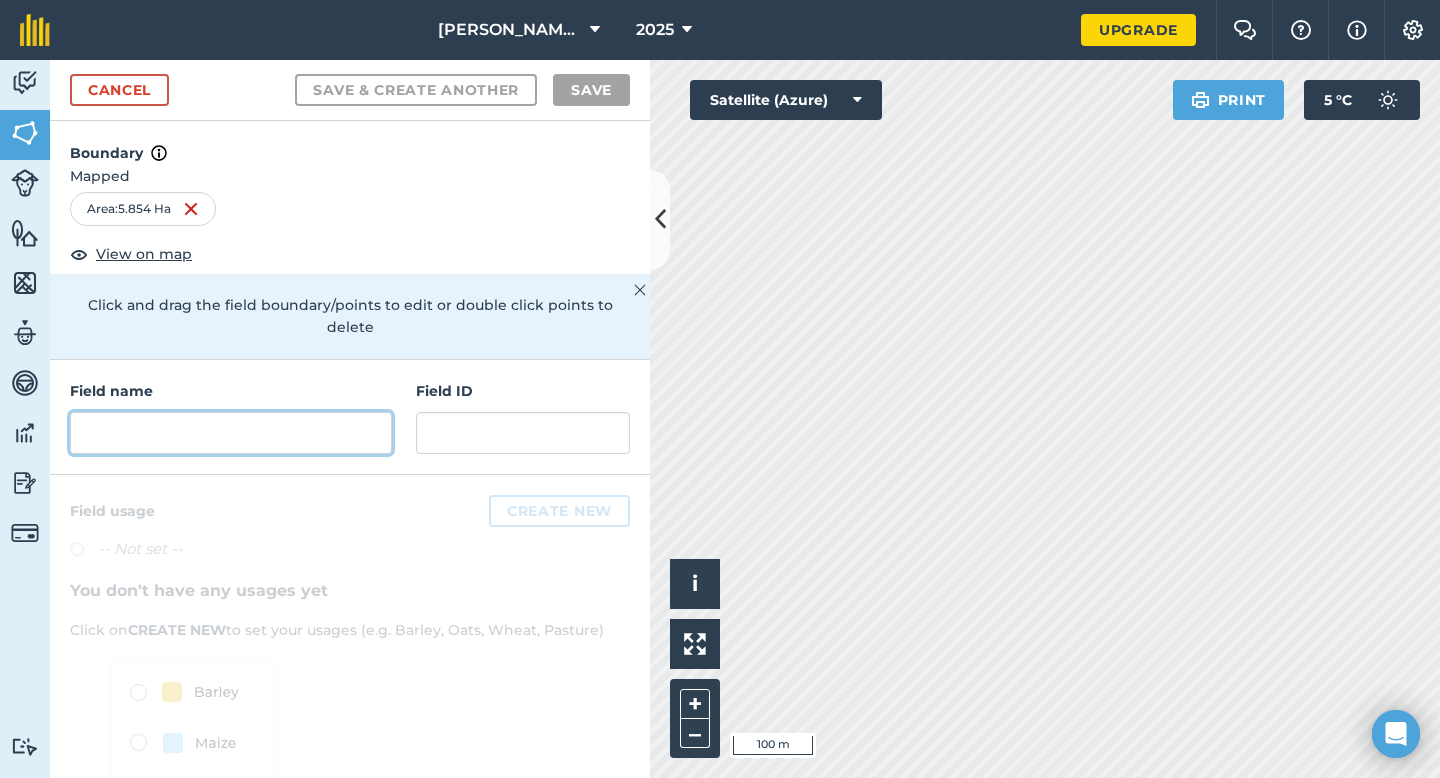 click at bounding box center [231, 433] 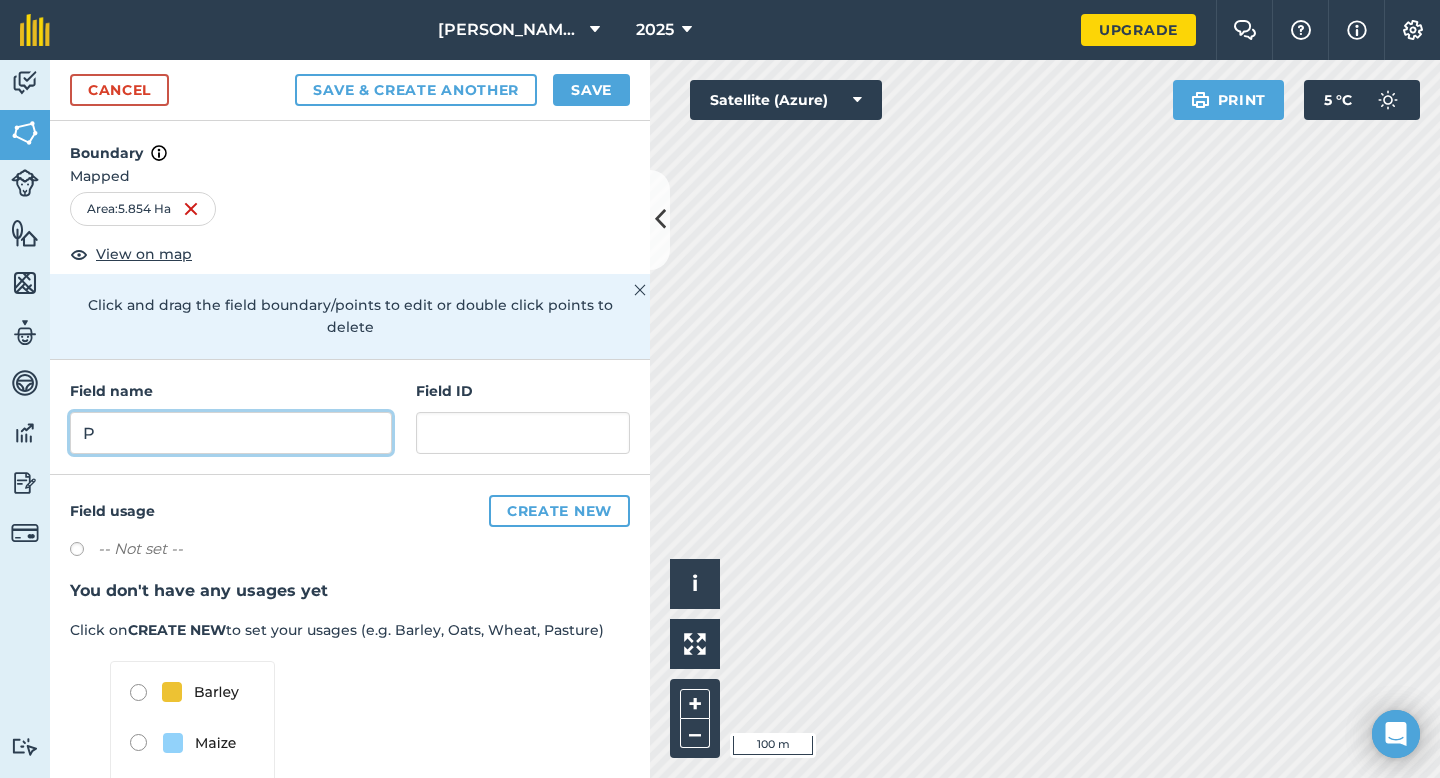 type on "P" 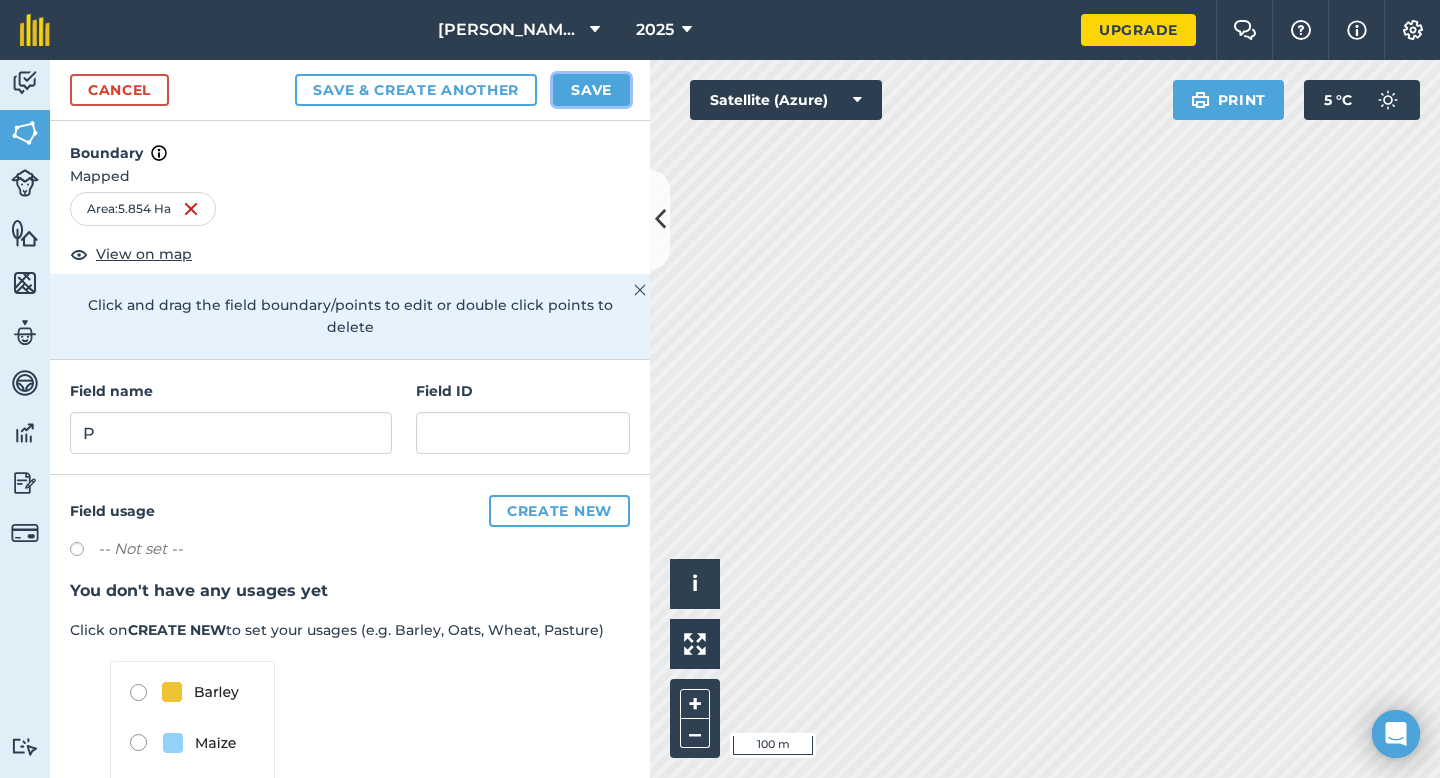 click on "Save" at bounding box center (591, 90) 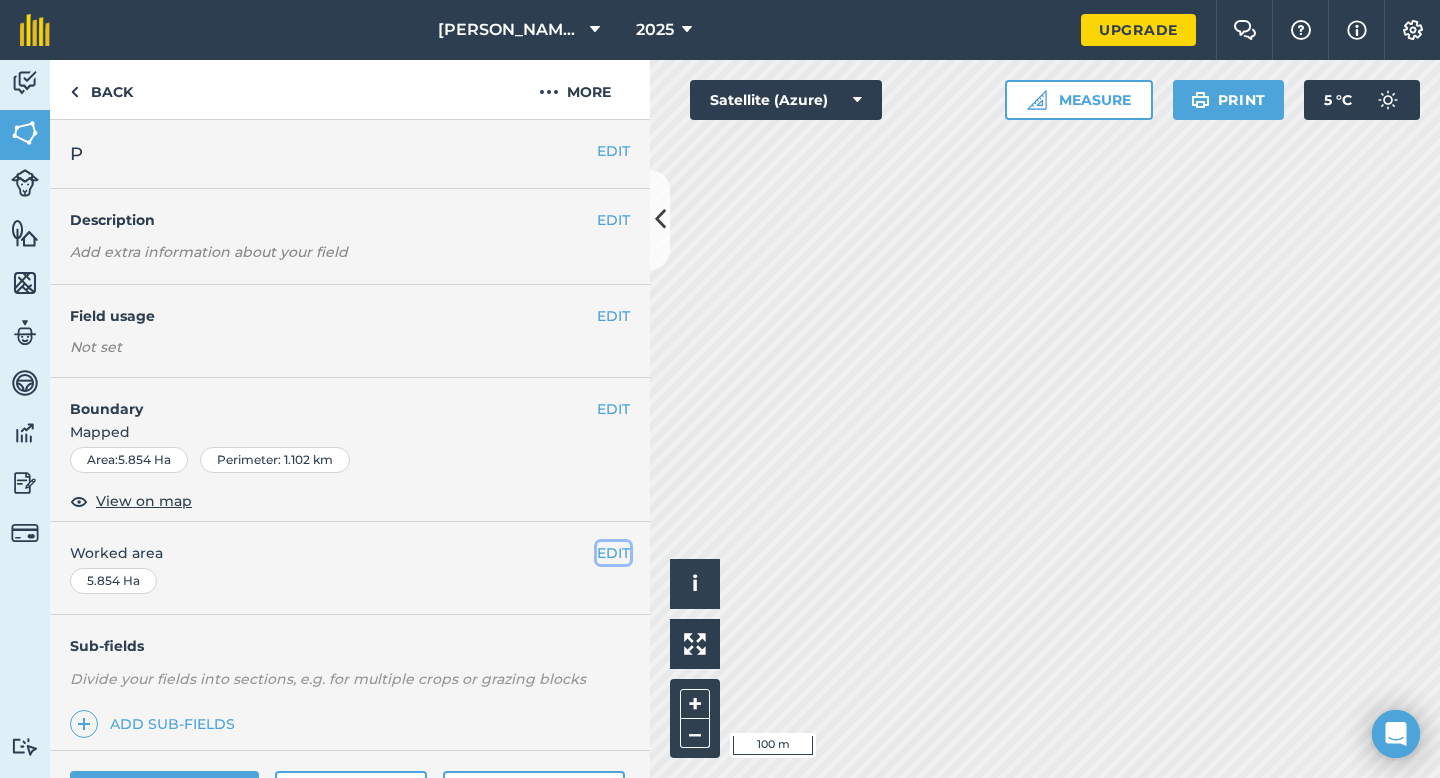 click on "EDIT" at bounding box center [613, 553] 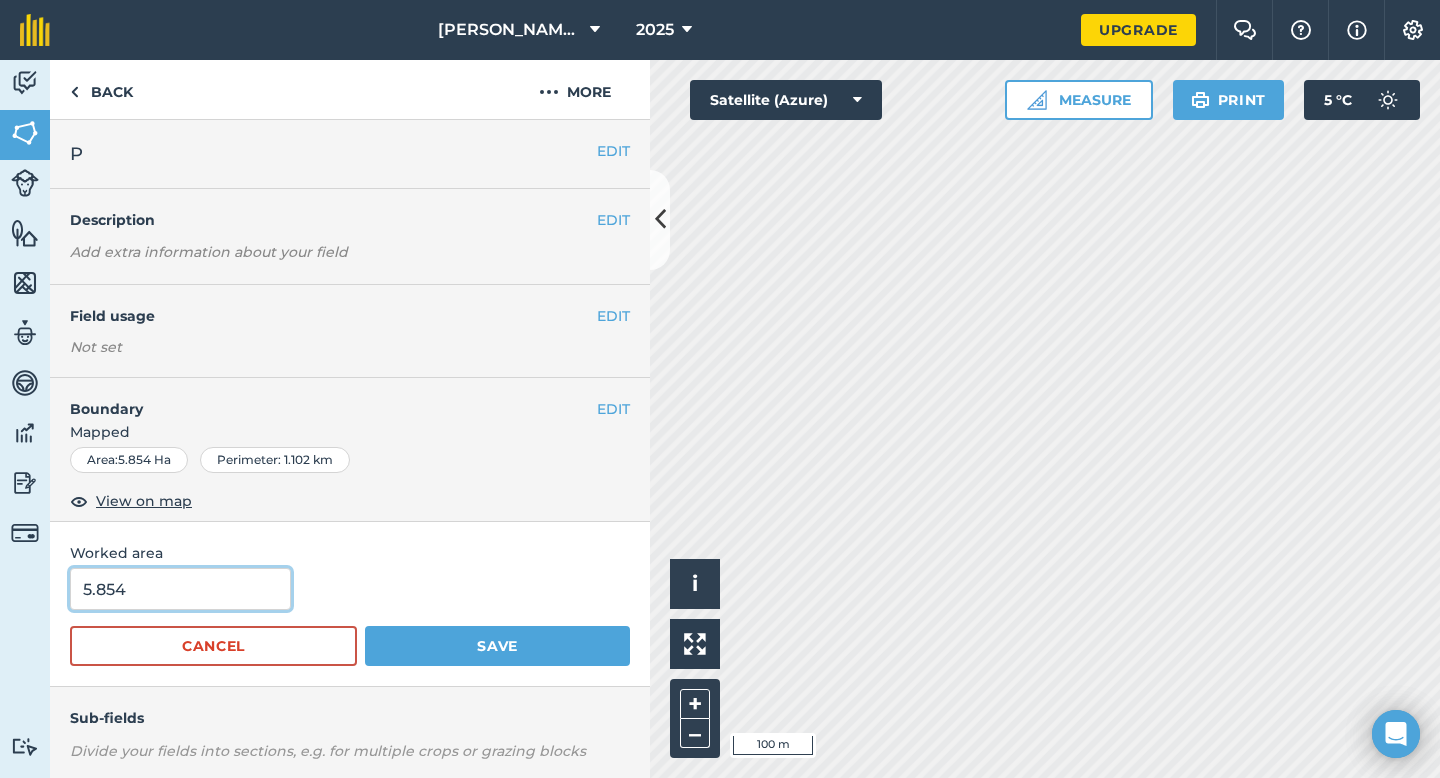 click on "5.854" at bounding box center [180, 589] 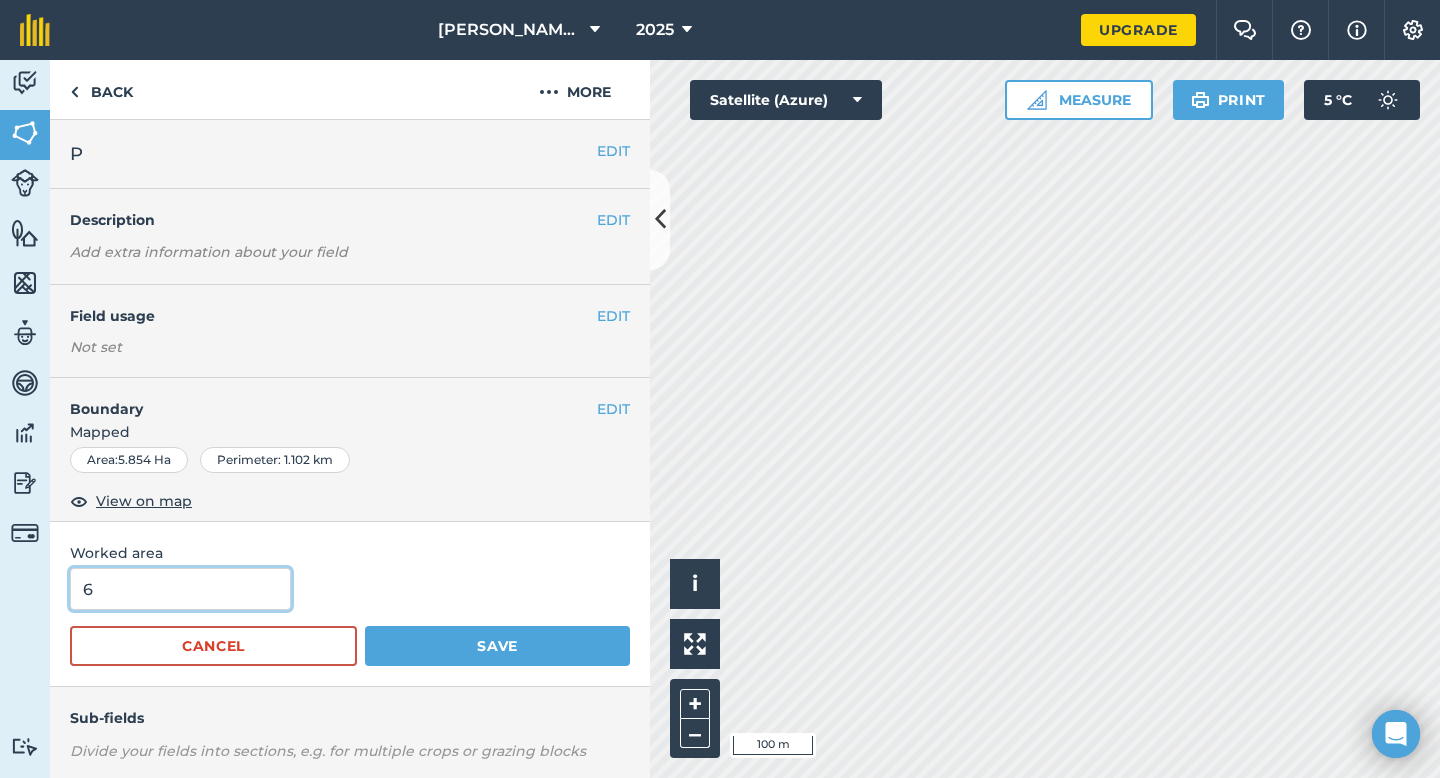 click on "Save" at bounding box center [497, 646] 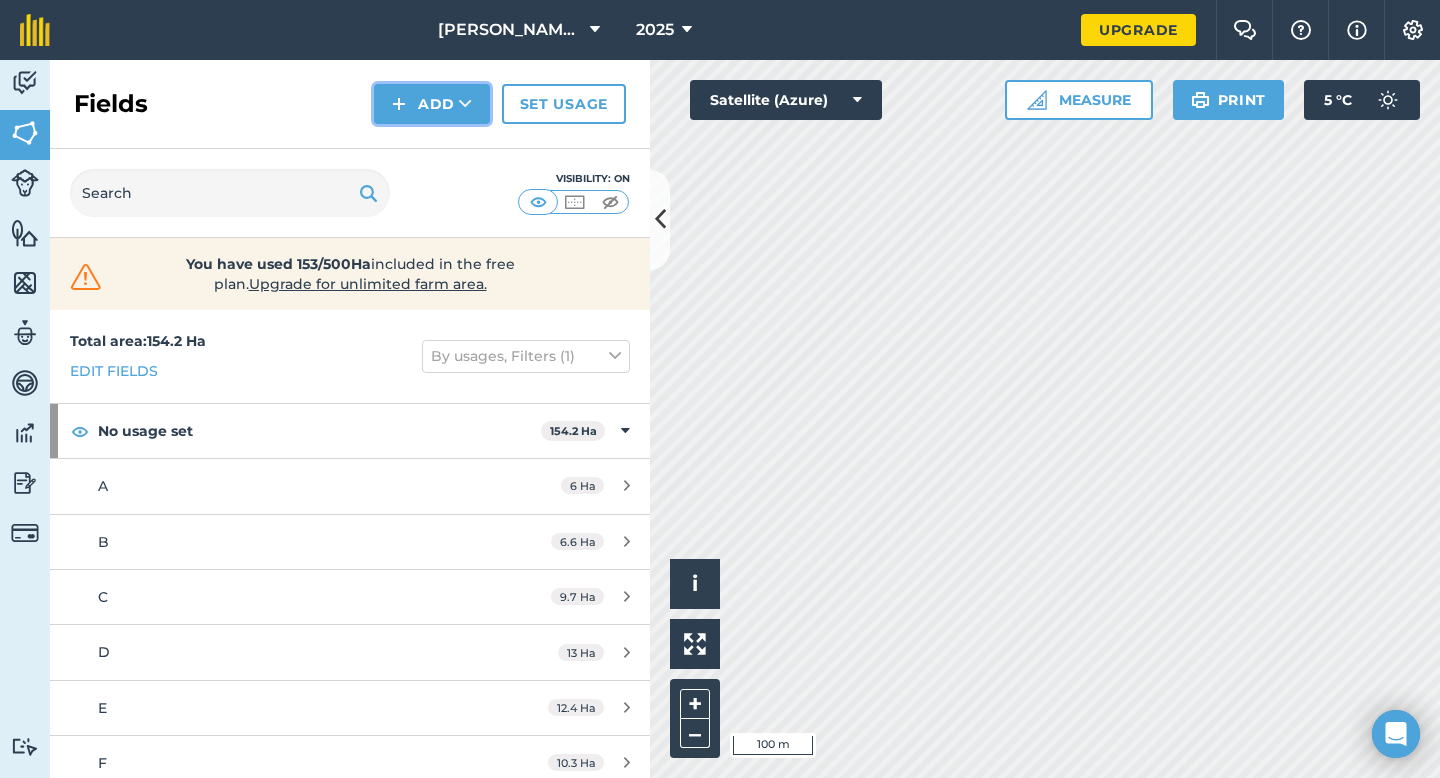 click on "Add" at bounding box center (432, 104) 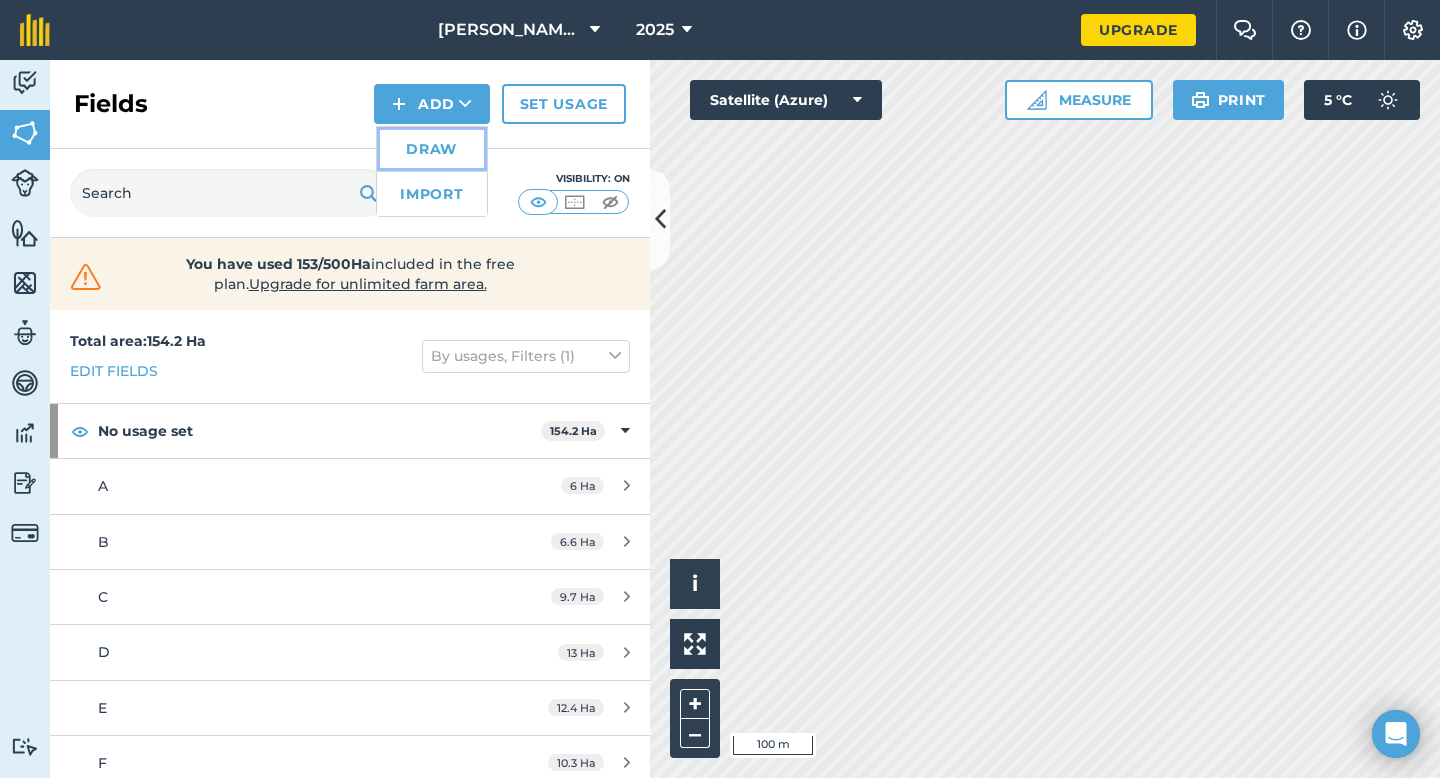 click on "Draw" at bounding box center [432, 149] 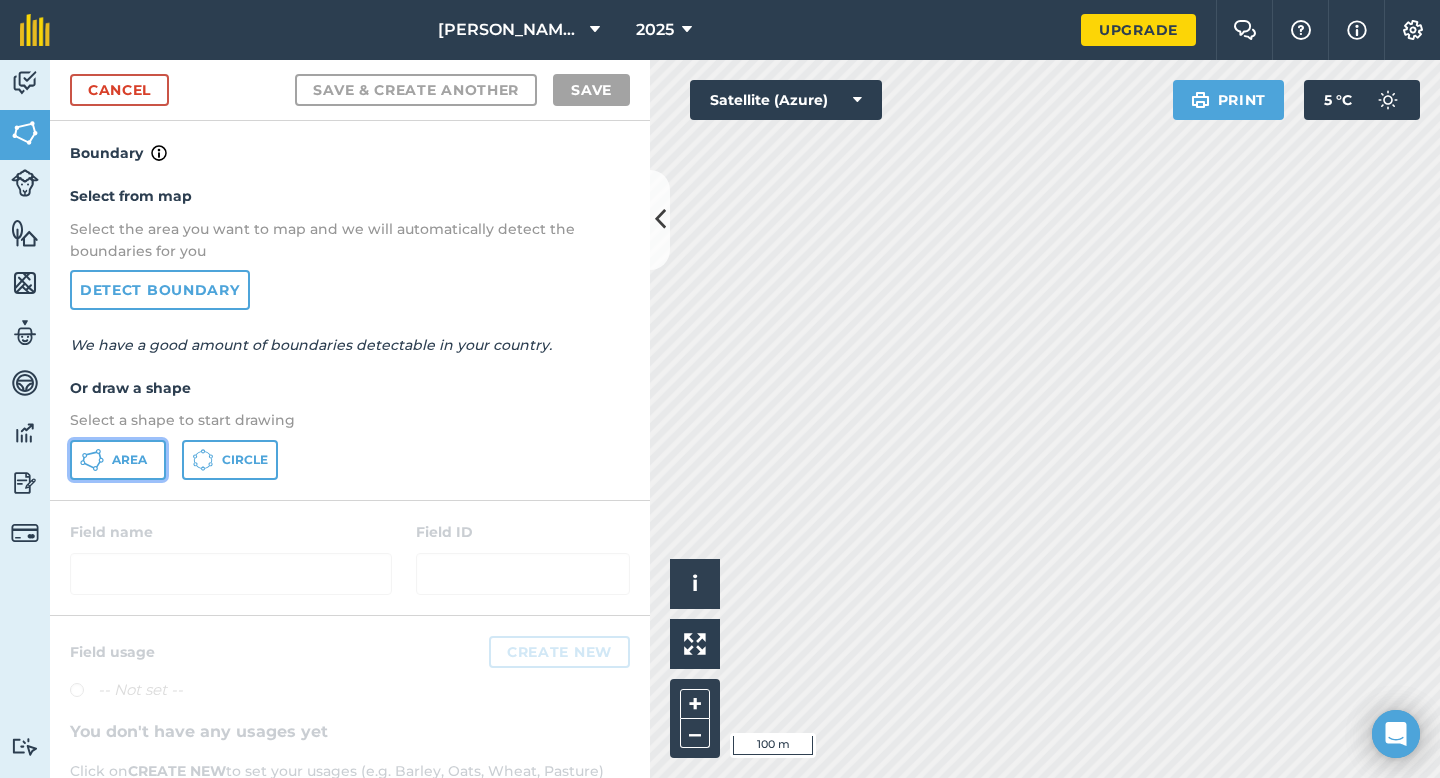 click on "Area" at bounding box center [129, 460] 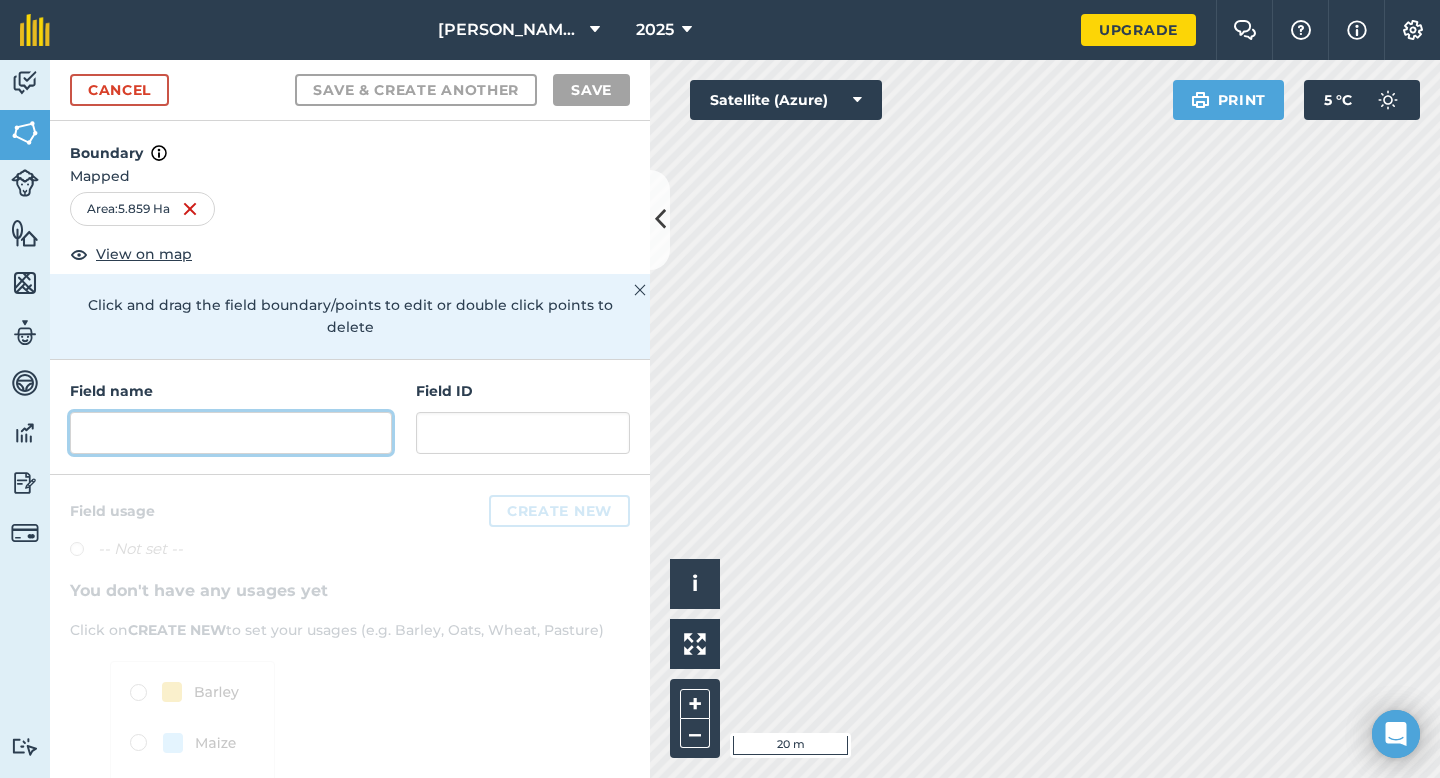 click at bounding box center (231, 433) 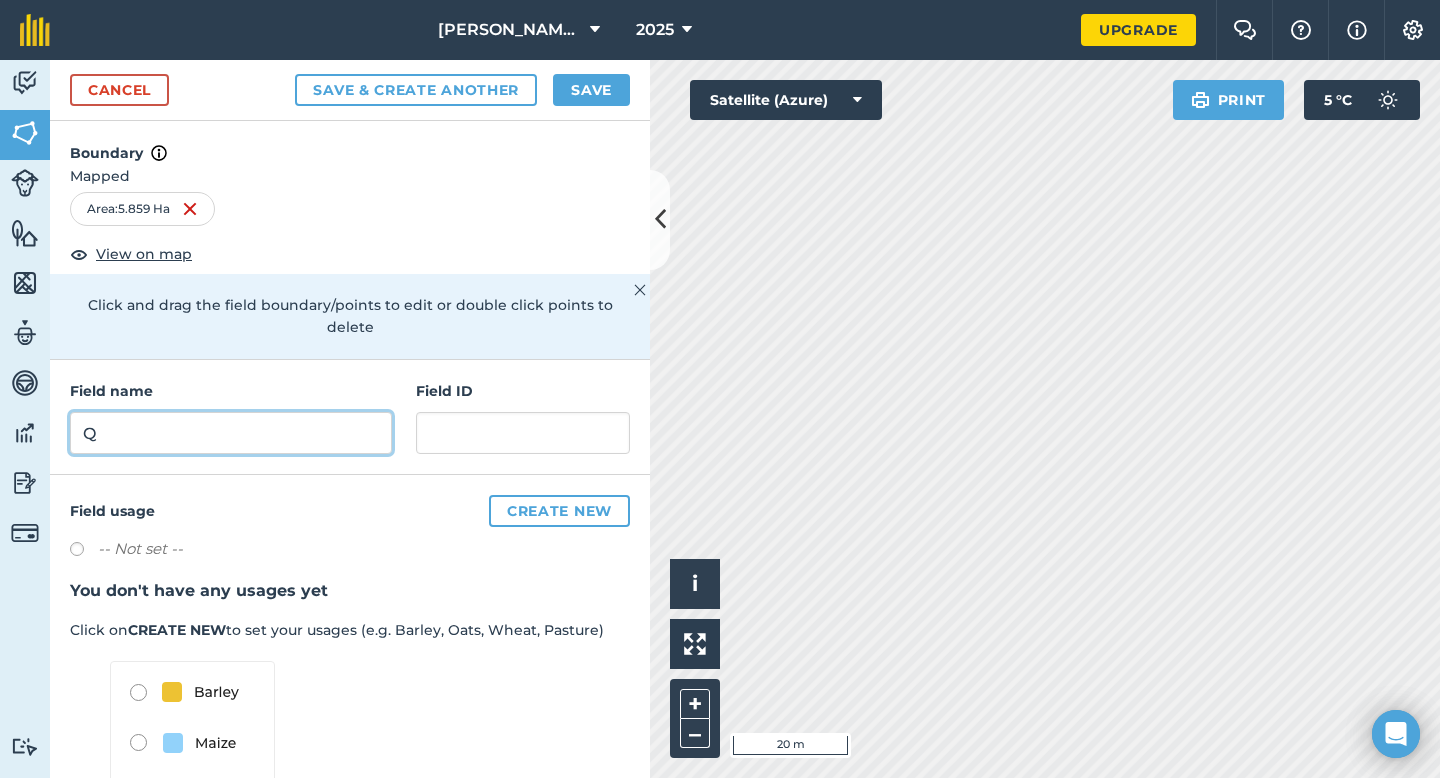 type on "Q" 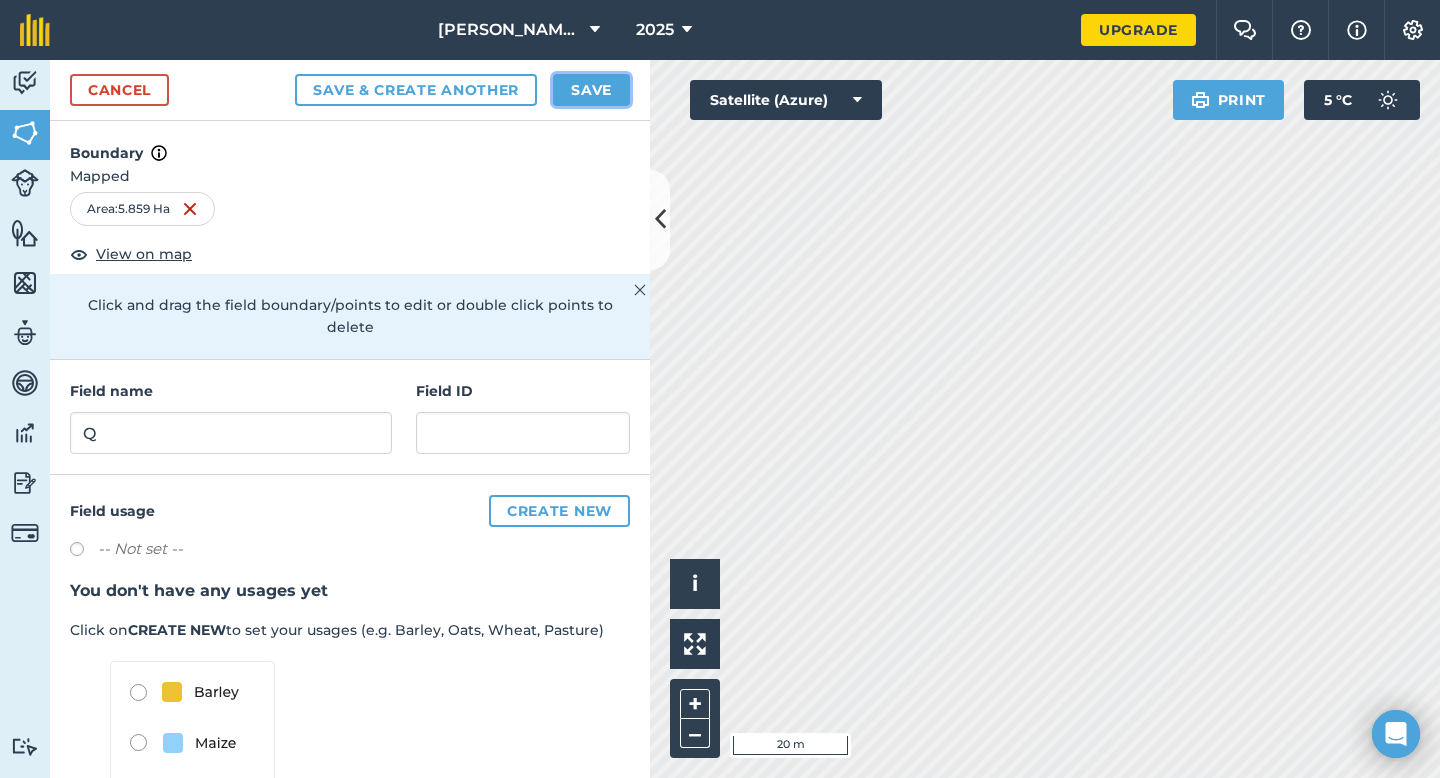 click on "Save" at bounding box center (591, 90) 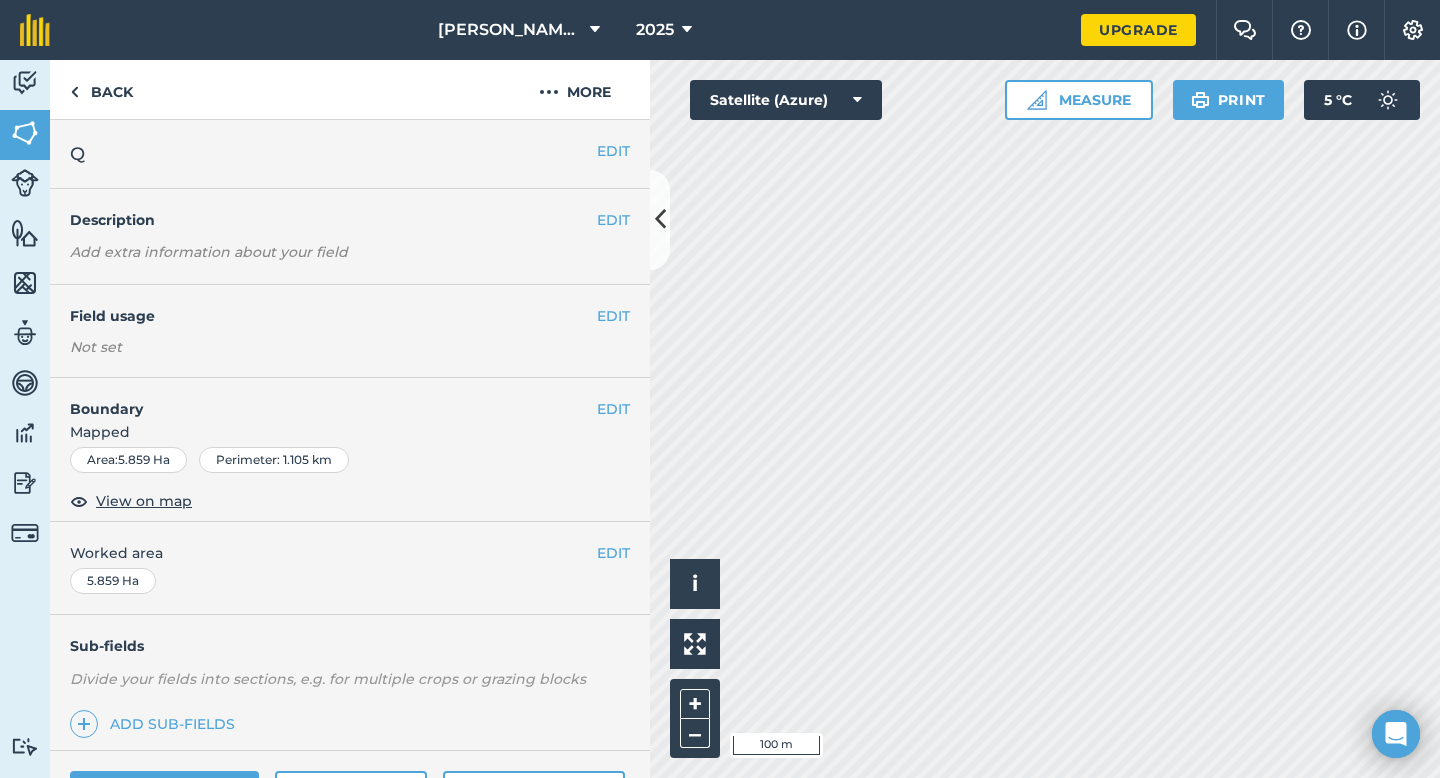 click on "EDIT Worked area 5.859   Ha" at bounding box center [350, 568] 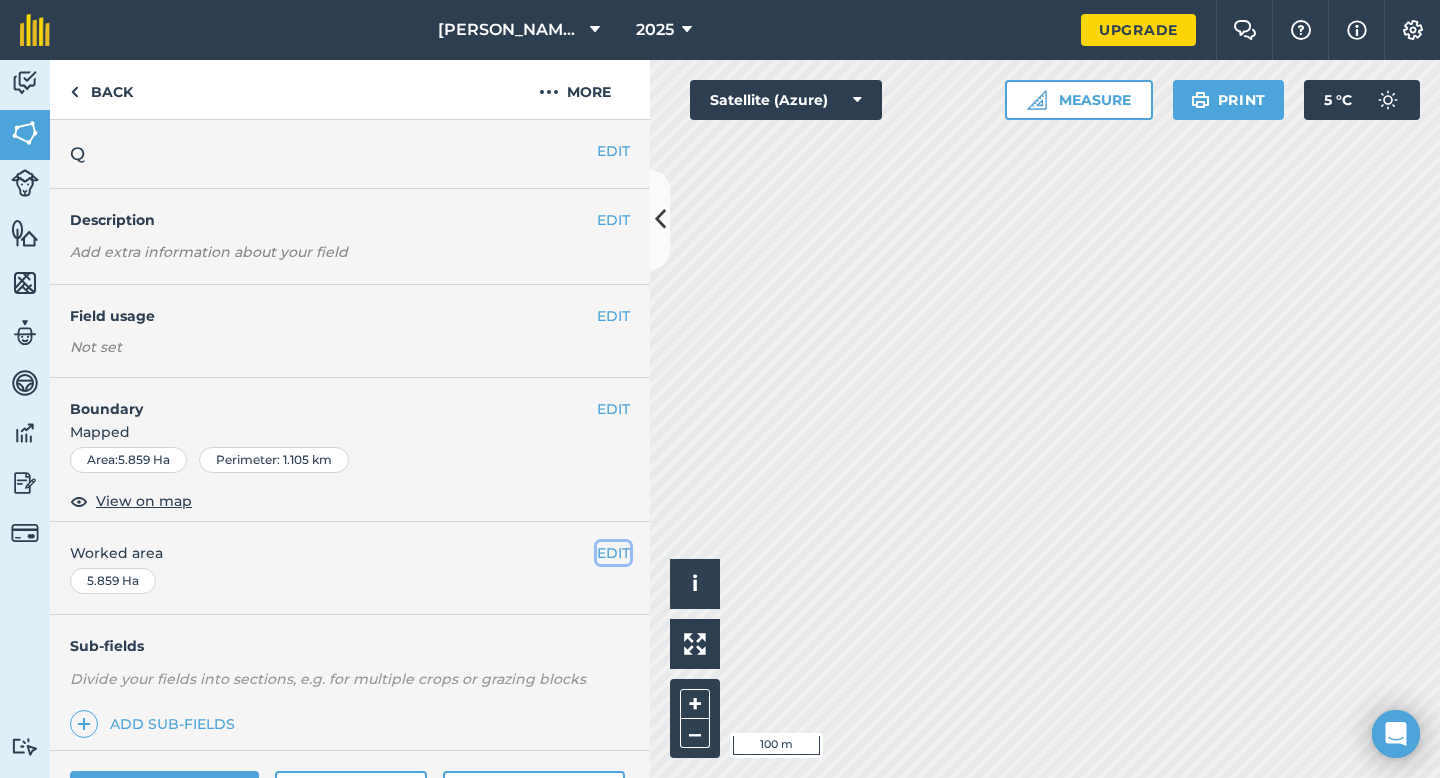click on "EDIT" at bounding box center (613, 553) 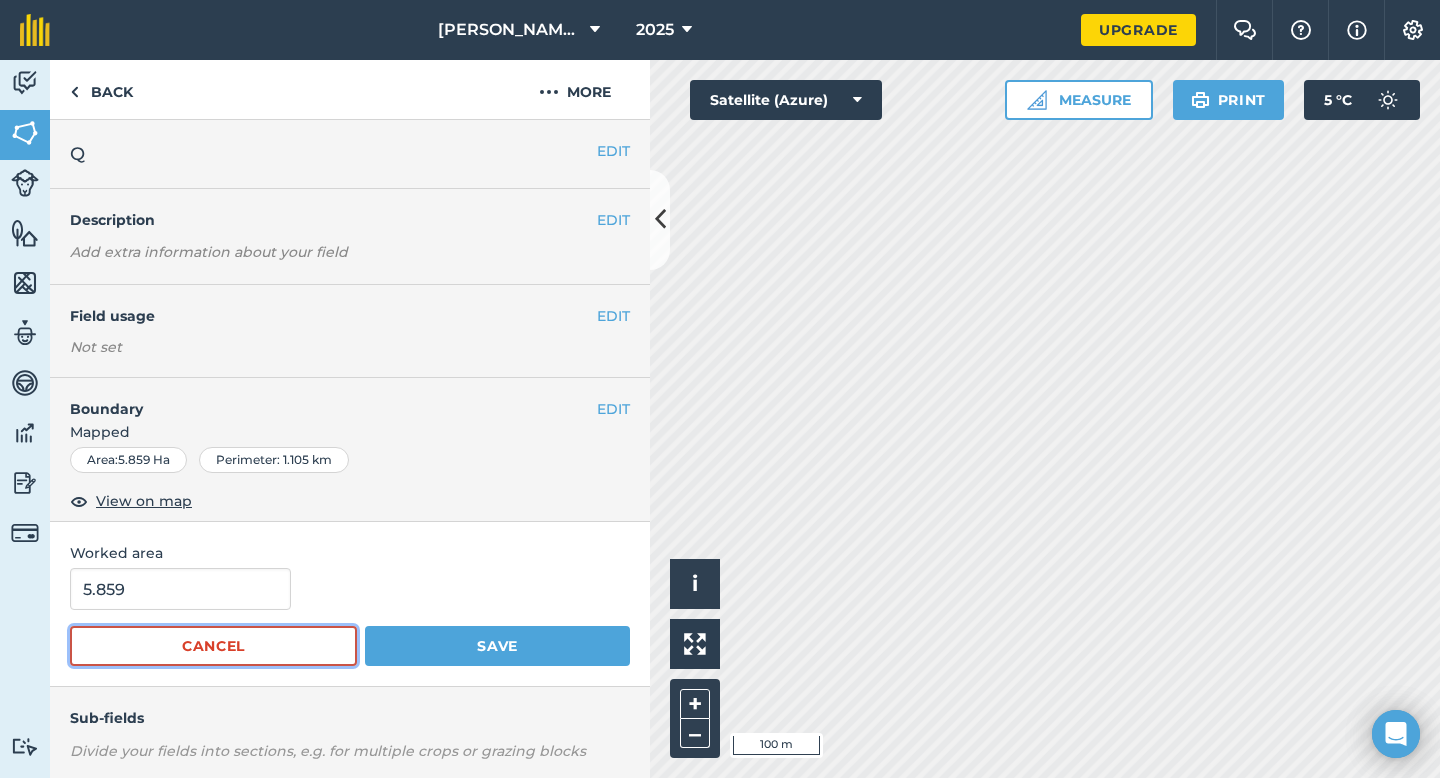 click on "Cancel" at bounding box center [213, 646] 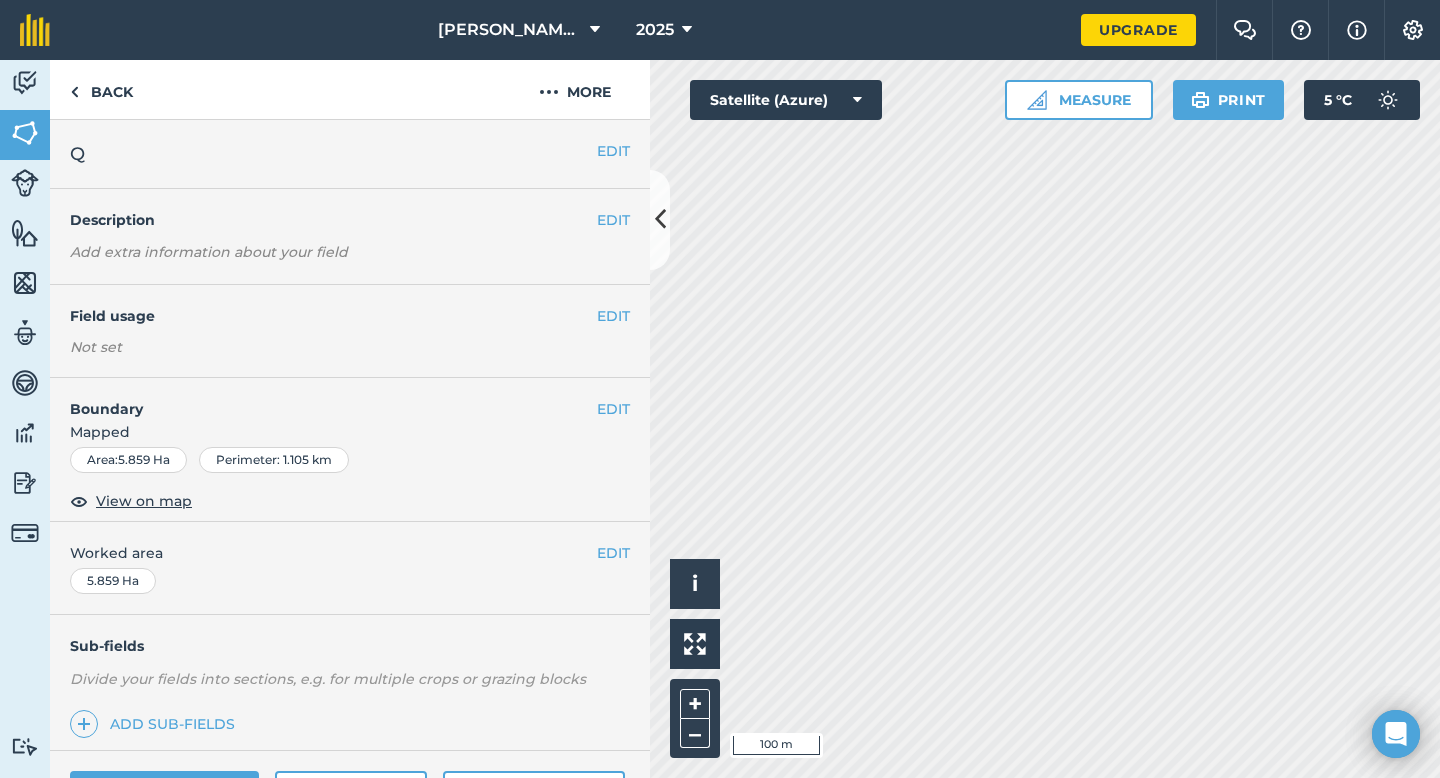 click on "EDIT Worked area 5.859   Ha" at bounding box center (350, 568) 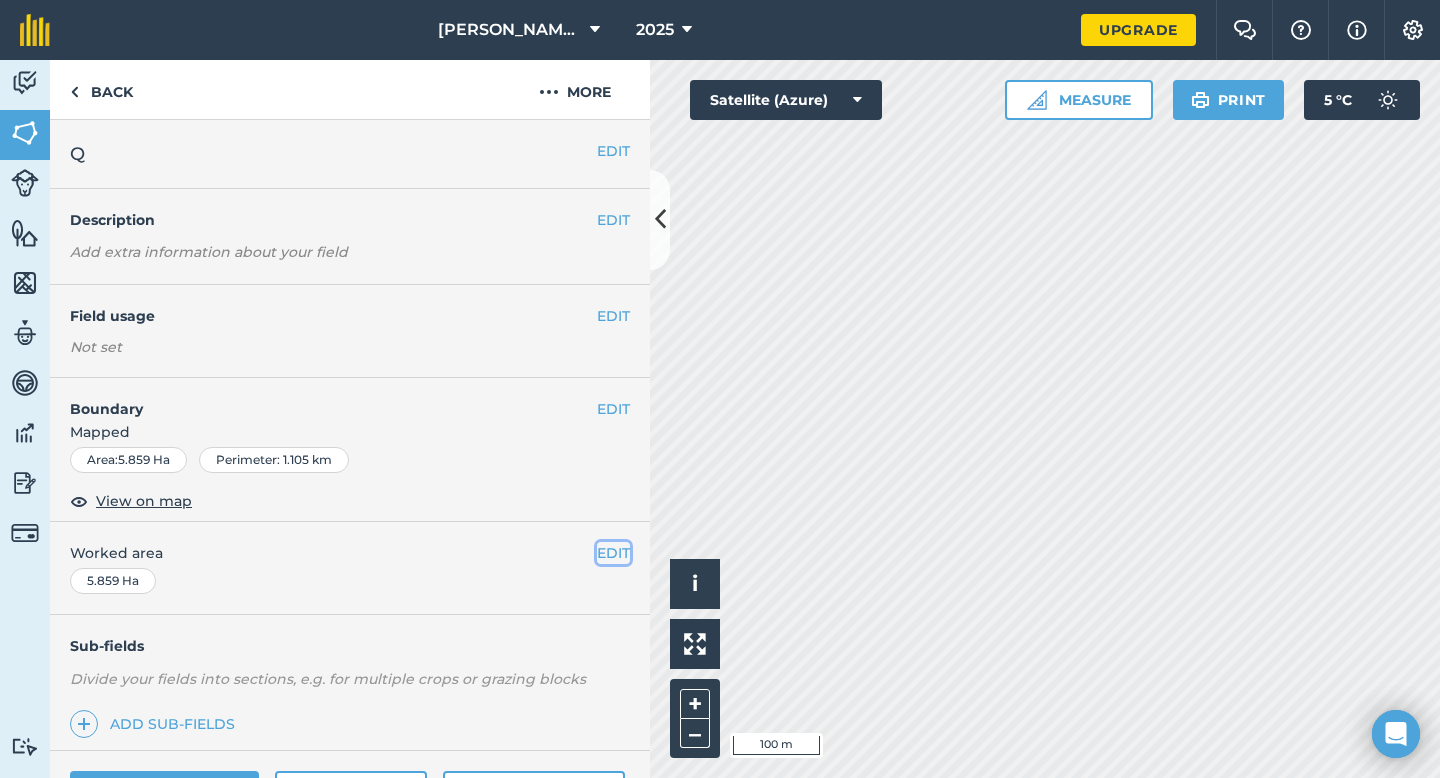 click on "EDIT" at bounding box center [613, 553] 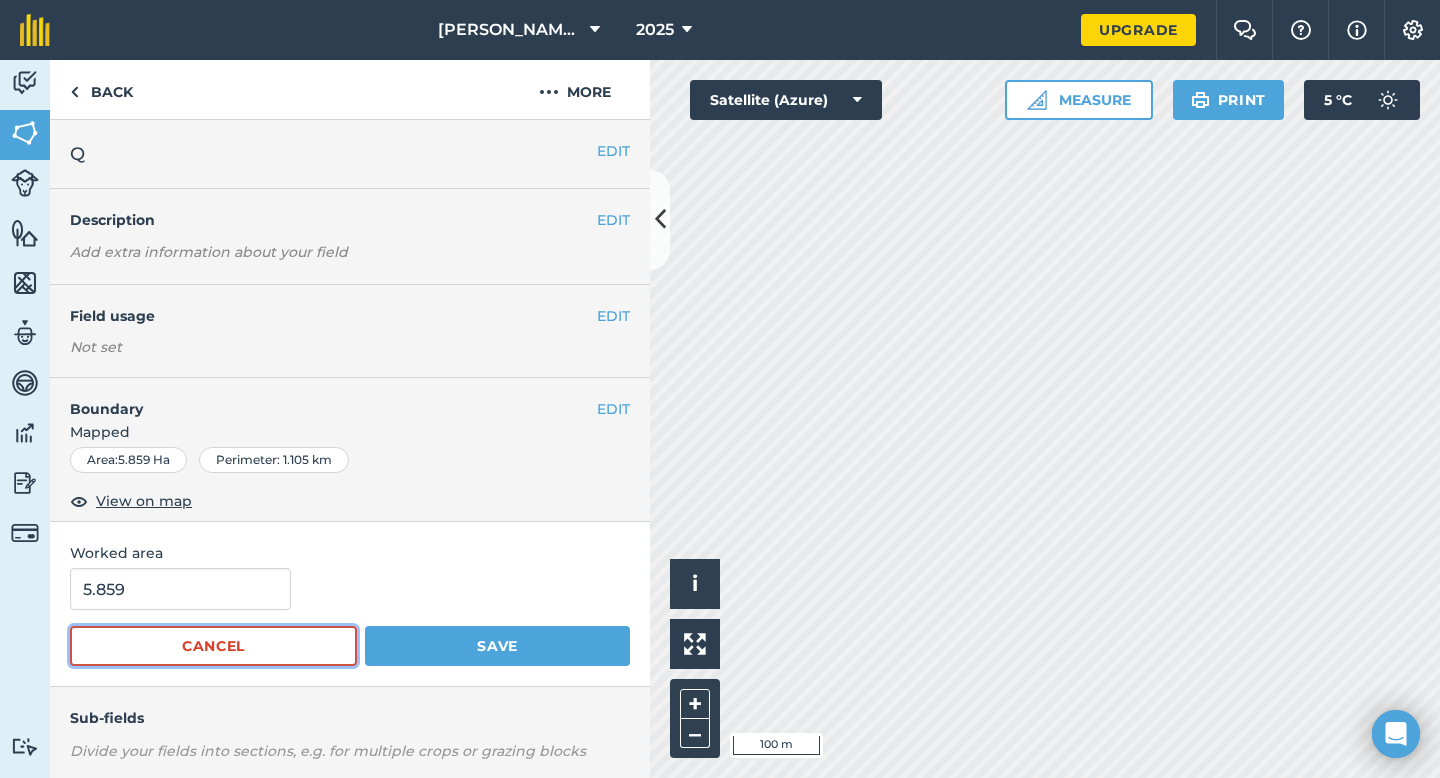click on "Cancel" at bounding box center (213, 646) 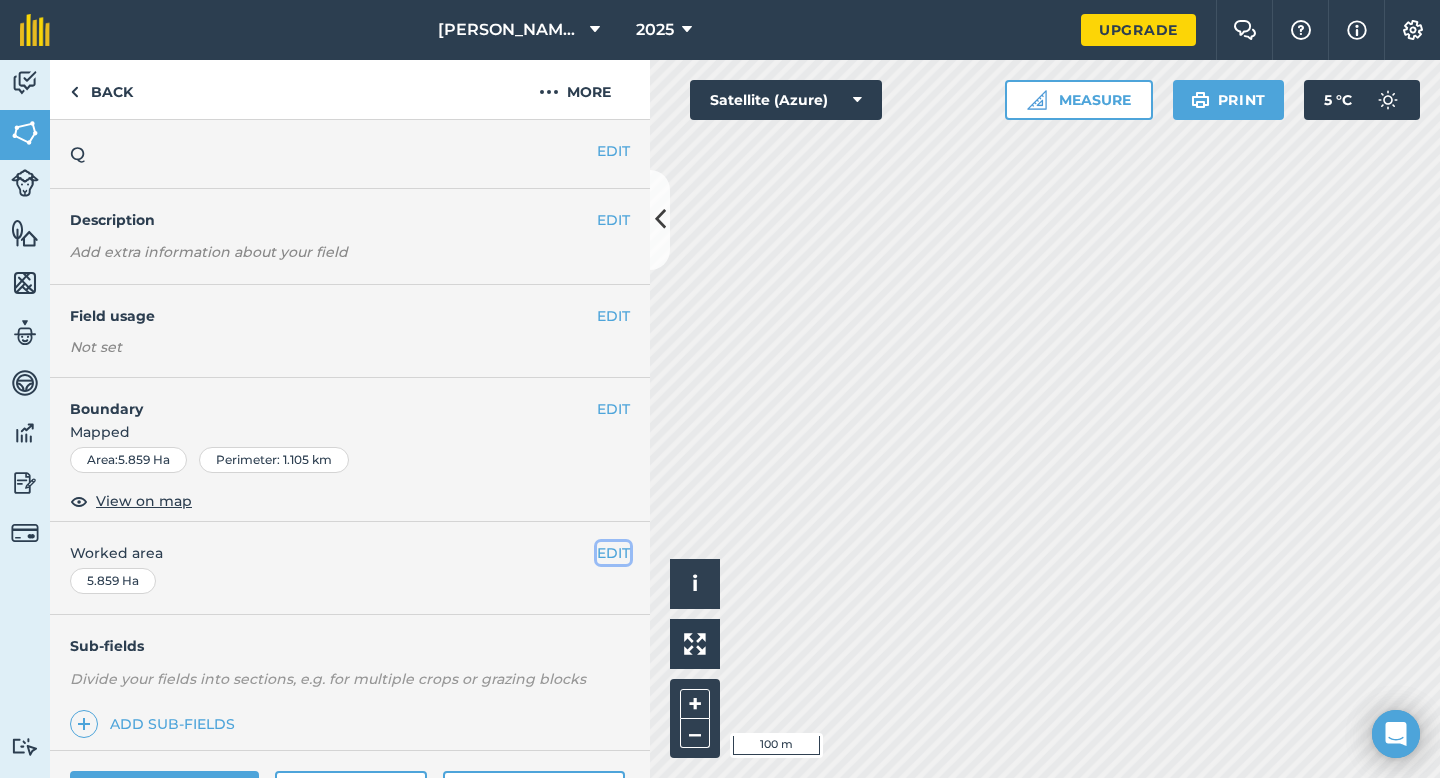click on "EDIT" at bounding box center [613, 553] 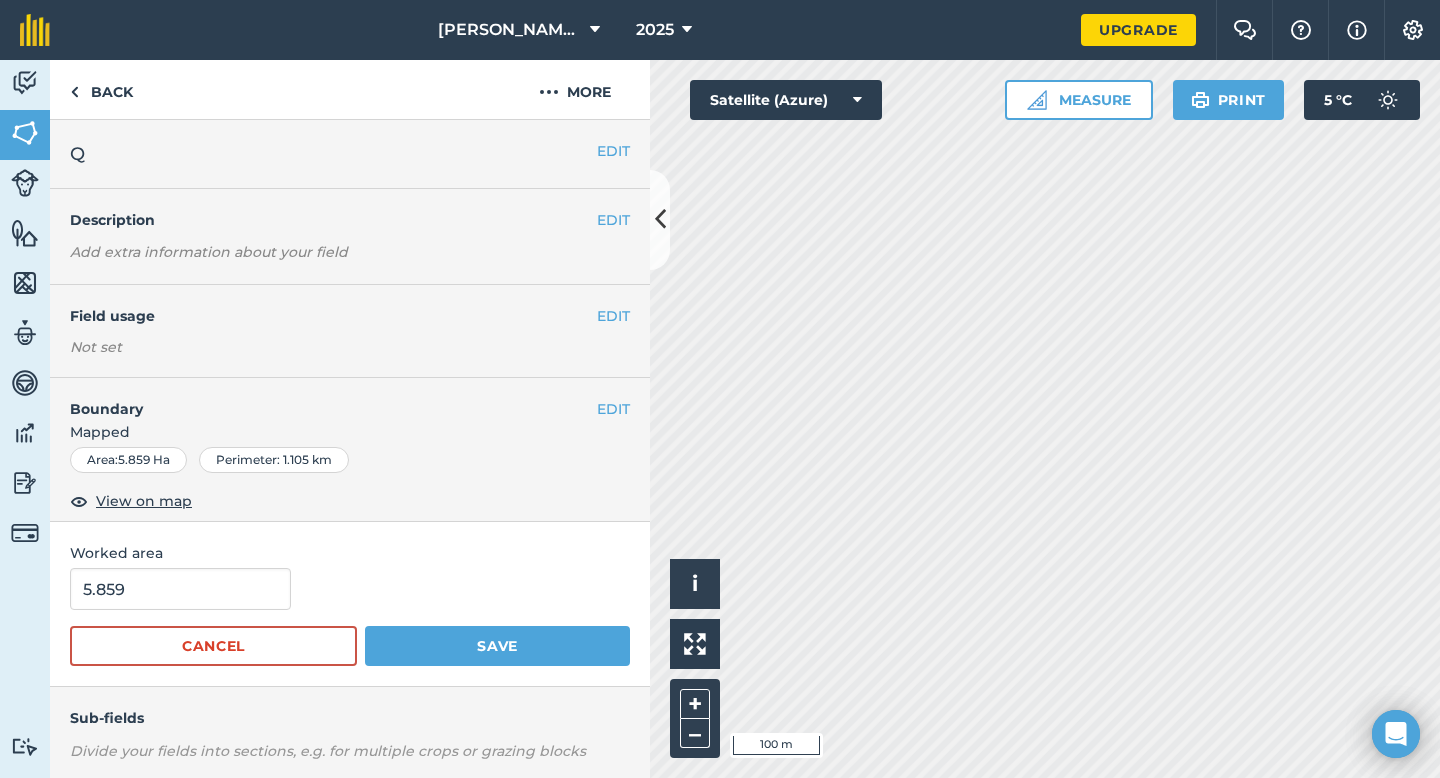 click on "5.859" at bounding box center [350, 589] 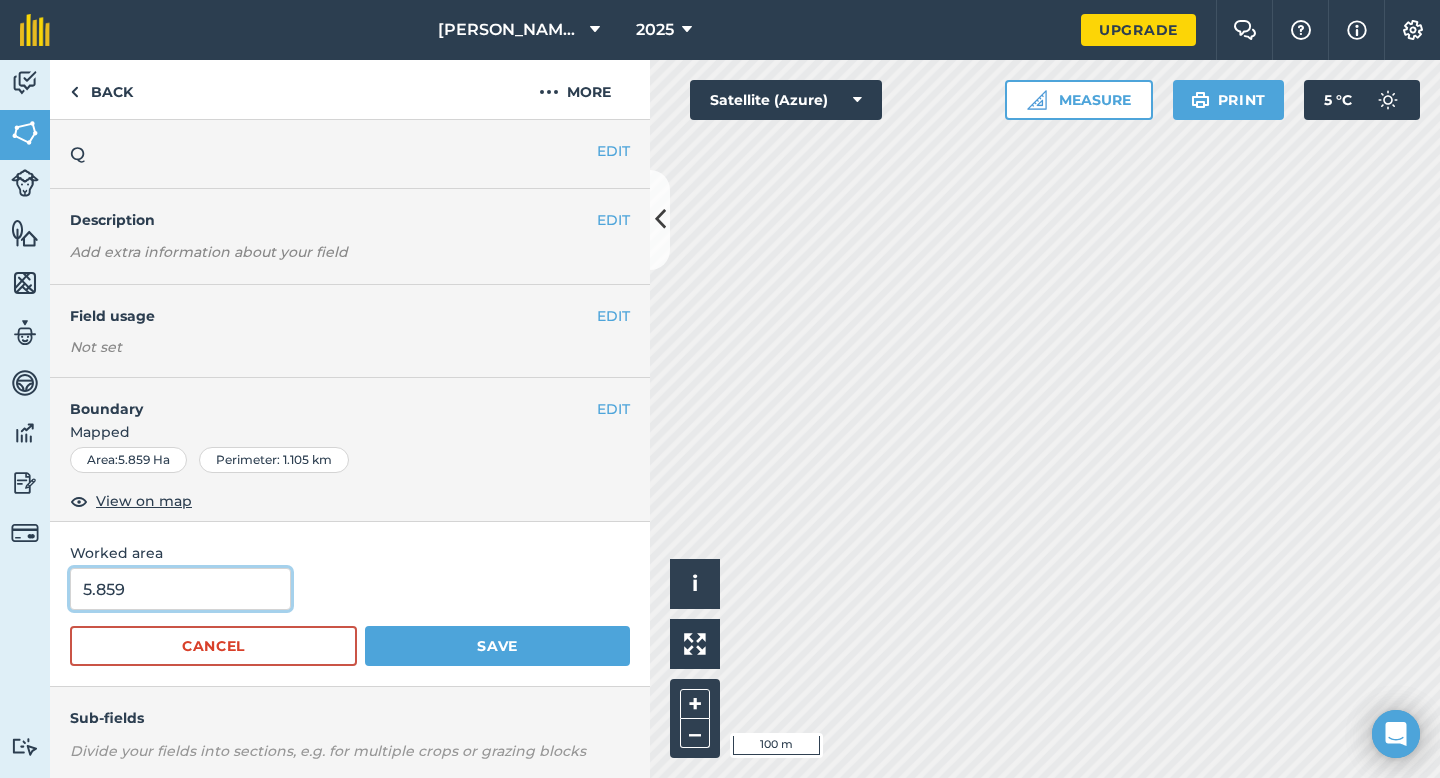 type on "6" 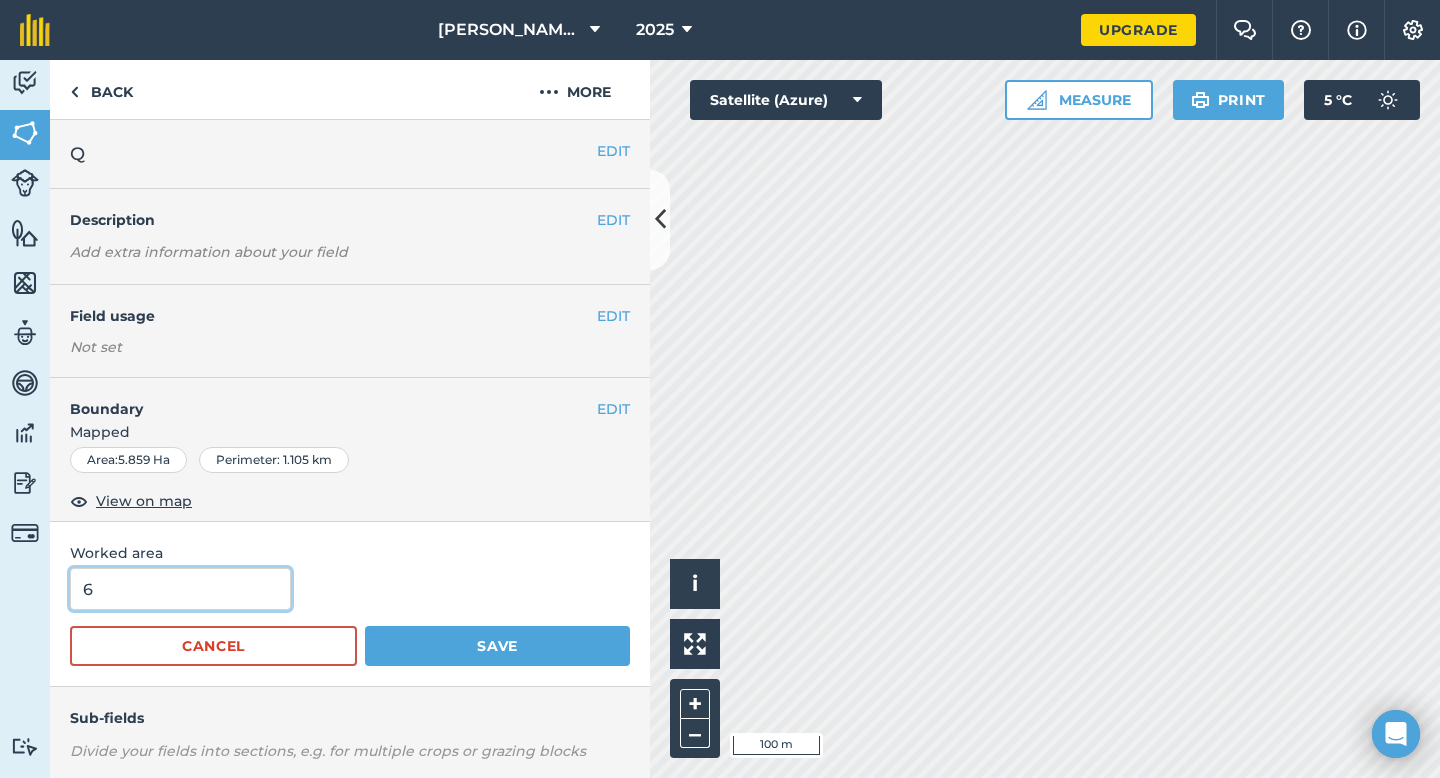 click on "6" at bounding box center [180, 589] 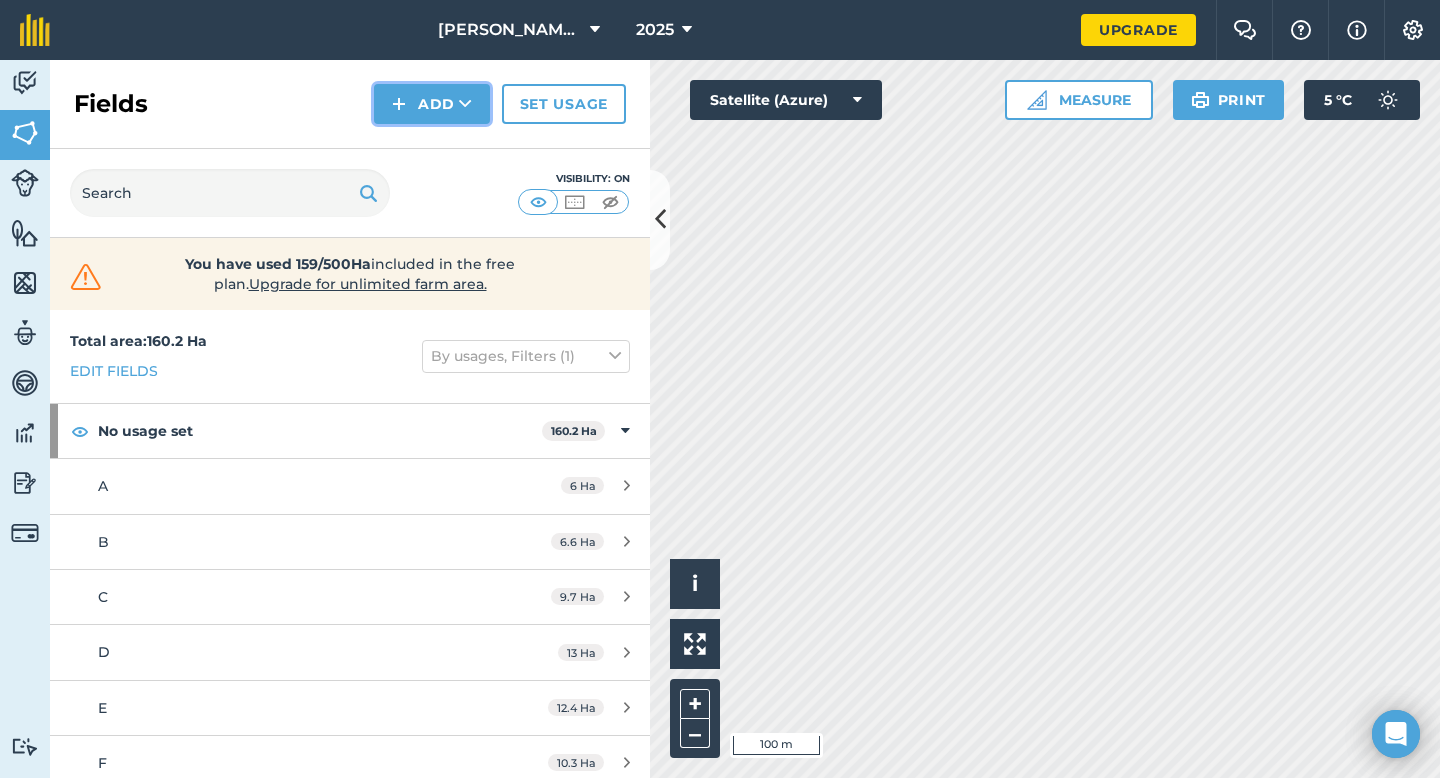 click on "Add" at bounding box center [432, 104] 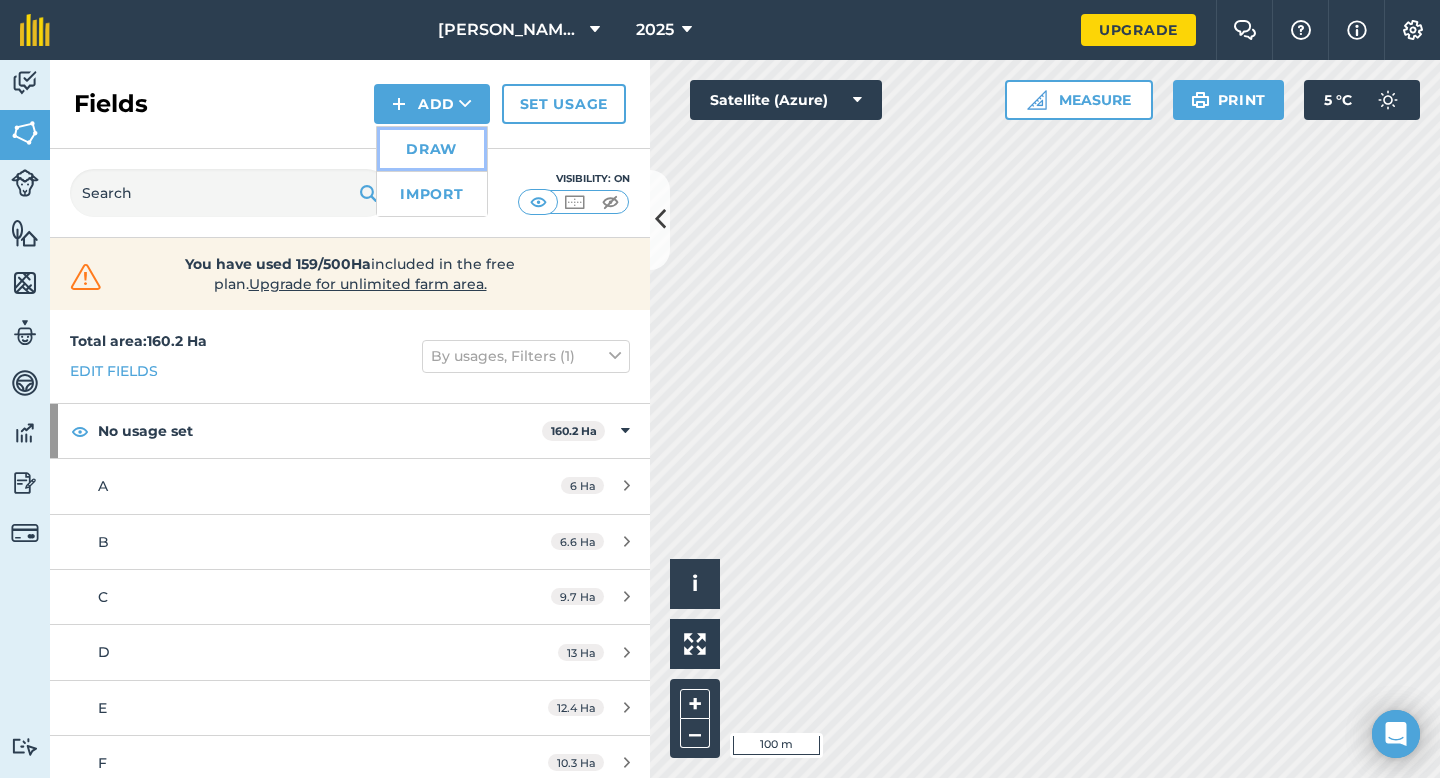click on "Draw" at bounding box center (432, 149) 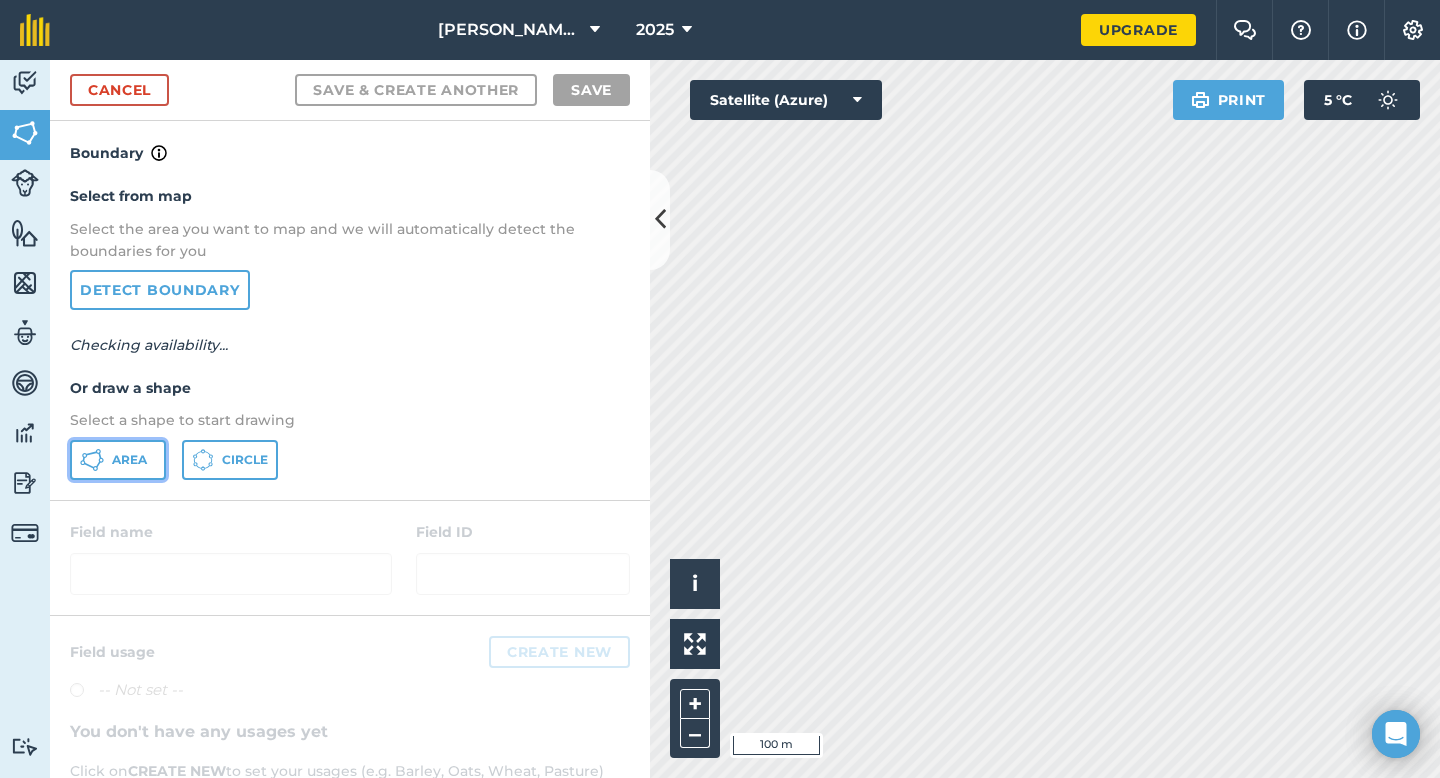 click on "Area" at bounding box center (118, 460) 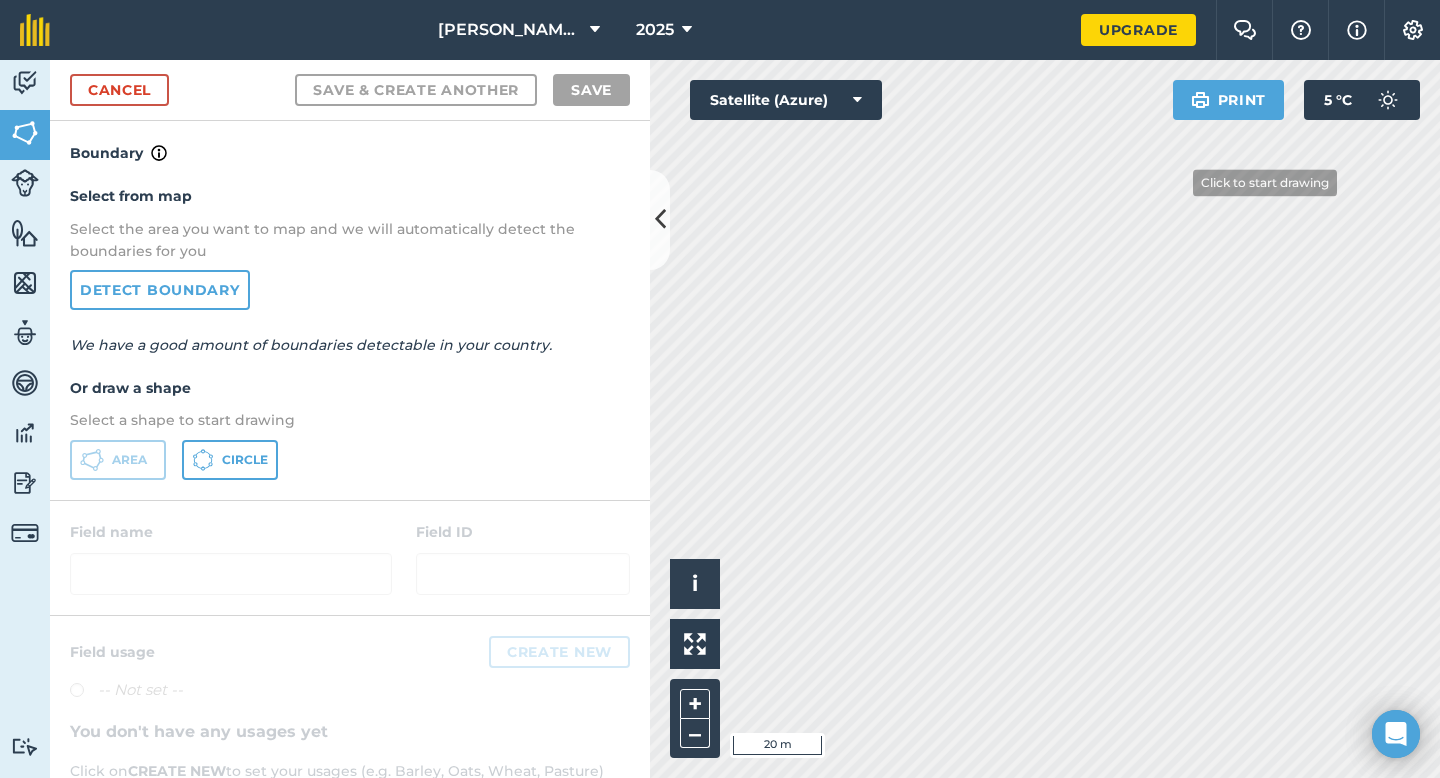 click on "Click to start drawing i © 2025 TomTom, Microsoft 20 m + – Satellite (Azure) Print 5   ° C" at bounding box center (1045, 419) 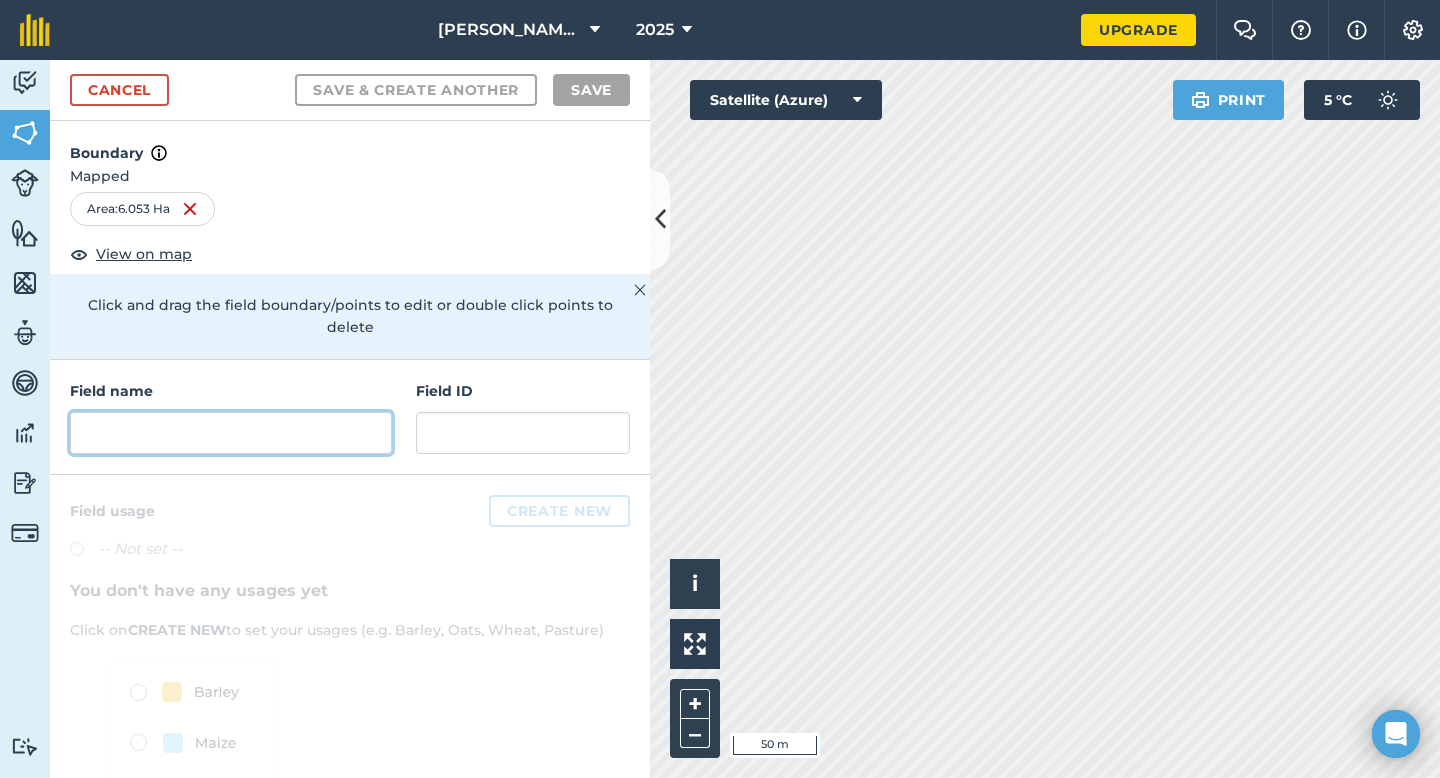 click at bounding box center [231, 433] 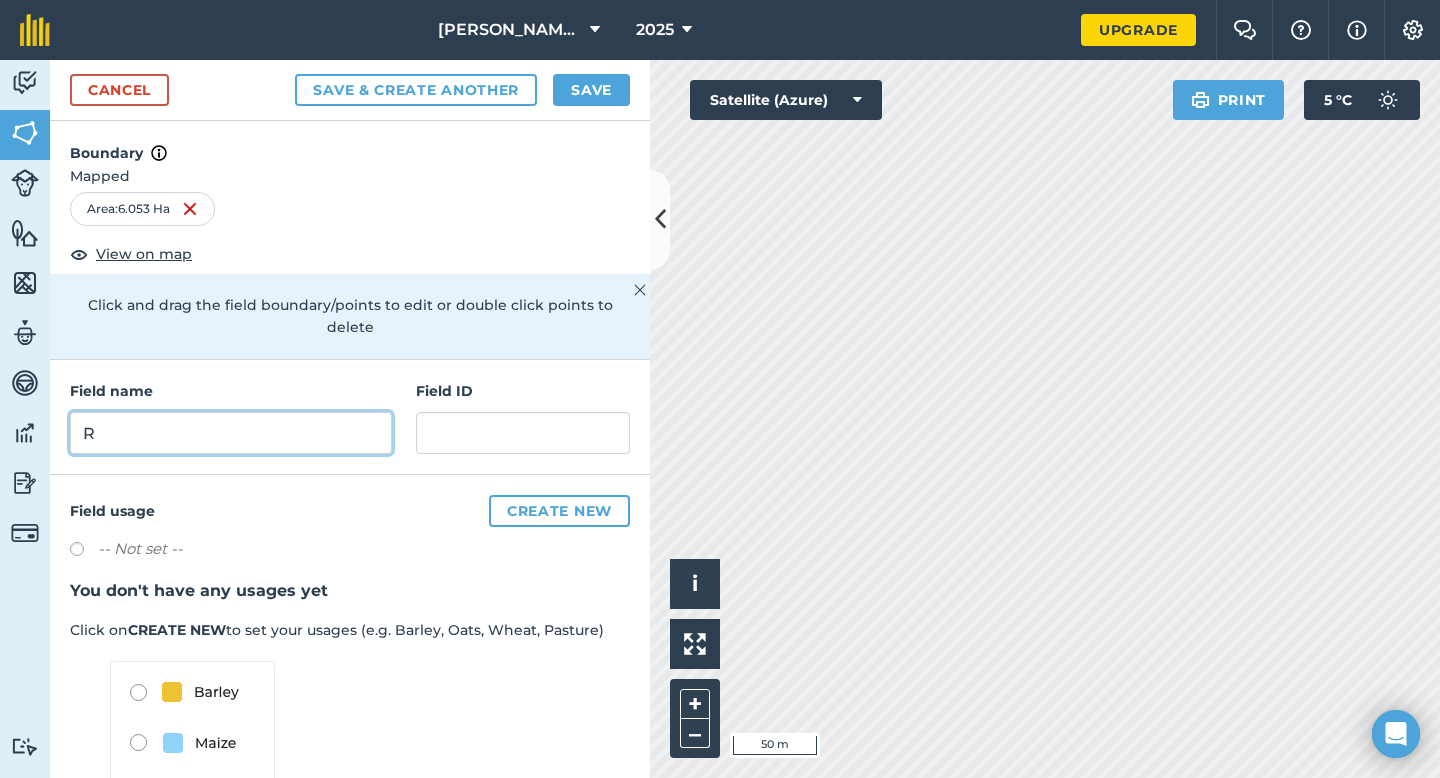 type on "R" 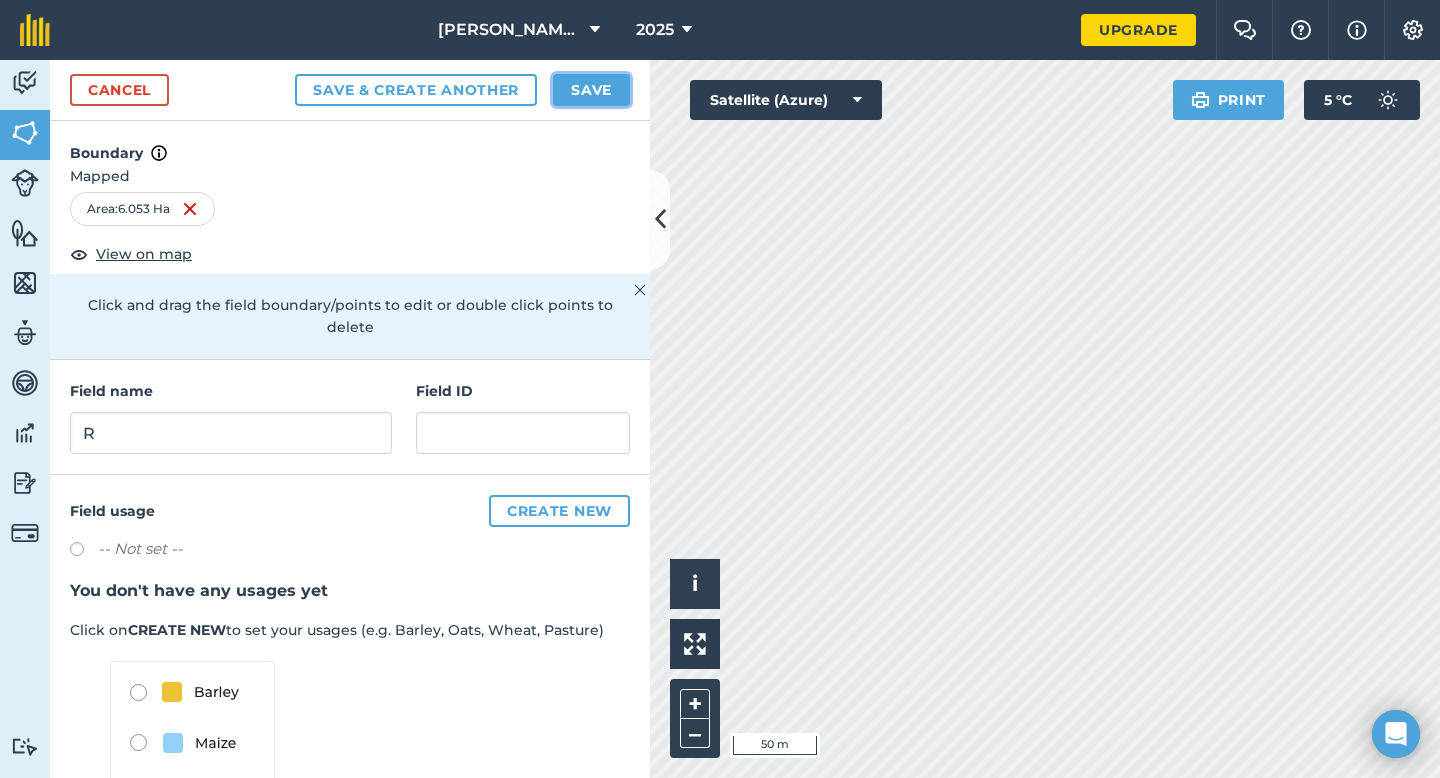 click on "Save" at bounding box center [591, 90] 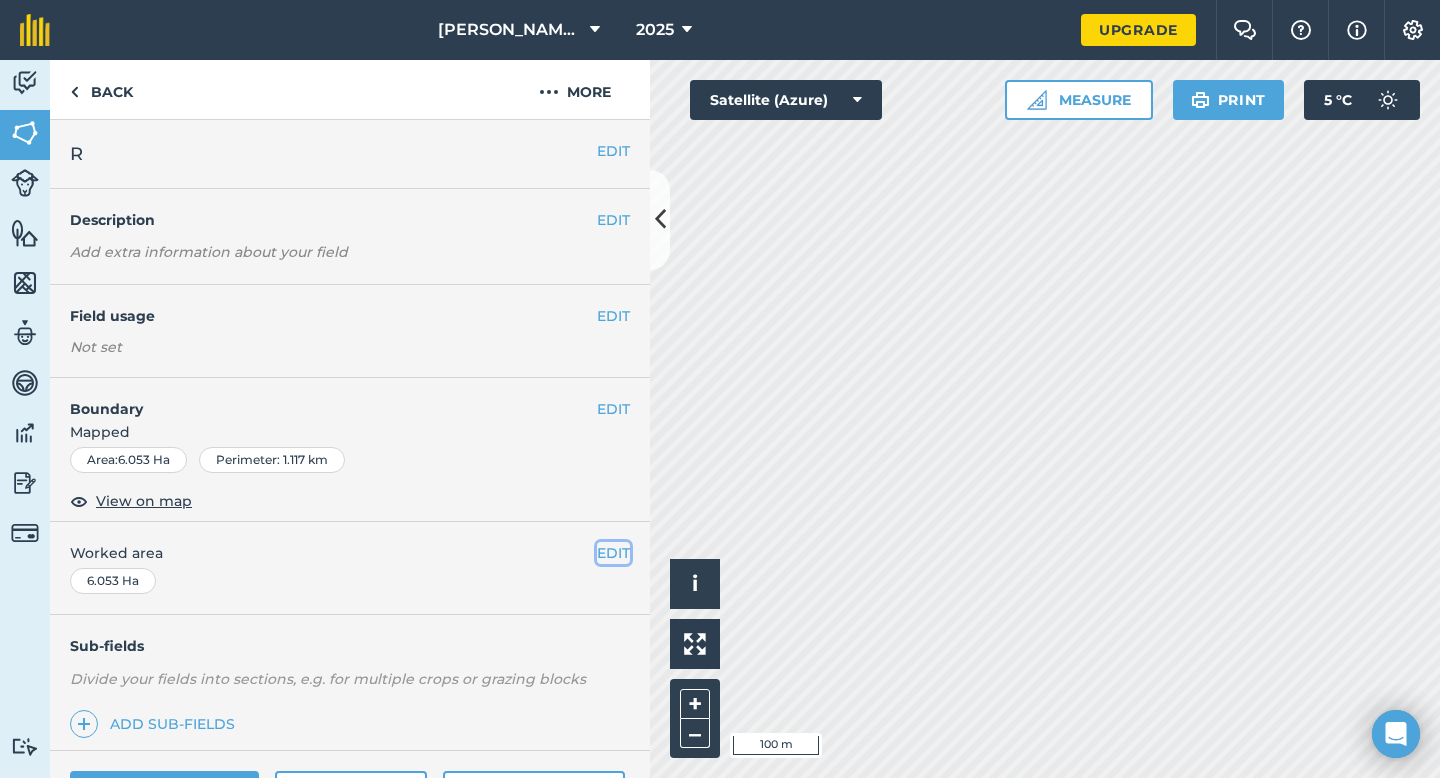 click on "EDIT" at bounding box center [613, 553] 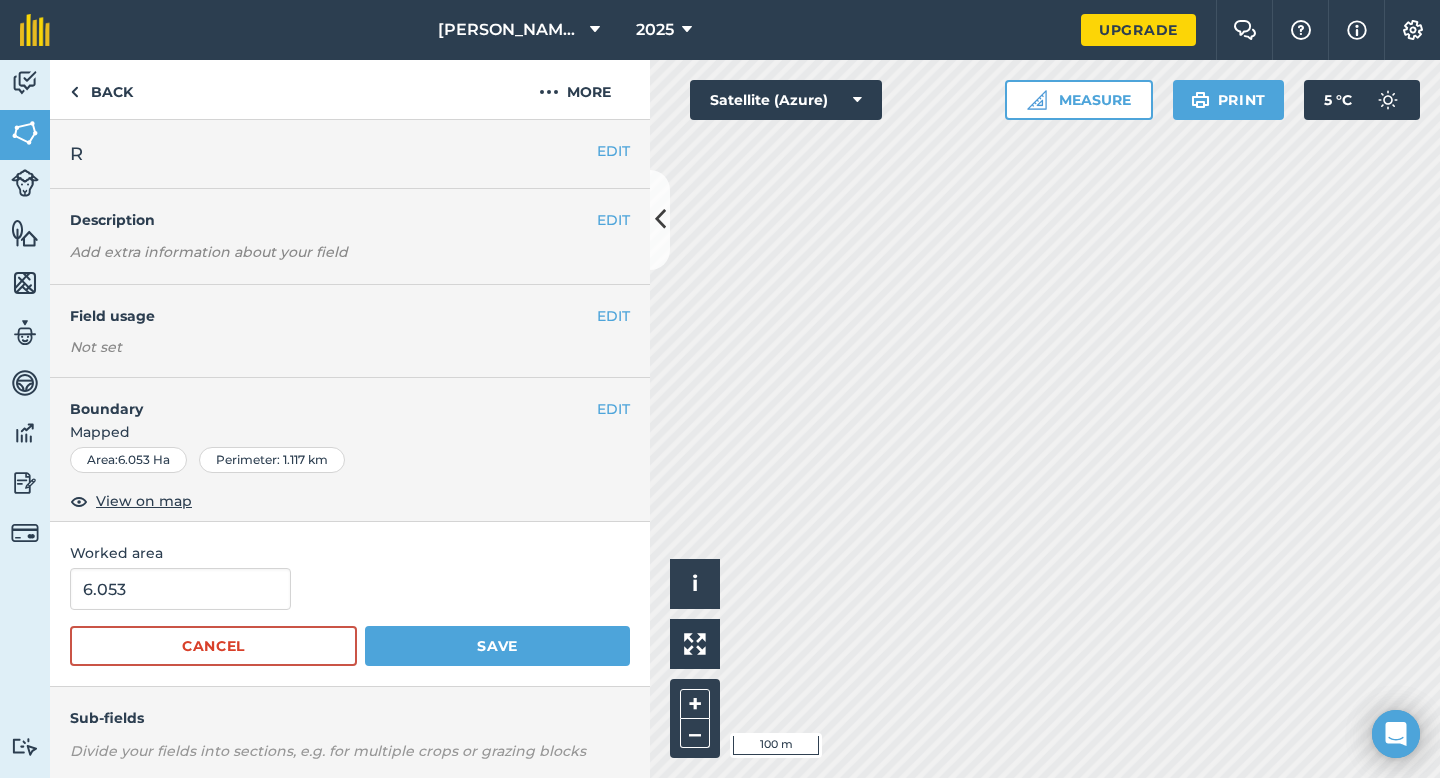 click on "6.053 Cancel Save" at bounding box center [350, 617] 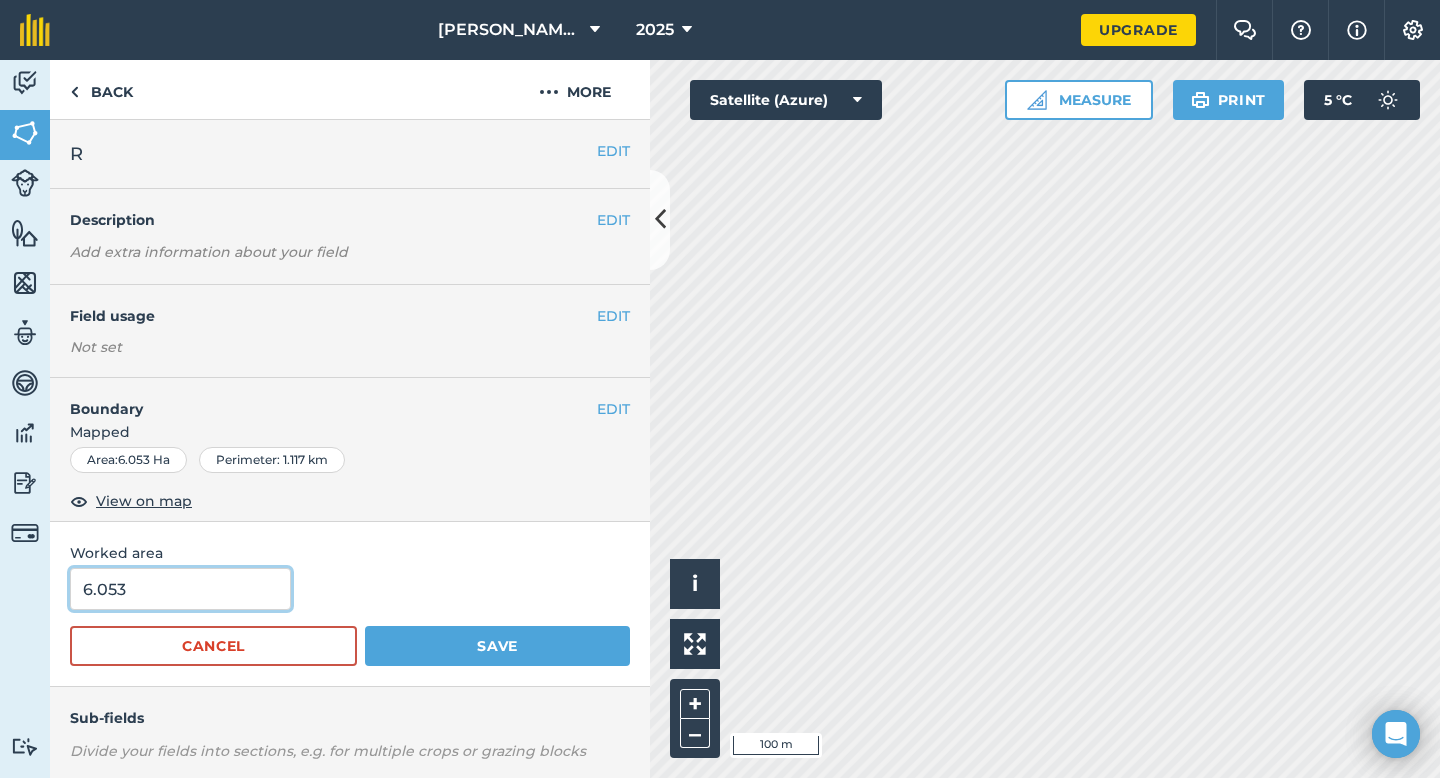 click on "6.053" at bounding box center [180, 589] 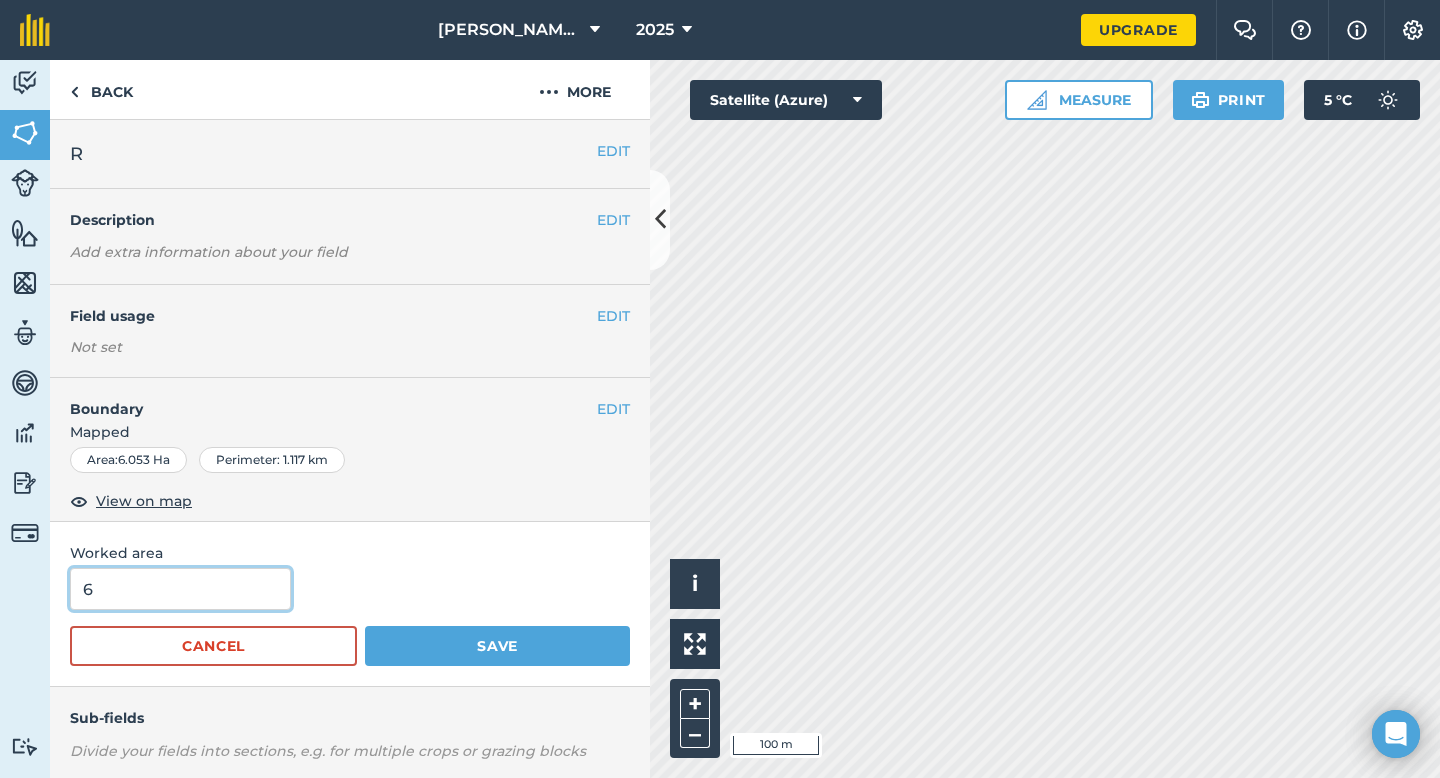 click on "Save" at bounding box center (497, 646) 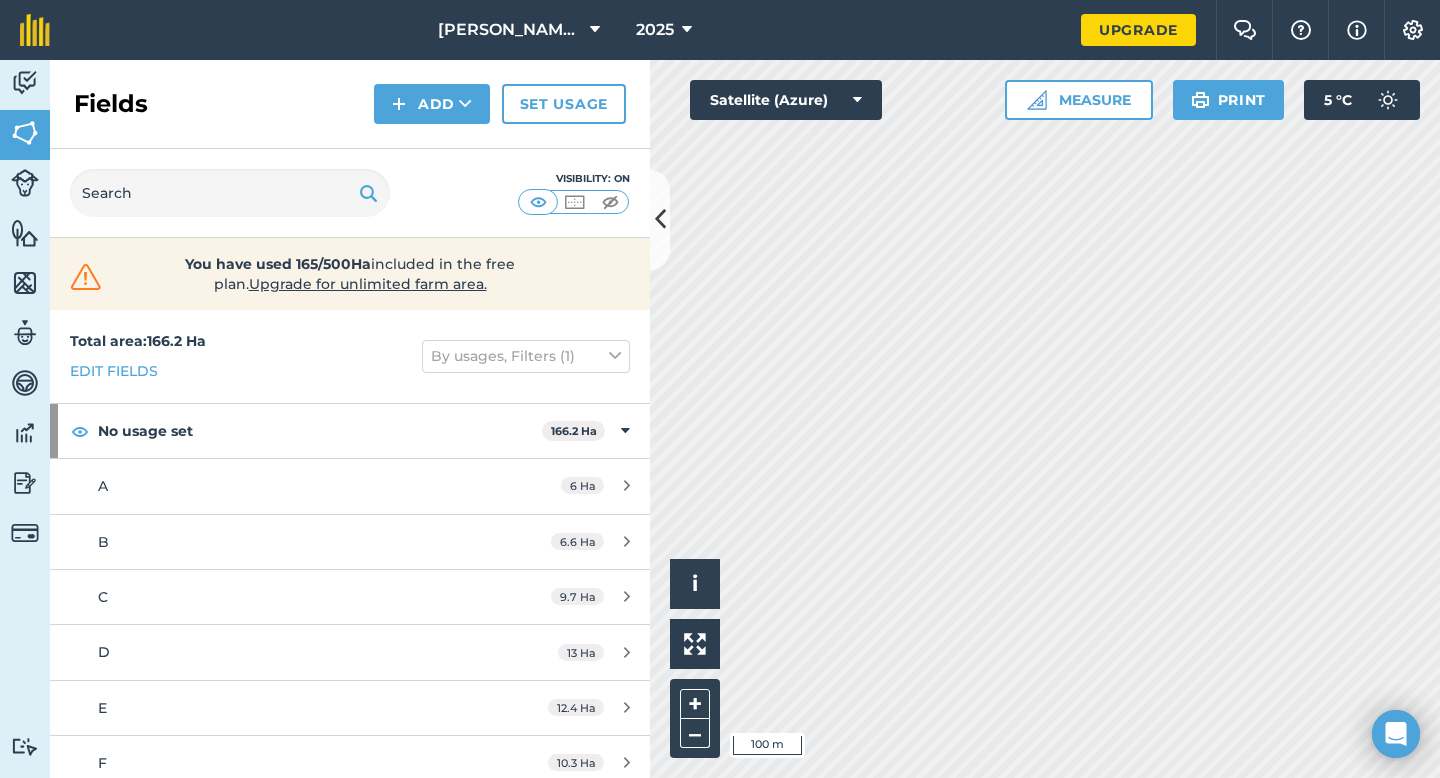 click on "Fields   Add   Set usage" at bounding box center [350, 104] 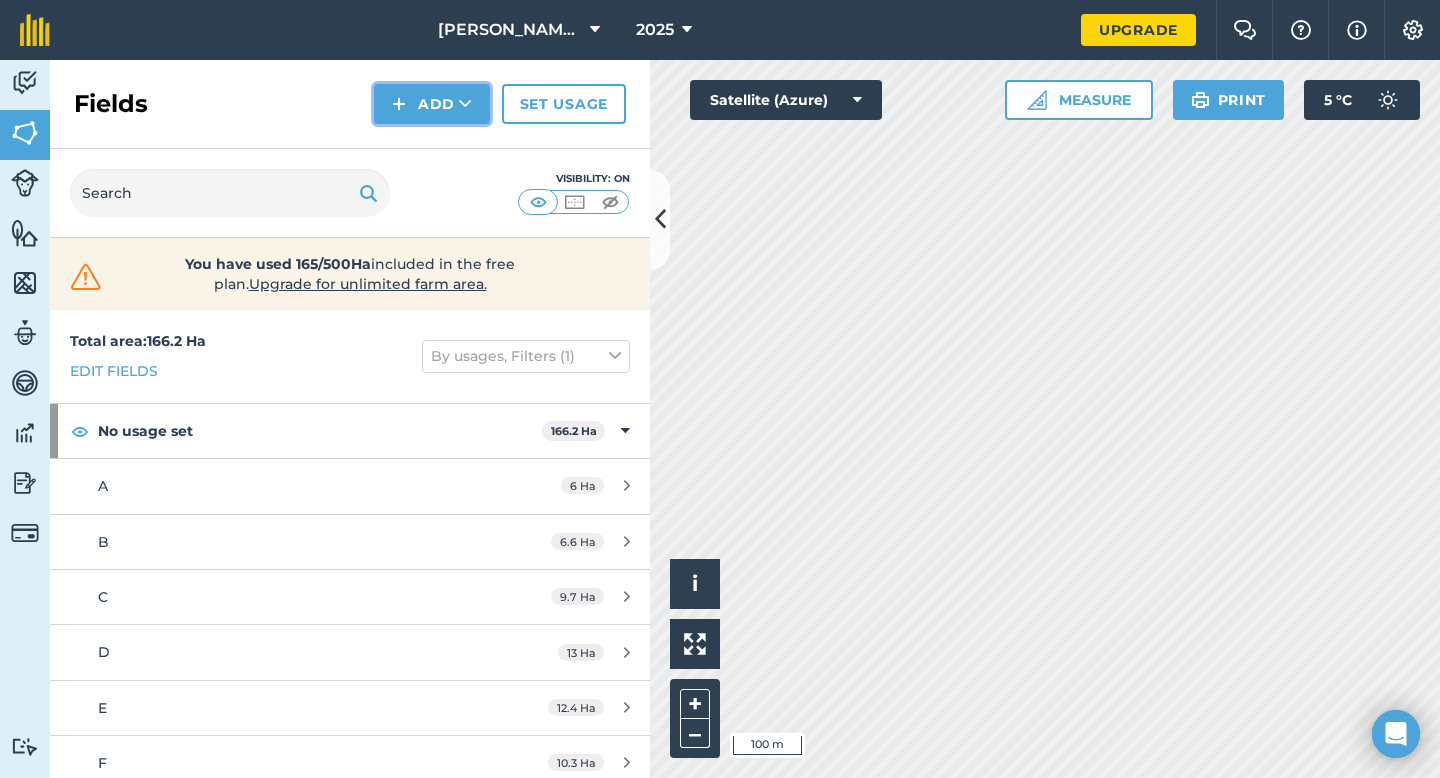 click on "Add" at bounding box center (432, 104) 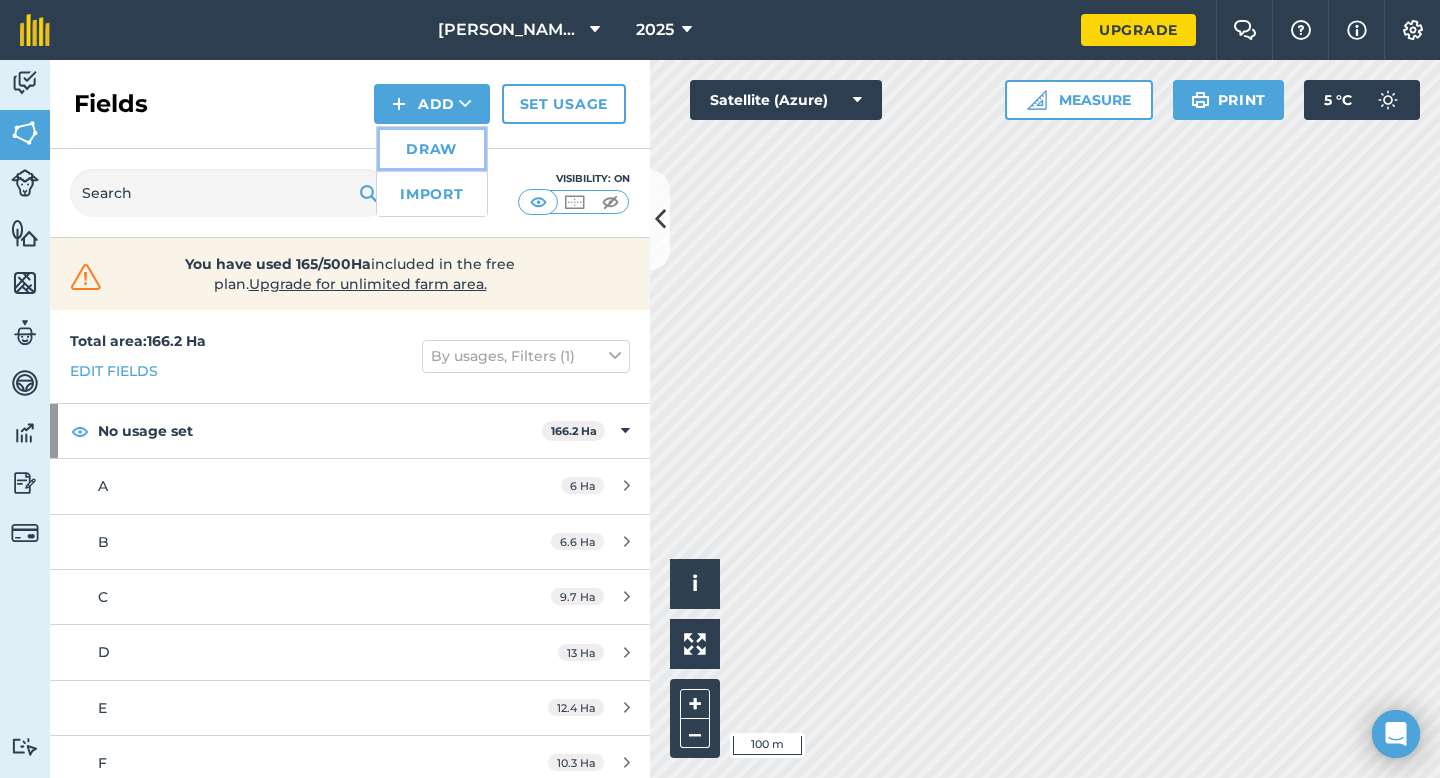 click on "Draw" at bounding box center (432, 149) 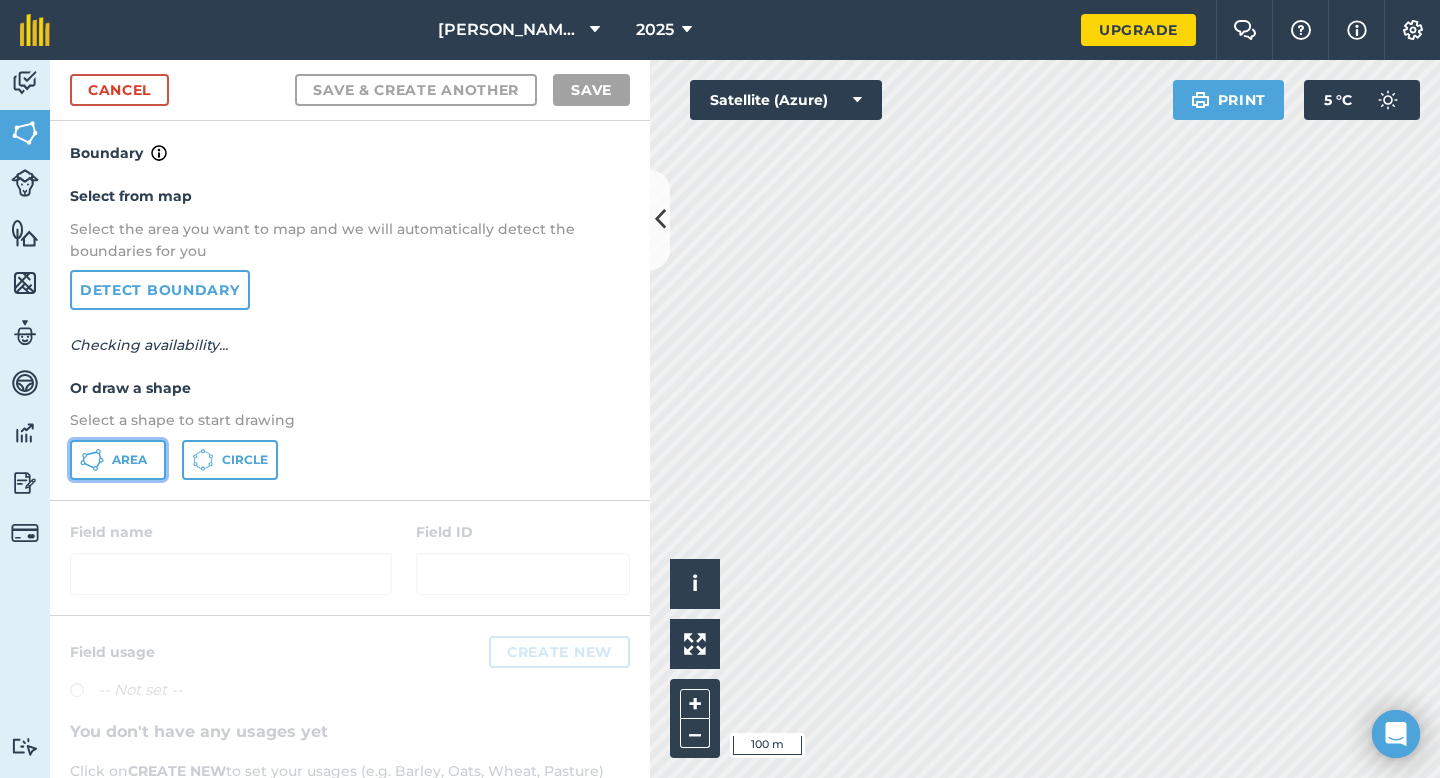 click on "Area" at bounding box center [118, 460] 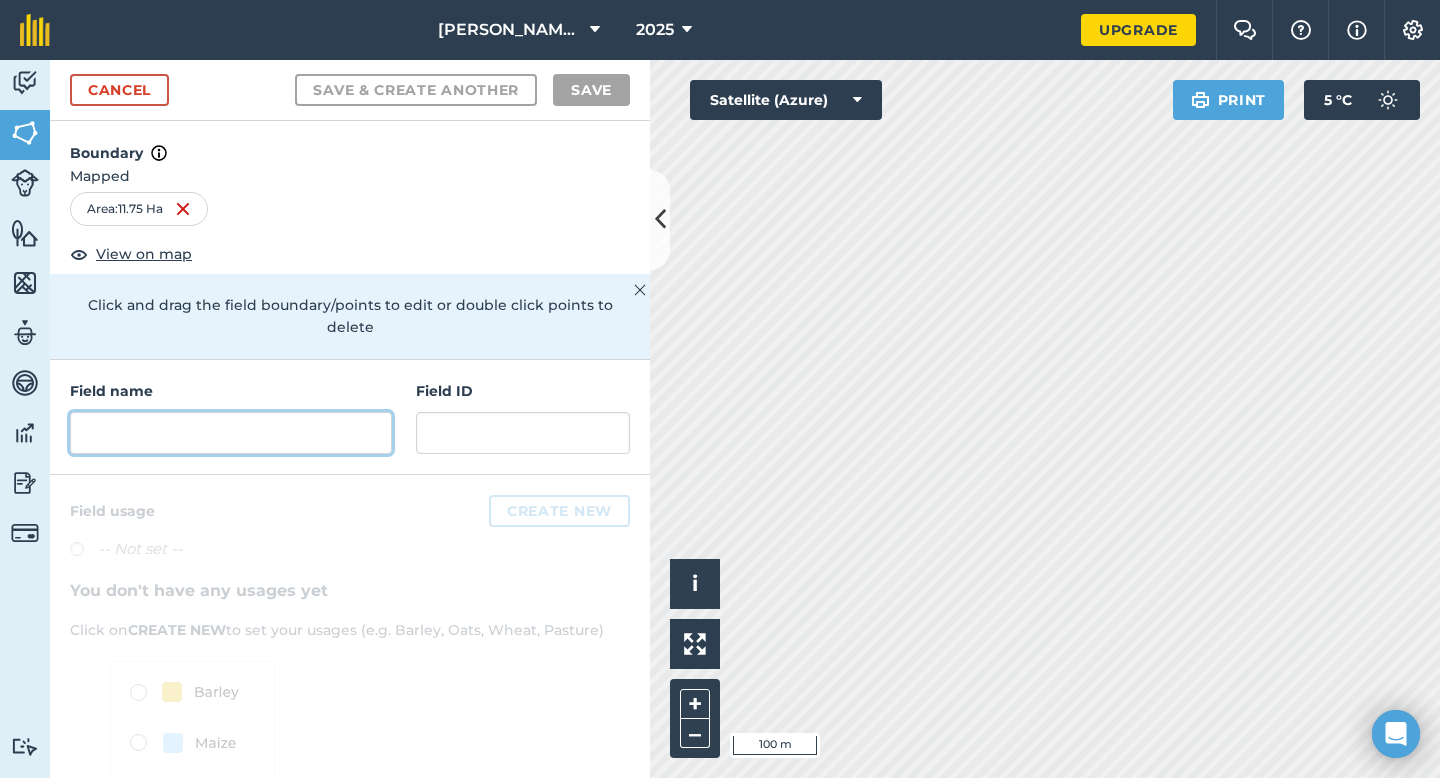click at bounding box center [231, 433] 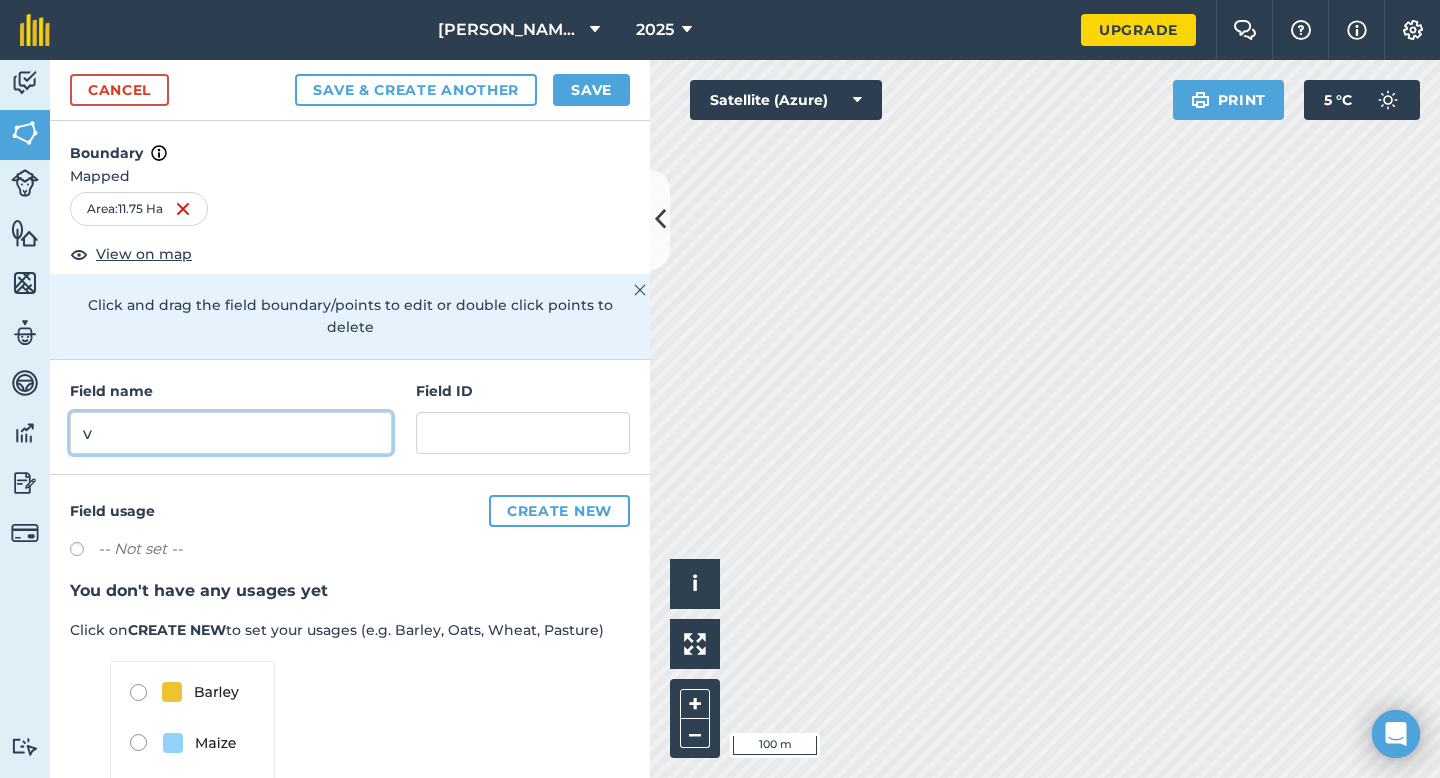 click on "v" at bounding box center [231, 433] 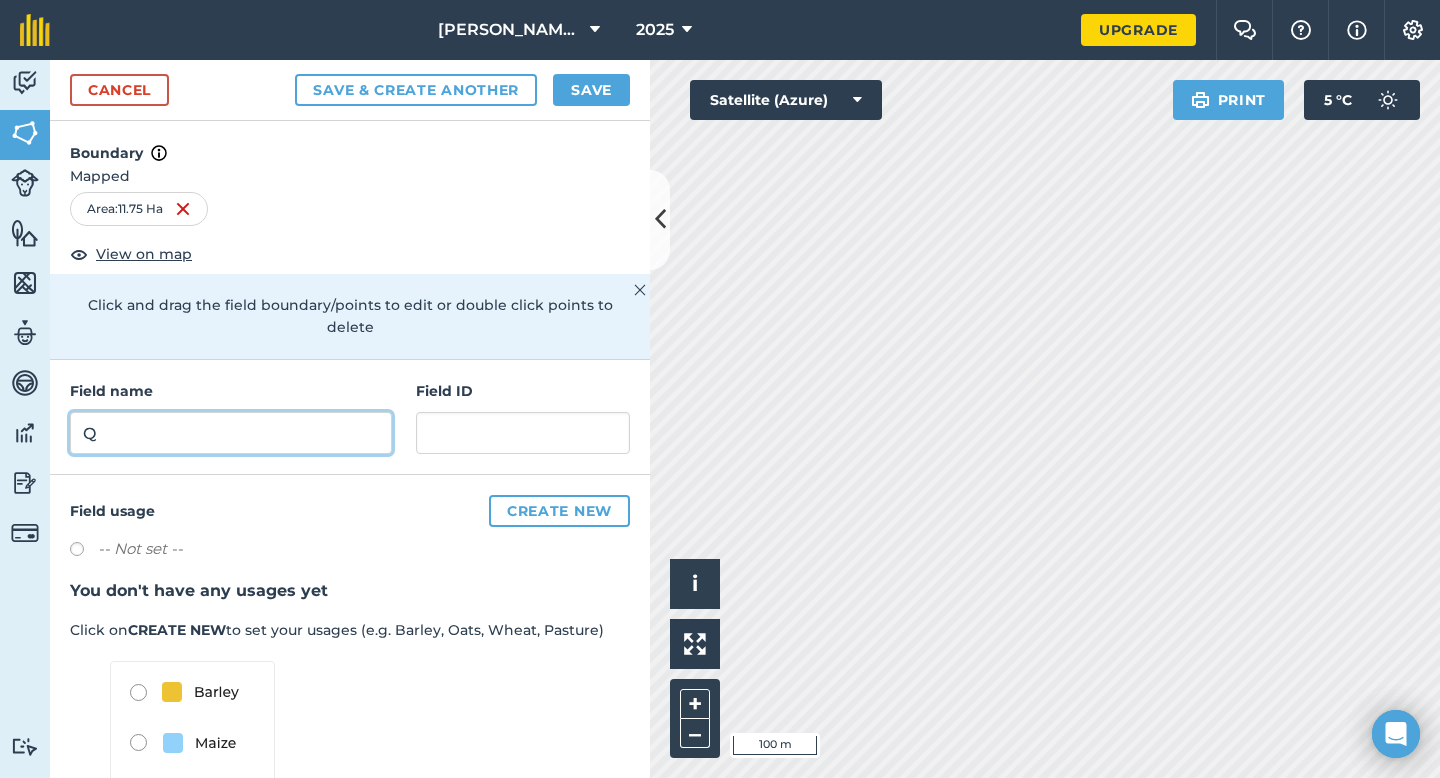 click on "Q" at bounding box center [231, 433] 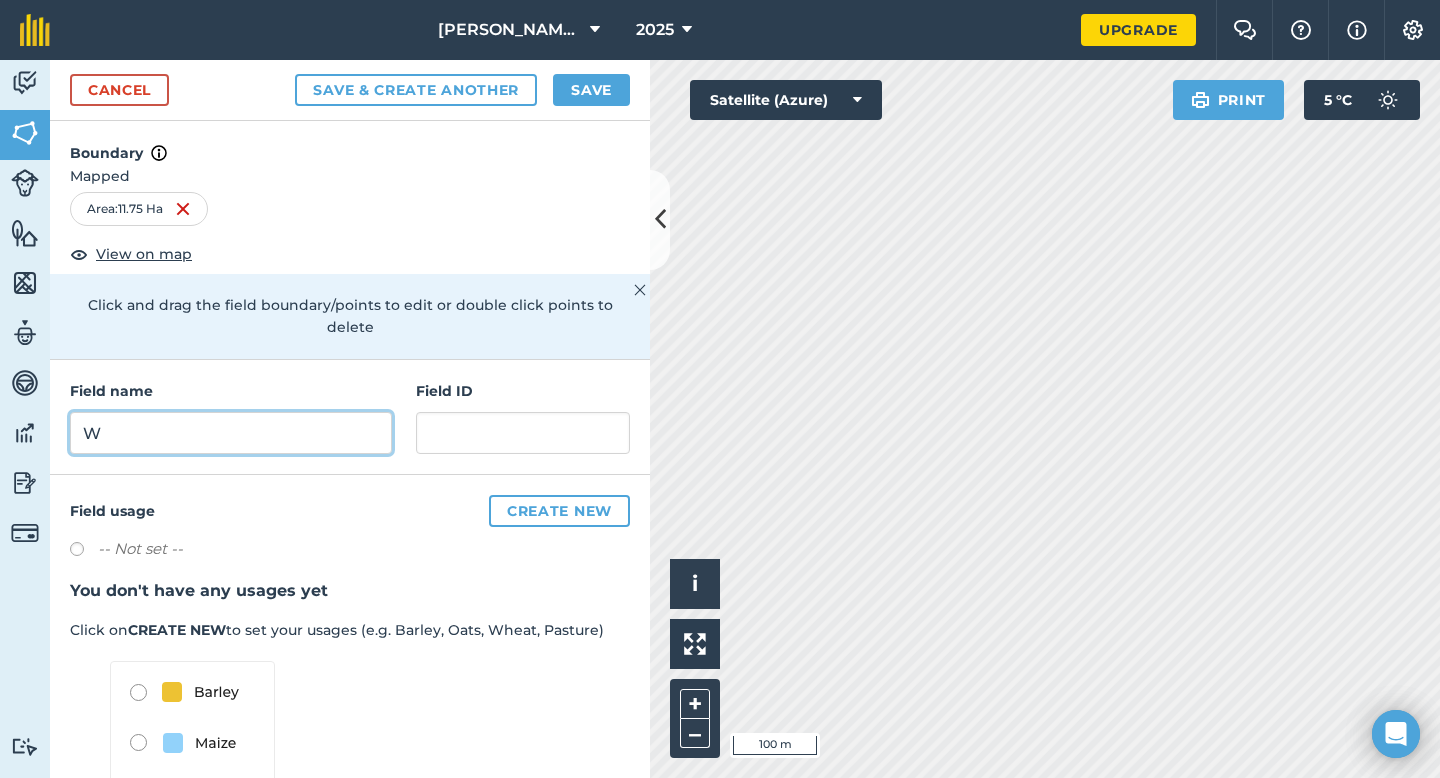 type on "W" 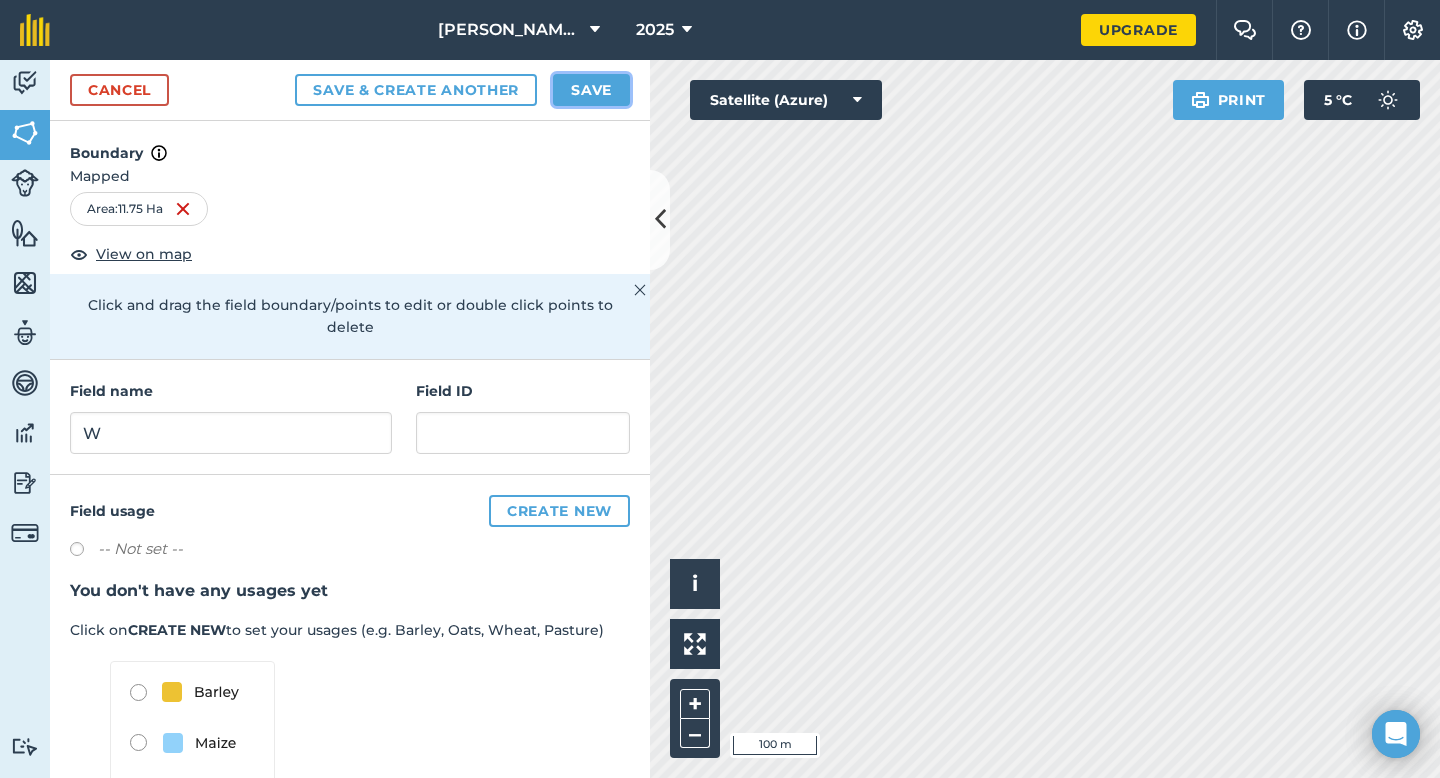 click on "Save" at bounding box center [591, 90] 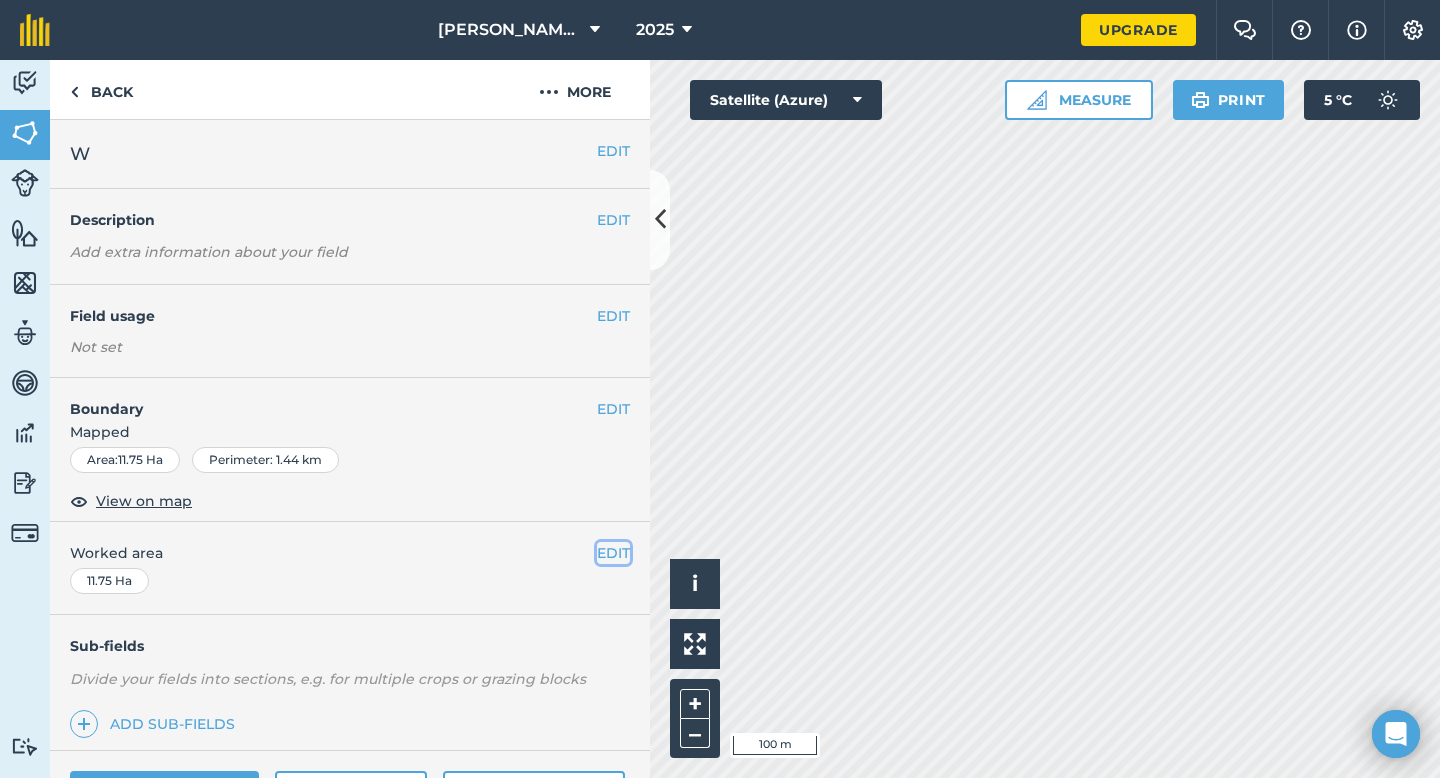 click on "EDIT" at bounding box center [613, 553] 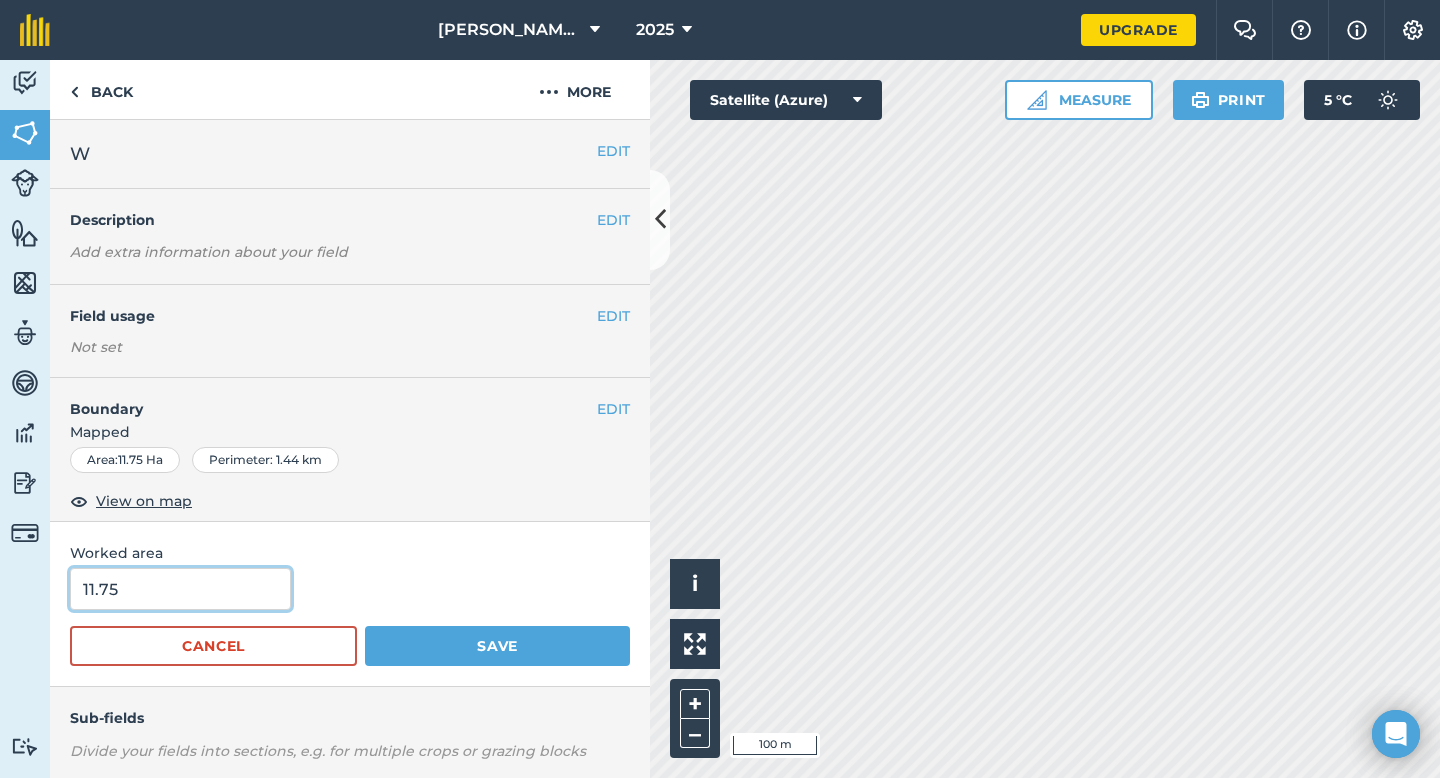 click on "11.75" at bounding box center (180, 589) 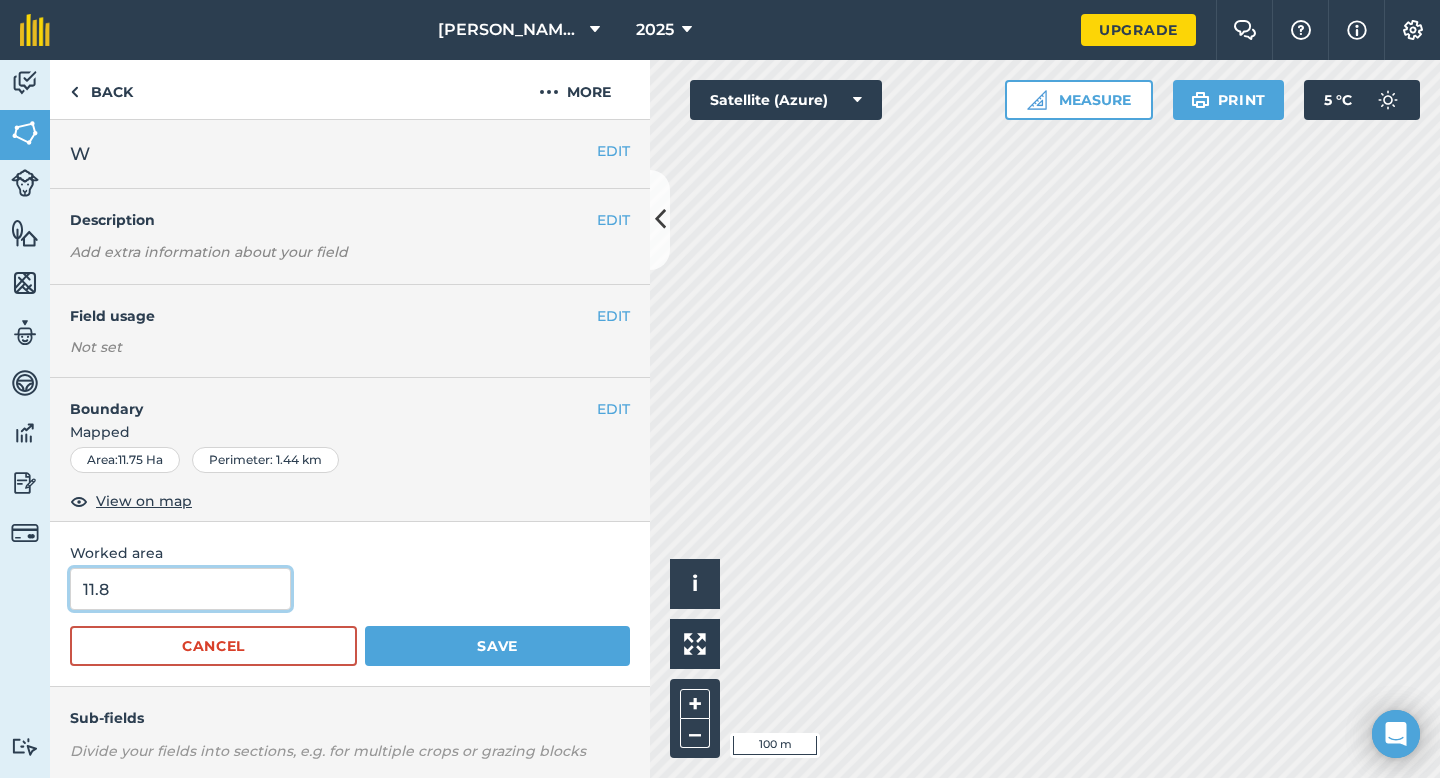 type on "11.8" 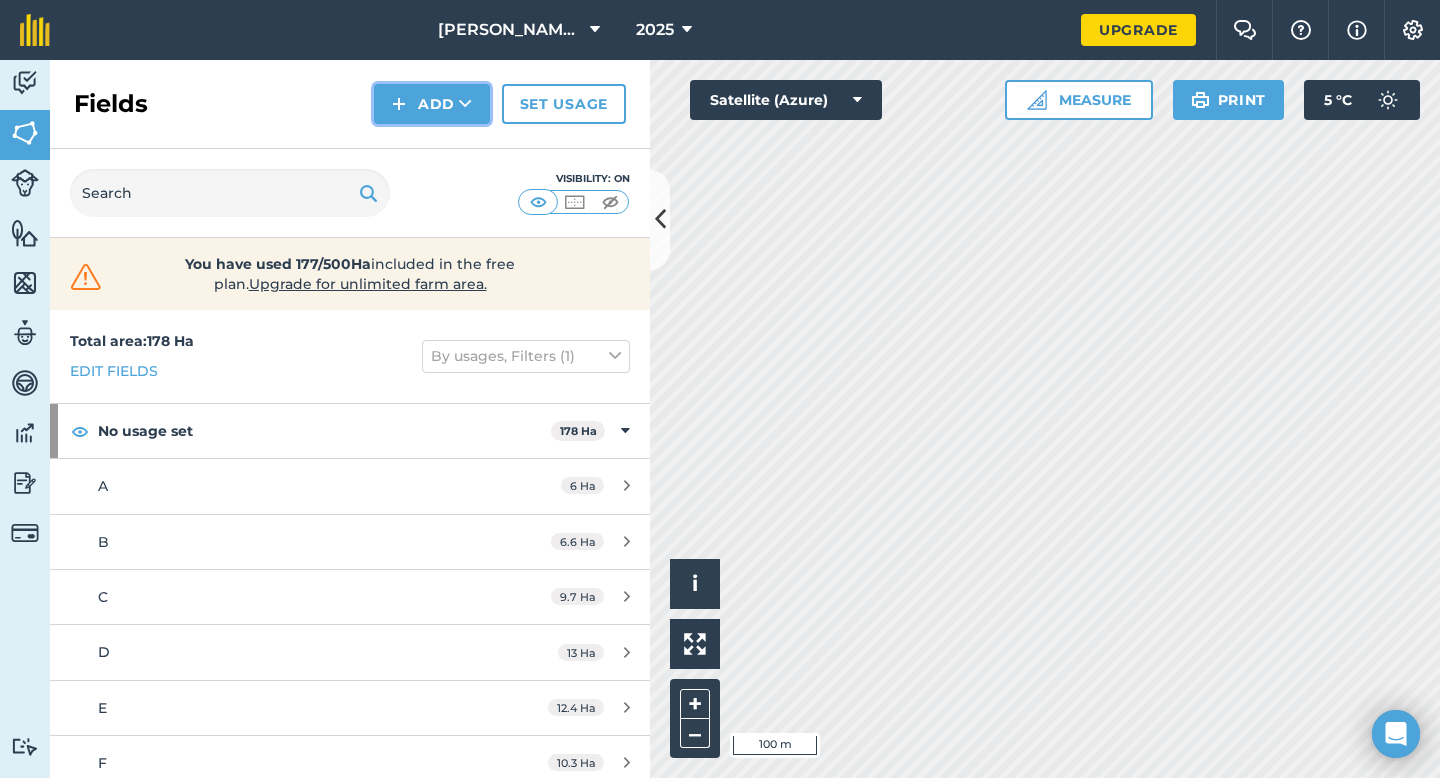 click on "Add" at bounding box center (432, 104) 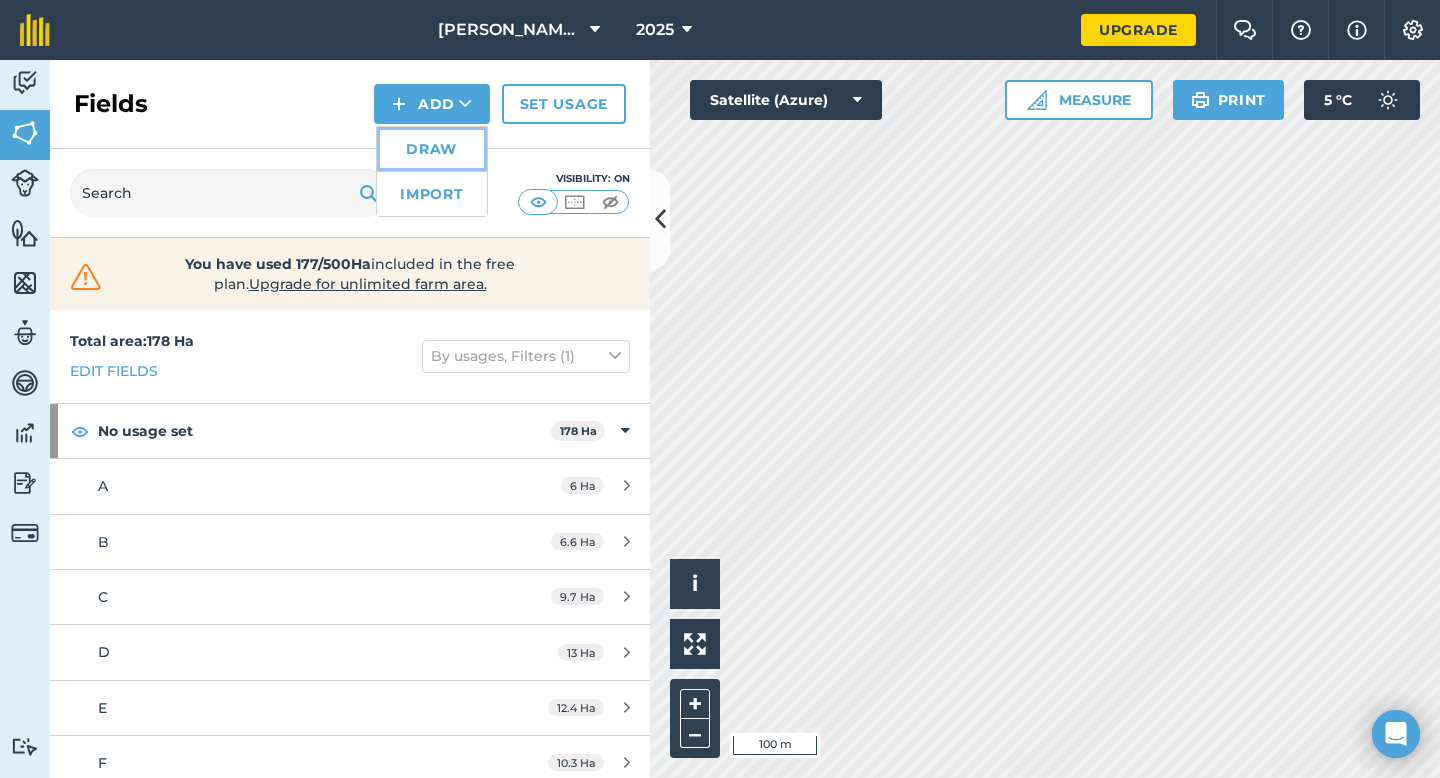 click on "Draw" at bounding box center (432, 149) 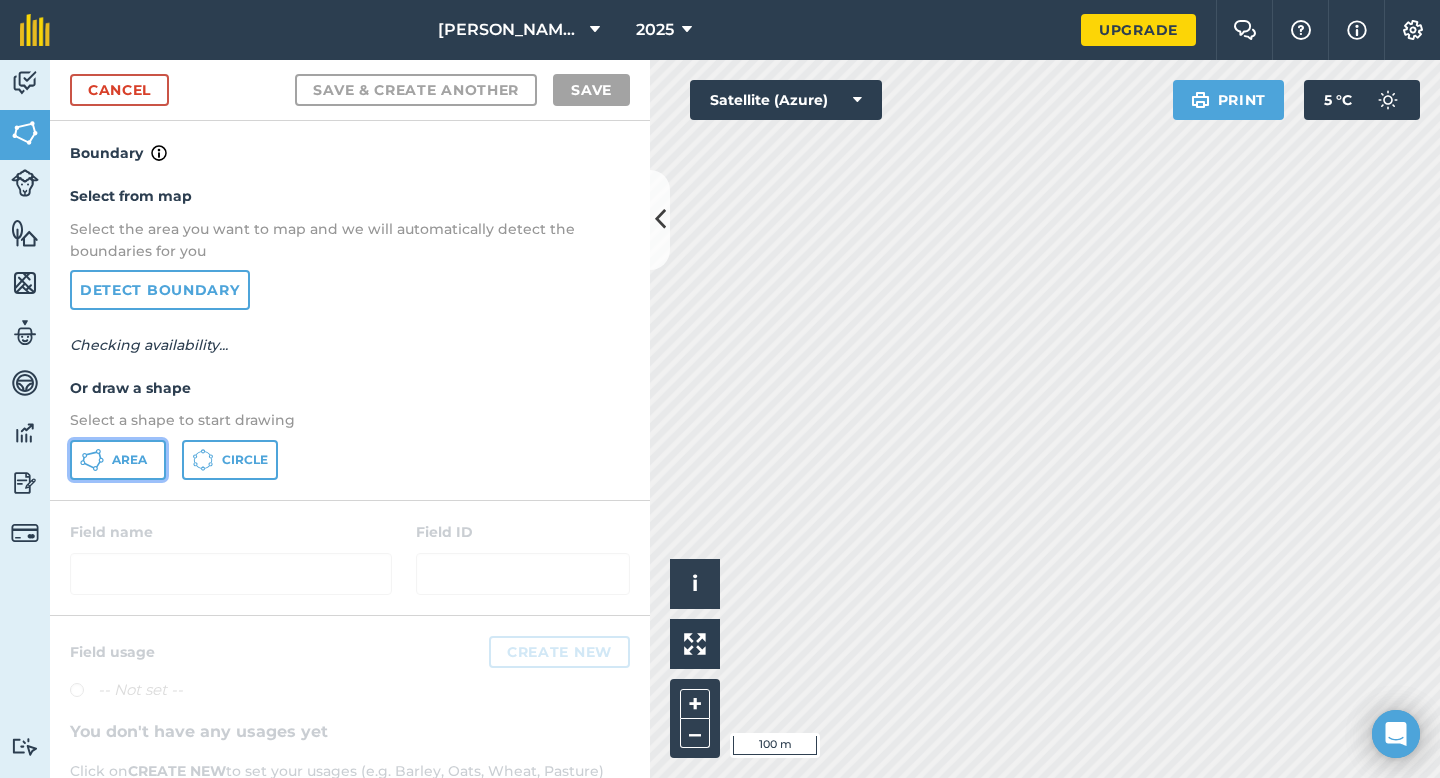 click on "Area" at bounding box center (118, 460) 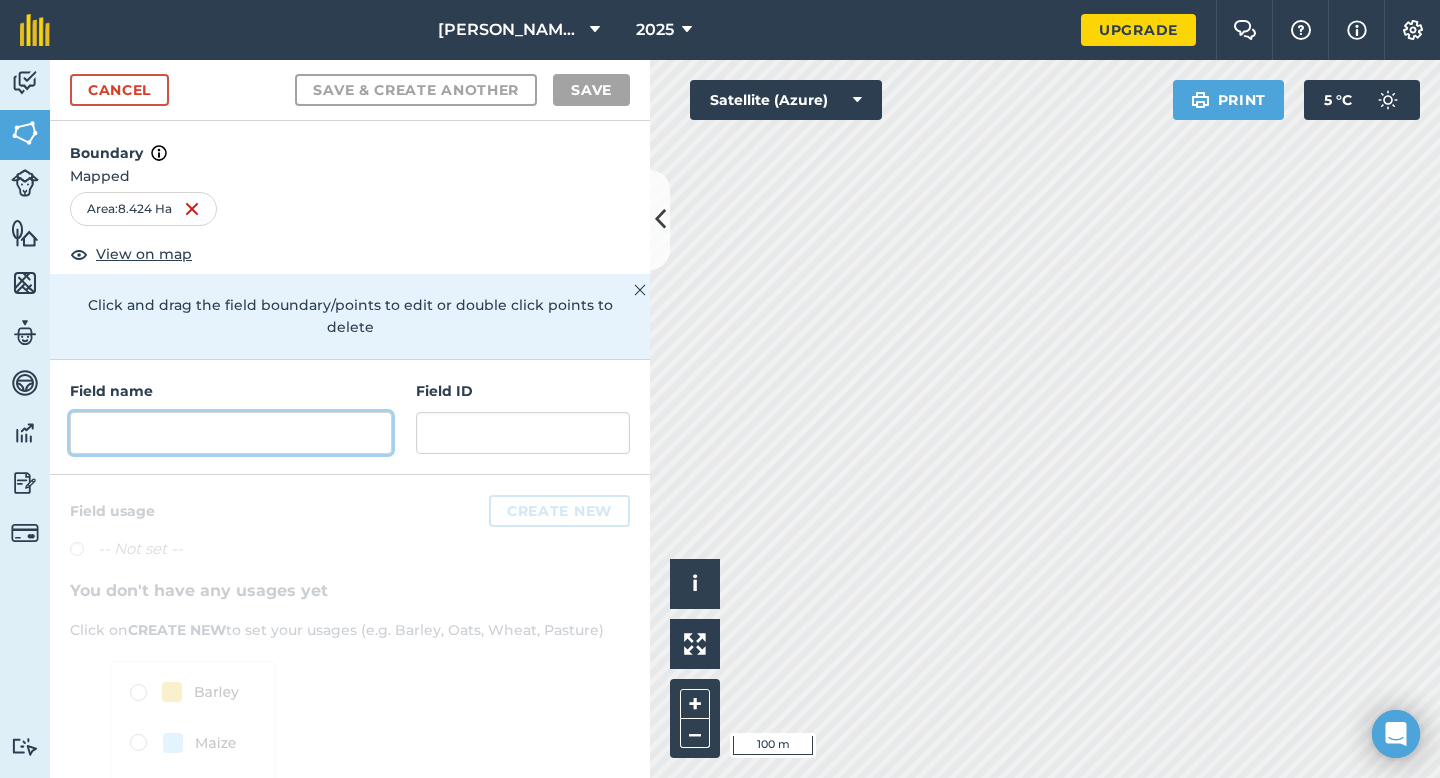 click at bounding box center [231, 433] 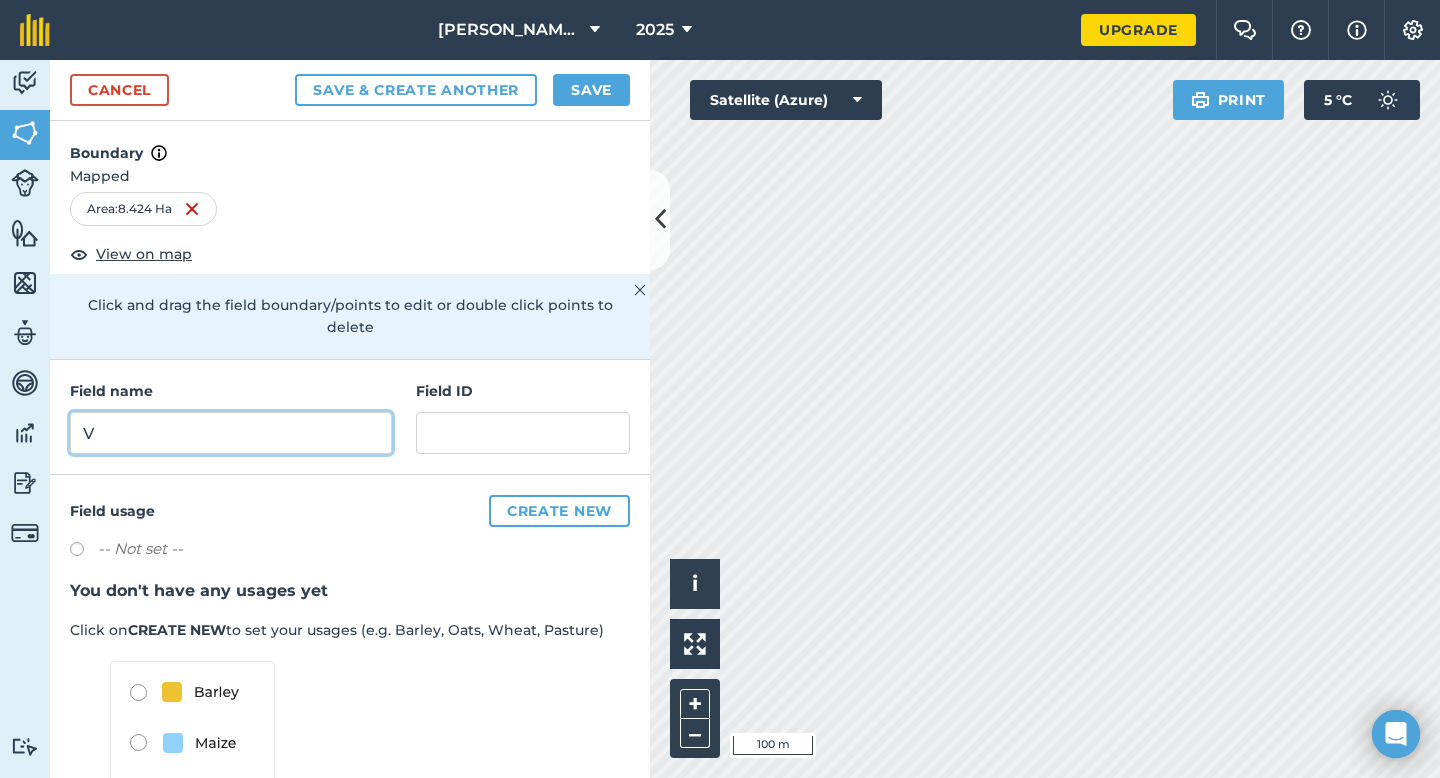 type on "V" 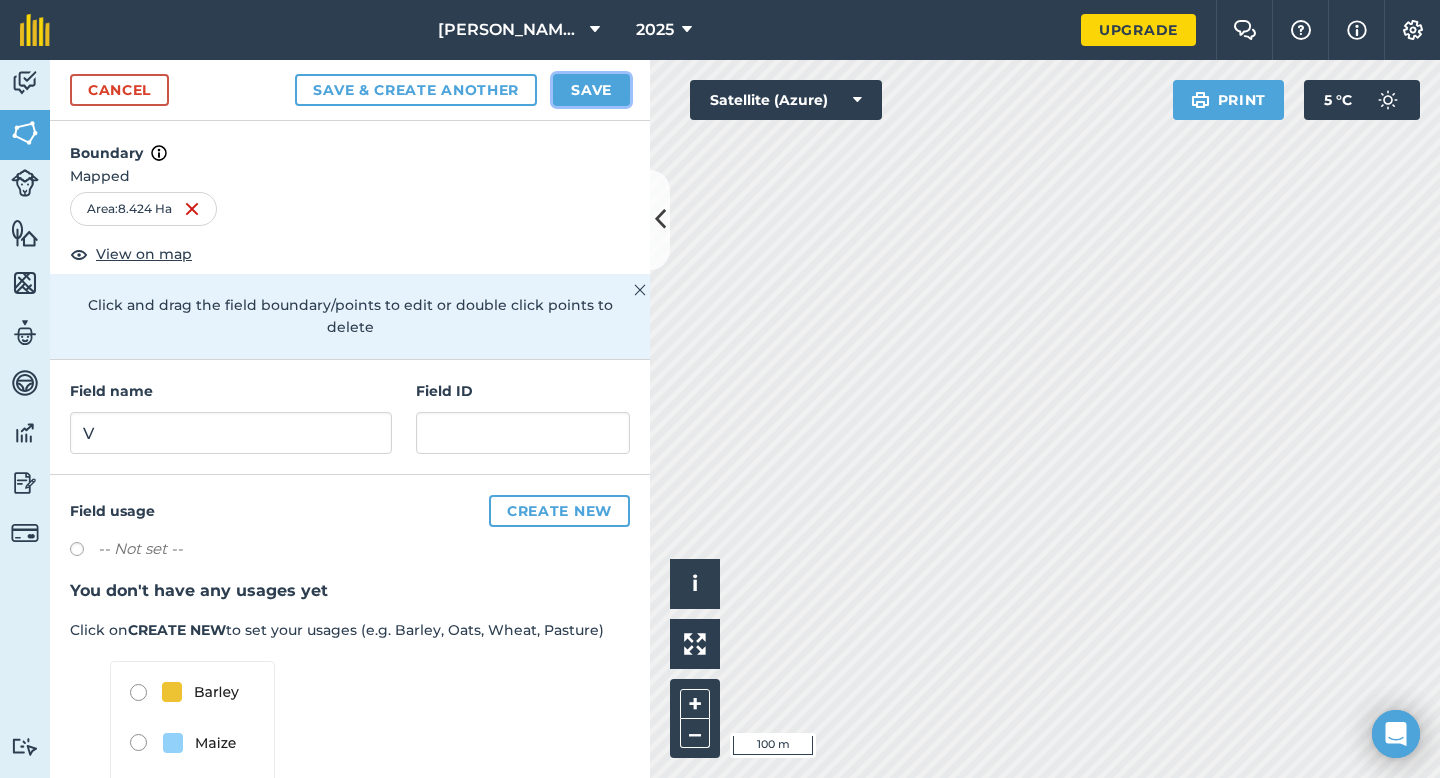 click on "Save" at bounding box center (591, 90) 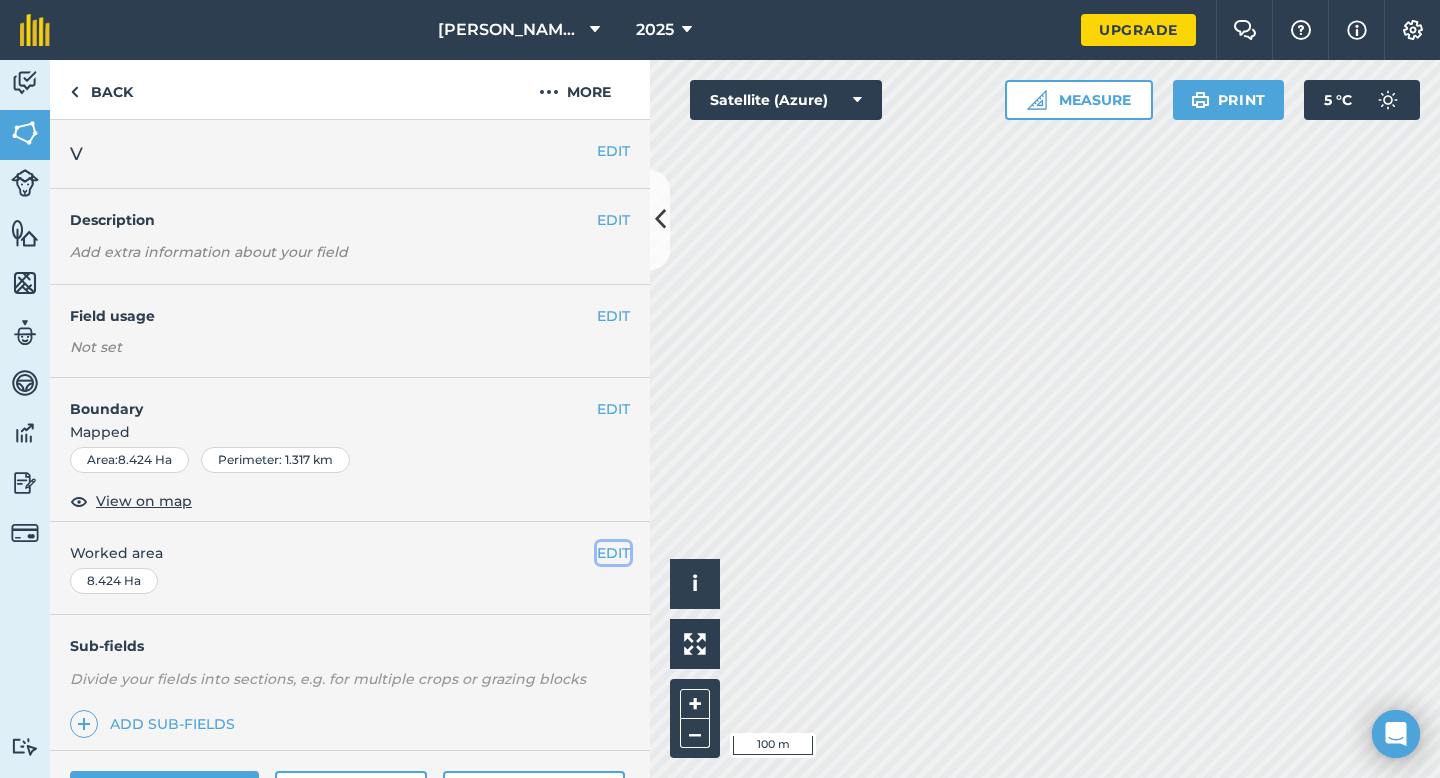 click on "EDIT" at bounding box center [613, 553] 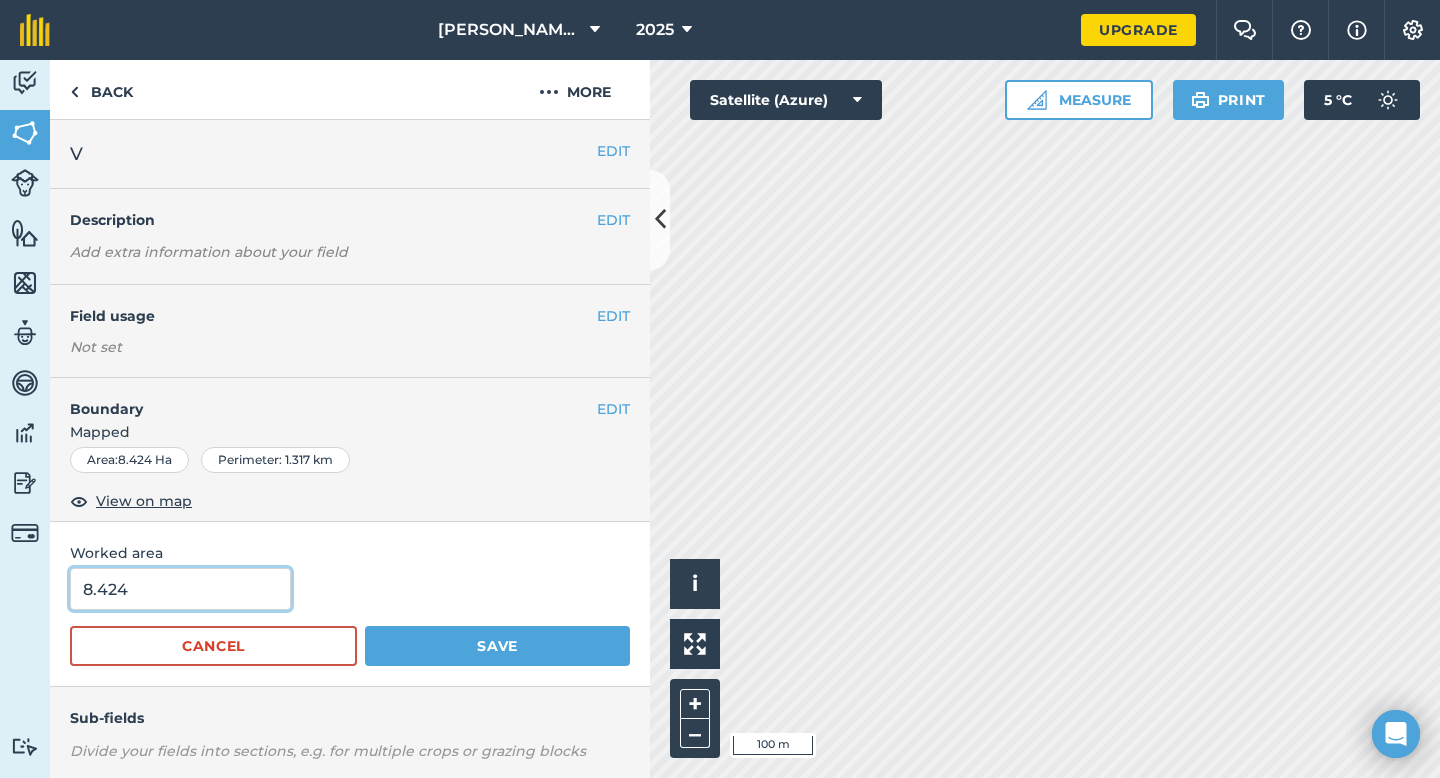 click on "8.424" at bounding box center (180, 589) 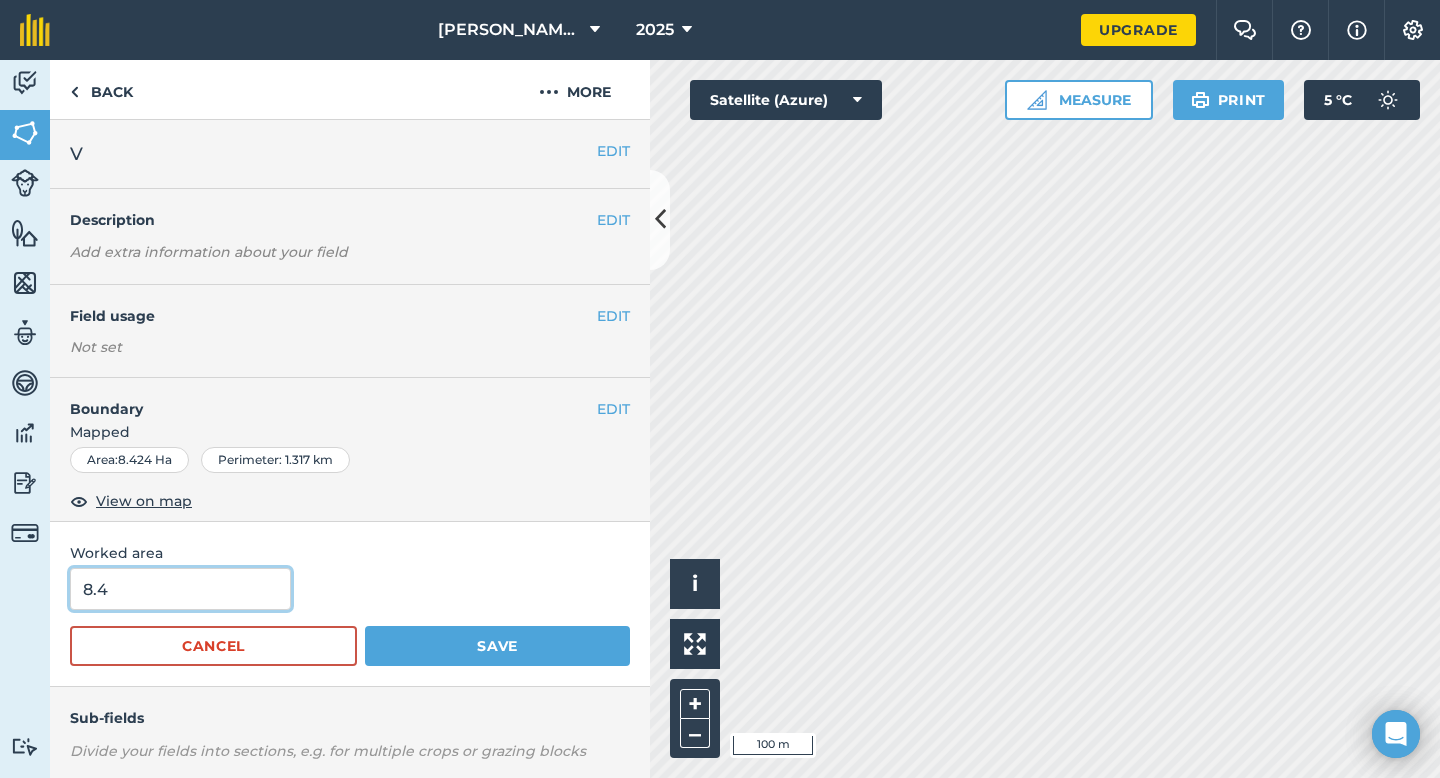 type on "8.4" 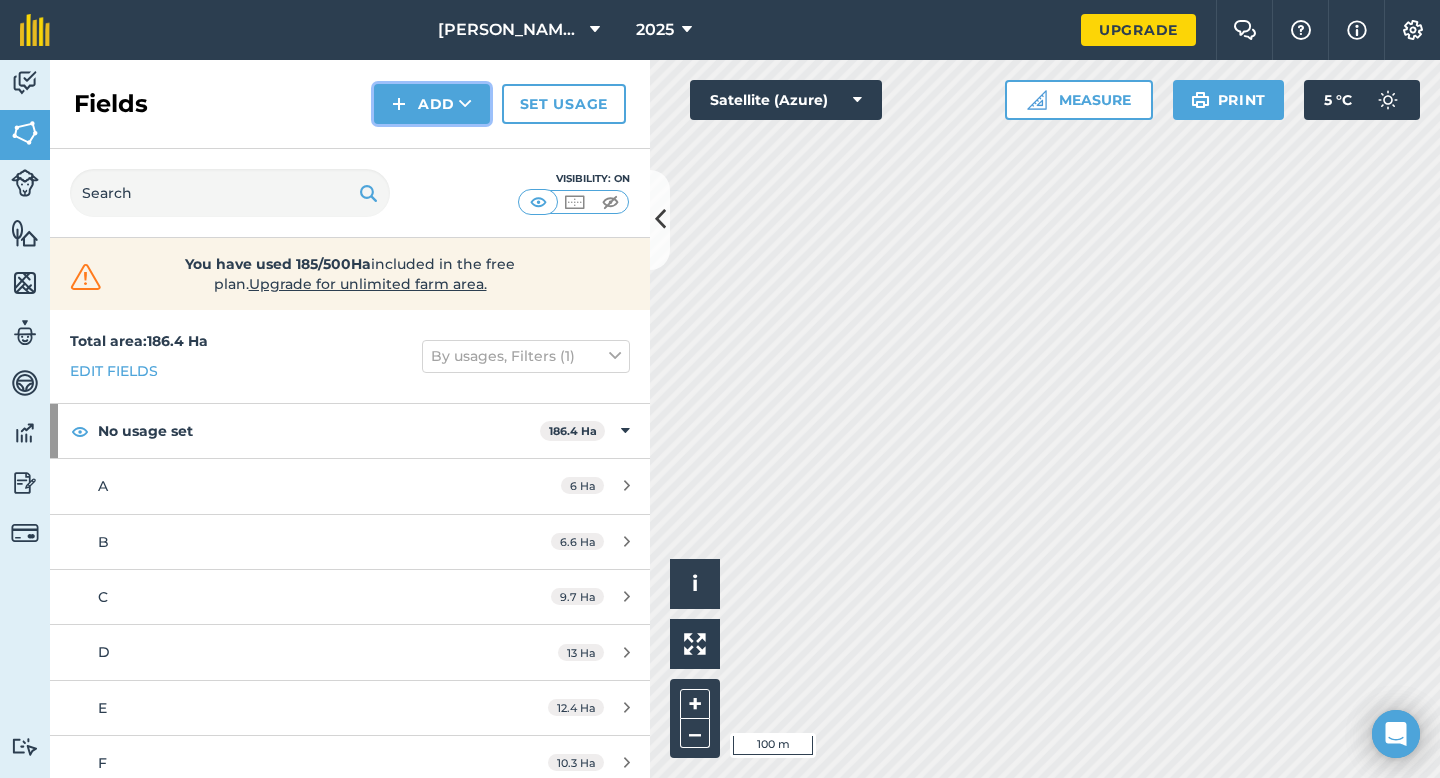 click on "Add" at bounding box center (432, 104) 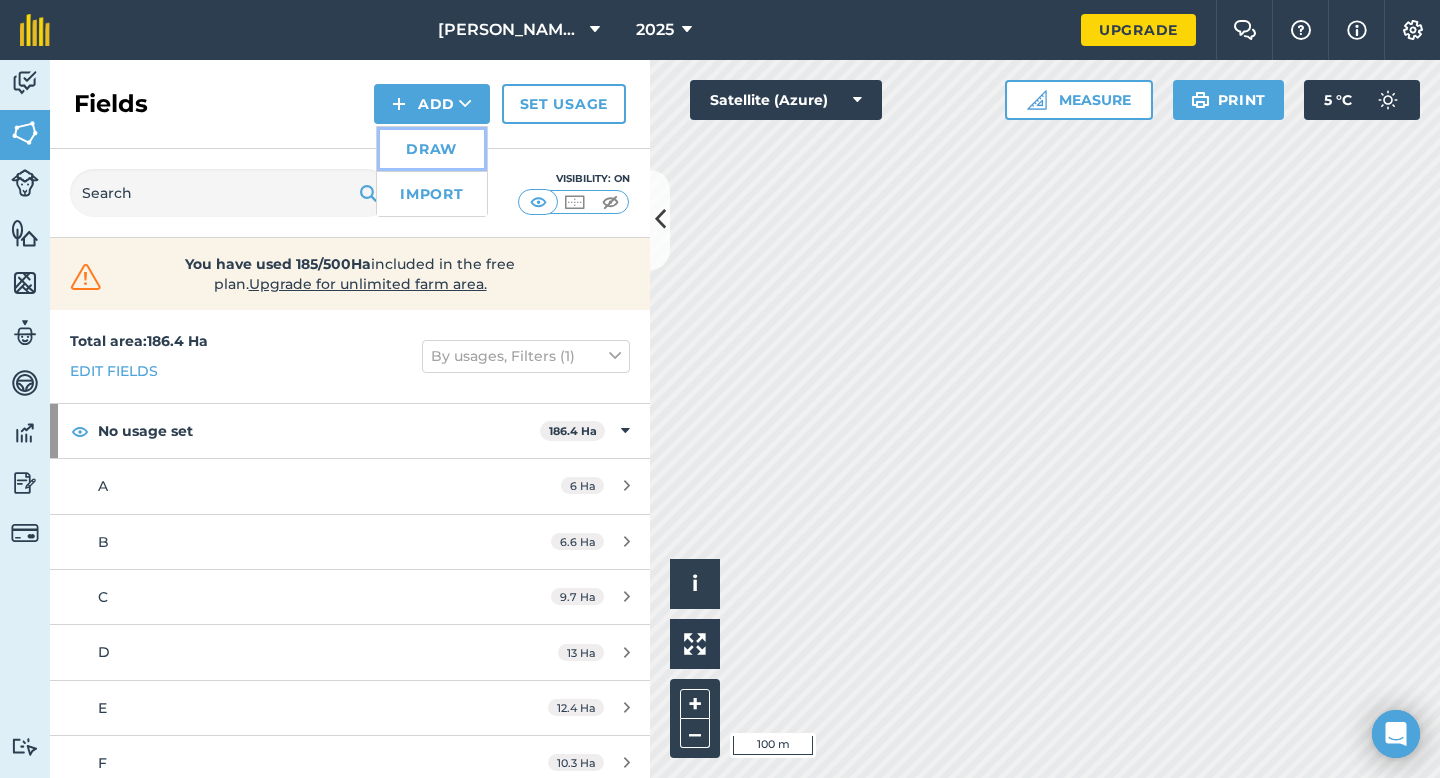 click on "Draw" at bounding box center (432, 149) 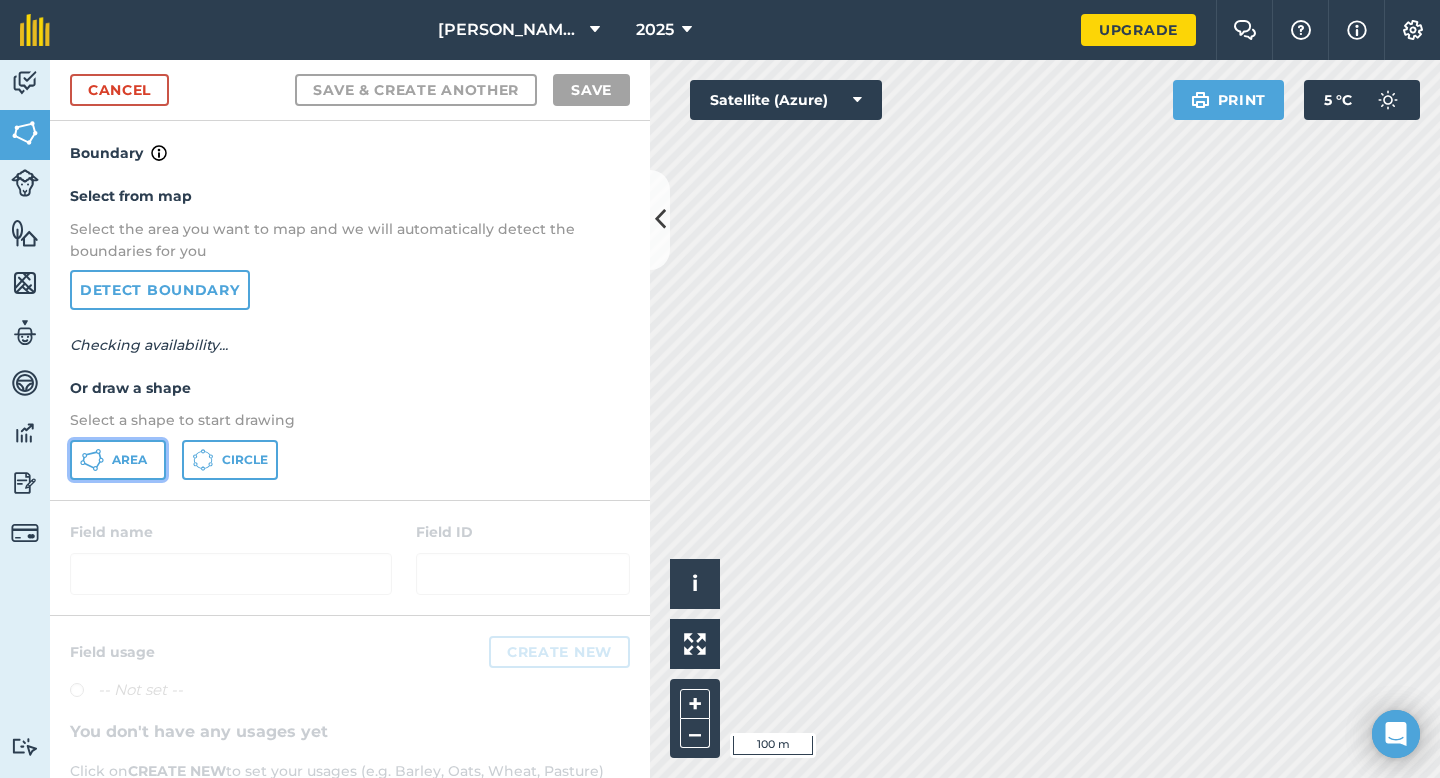 click on "Area" at bounding box center (118, 460) 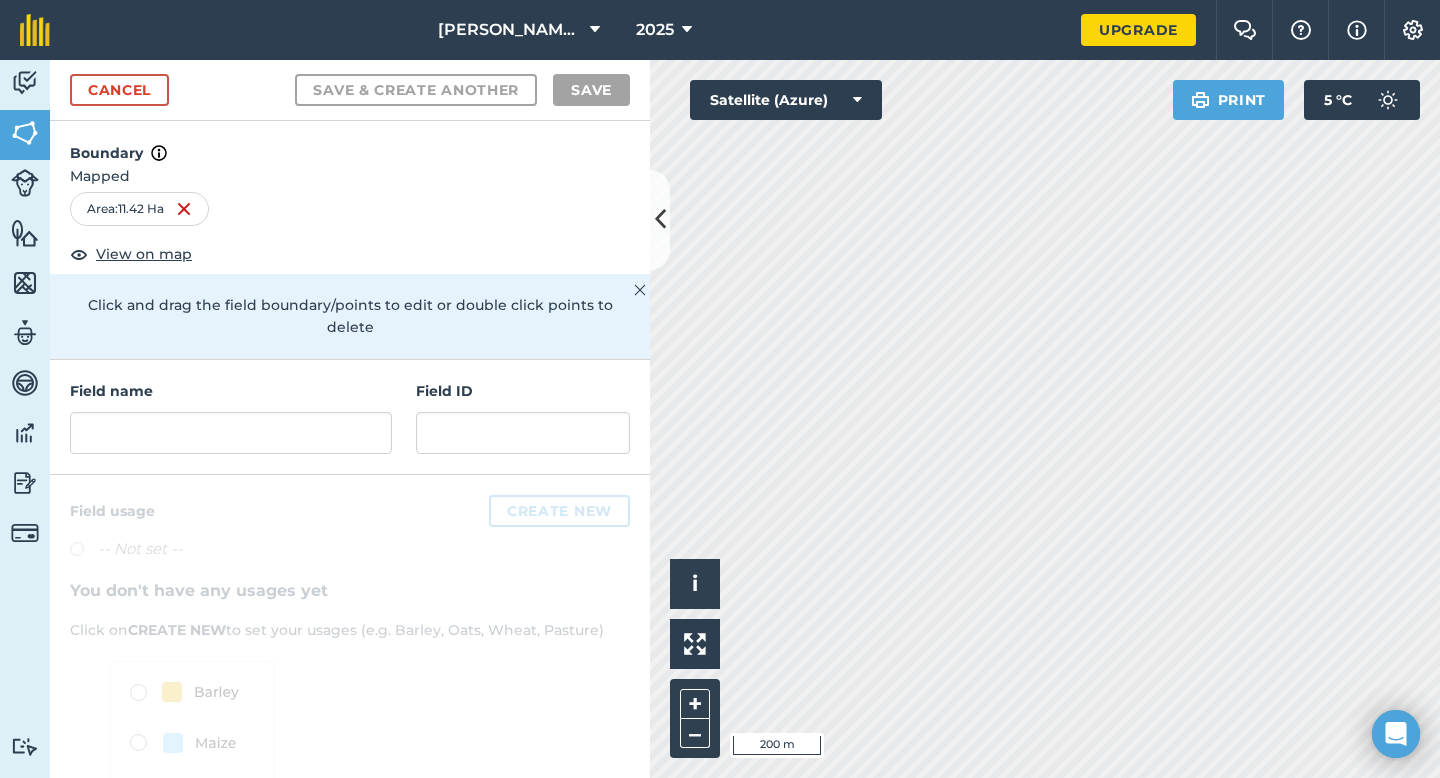click on "Field name Field ID" at bounding box center [350, 417] 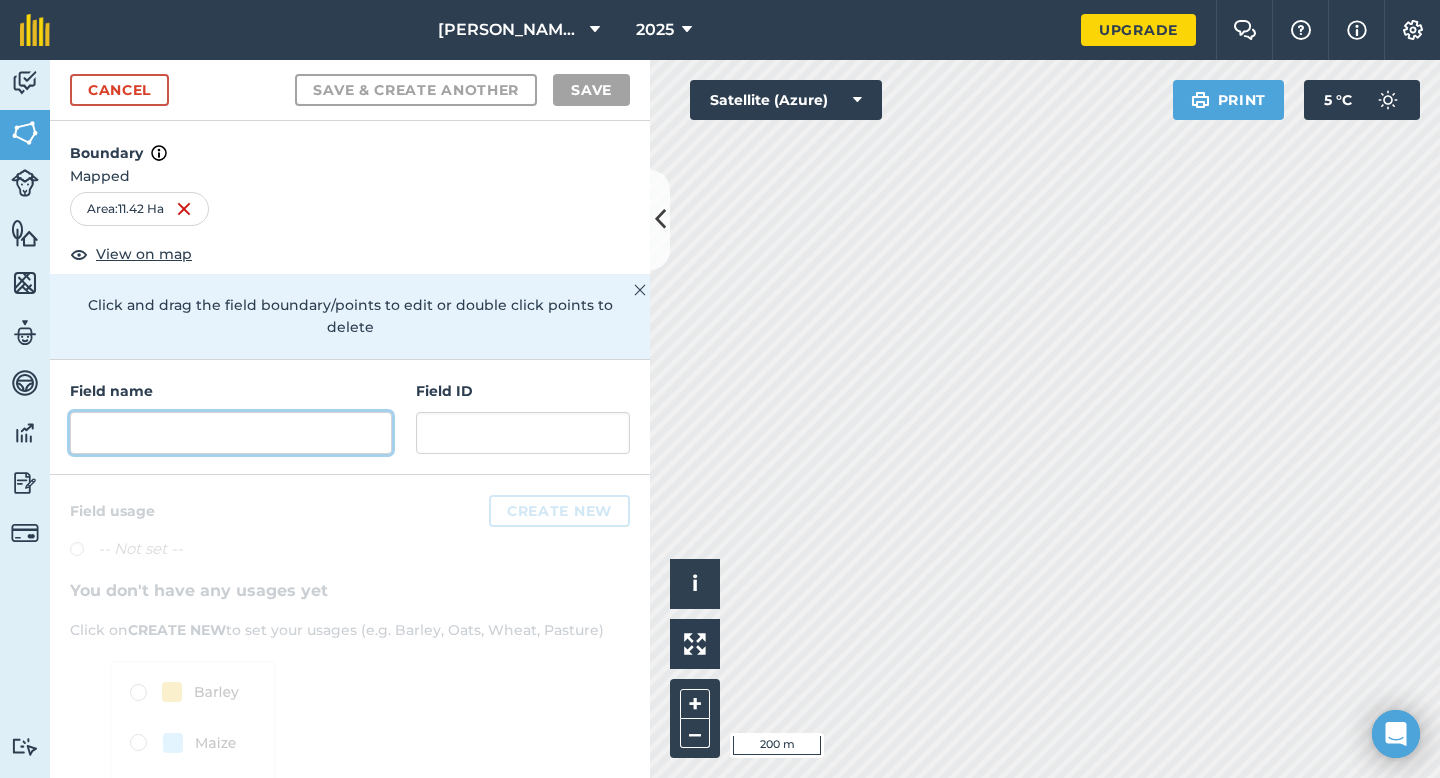 click at bounding box center [231, 433] 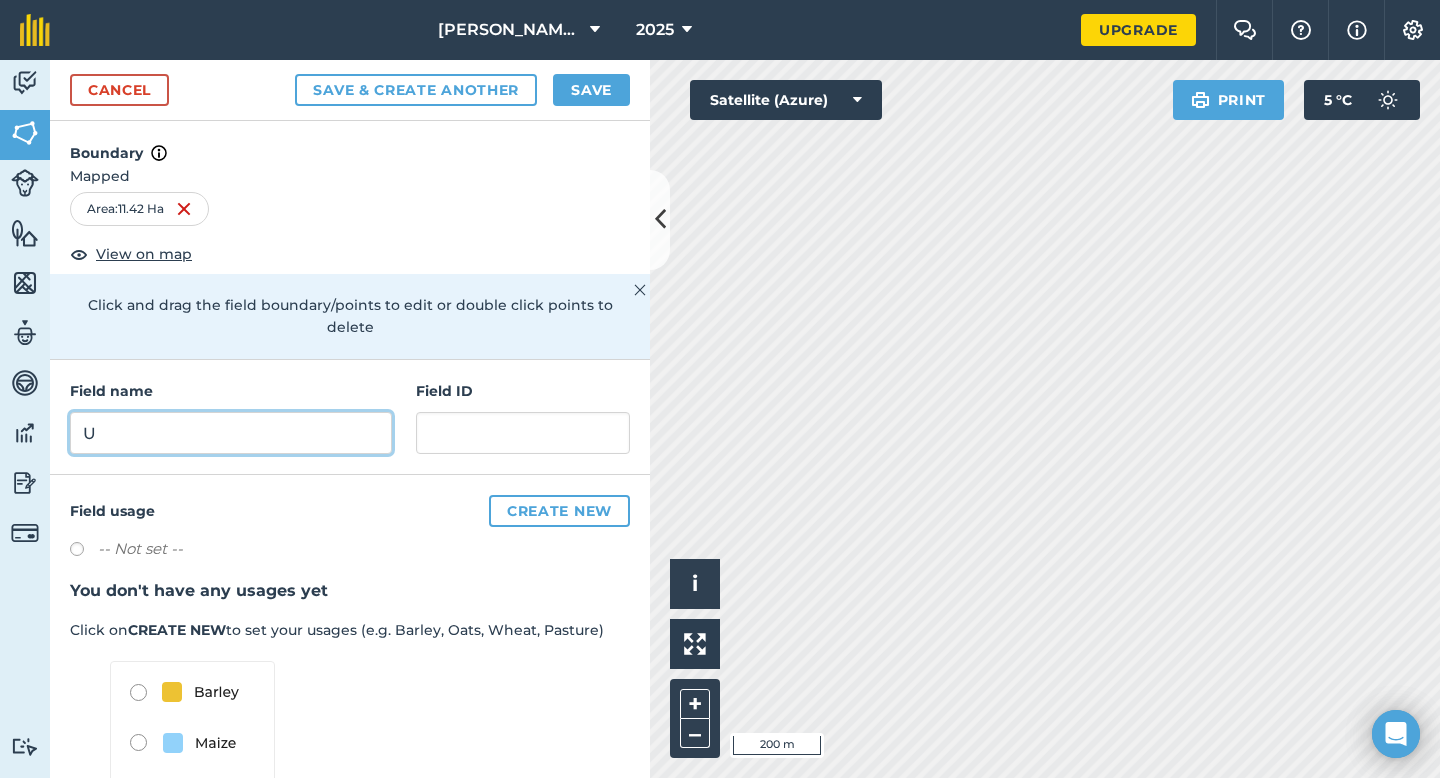 type on "U" 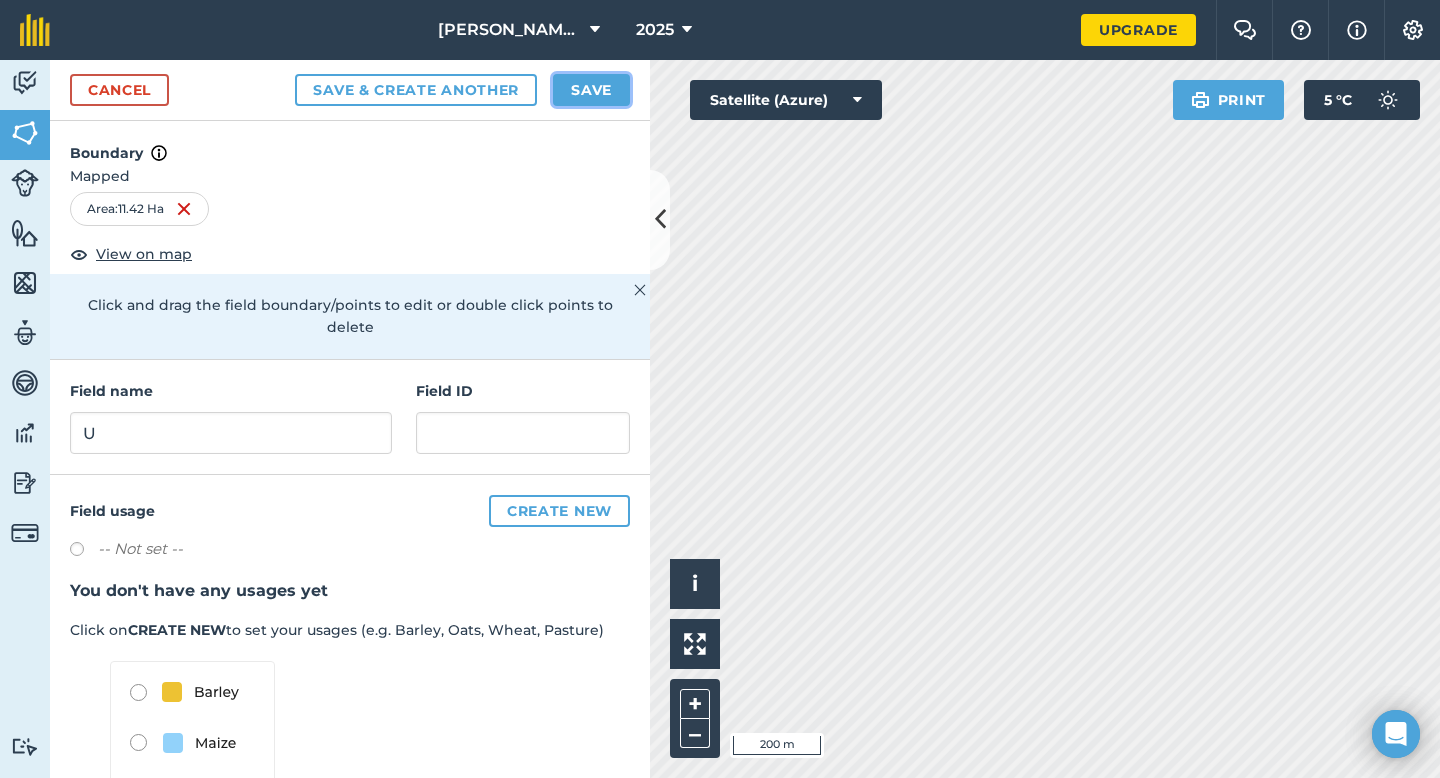 click on "Save" at bounding box center (591, 90) 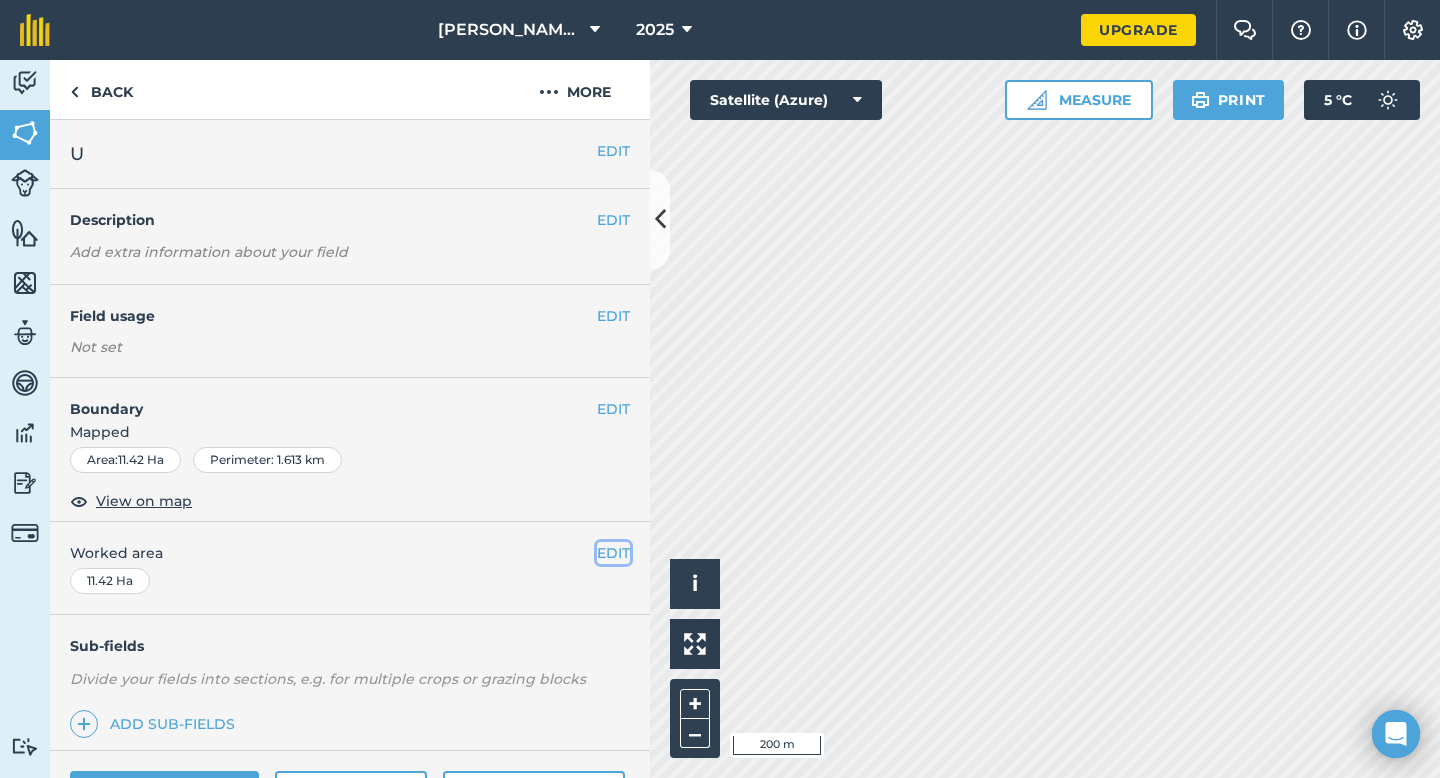 click on "EDIT" at bounding box center [613, 553] 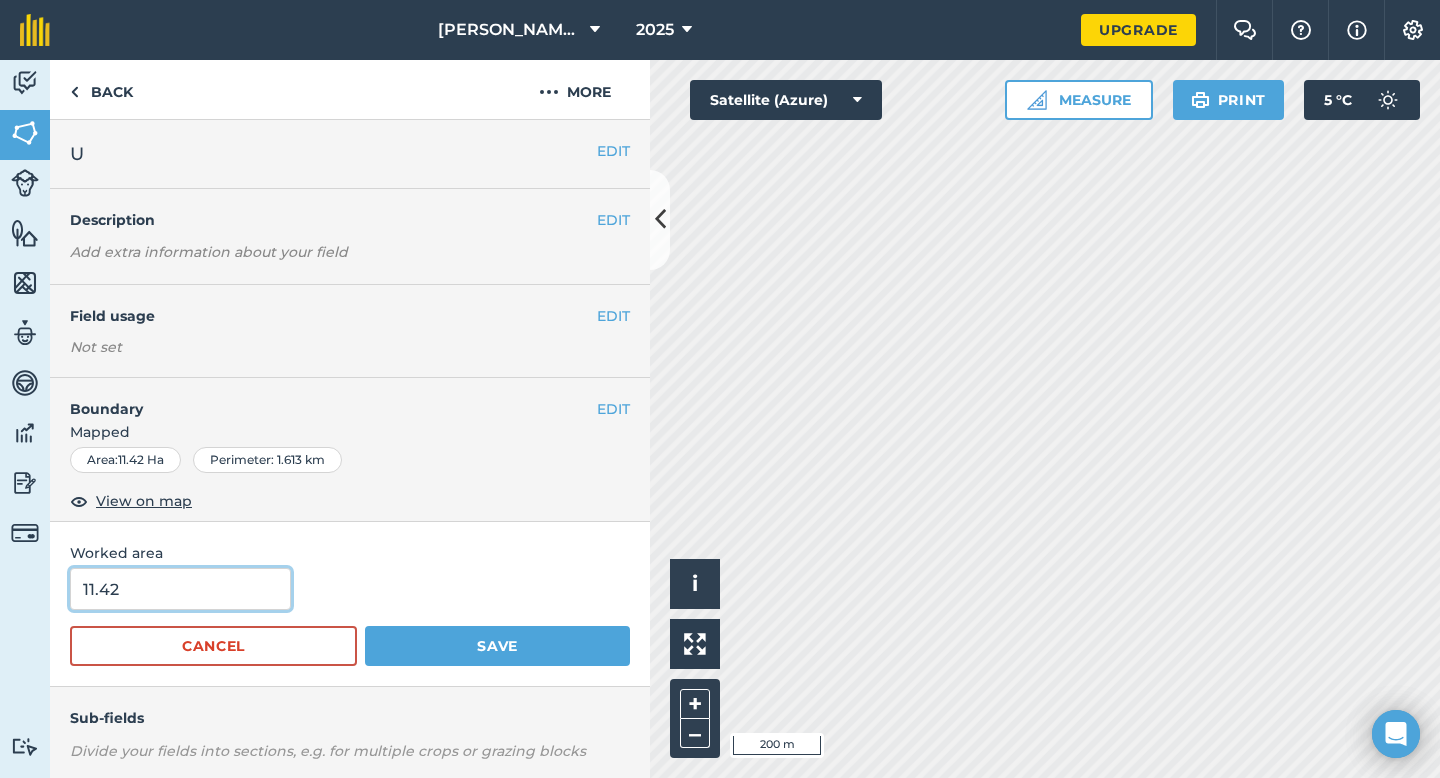 click on "11.42" at bounding box center [180, 589] 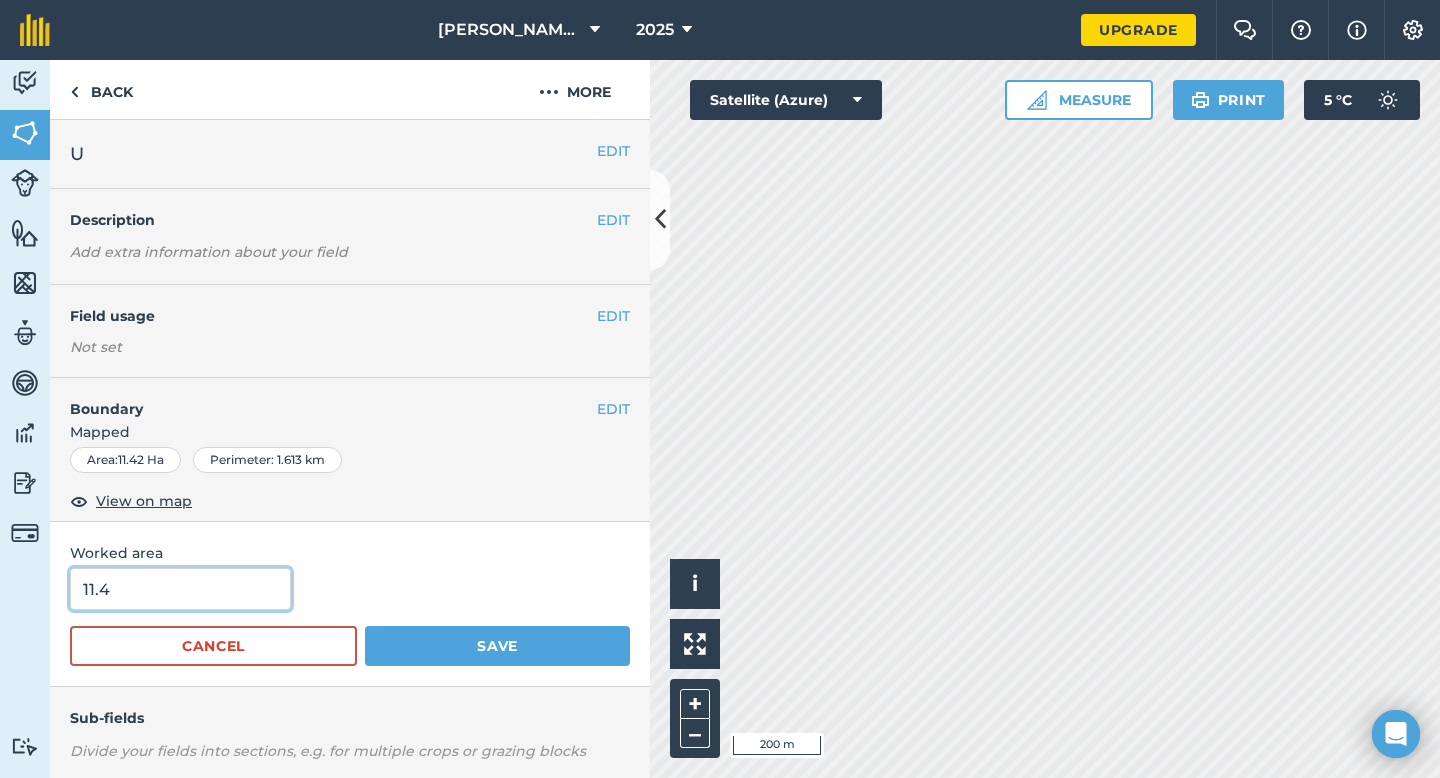 type on "11.4" 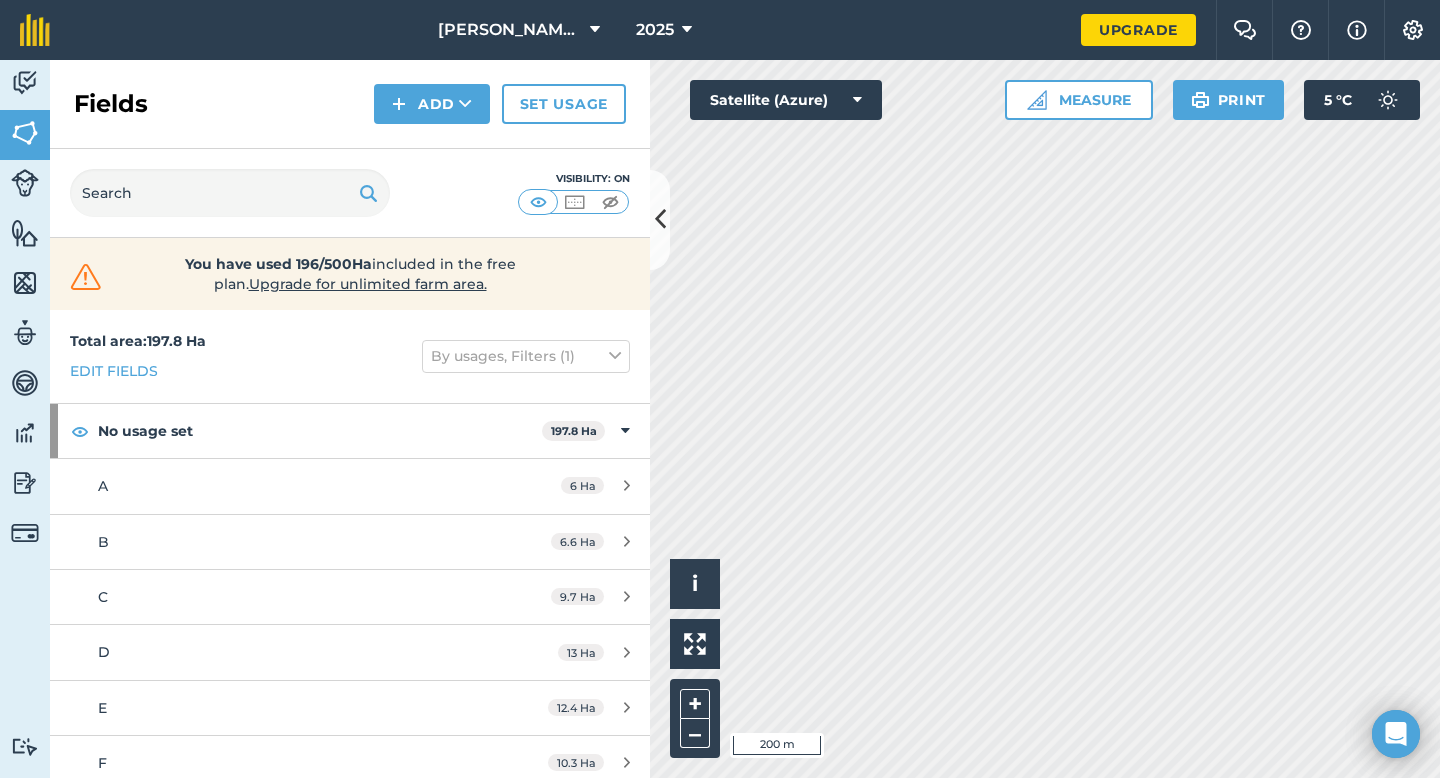 click on "Fields   Add   Set usage" at bounding box center (350, 104) 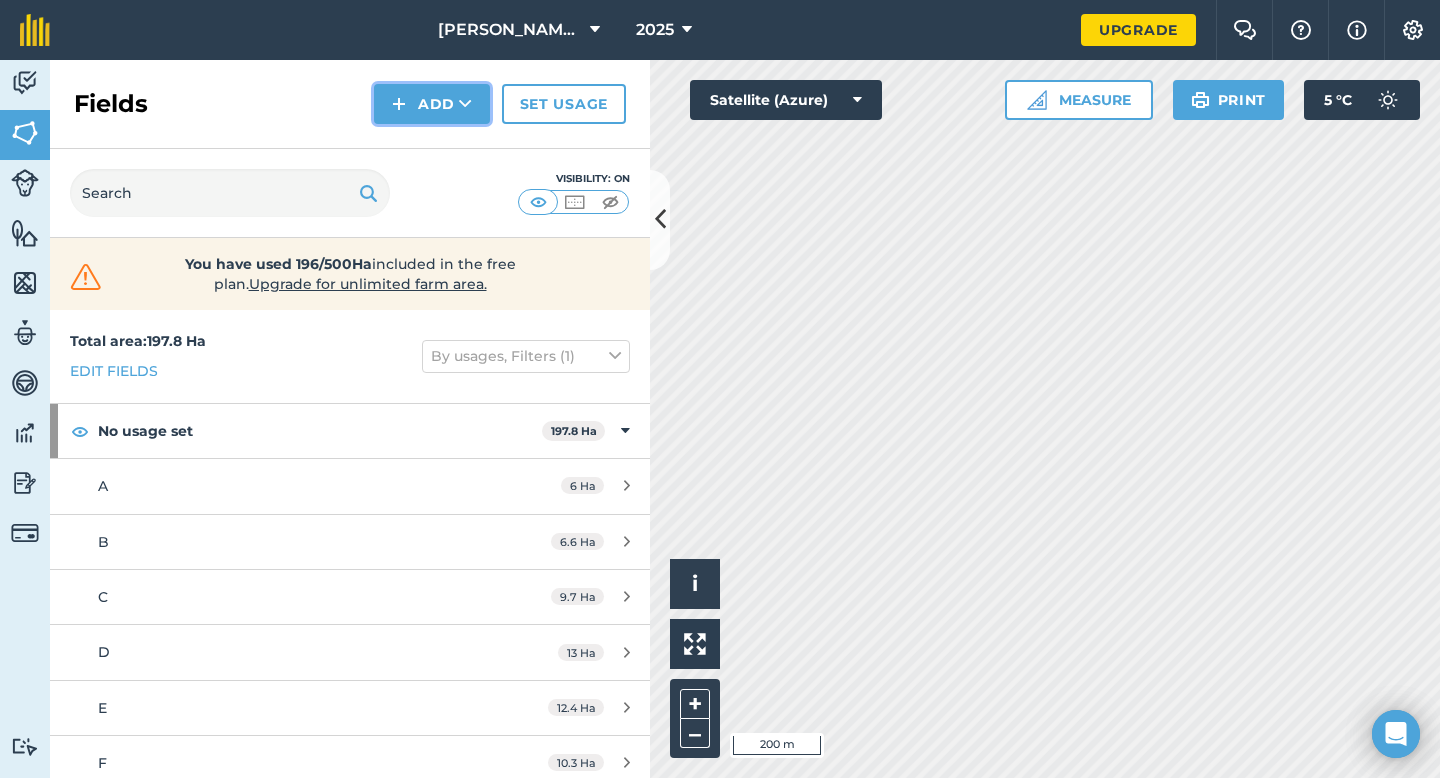 click at bounding box center (399, 104) 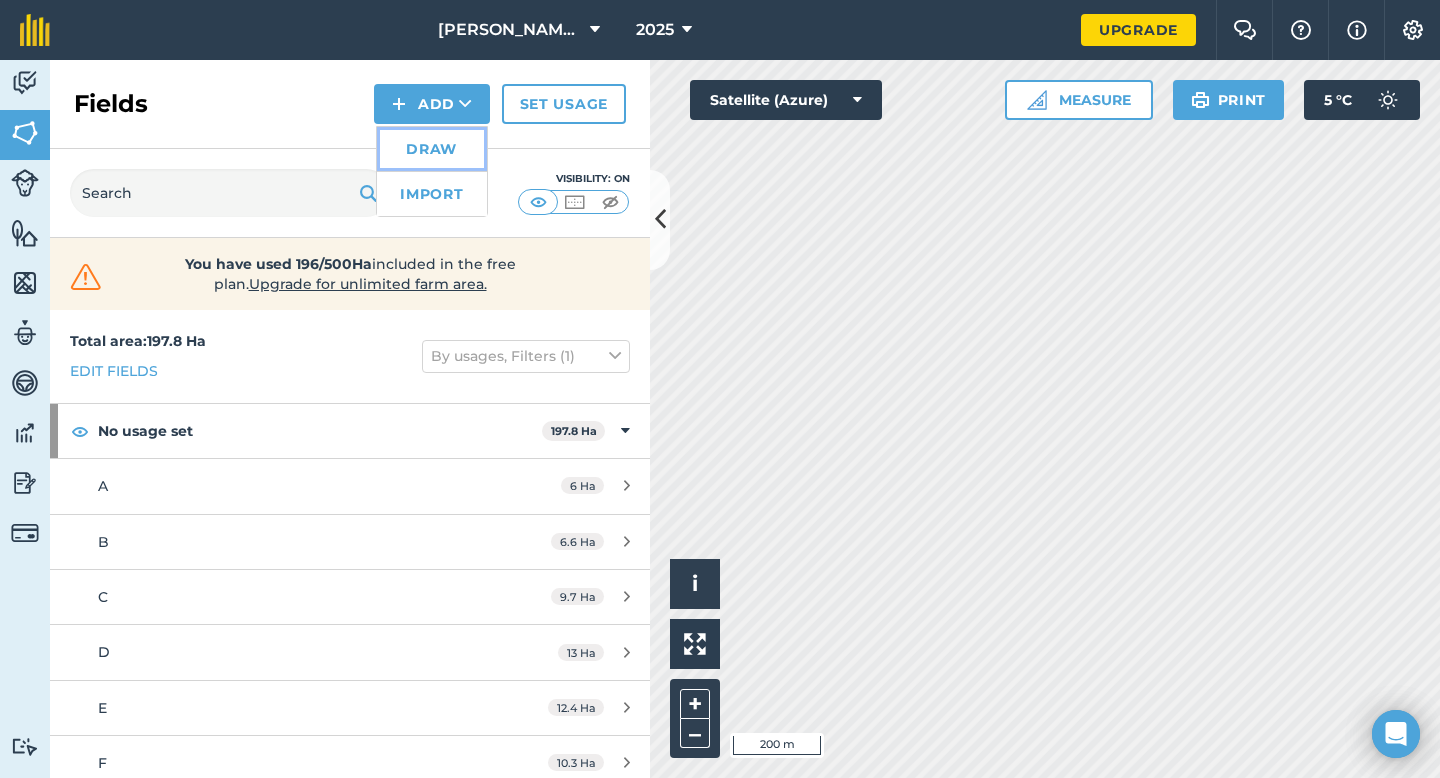 click on "Draw" at bounding box center [432, 149] 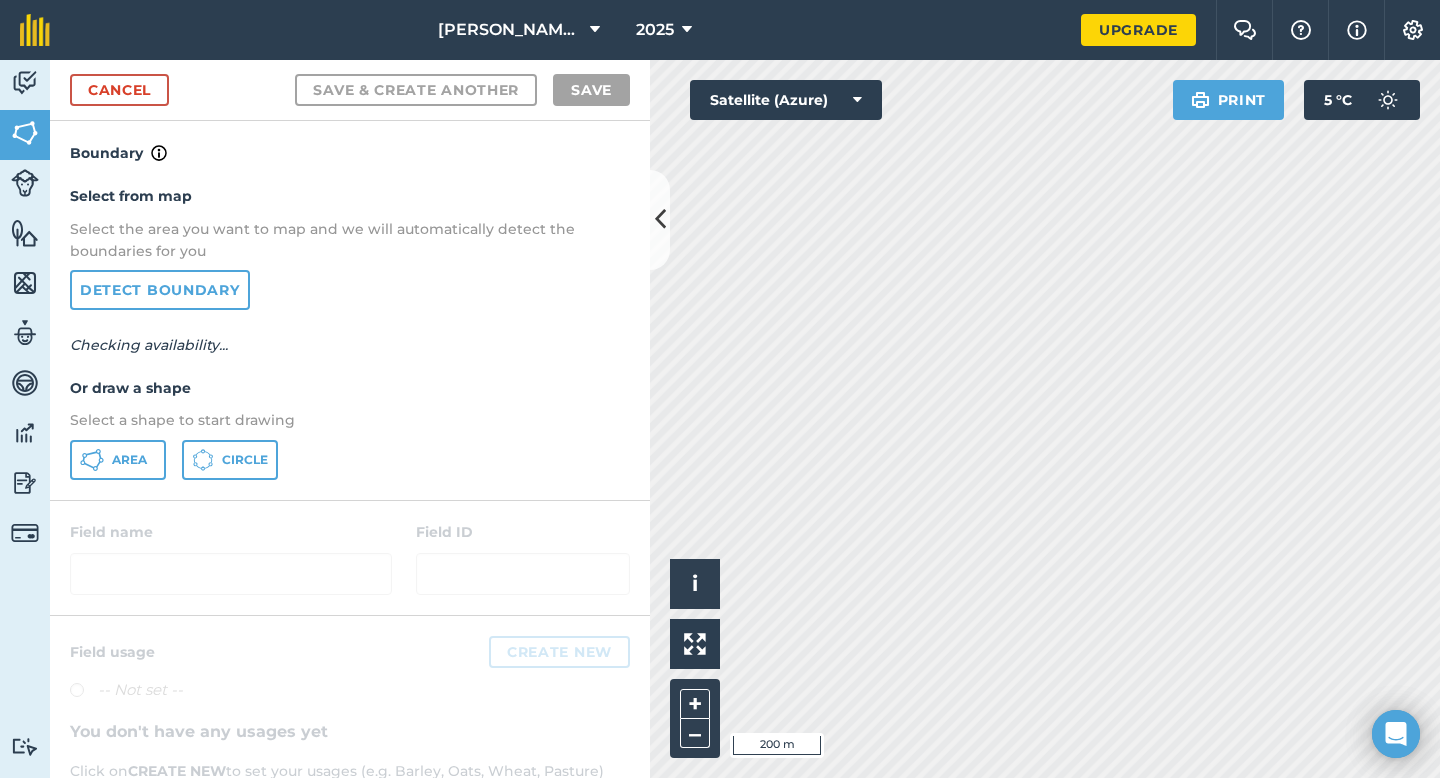click on "Area Circle" at bounding box center [350, 460] 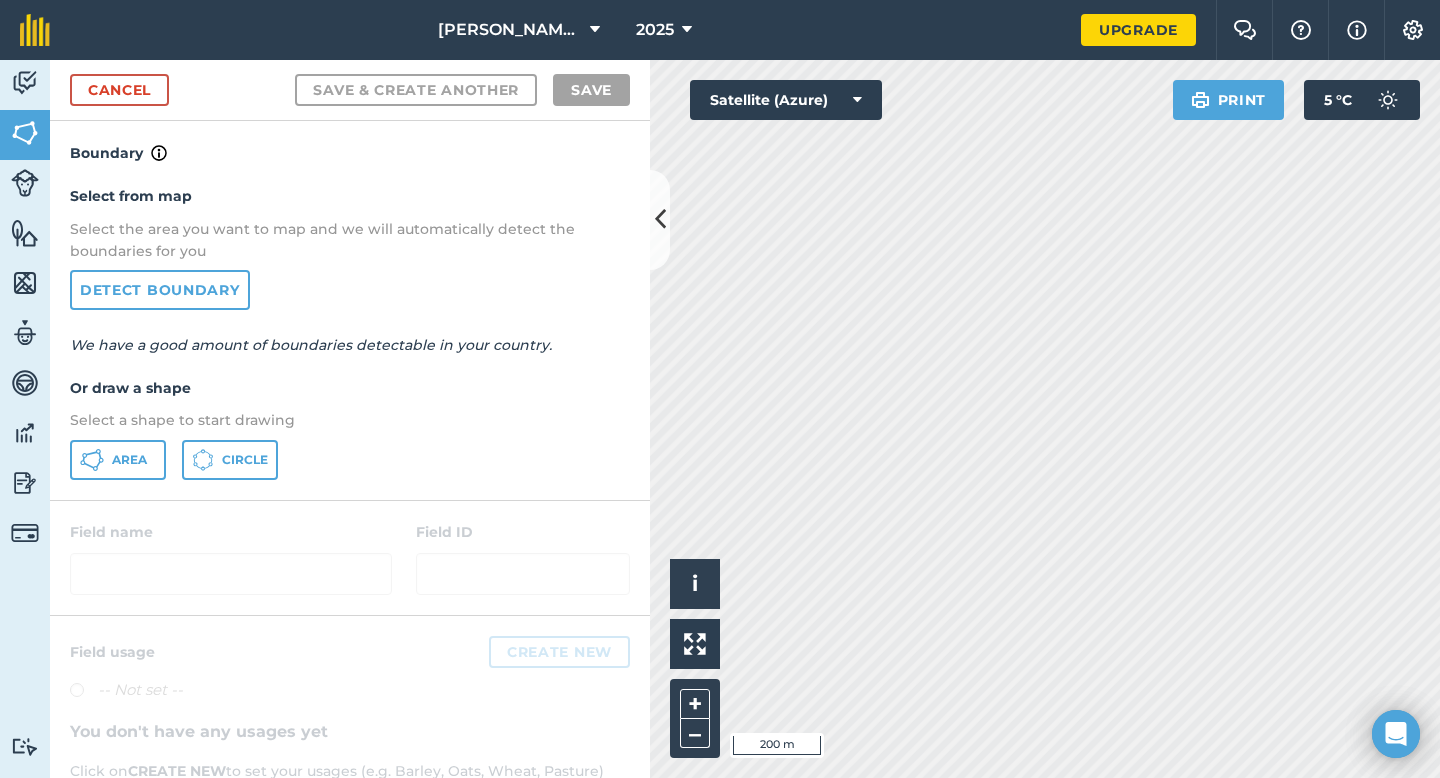 click on "Select from map Select the area you want to map and we will automatically detect the boundaries for you Detect boundary We have a good amount of boundaries detectable in your country. Or draw a shape Select a shape to start drawing Area Circle" at bounding box center [350, 332] 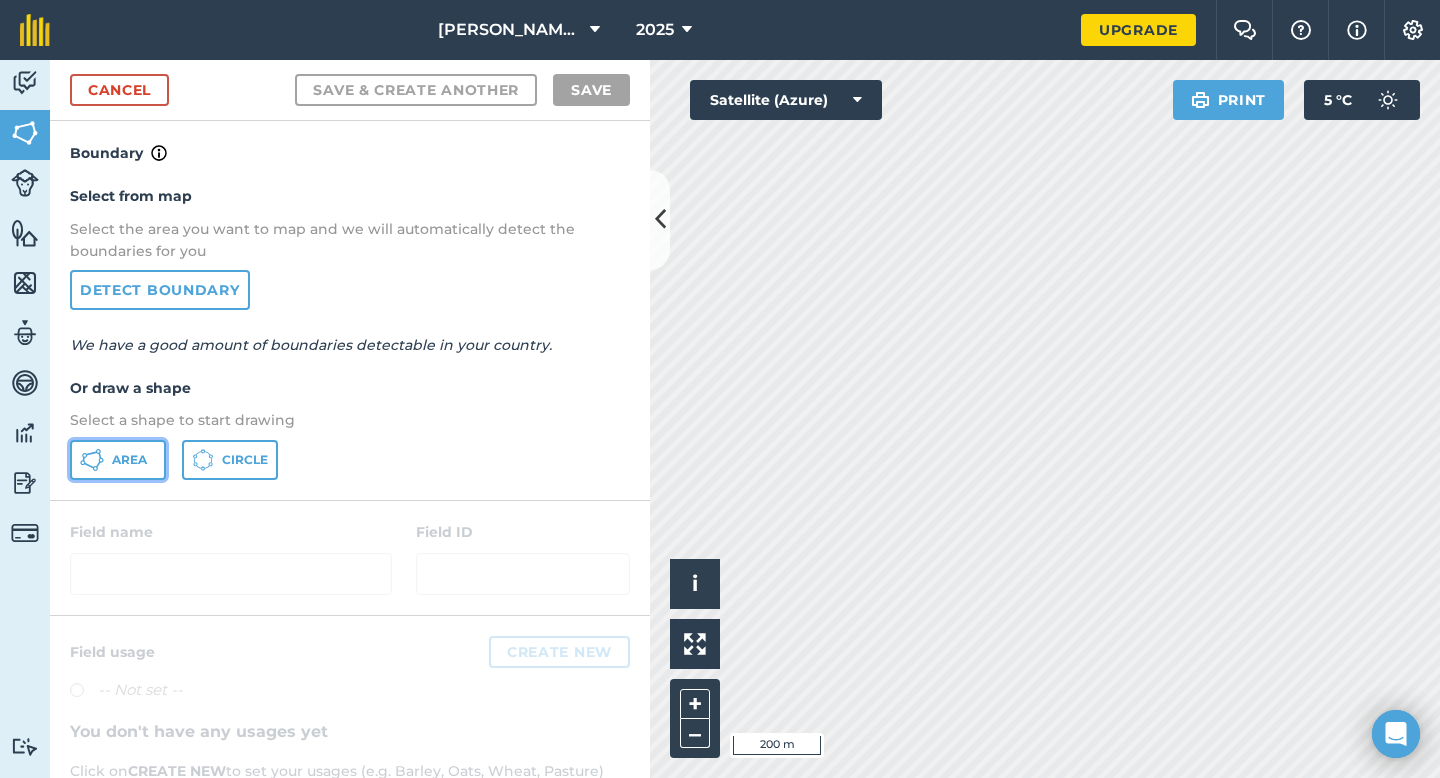 click on "Area" at bounding box center [118, 460] 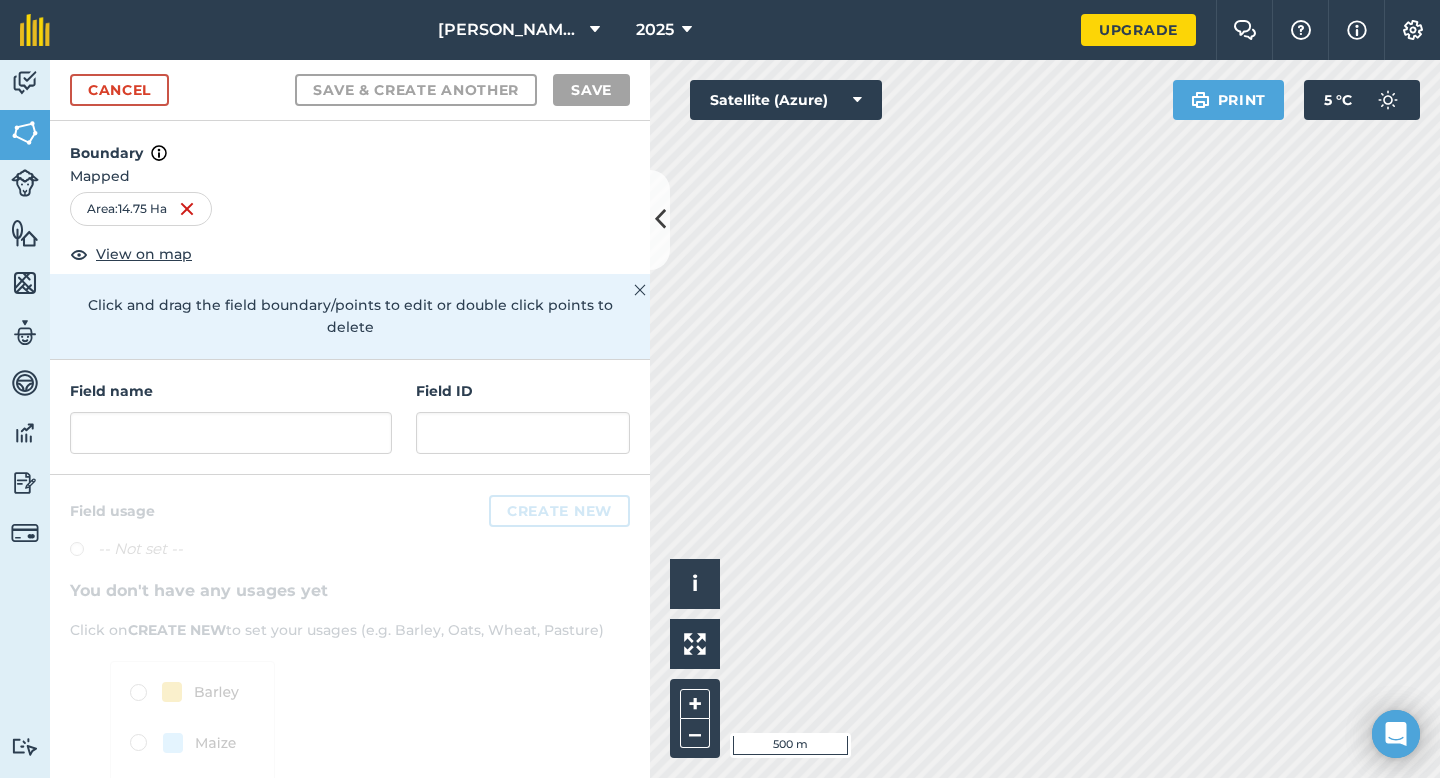 click on "Field name Field ID" at bounding box center [350, 417] 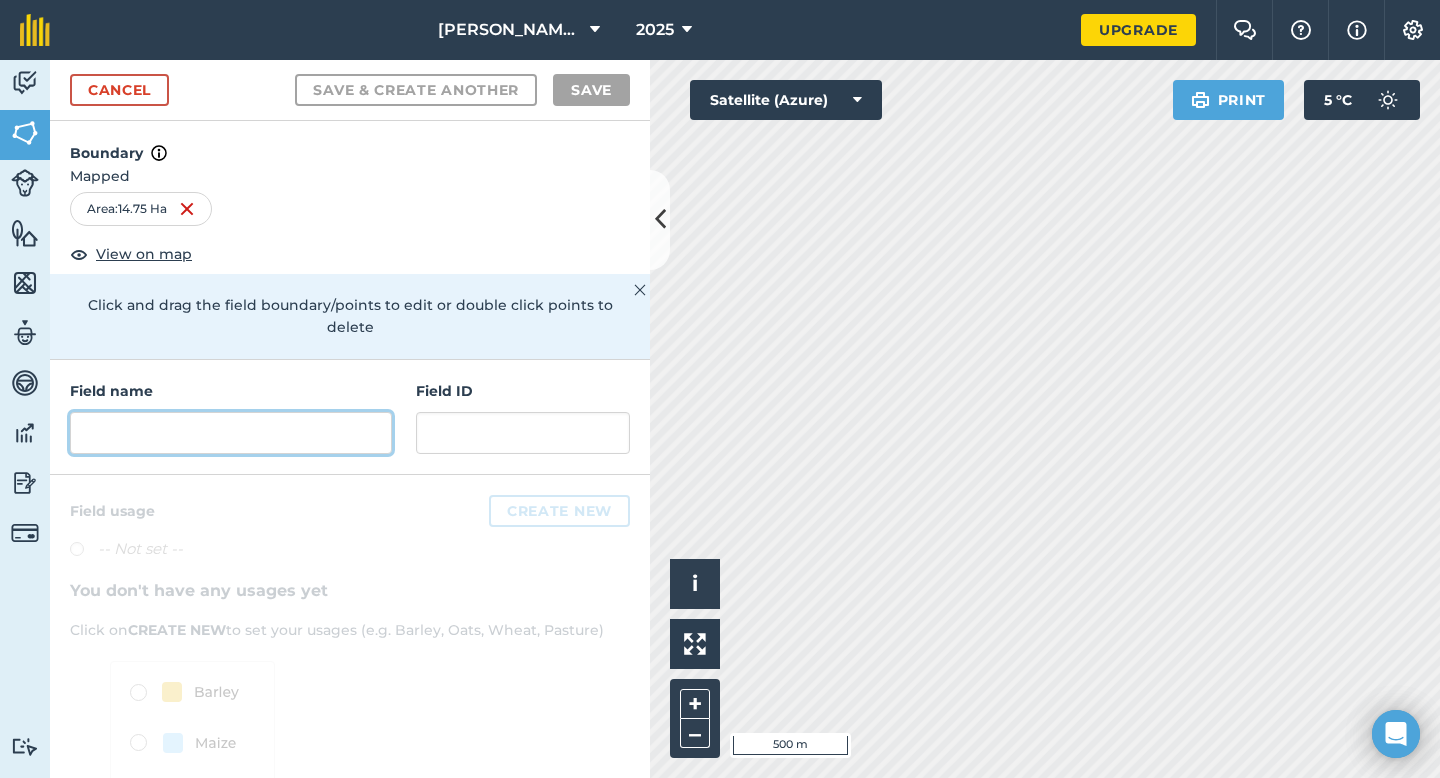 click at bounding box center (231, 433) 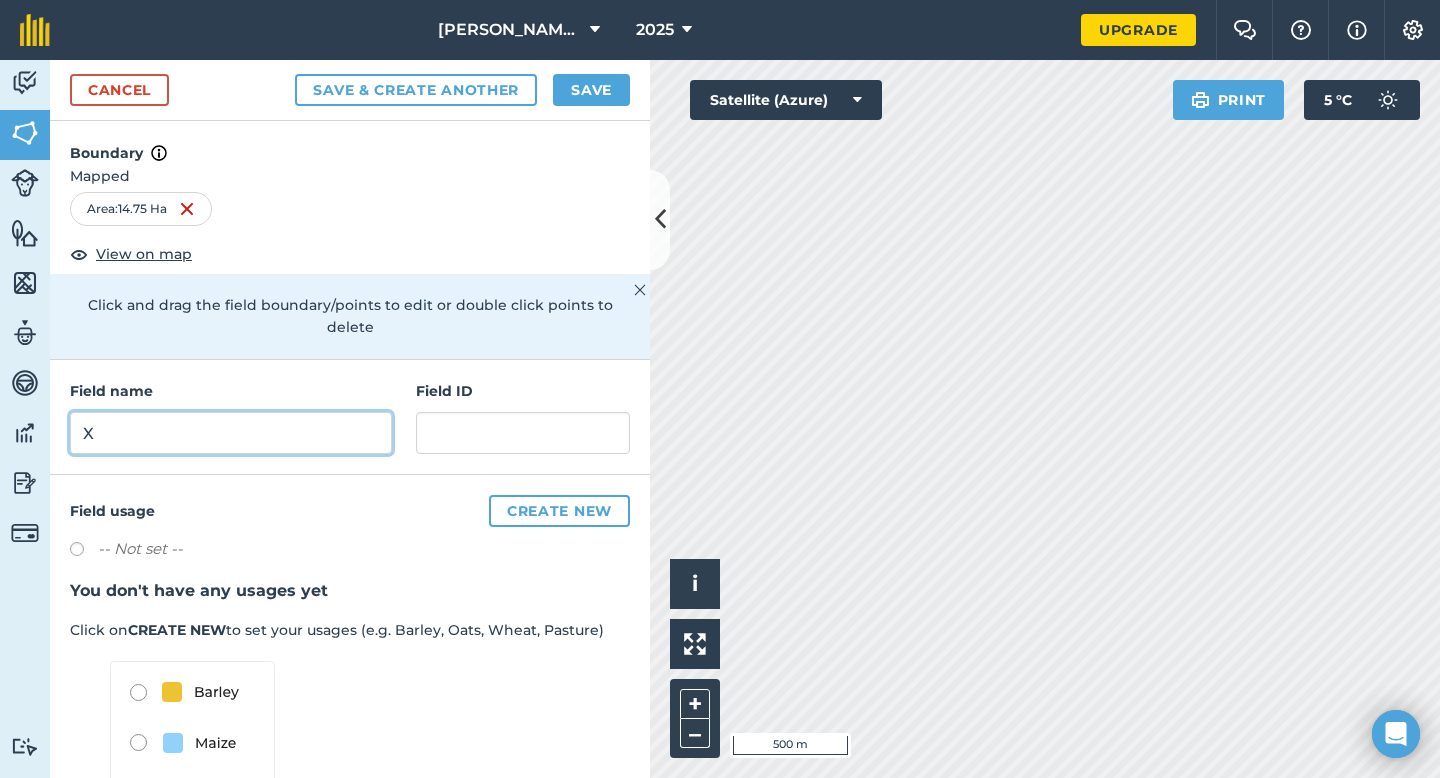 type on "X" 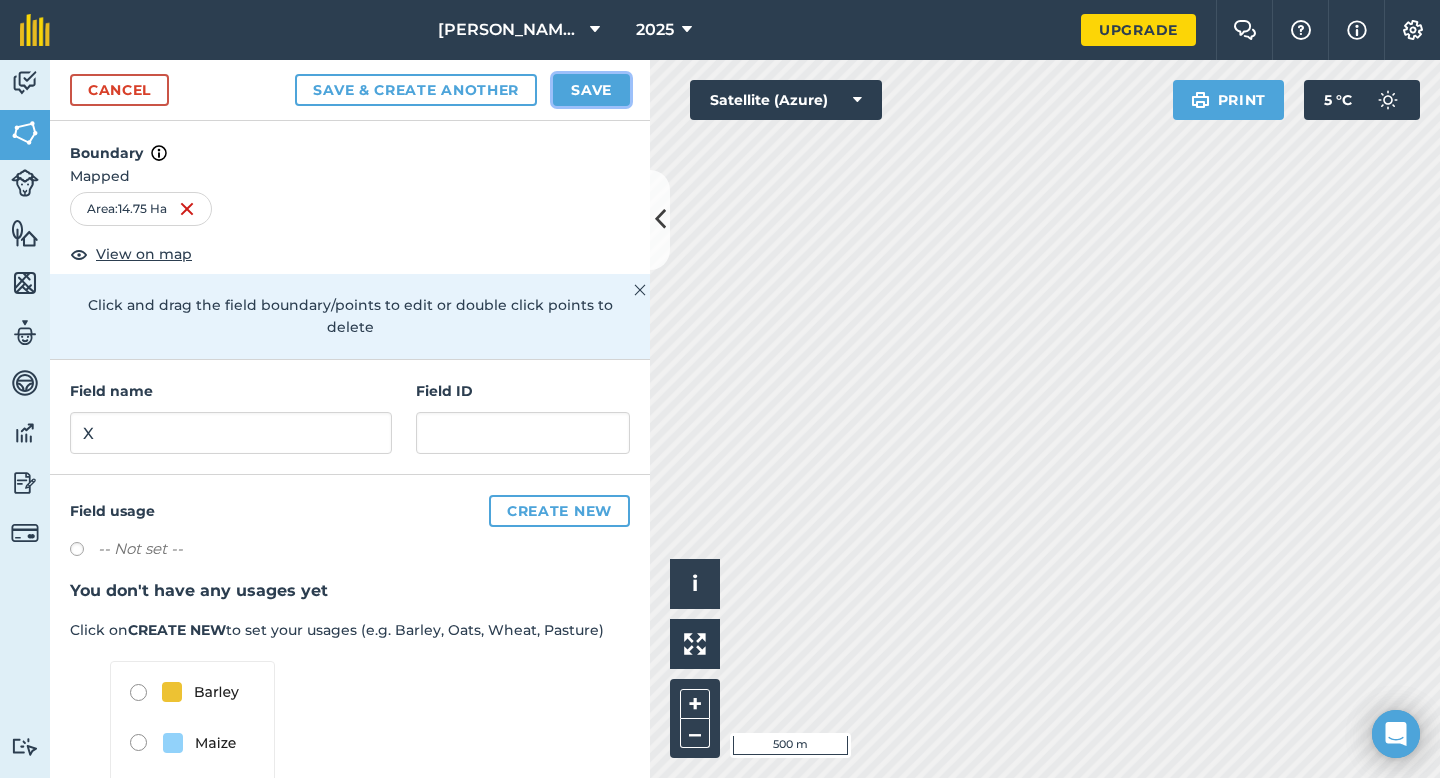 click on "Save" at bounding box center [591, 90] 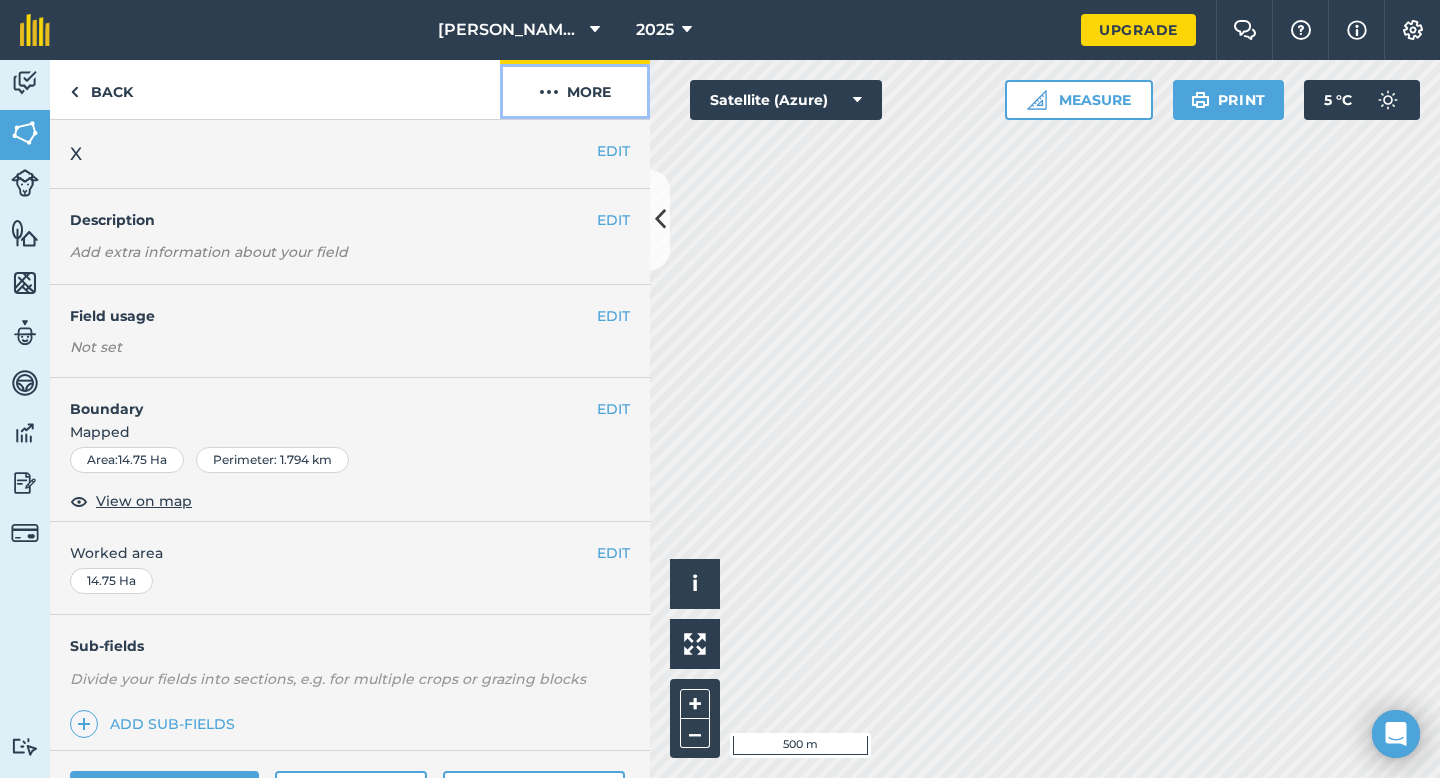 click on "More" at bounding box center [575, 89] 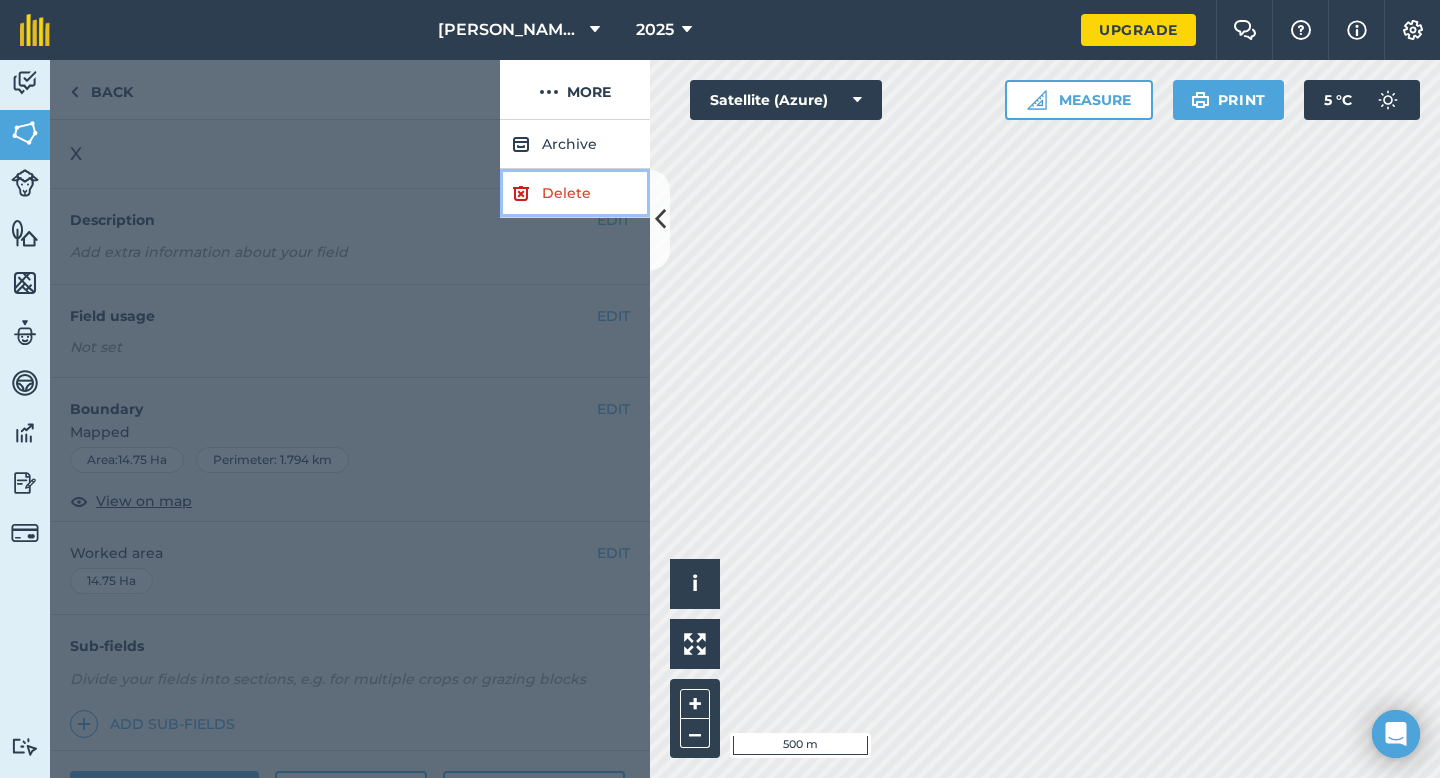 click on "Delete" at bounding box center (575, 193) 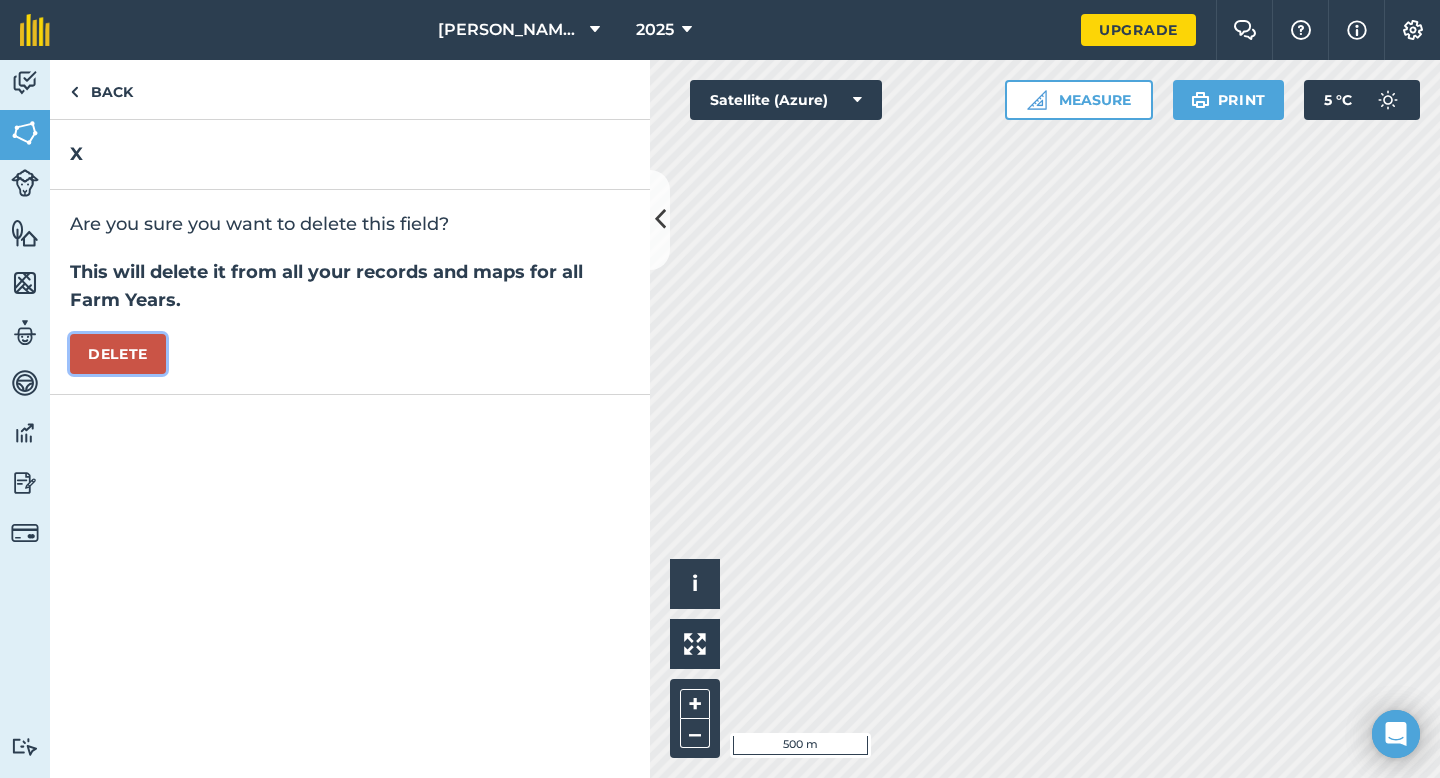 click on "Delete" at bounding box center [118, 354] 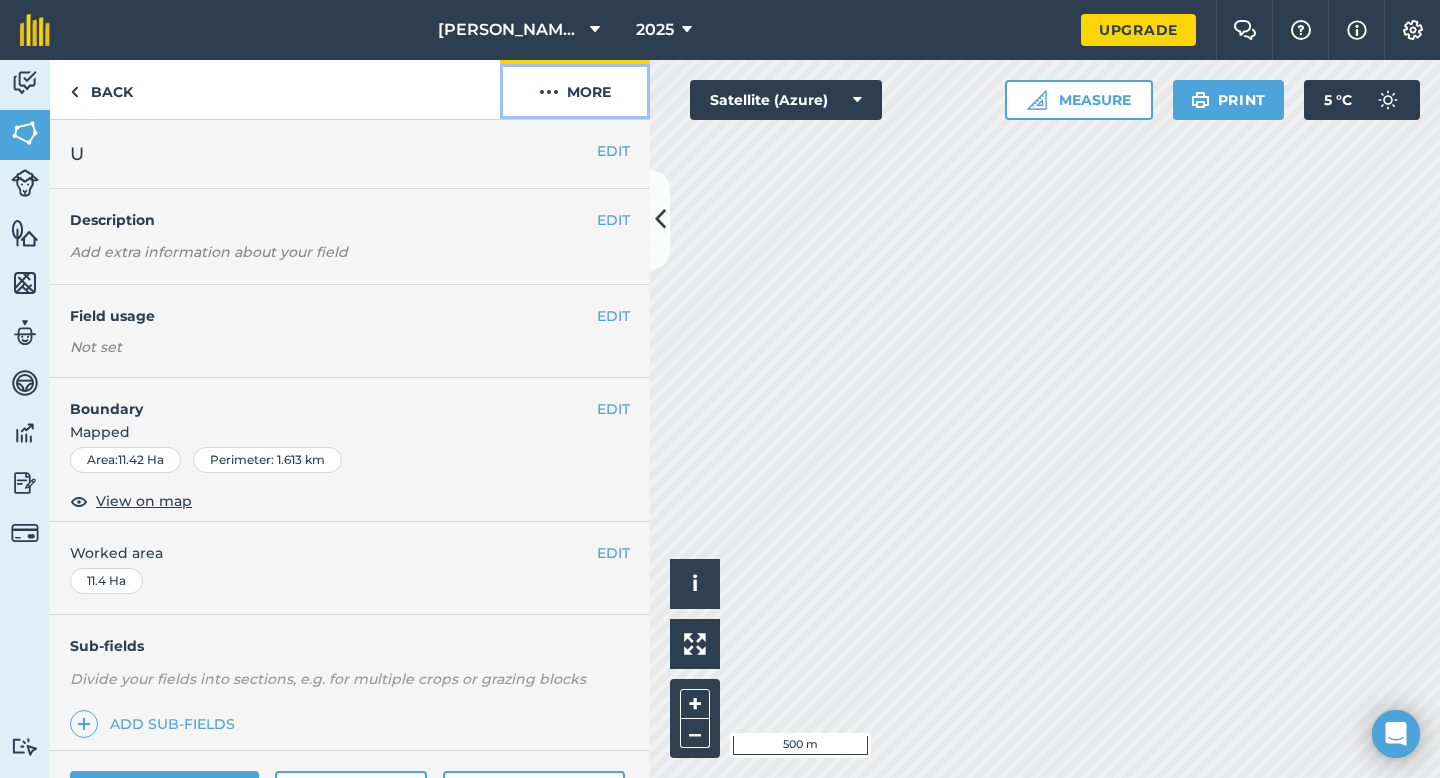 click on "More" at bounding box center (575, 89) 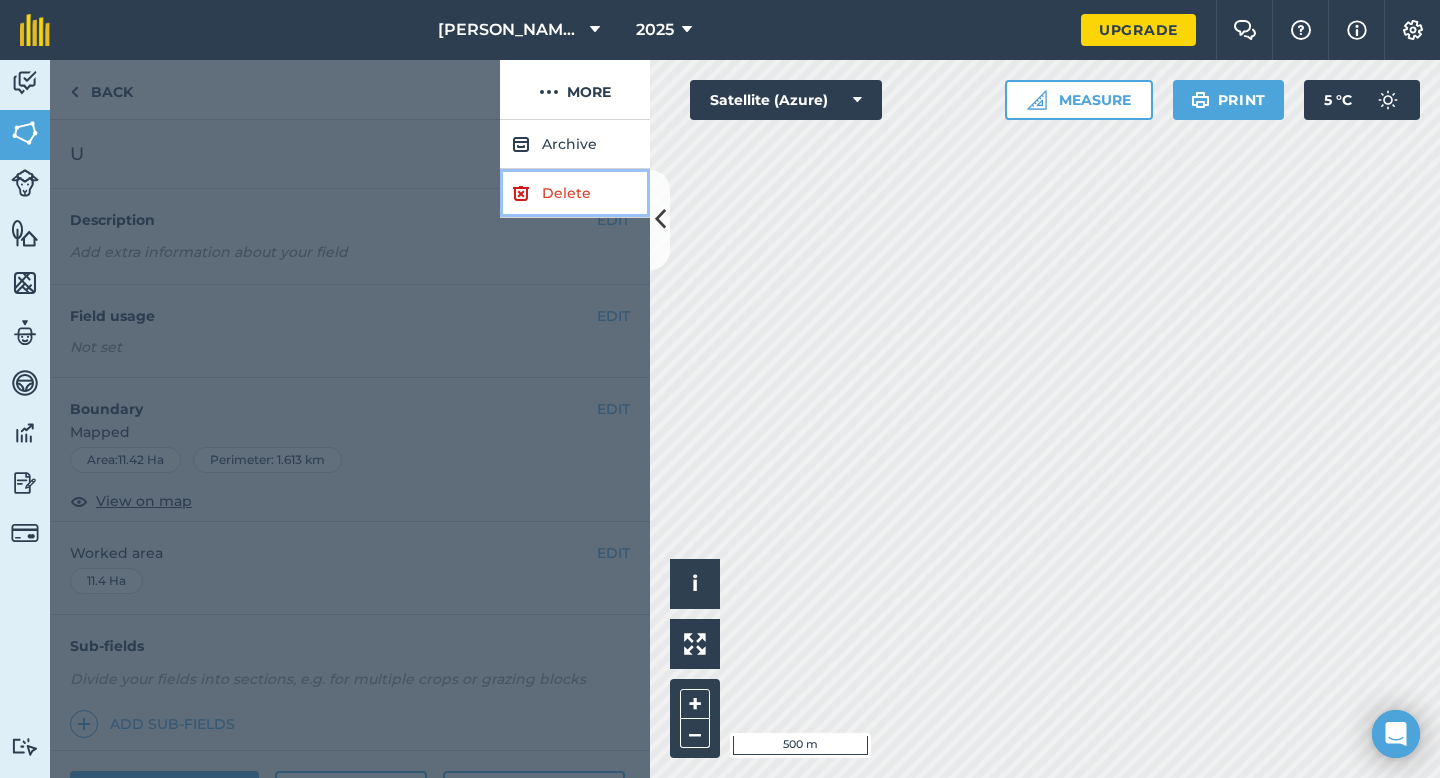 click on "Delete" at bounding box center [575, 193] 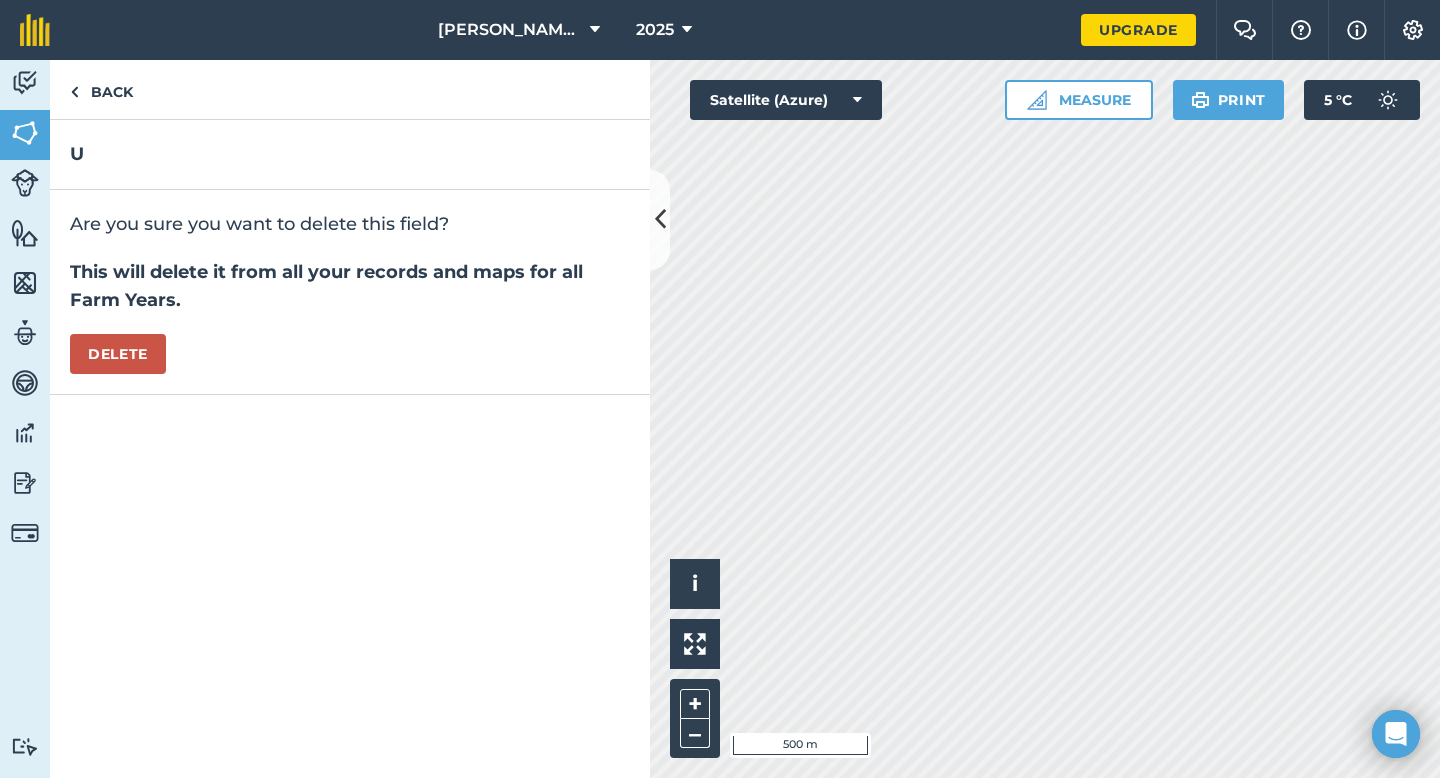click on "Are you sure you want to delete this field? This will delete it from all your records and maps for all Farm Years. [GEOGRAPHIC_DATA]" at bounding box center [350, 292] 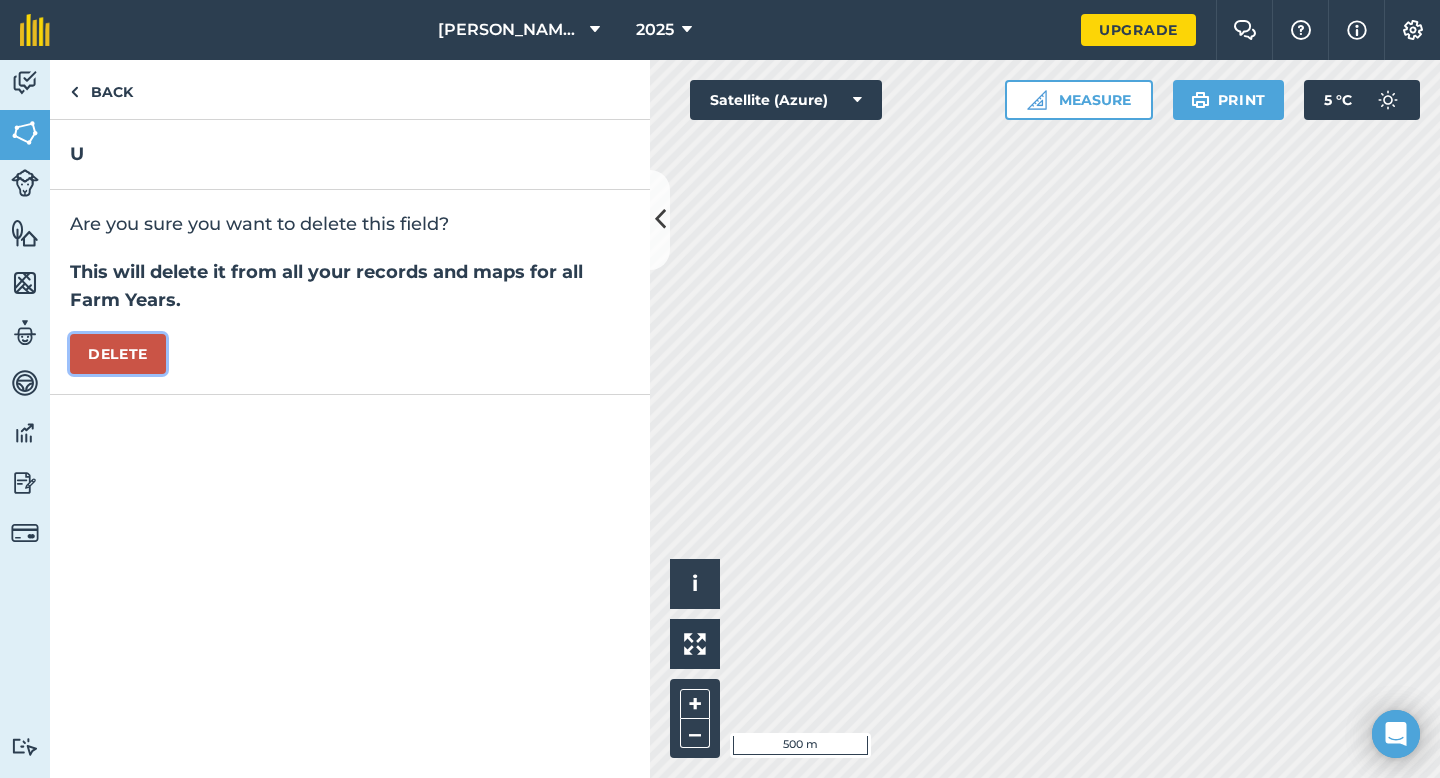 click on "Delete" at bounding box center [118, 354] 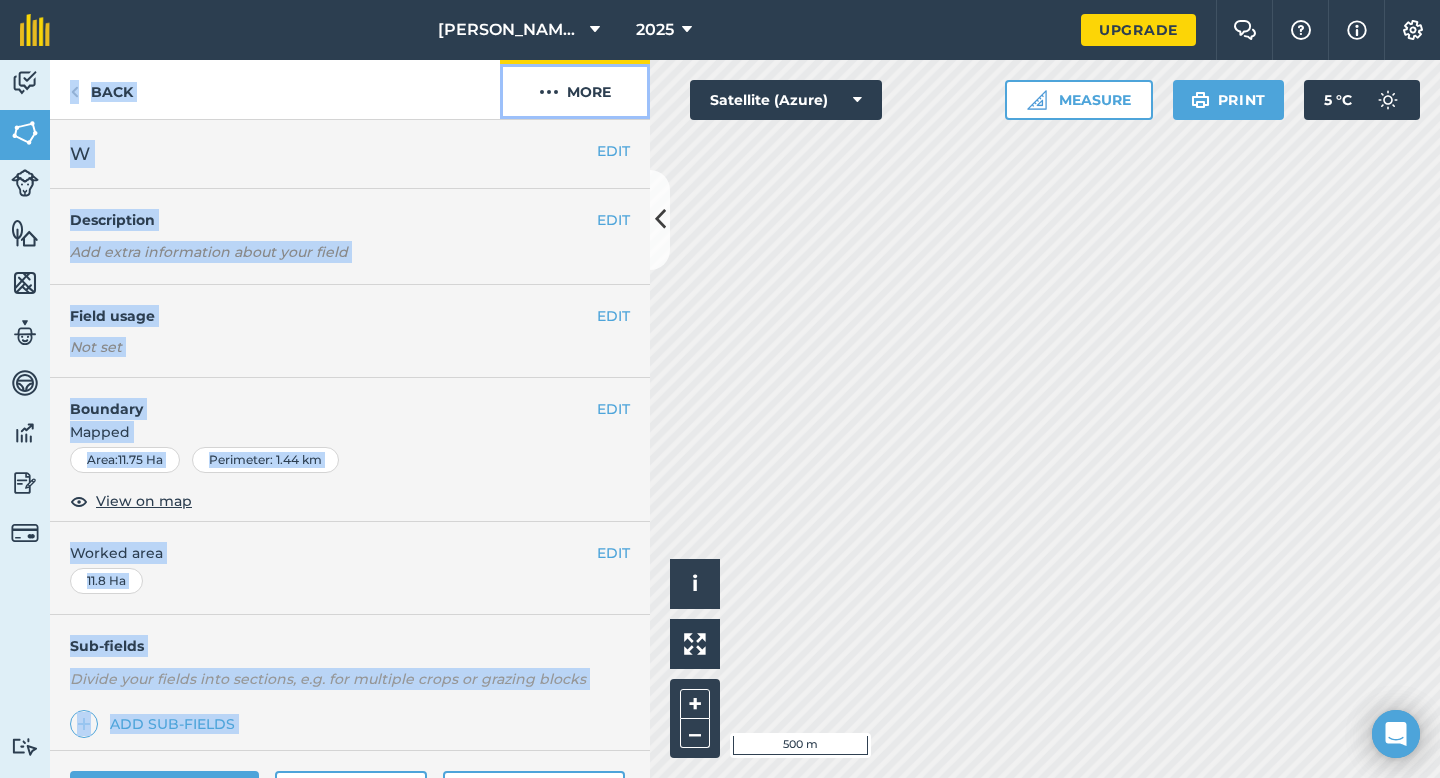 click on "More" at bounding box center [575, 89] 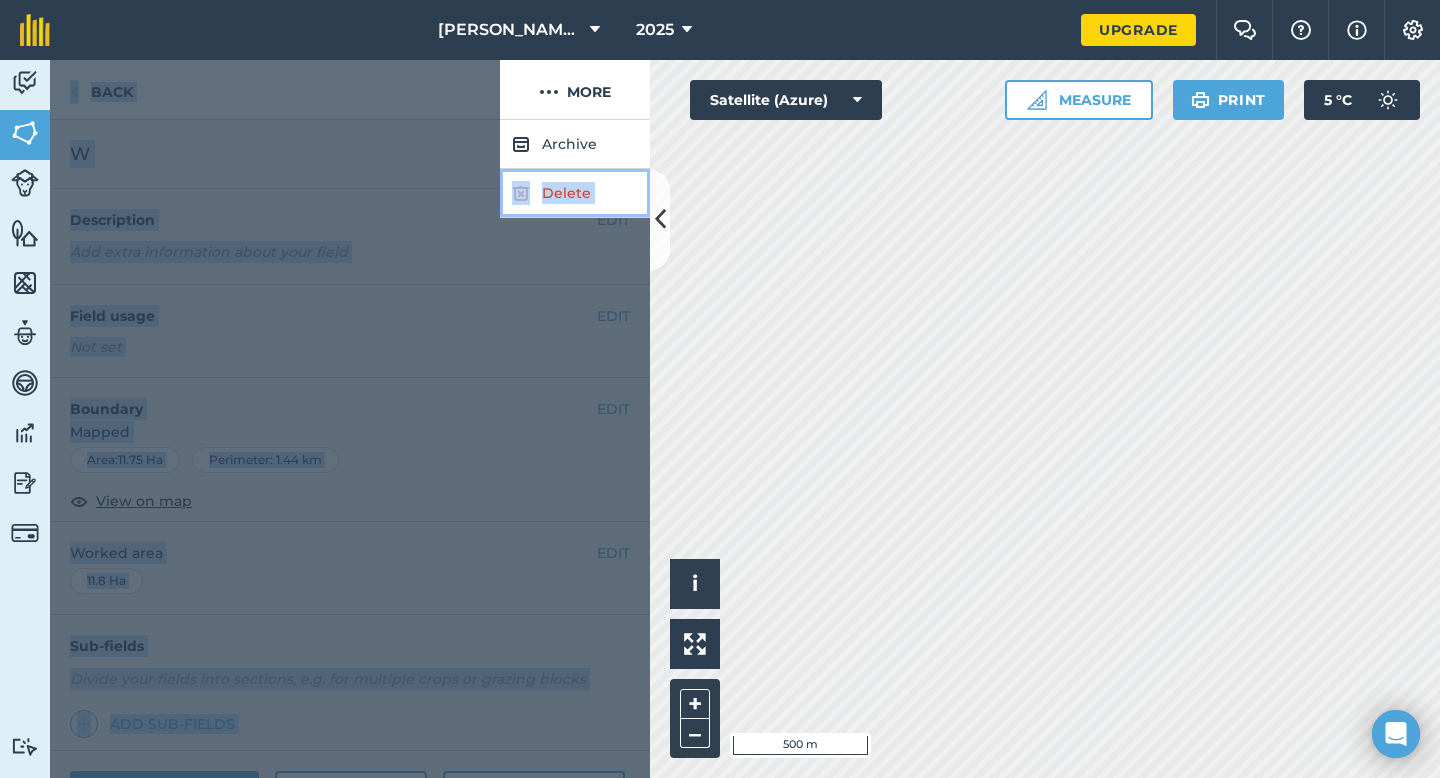 click on "Delete" at bounding box center (575, 193) 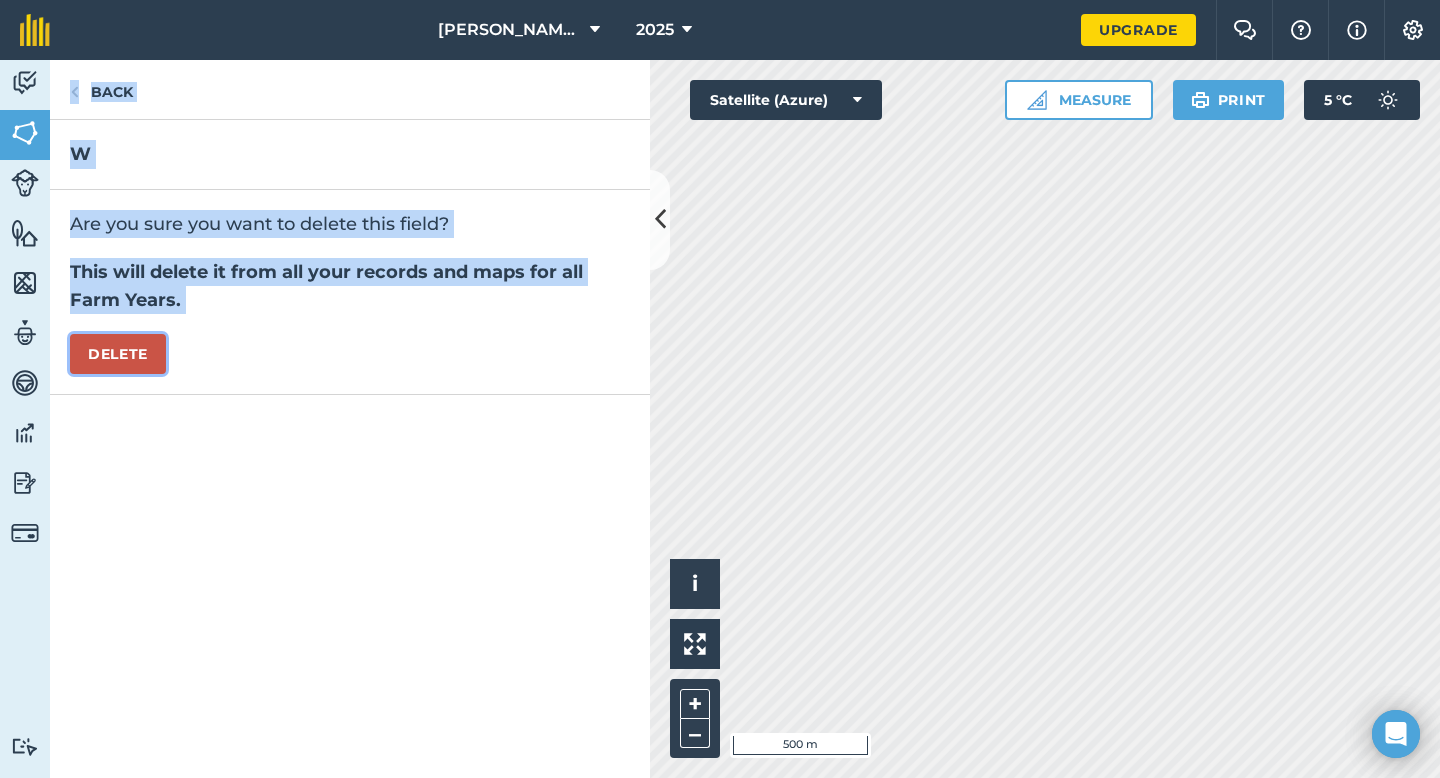 click on "Delete" at bounding box center (118, 354) 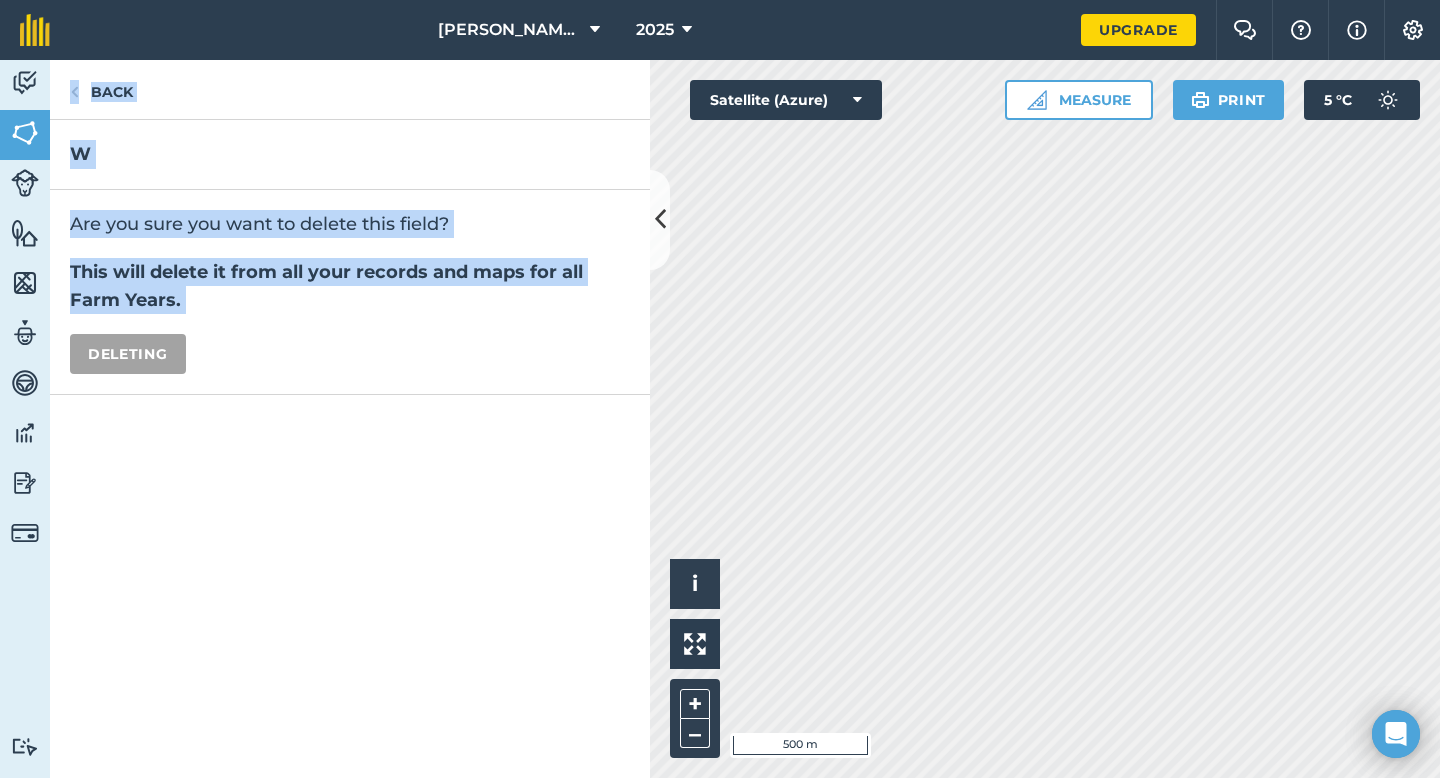 click on "Are you sure you want to delete this field? This will delete it from all your records and maps for all Farm Years. Deleting" at bounding box center [350, 292] 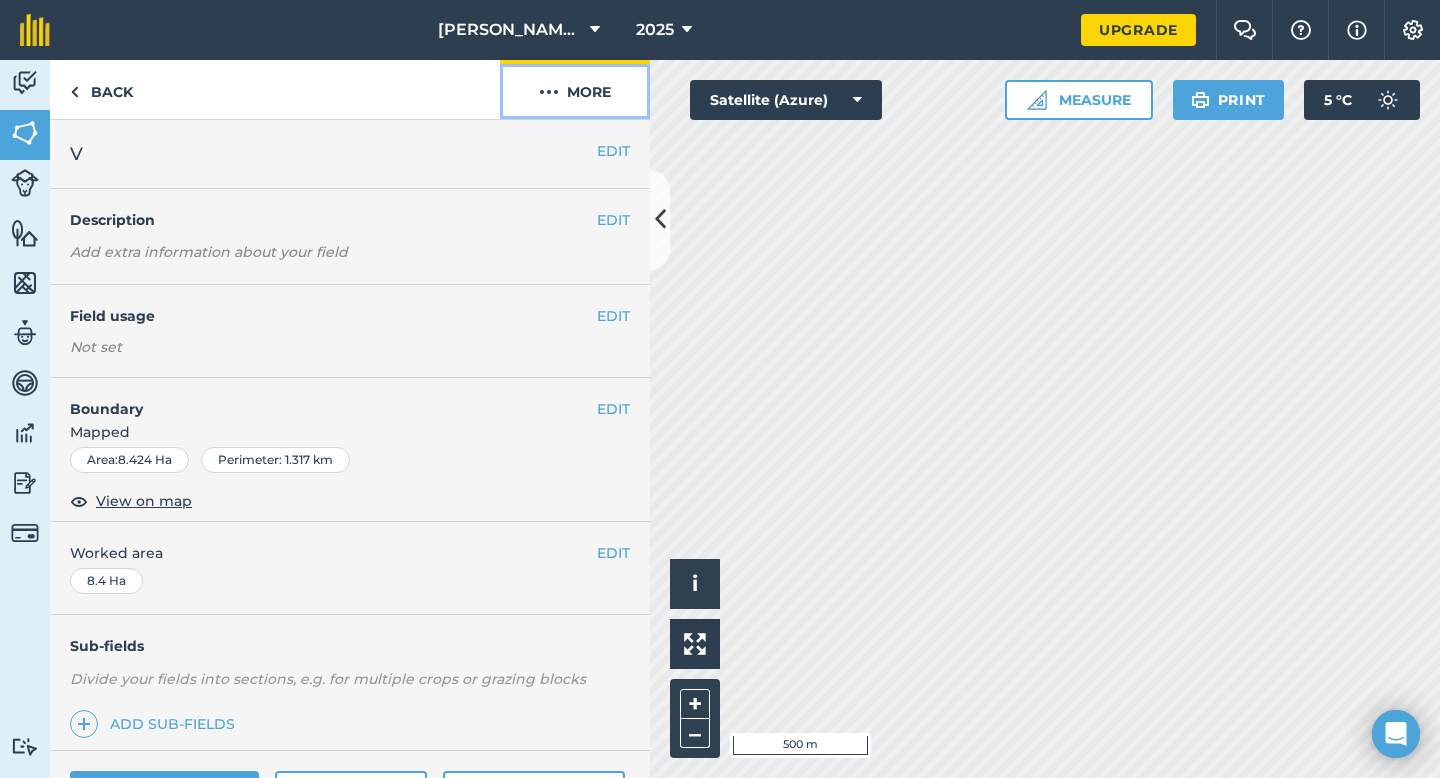 click on "More" at bounding box center [575, 89] 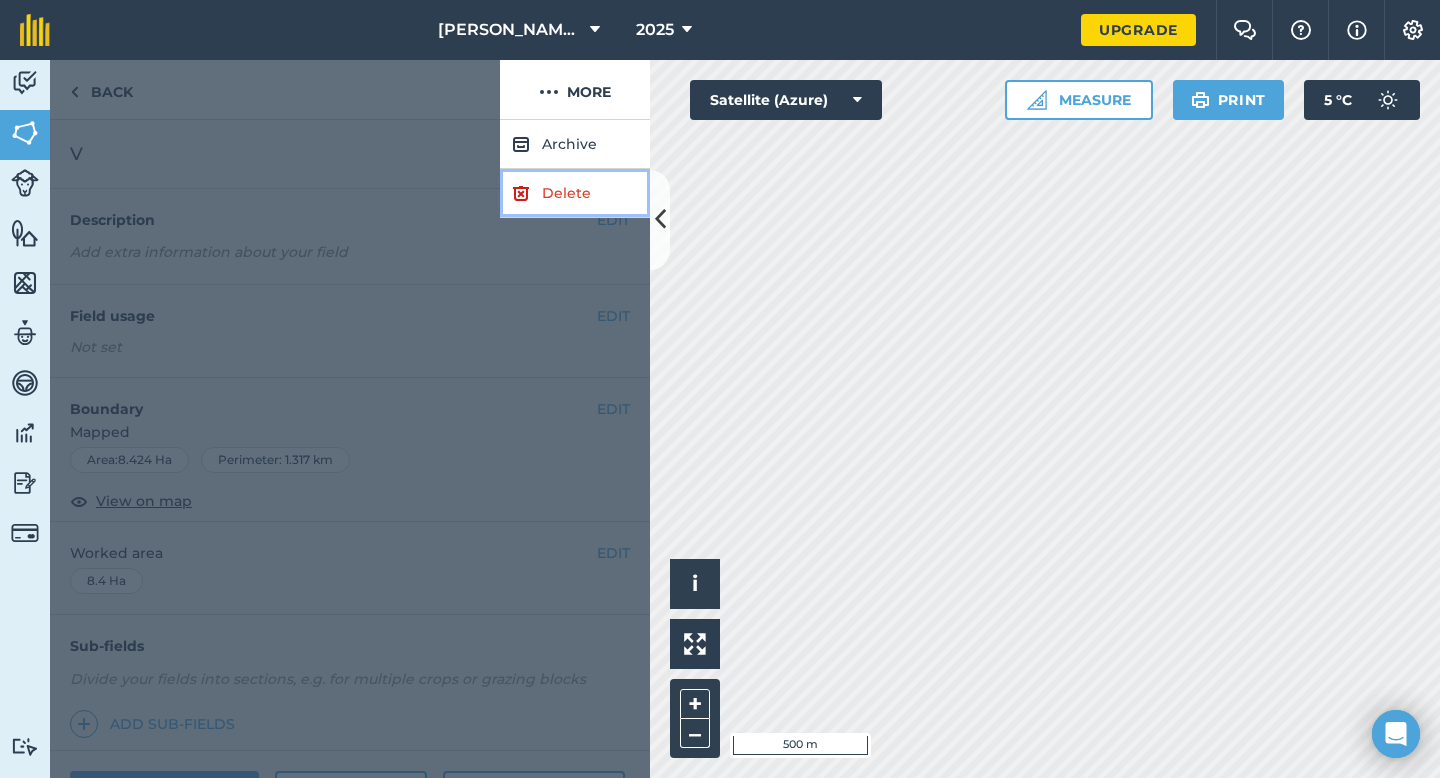 click on "Delete" at bounding box center [575, 193] 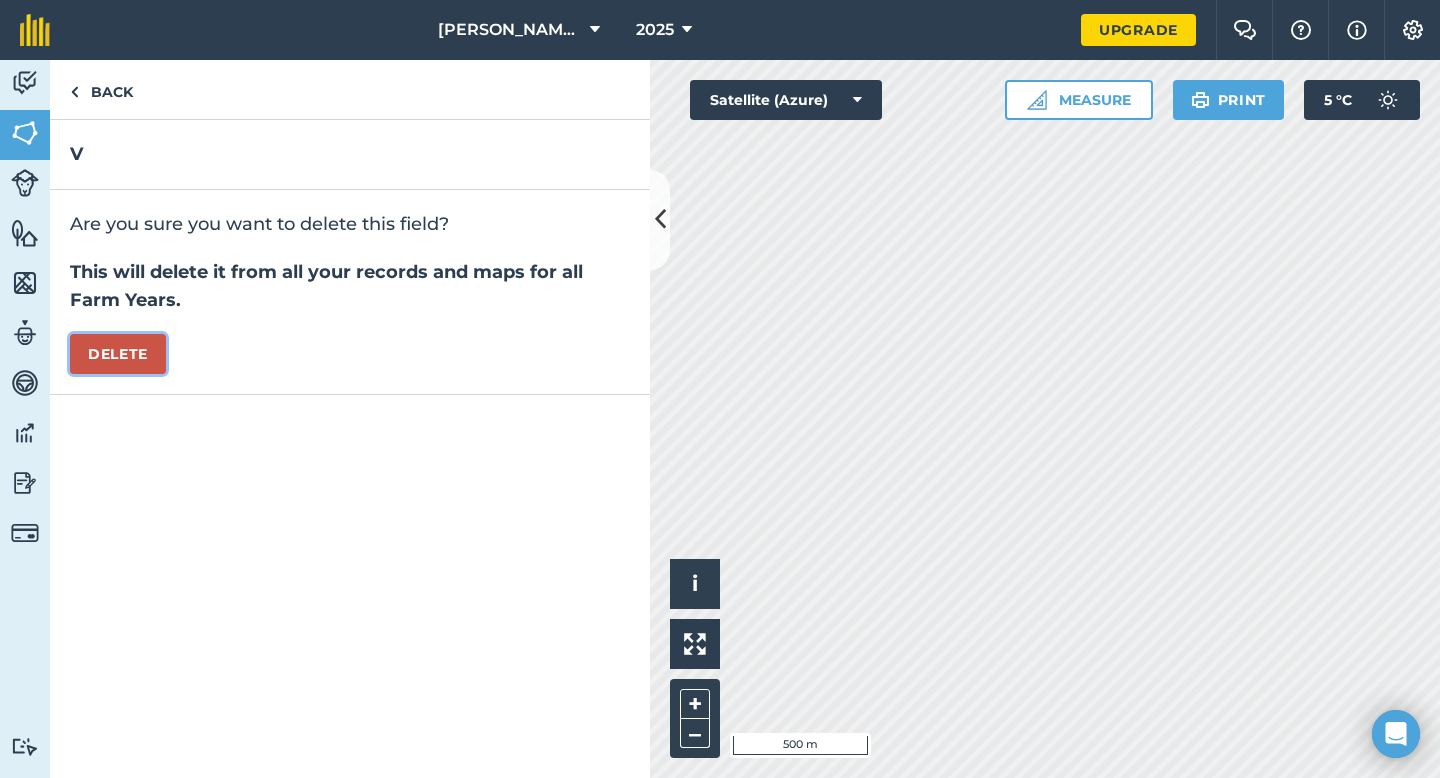 click on "Delete" at bounding box center (118, 354) 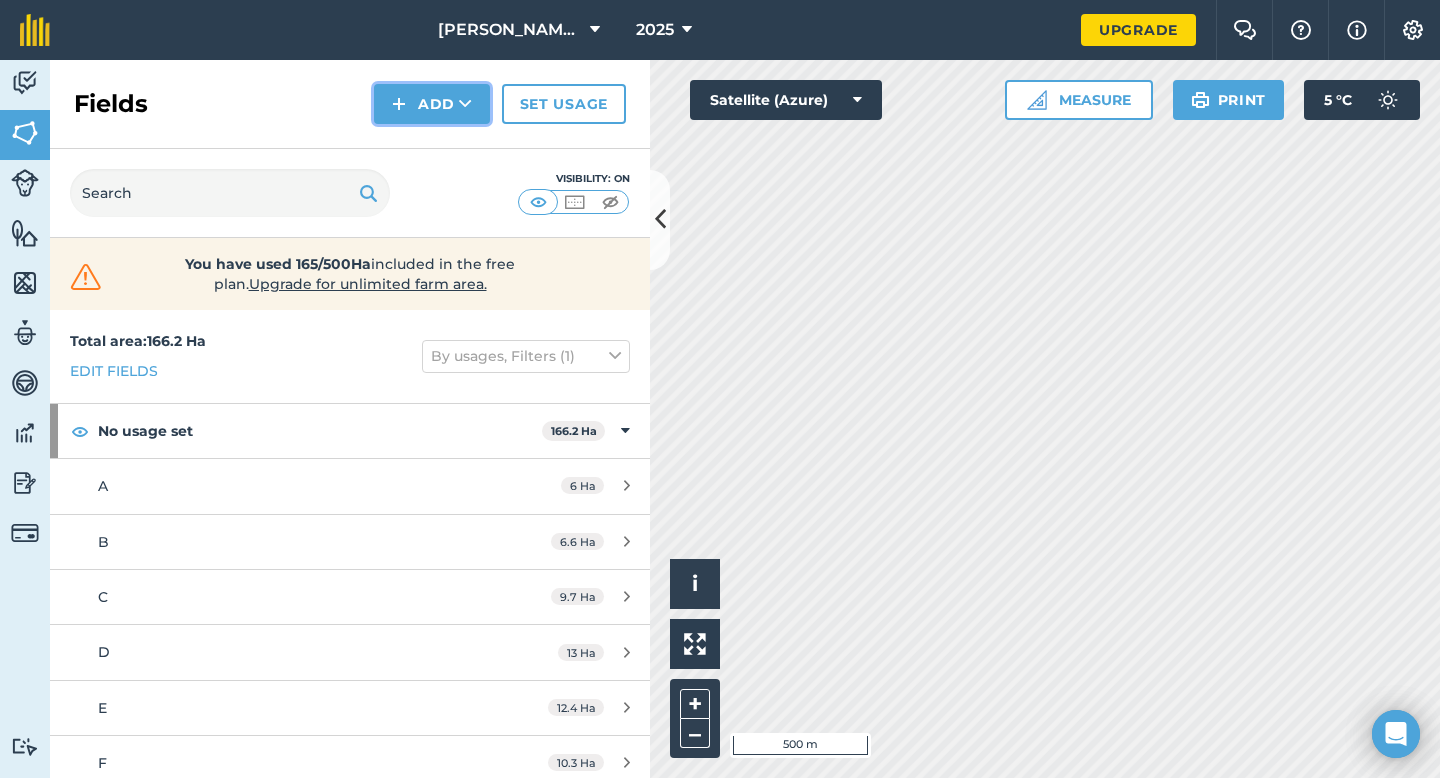 click on "Add" at bounding box center (432, 104) 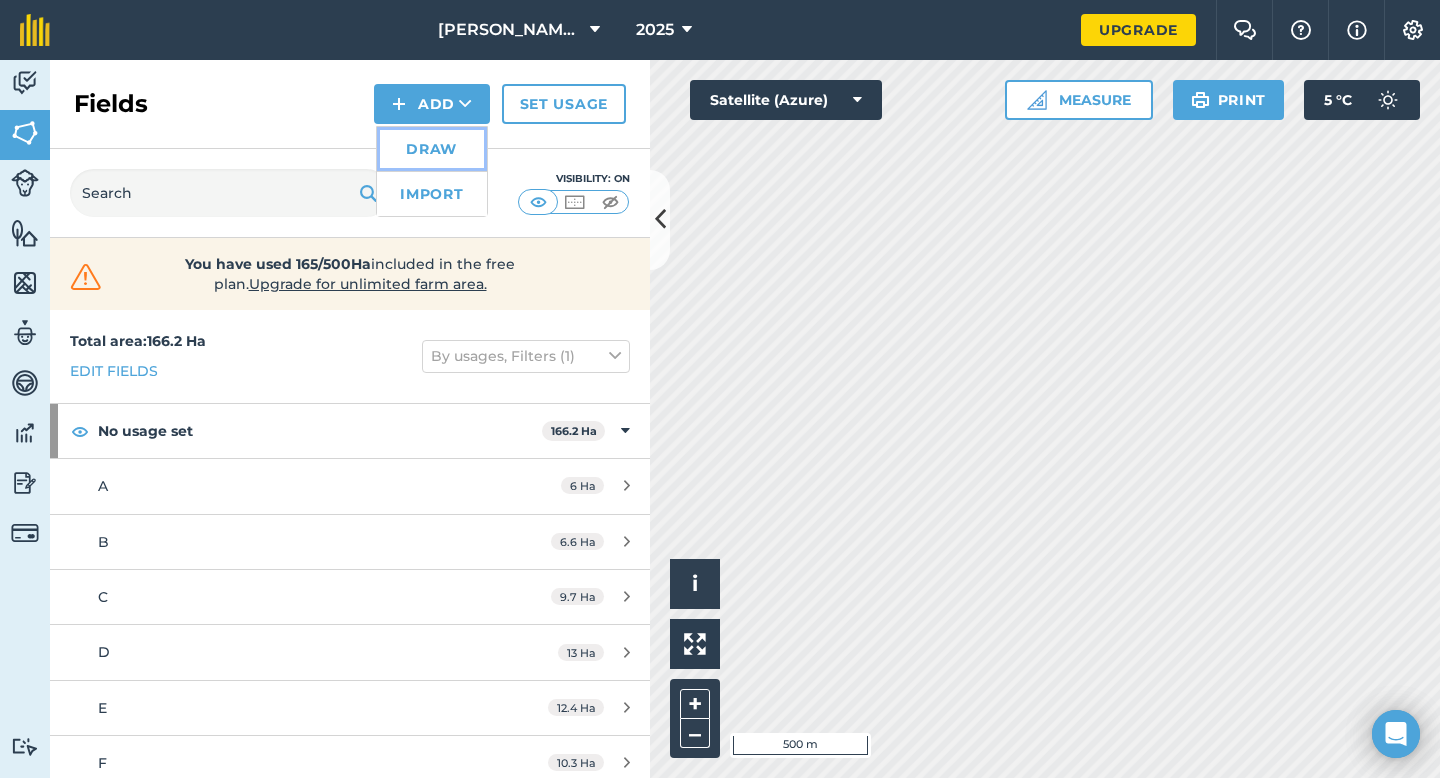 click on "Draw" at bounding box center [432, 149] 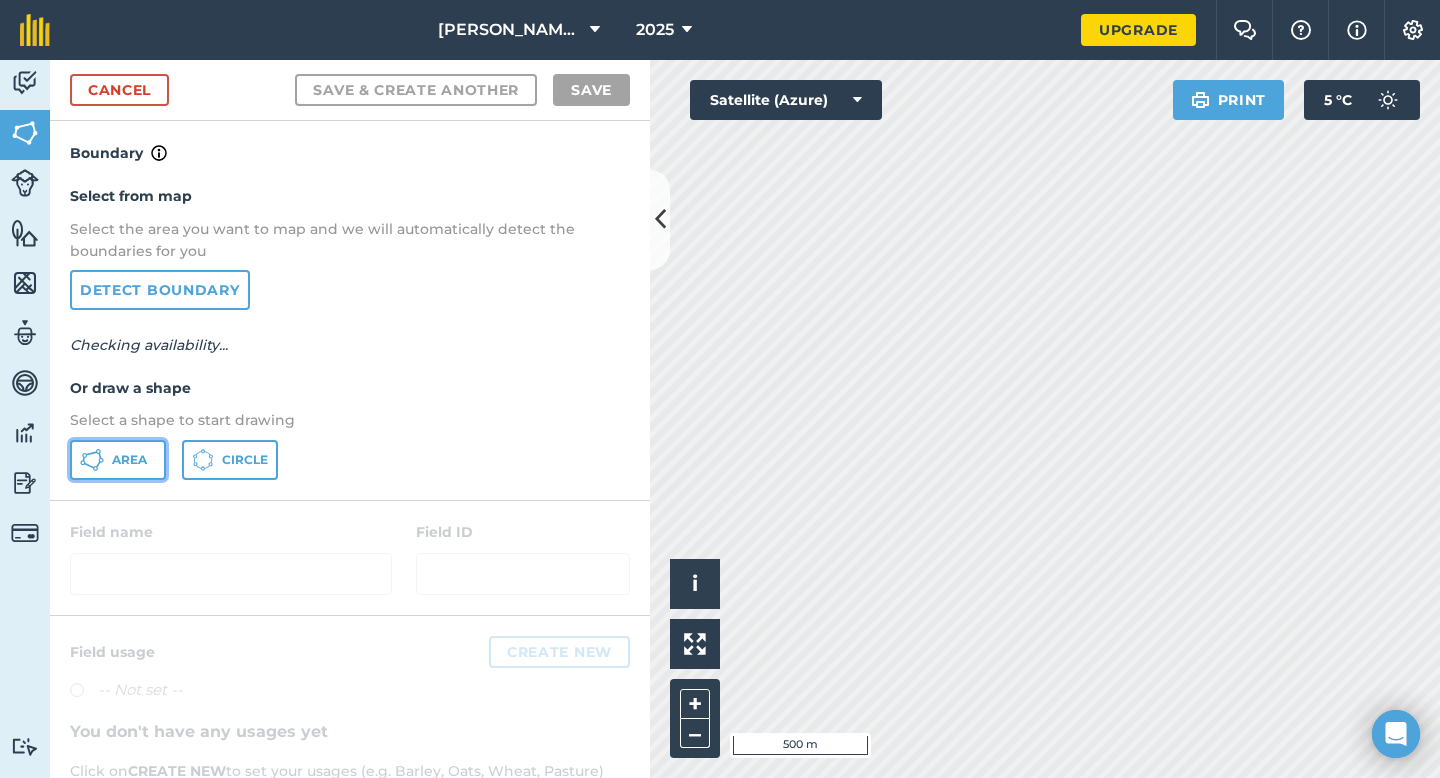 click on "Area" at bounding box center [129, 460] 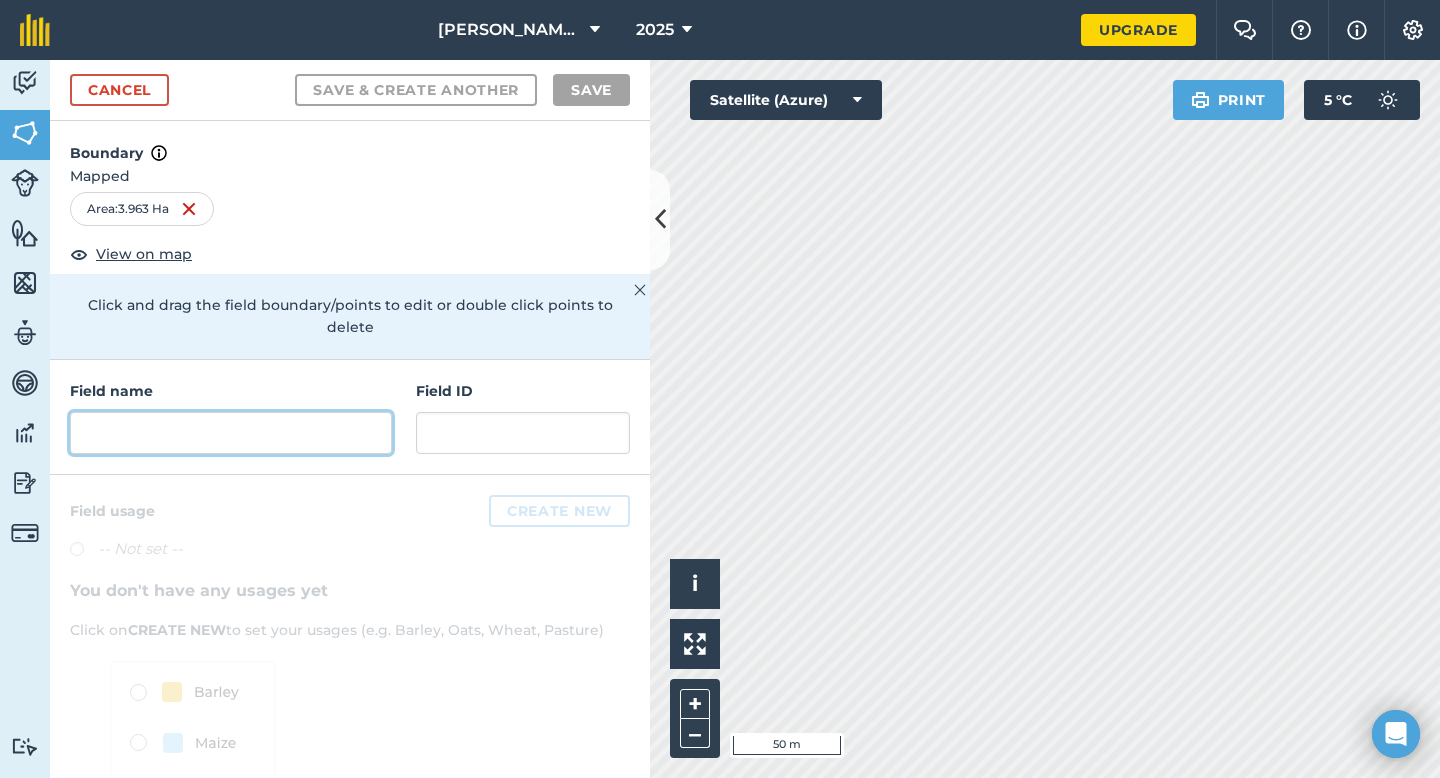 click at bounding box center [231, 433] 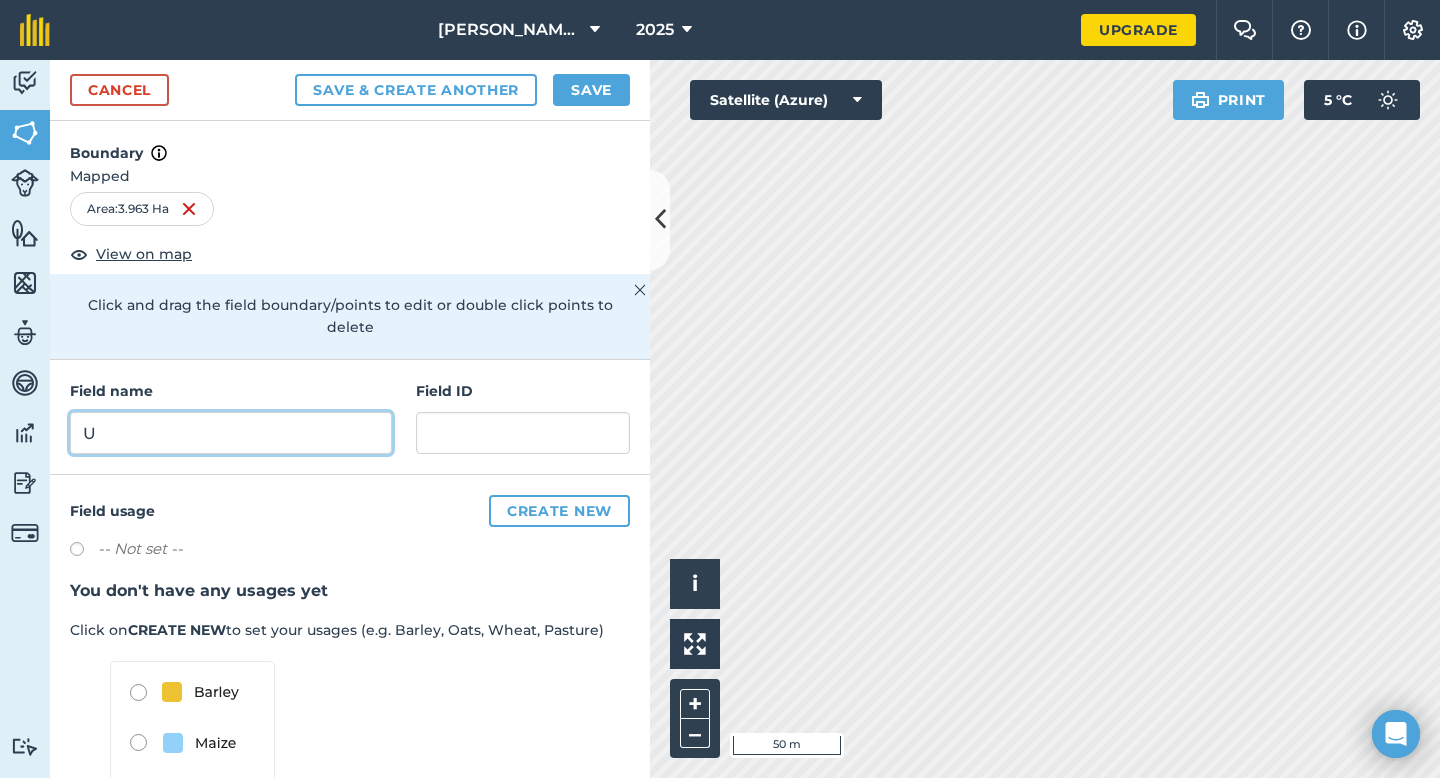 type on "U" 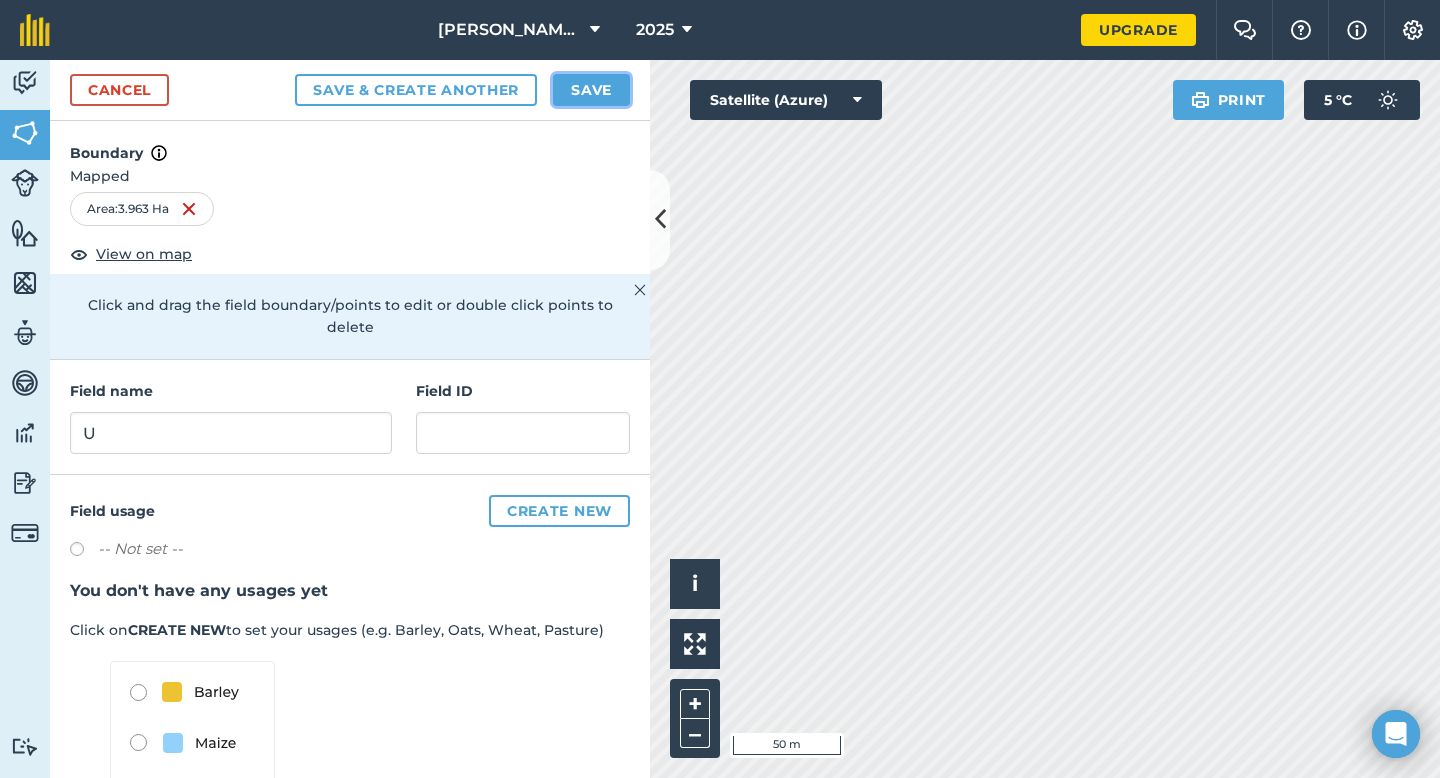 click on "Save" at bounding box center [591, 90] 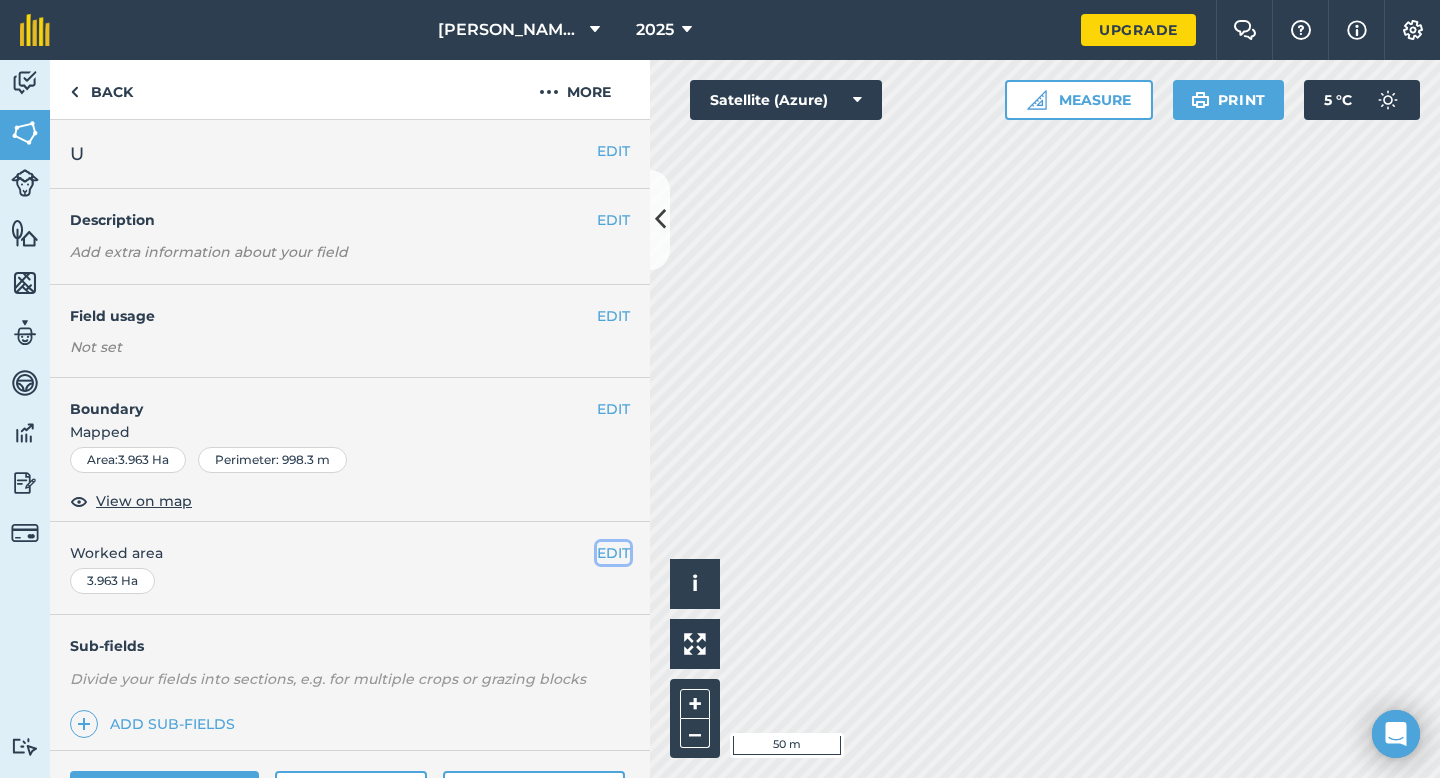 click on "EDIT" at bounding box center (613, 553) 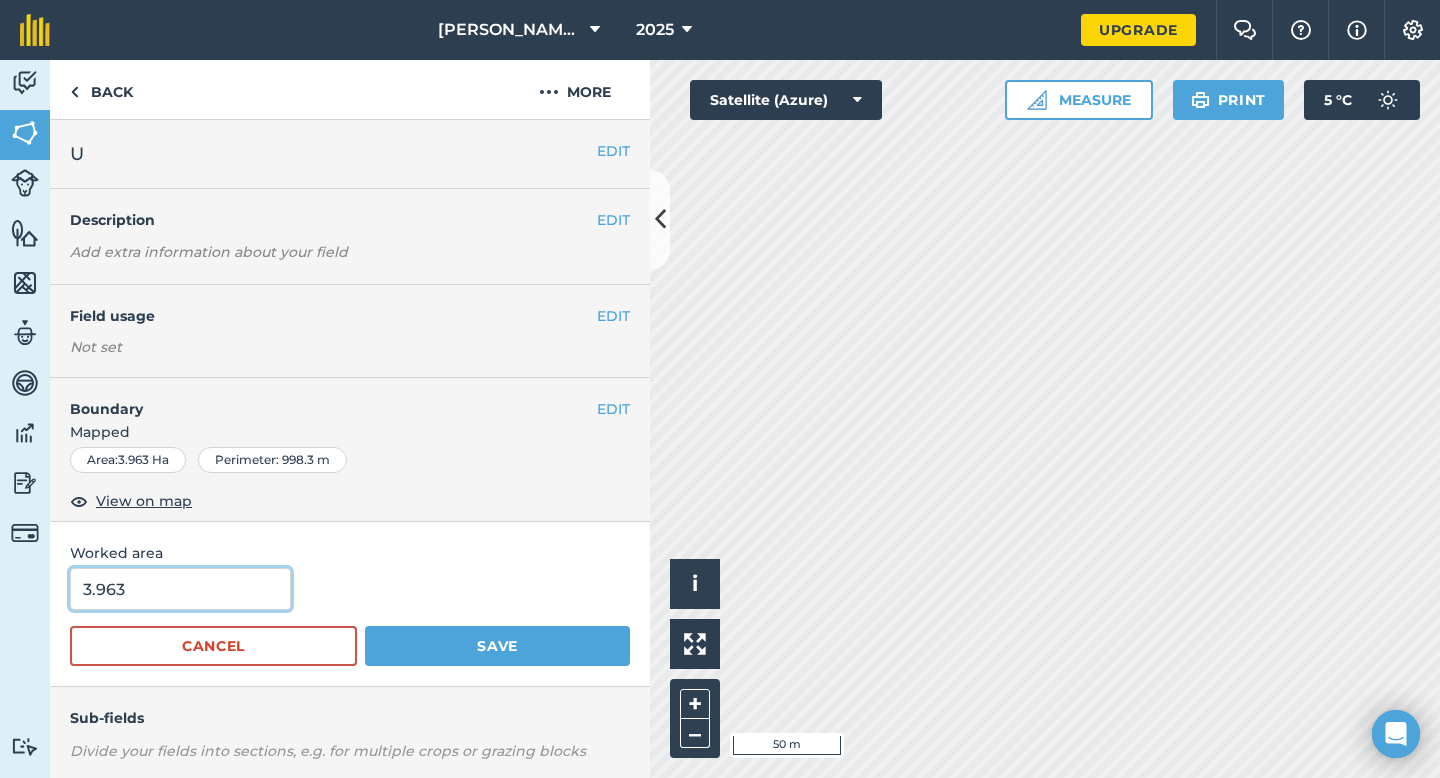 click on "3.963" at bounding box center (180, 589) 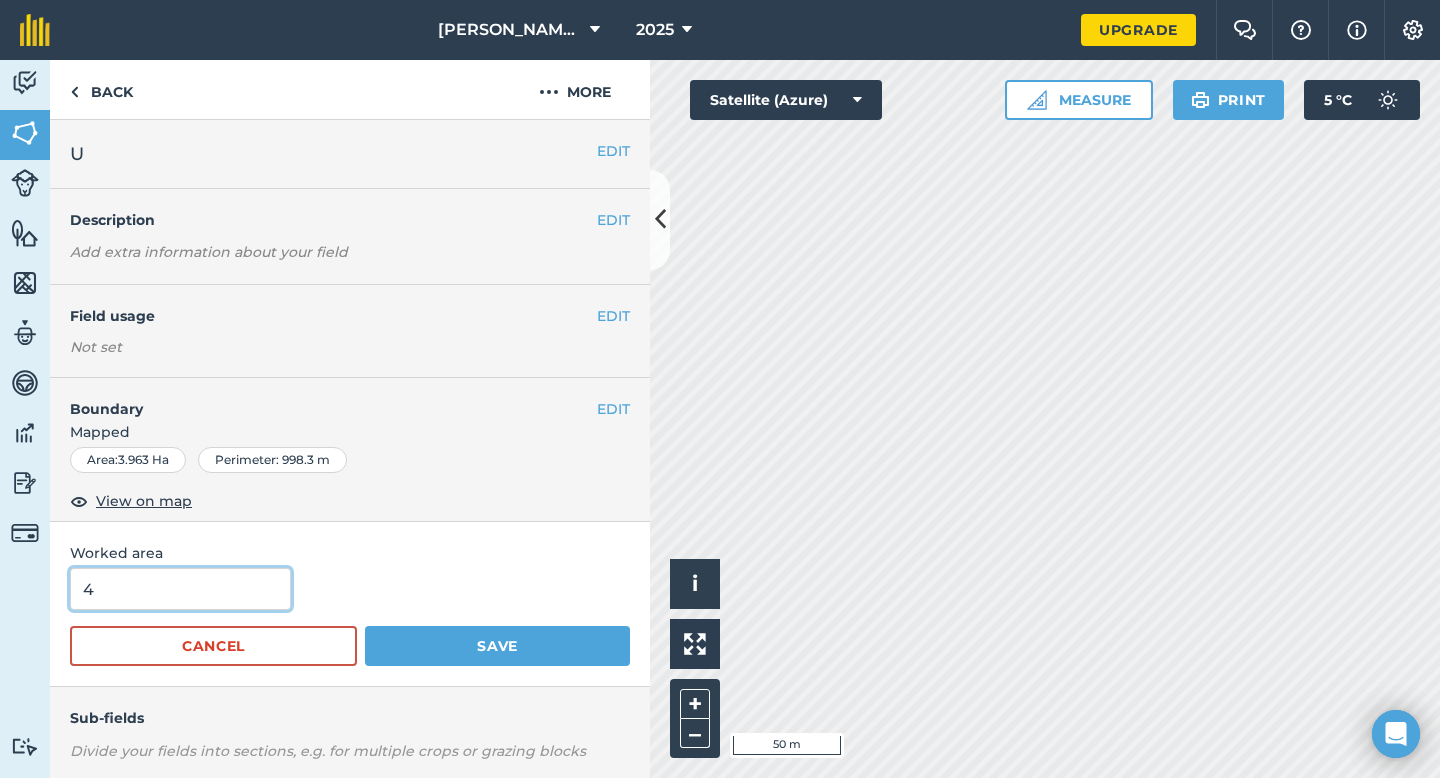 click on "Save" at bounding box center [497, 646] 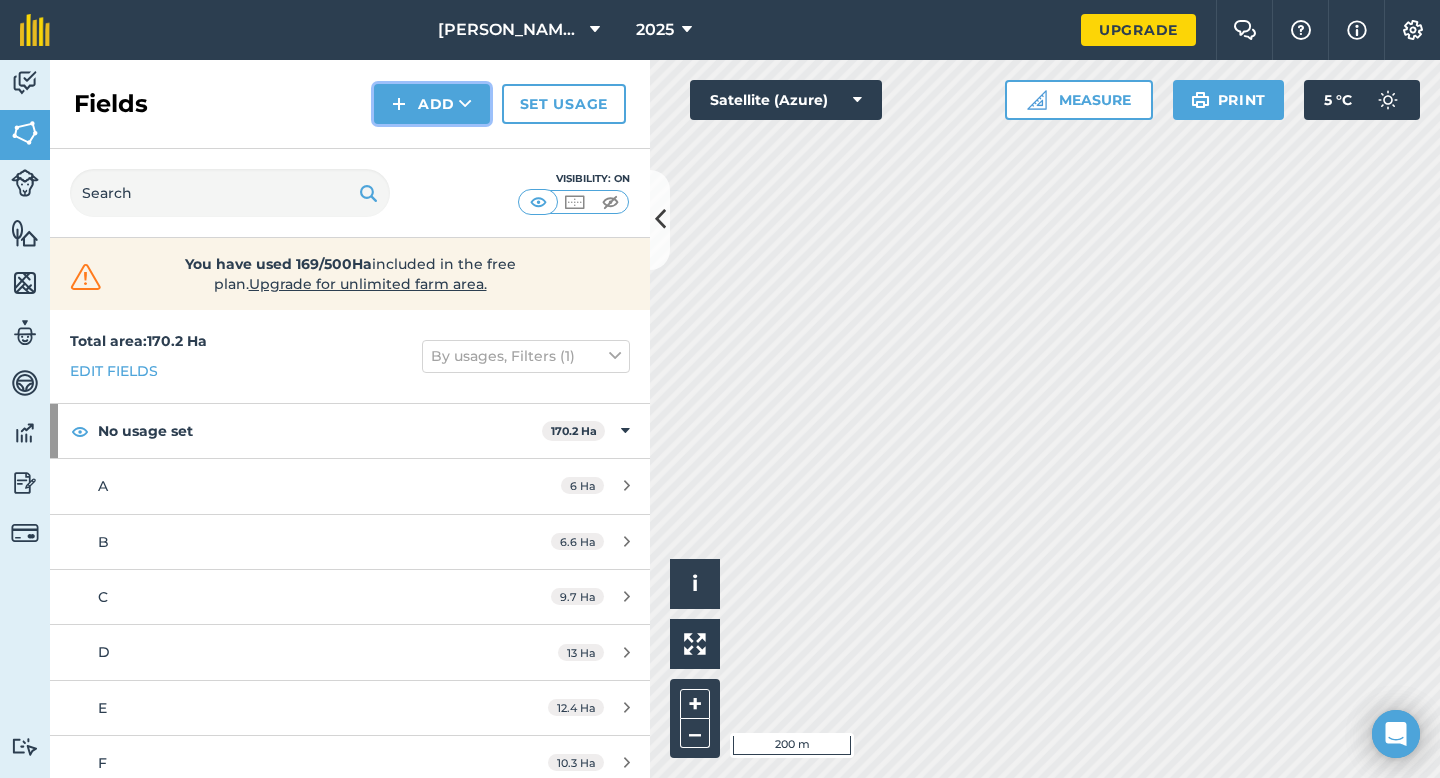 click on "Add" at bounding box center [432, 104] 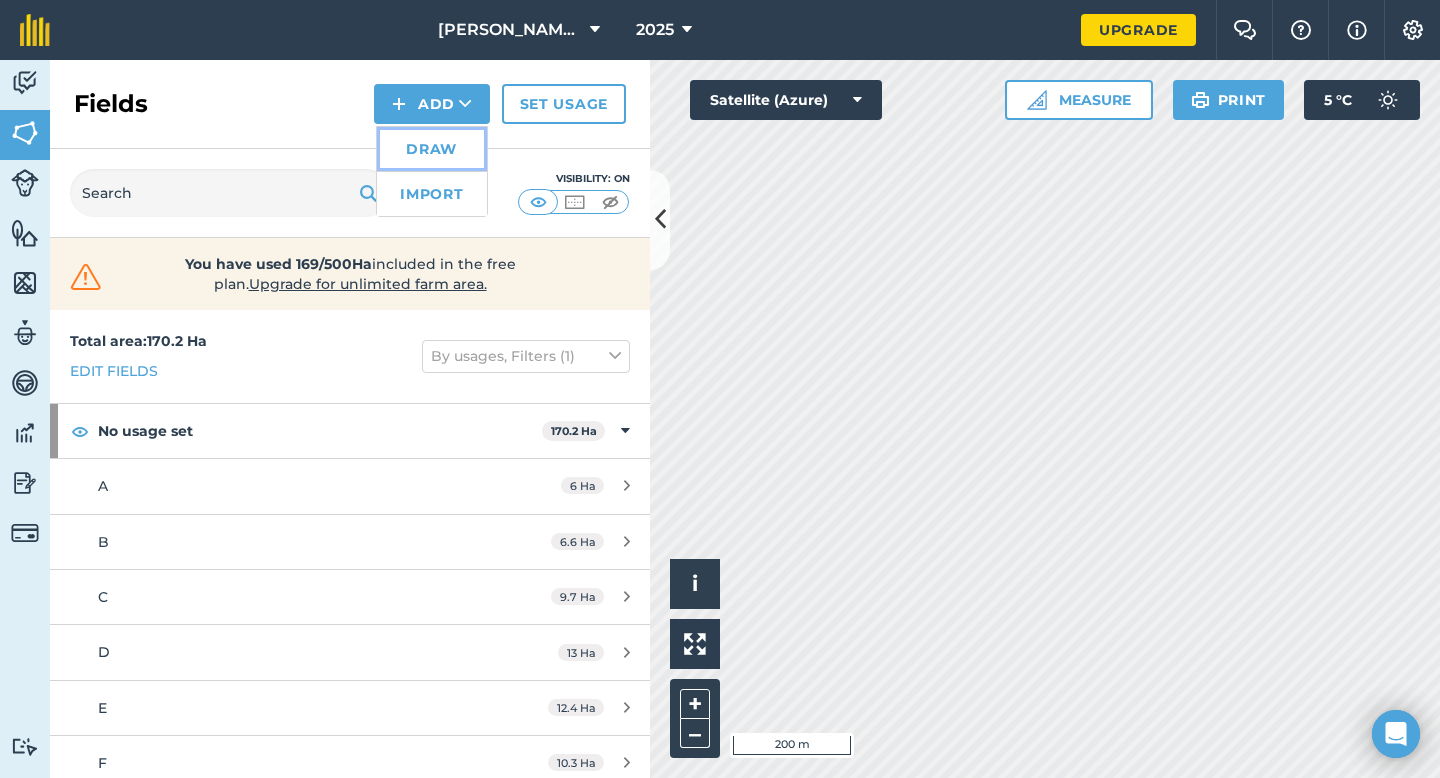 click on "Draw" at bounding box center (432, 149) 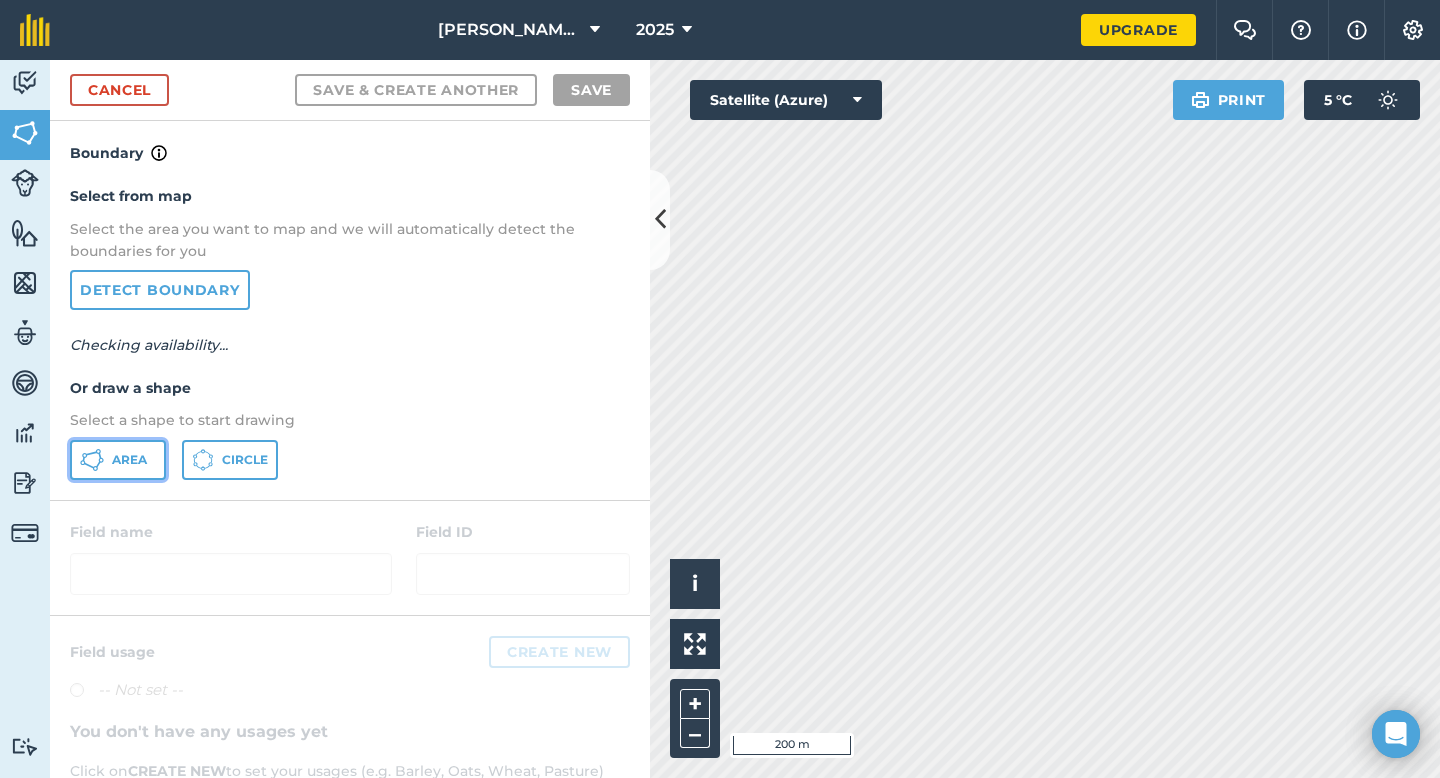 click on "Area" at bounding box center (118, 460) 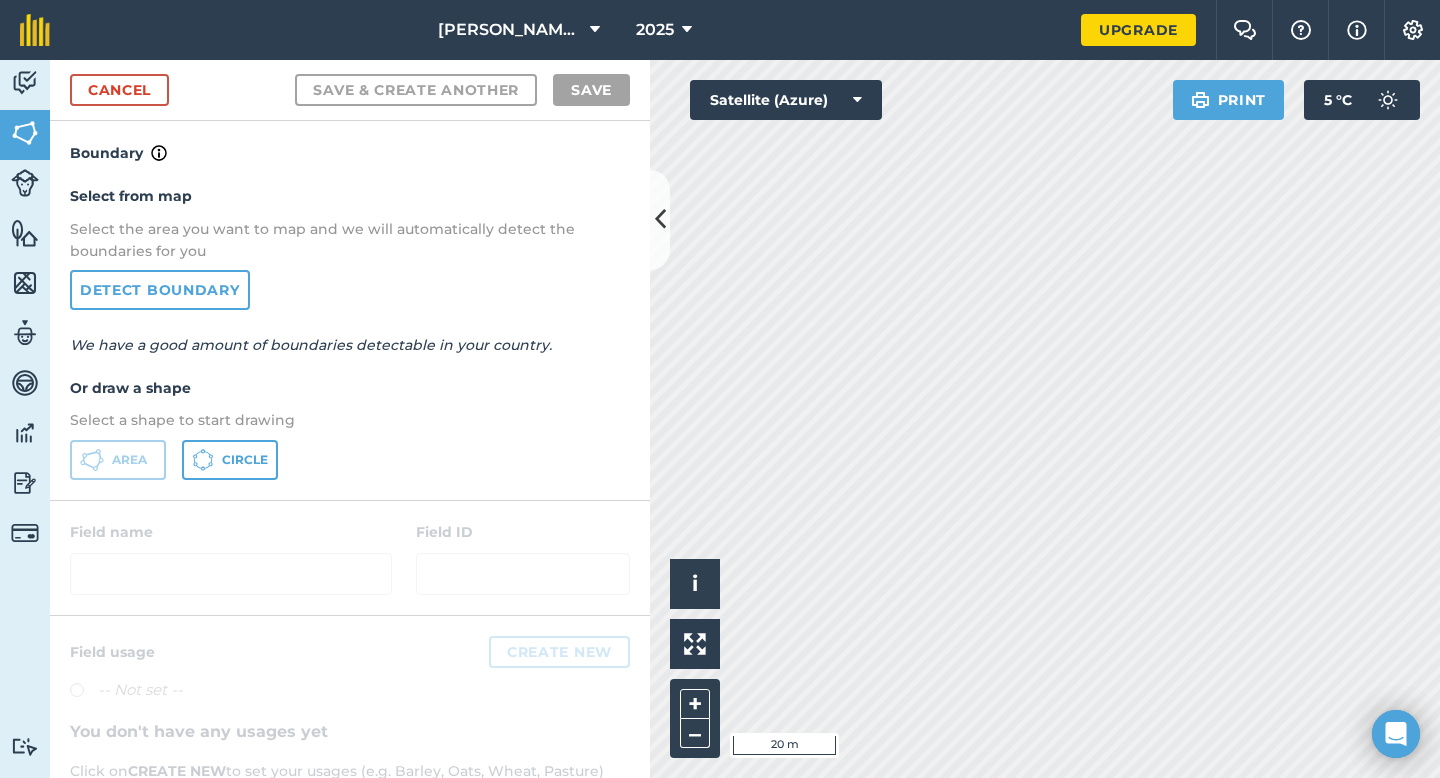 click on "Cancel Save & Create Another Save" at bounding box center (350, 90) 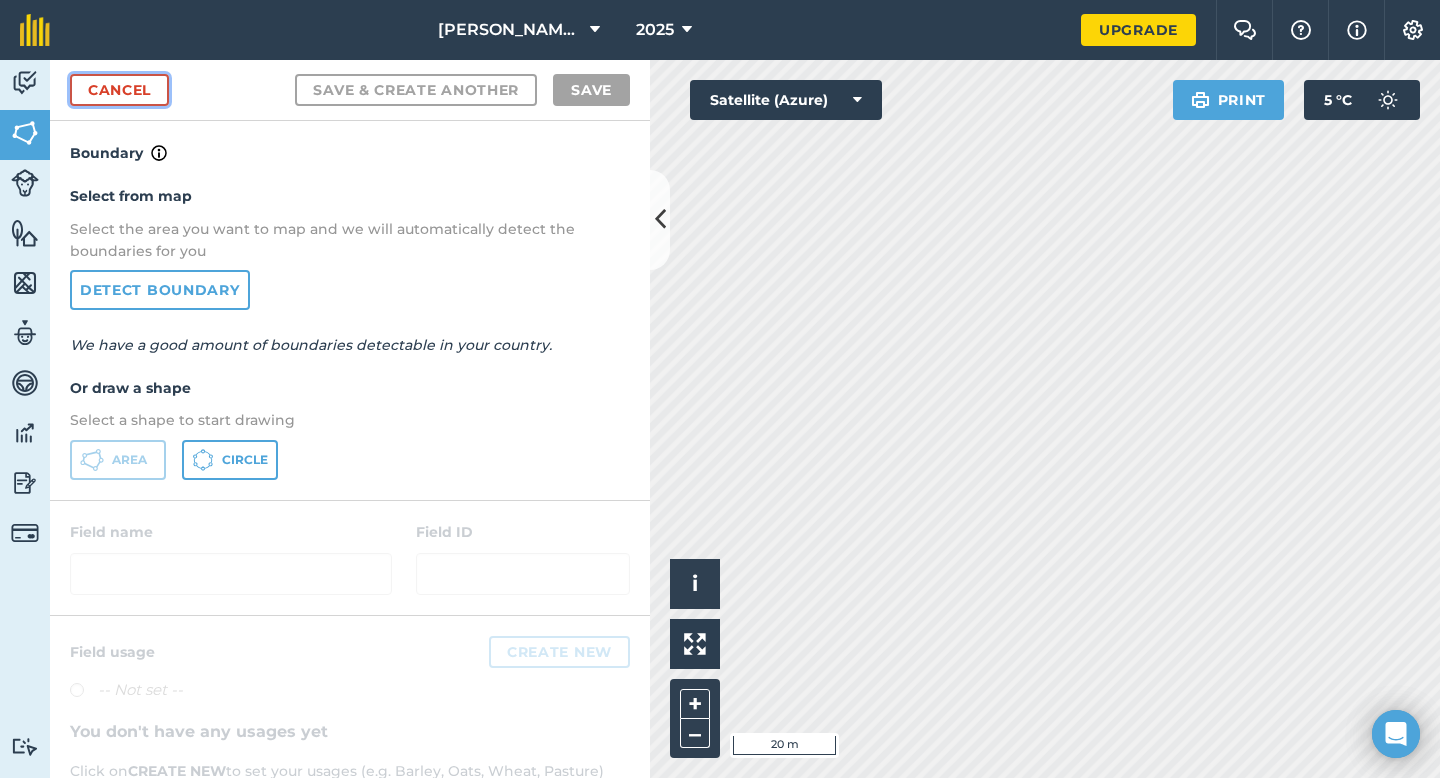 click on "Cancel" at bounding box center (119, 90) 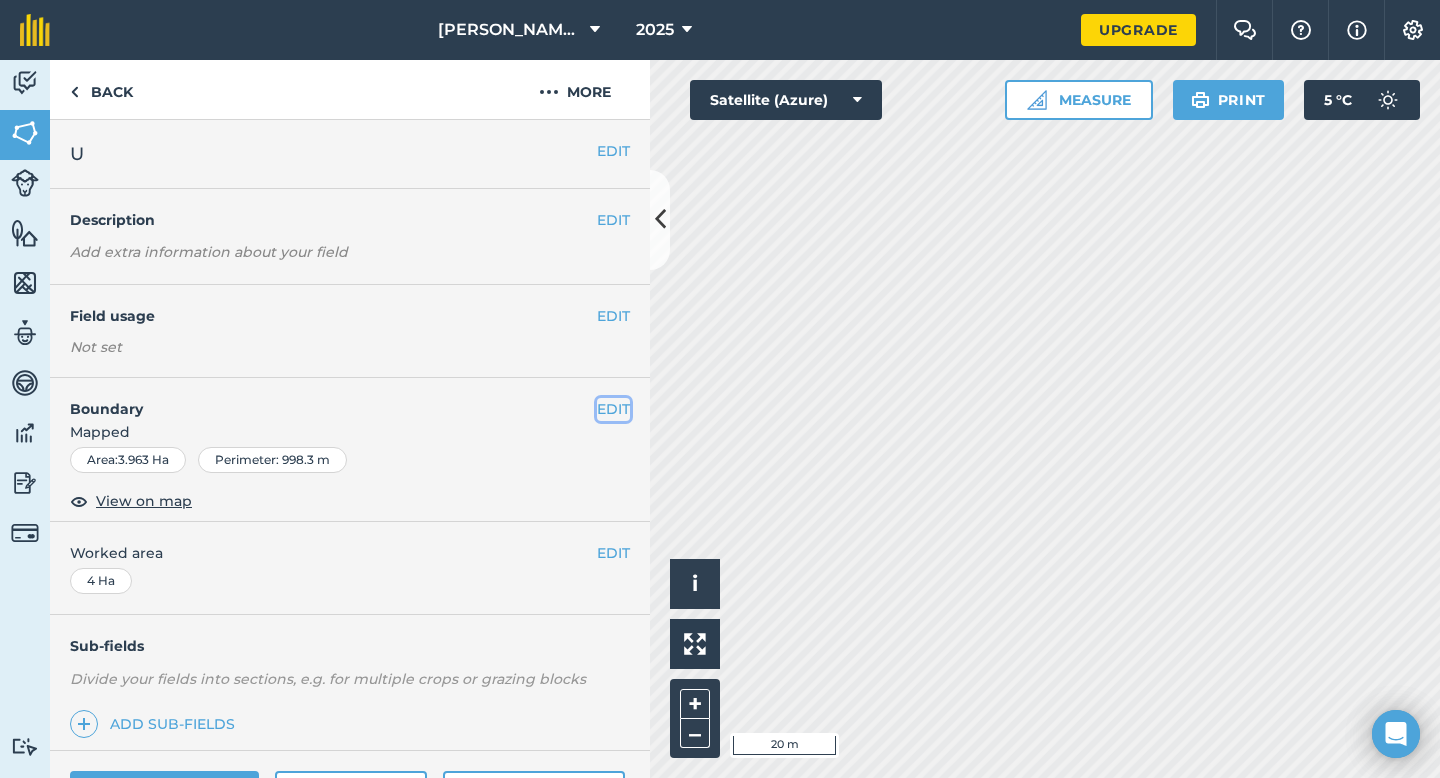 click on "EDIT" at bounding box center [613, 409] 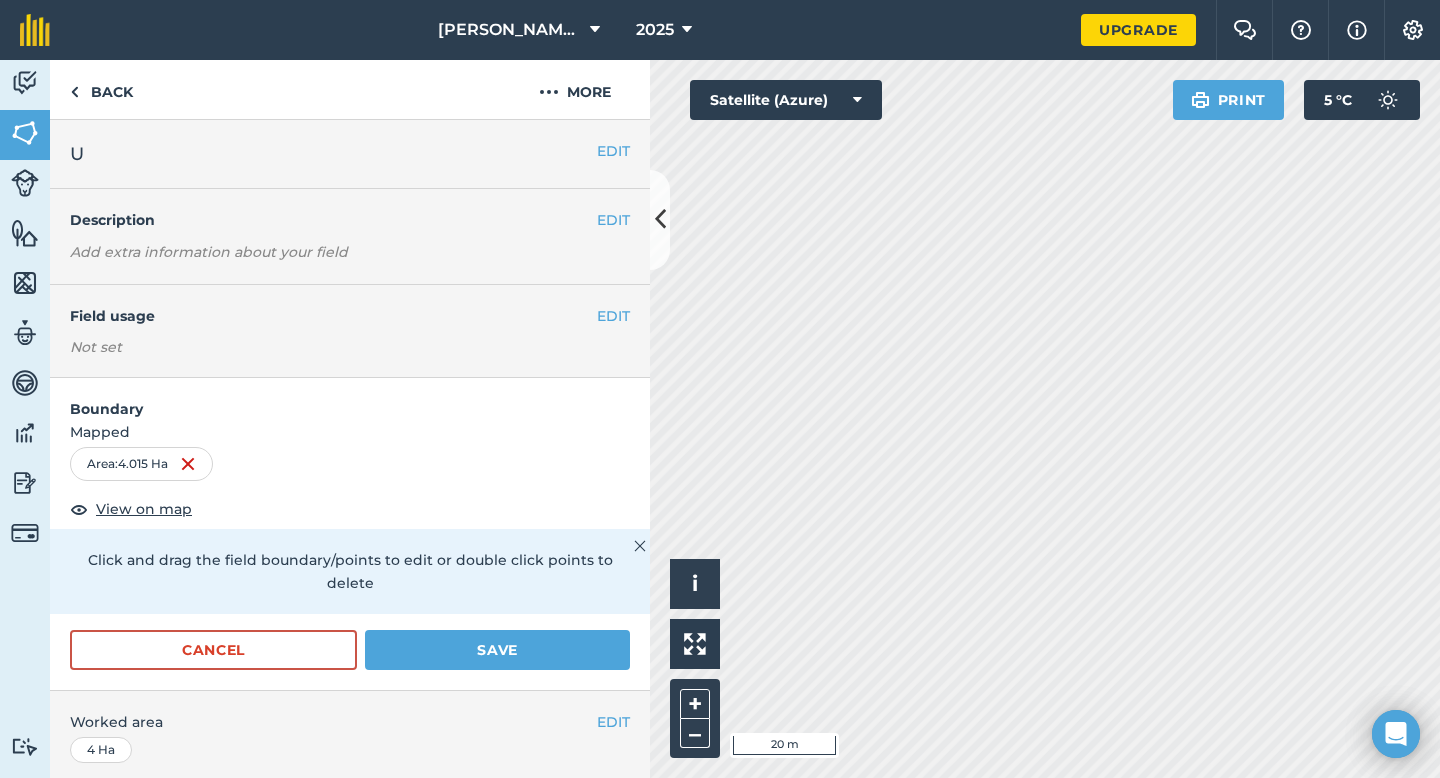 click on "Click and drag the field boundary/points to edit or double click points to delete" at bounding box center [350, 571] 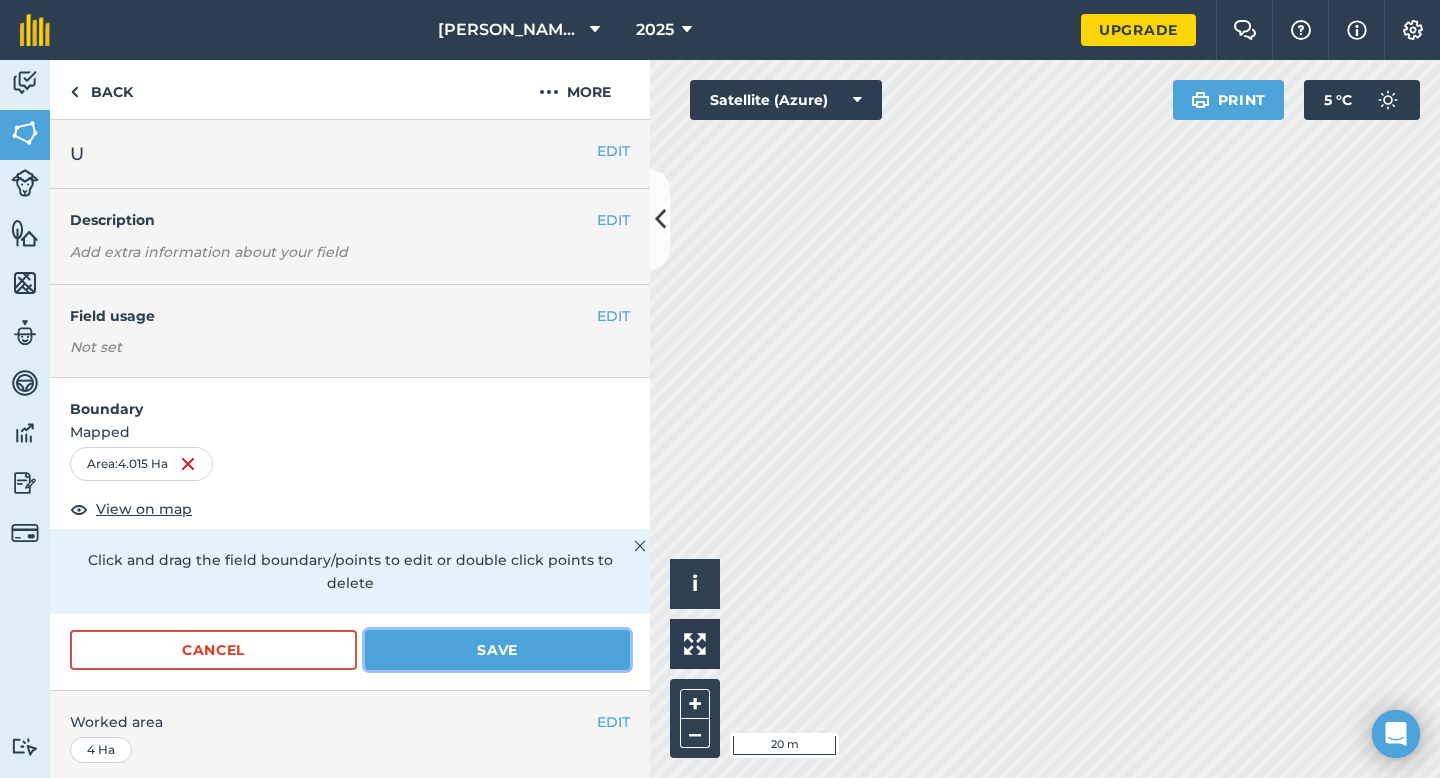 click on "Save" at bounding box center [497, 650] 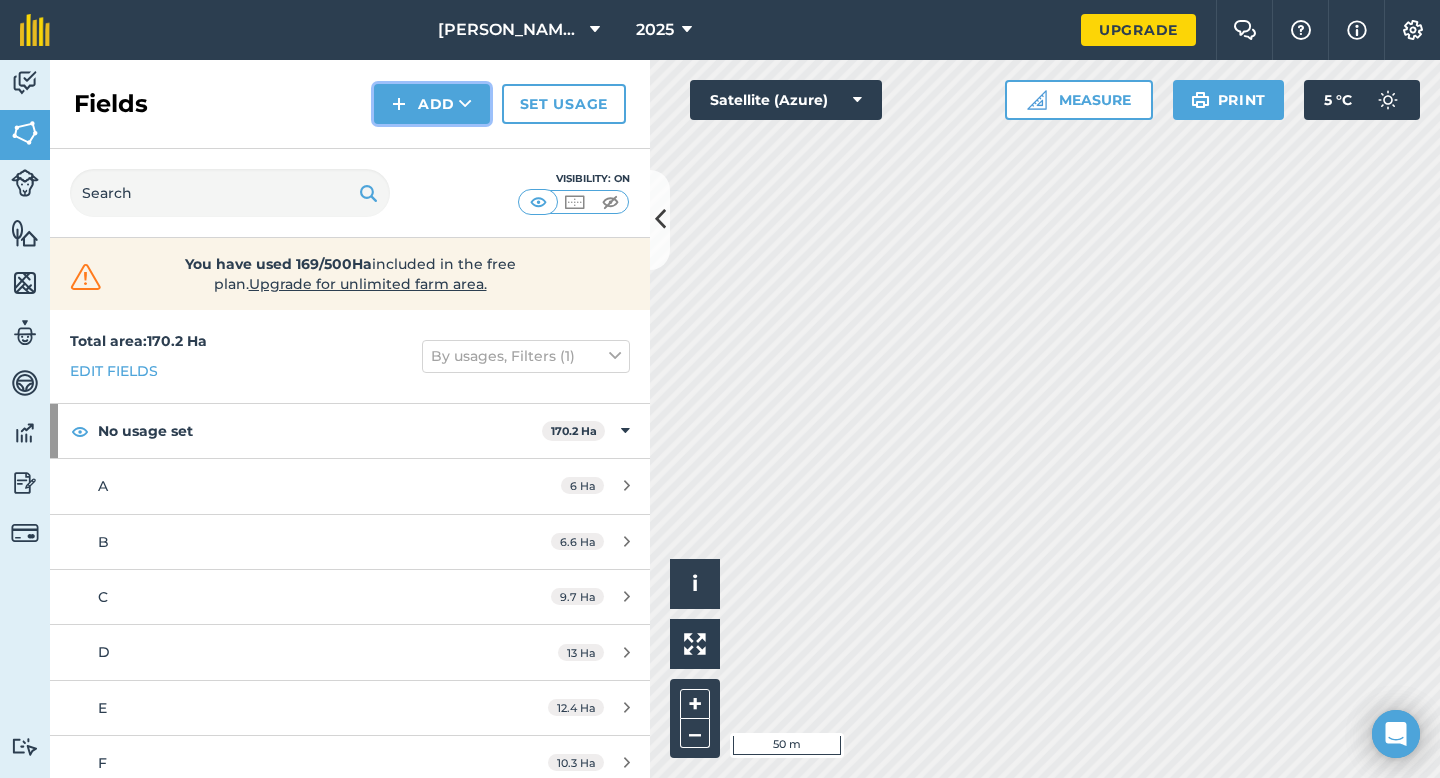 click on "Add" at bounding box center [432, 104] 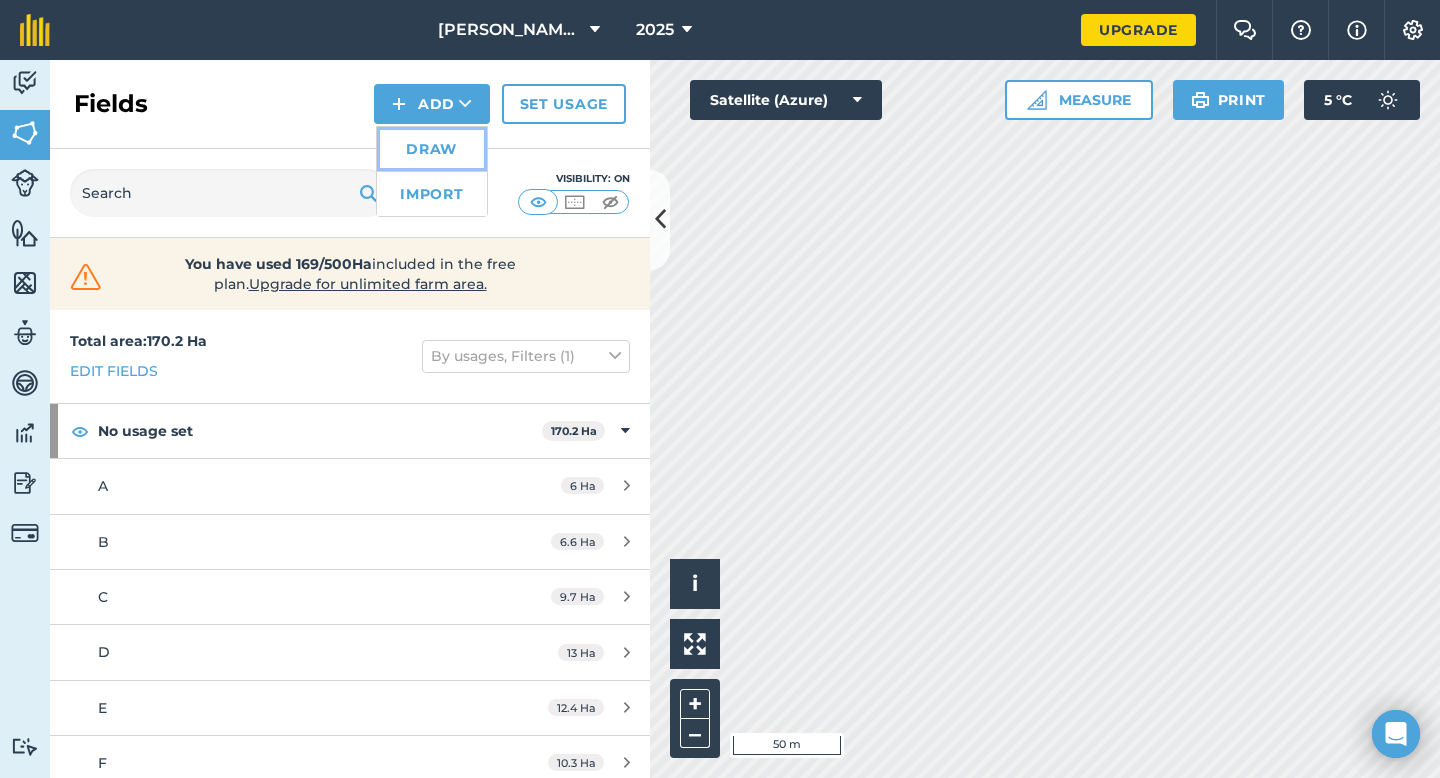 click on "Draw" at bounding box center [432, 149] 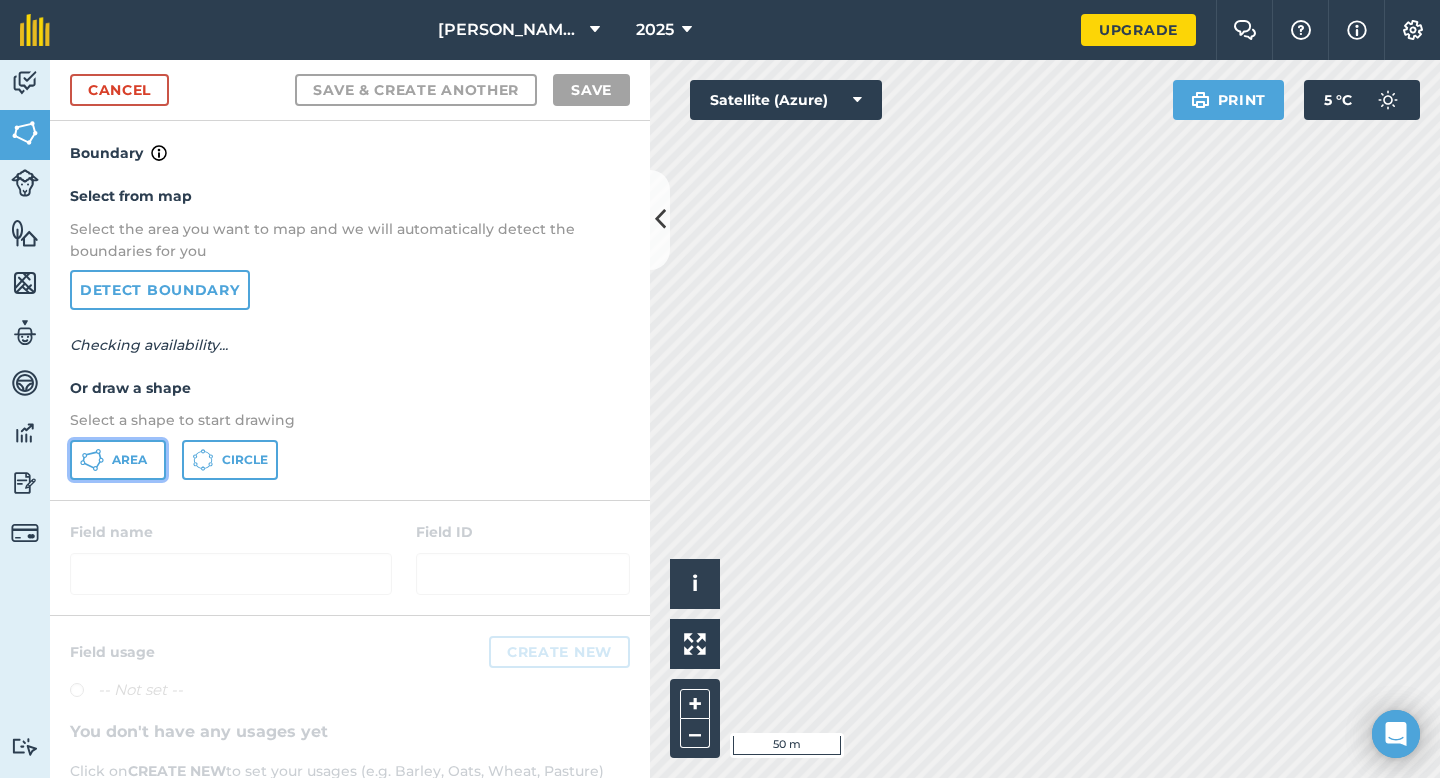 click on "Area" at bounding box center [118, 460] 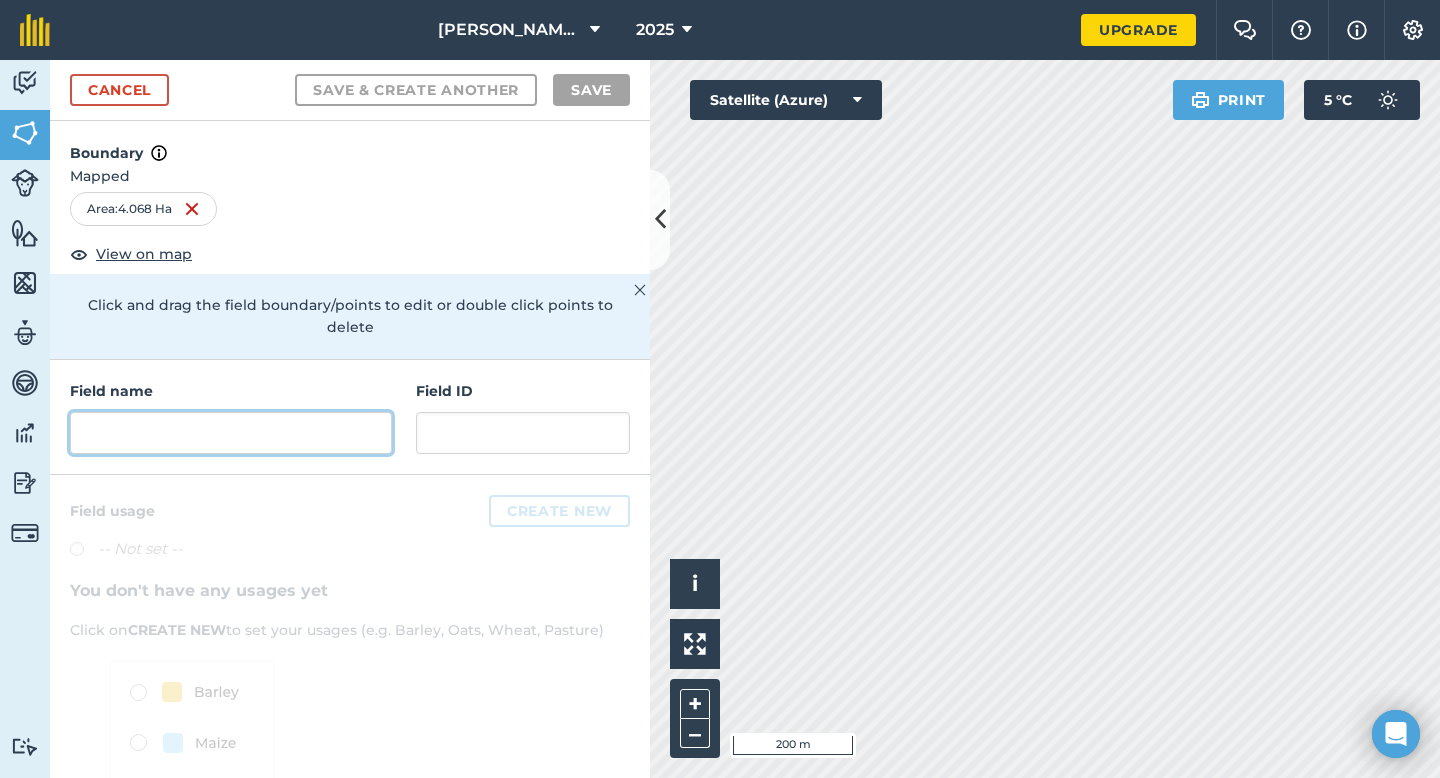 click at bounding box center [231, 433] 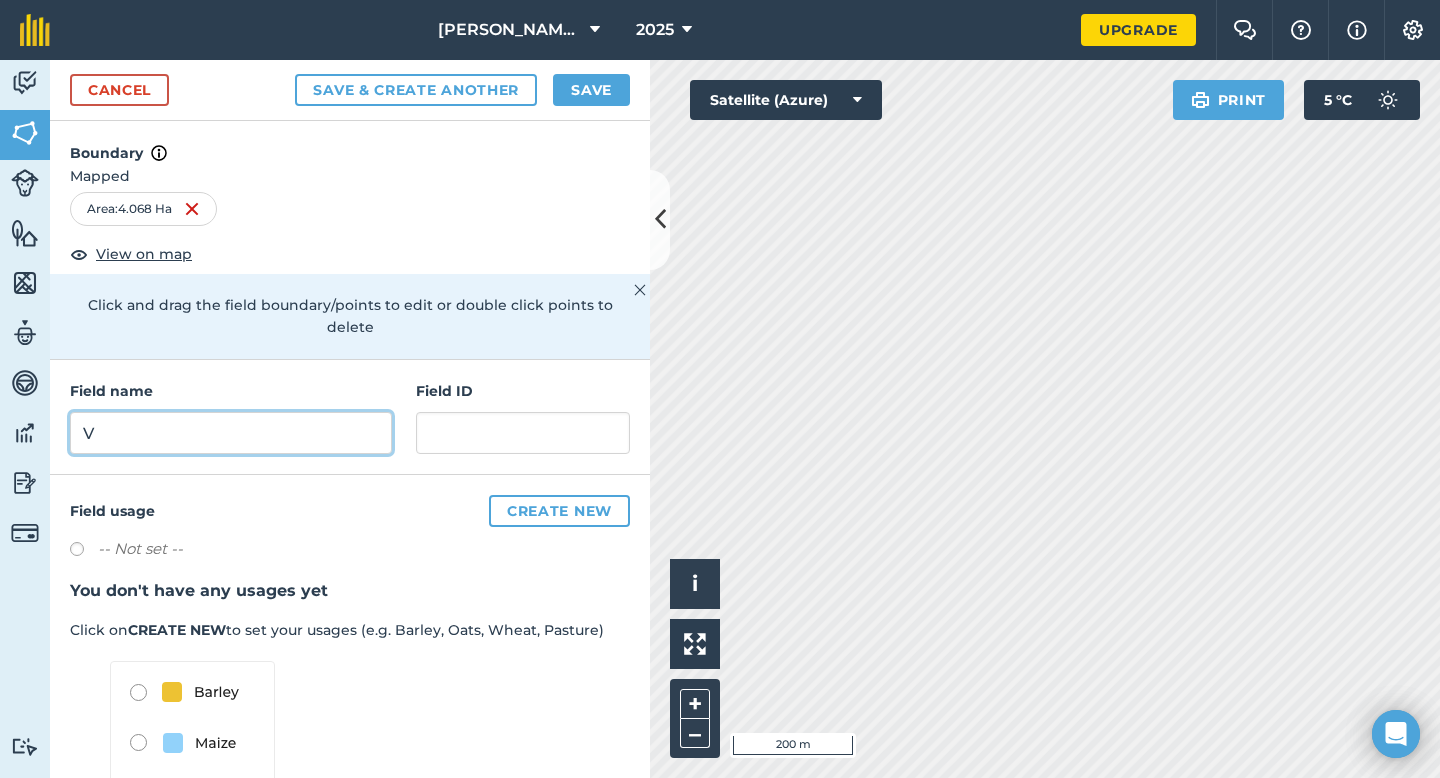 type on "V" 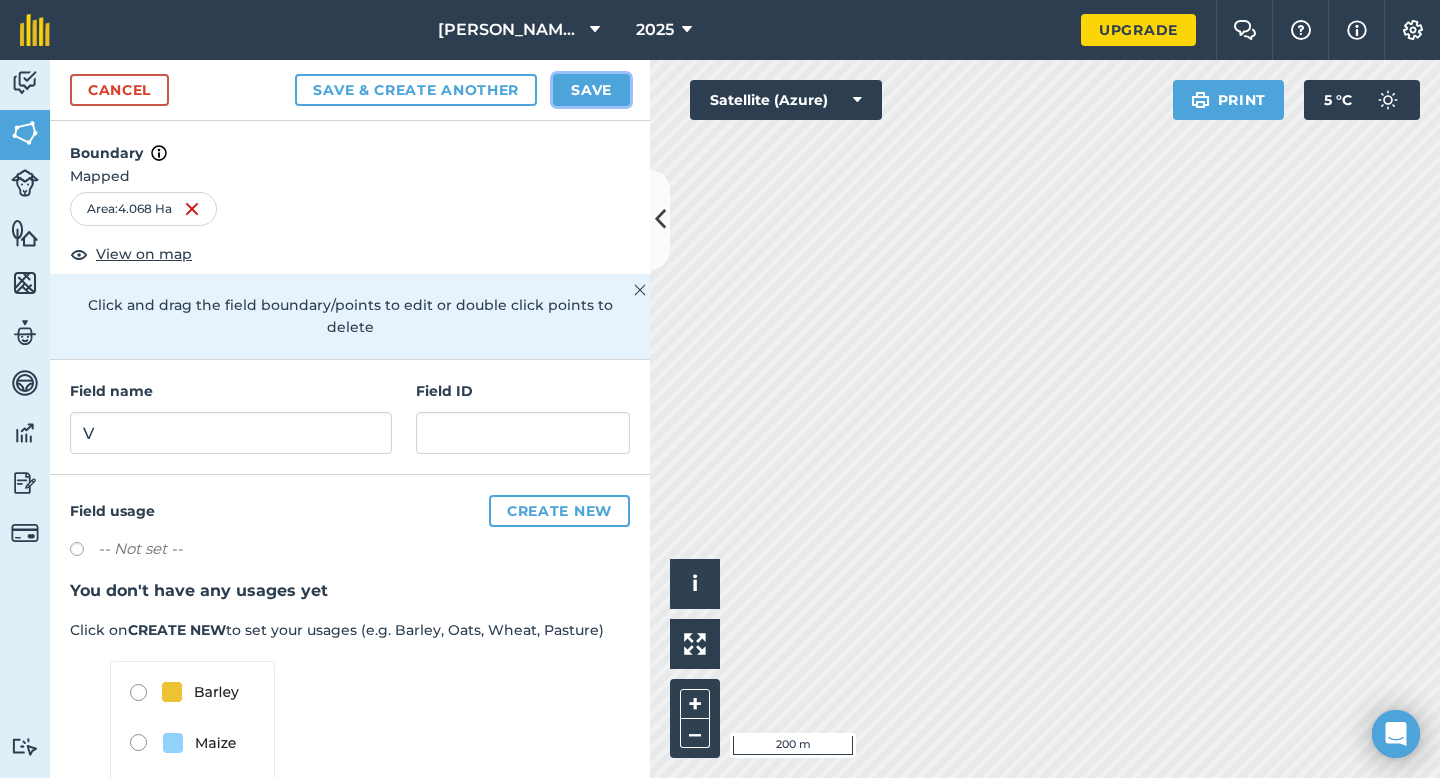 click on "Save" at bounding box center (591, 90) 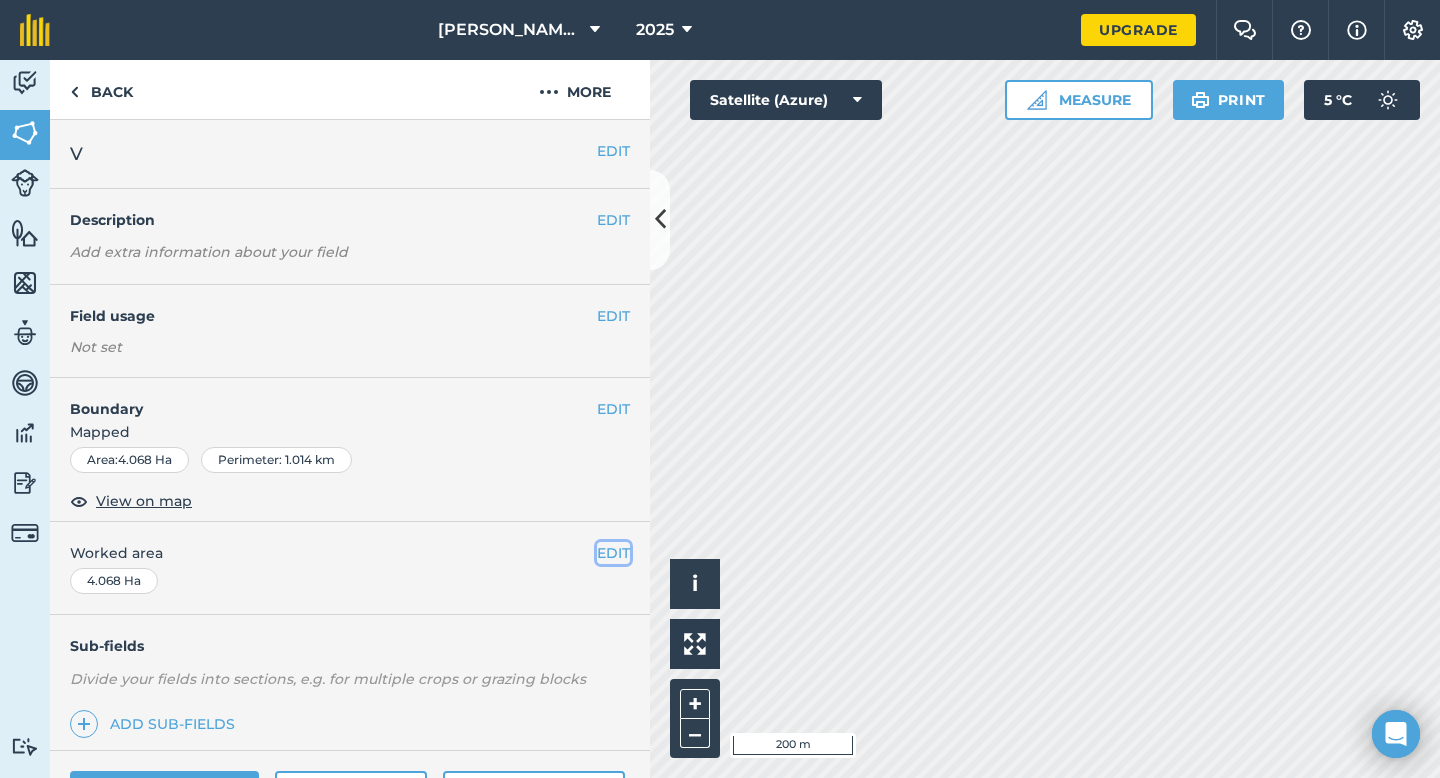 click on "EDIT" at bounding box center (613, 553) 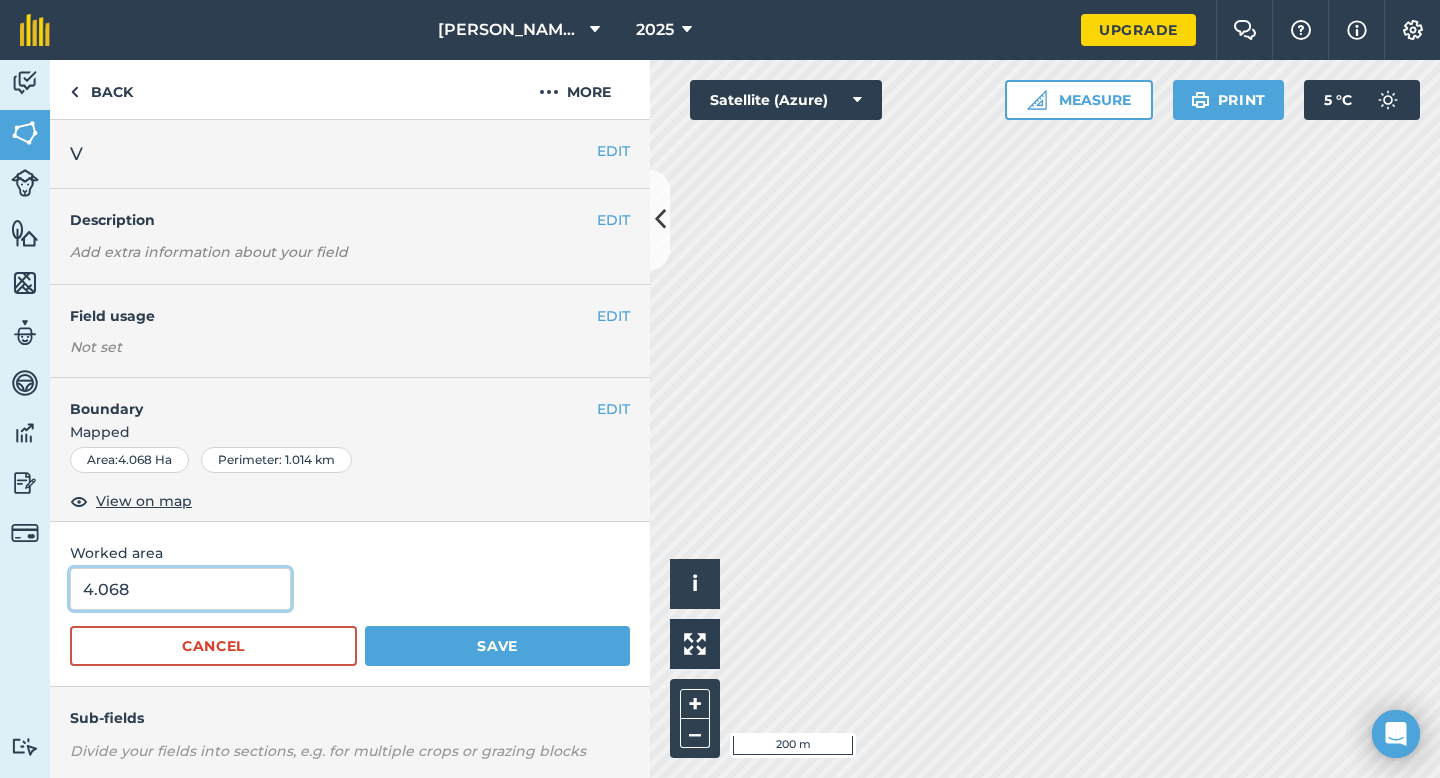 click on "4.068" at bounding box center [180, 589] 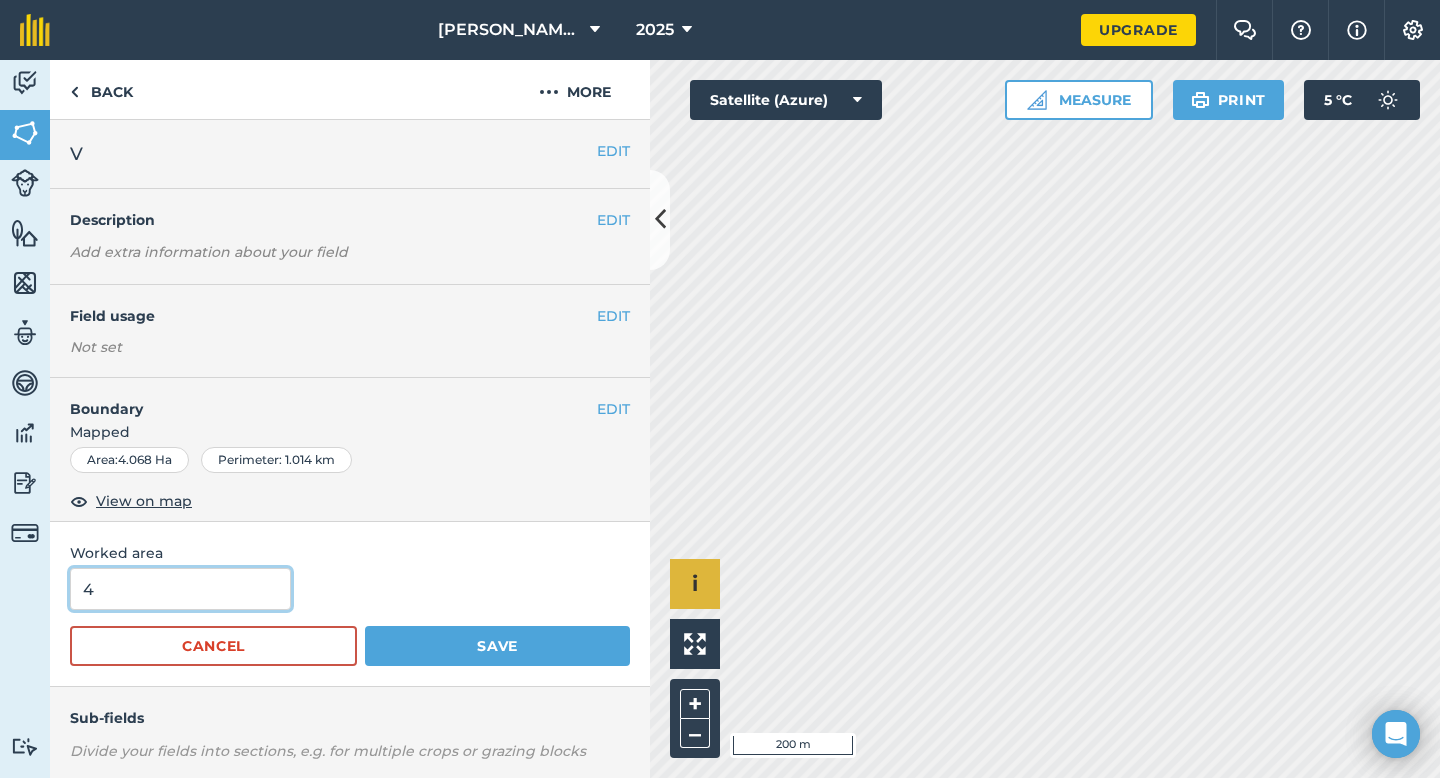 click on "Save" at bounding box center (497, 646) 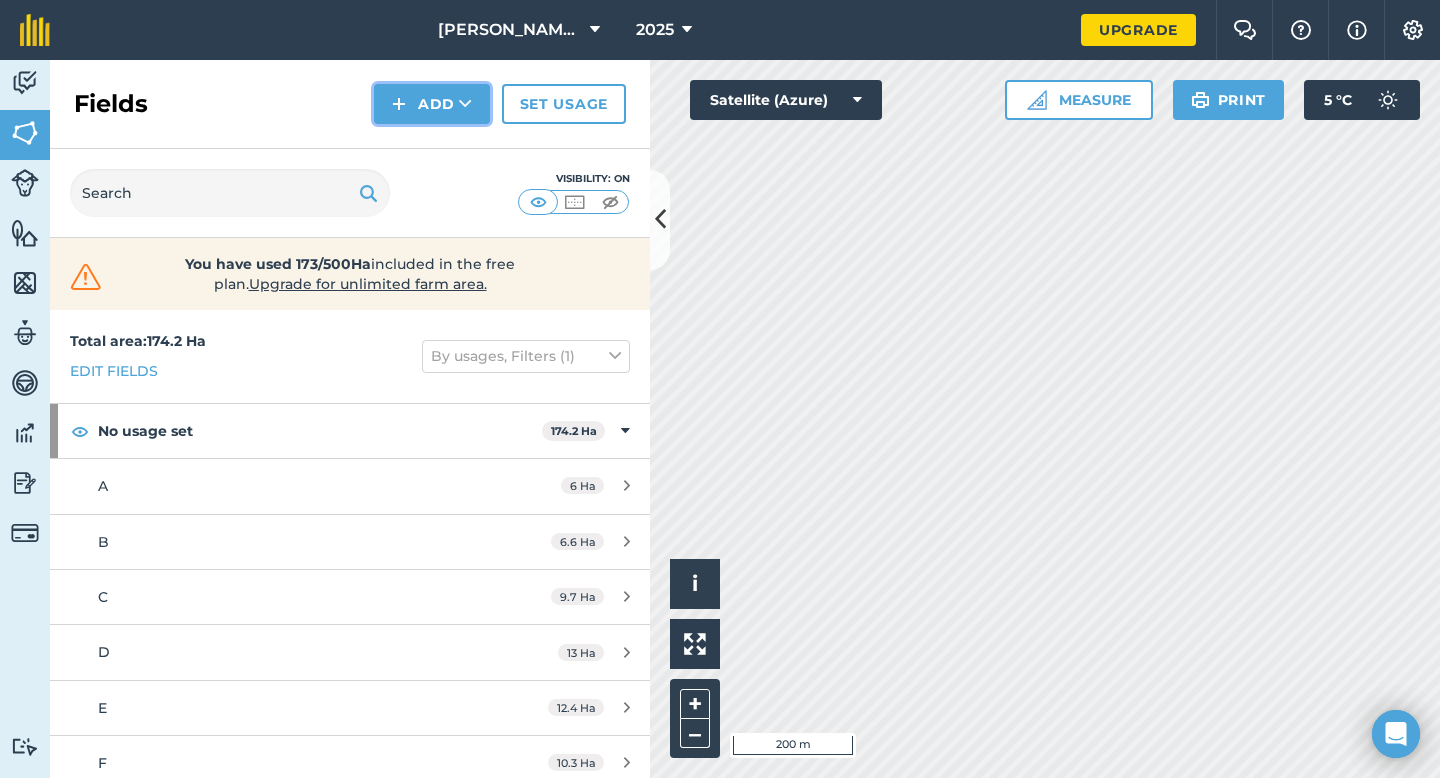 click at bounding box center (399, 104) 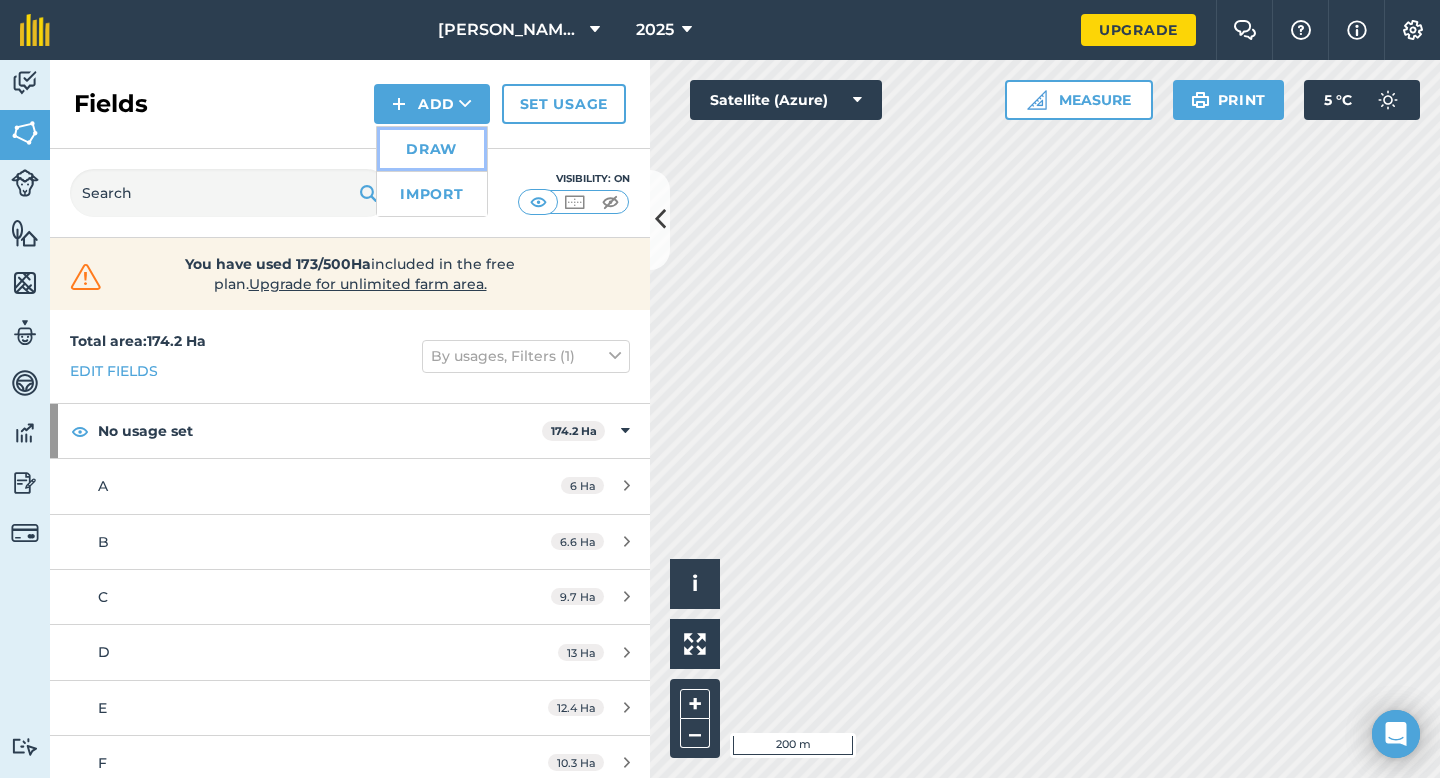 click on "Draw" at bounding box center (432, 149) 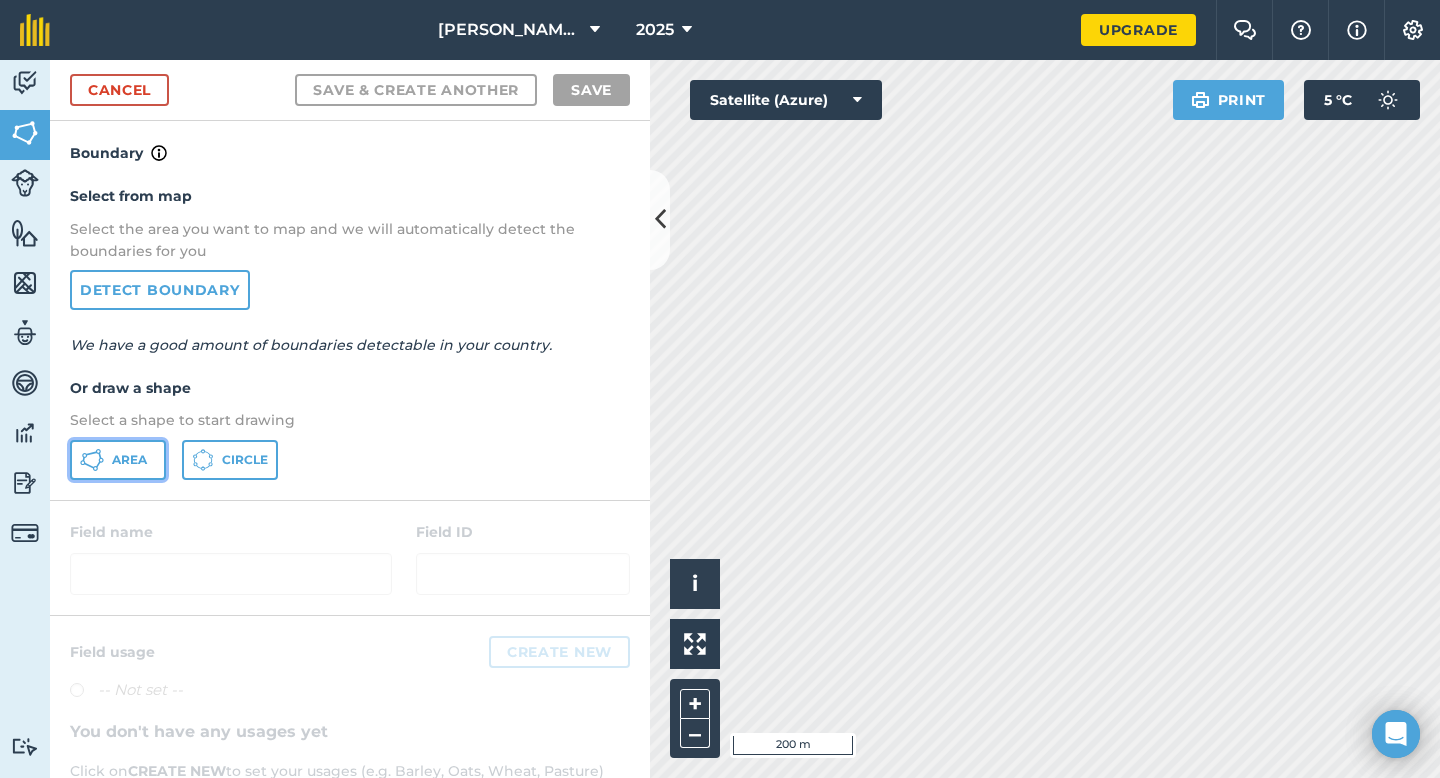 click on "Area" at bounding box center [118, 460] 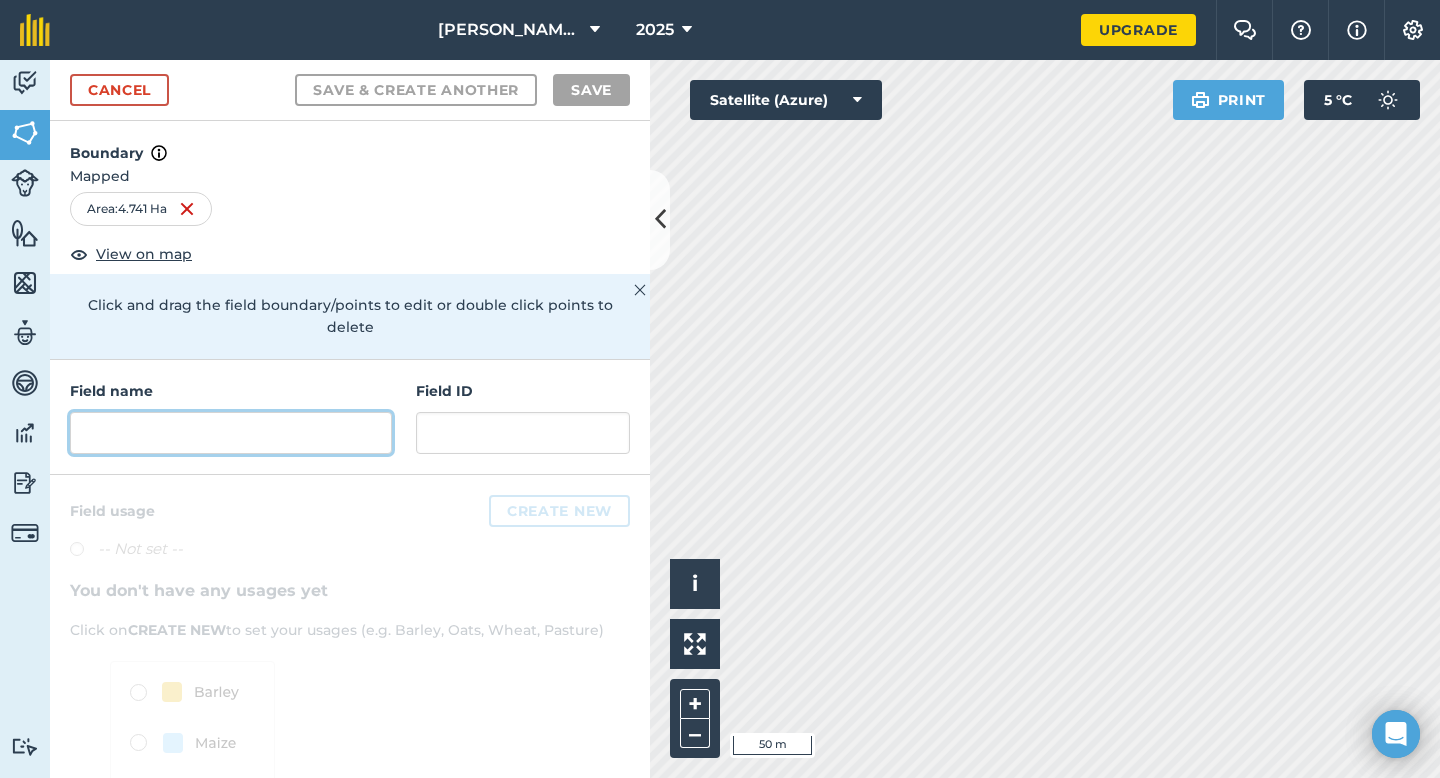 click at bounding box center [231, 433] 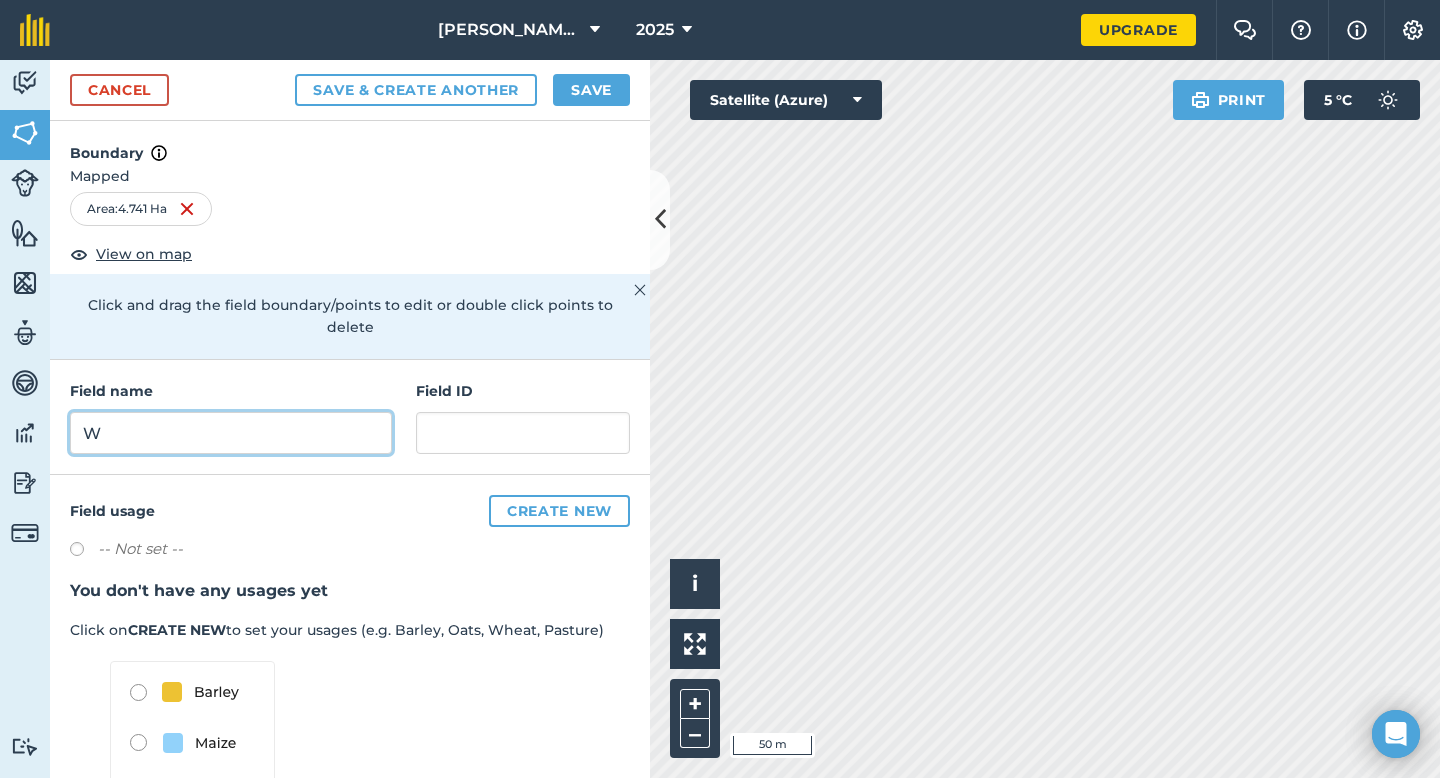 type on "W" 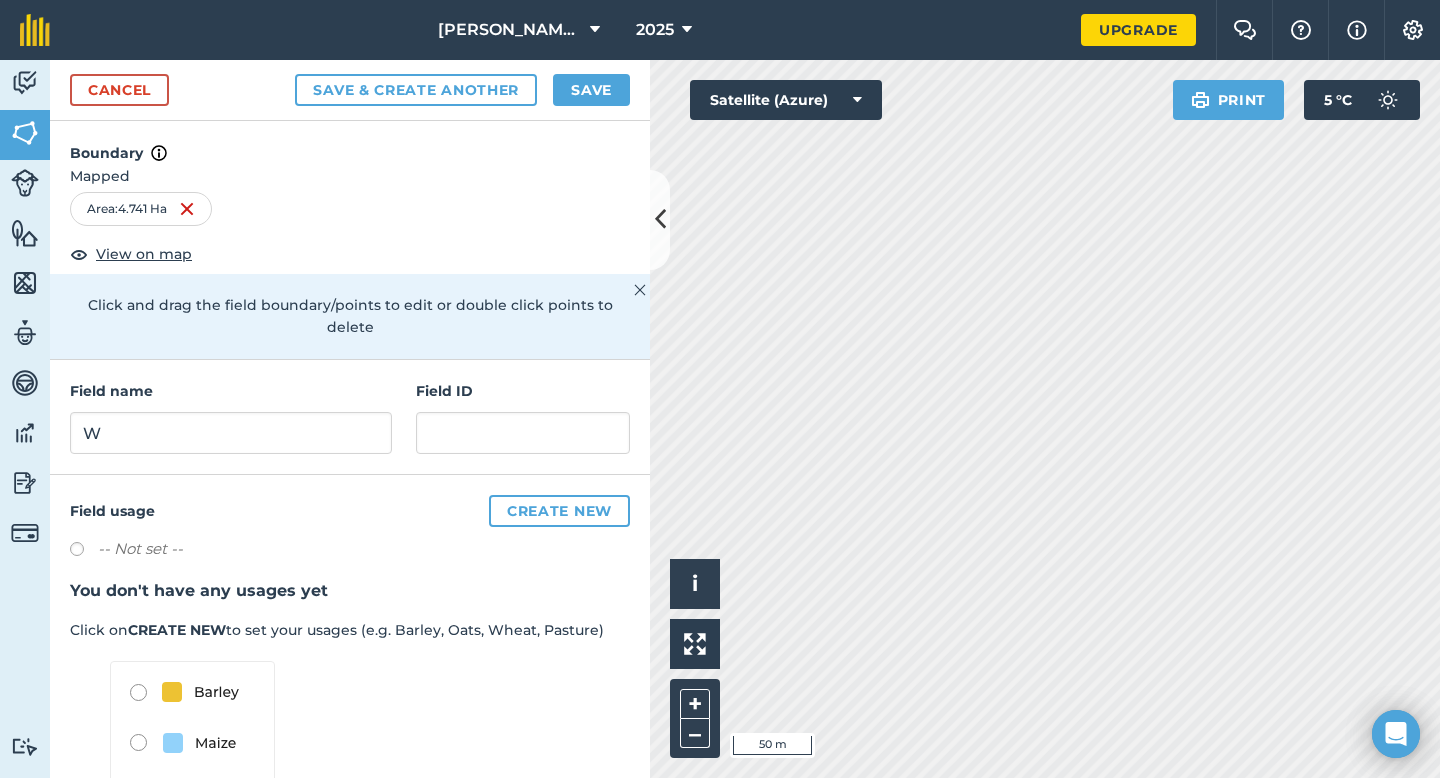 click on "Cancel Save & Create Another Save" at bounding box center (350, 90) 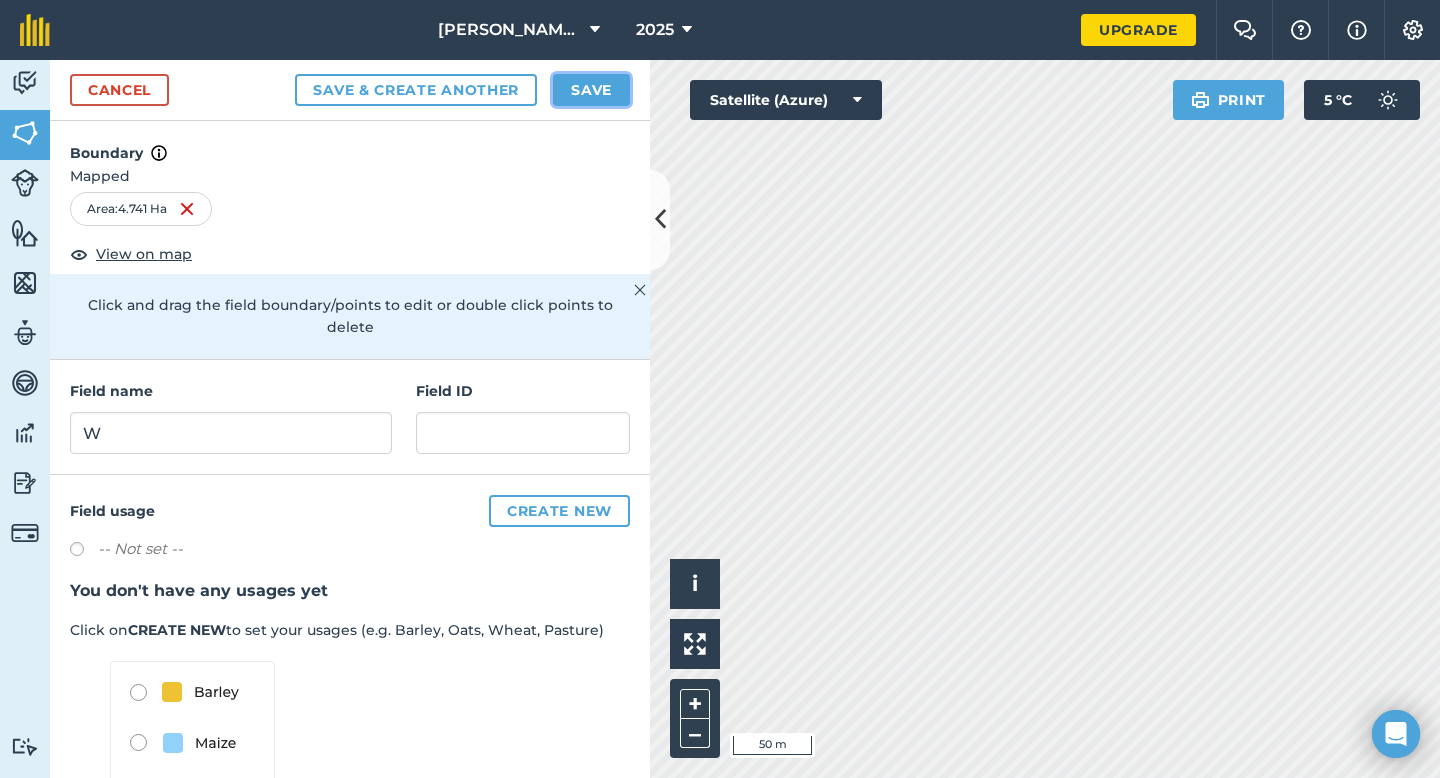 click on "Save" at bounding box center (591, 90) 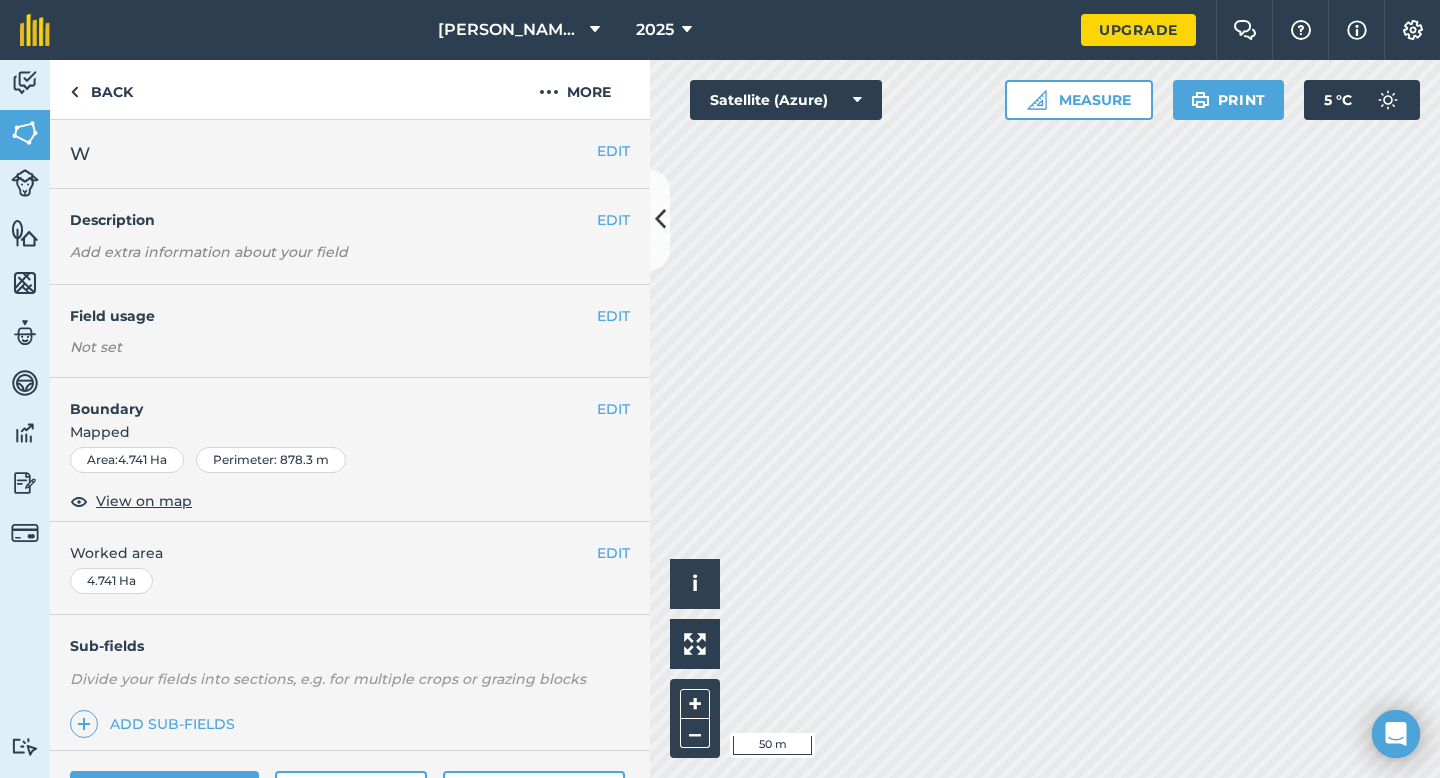 click on "EDIT Worked area 4.741   Ha" at bounding box center (350, 568) 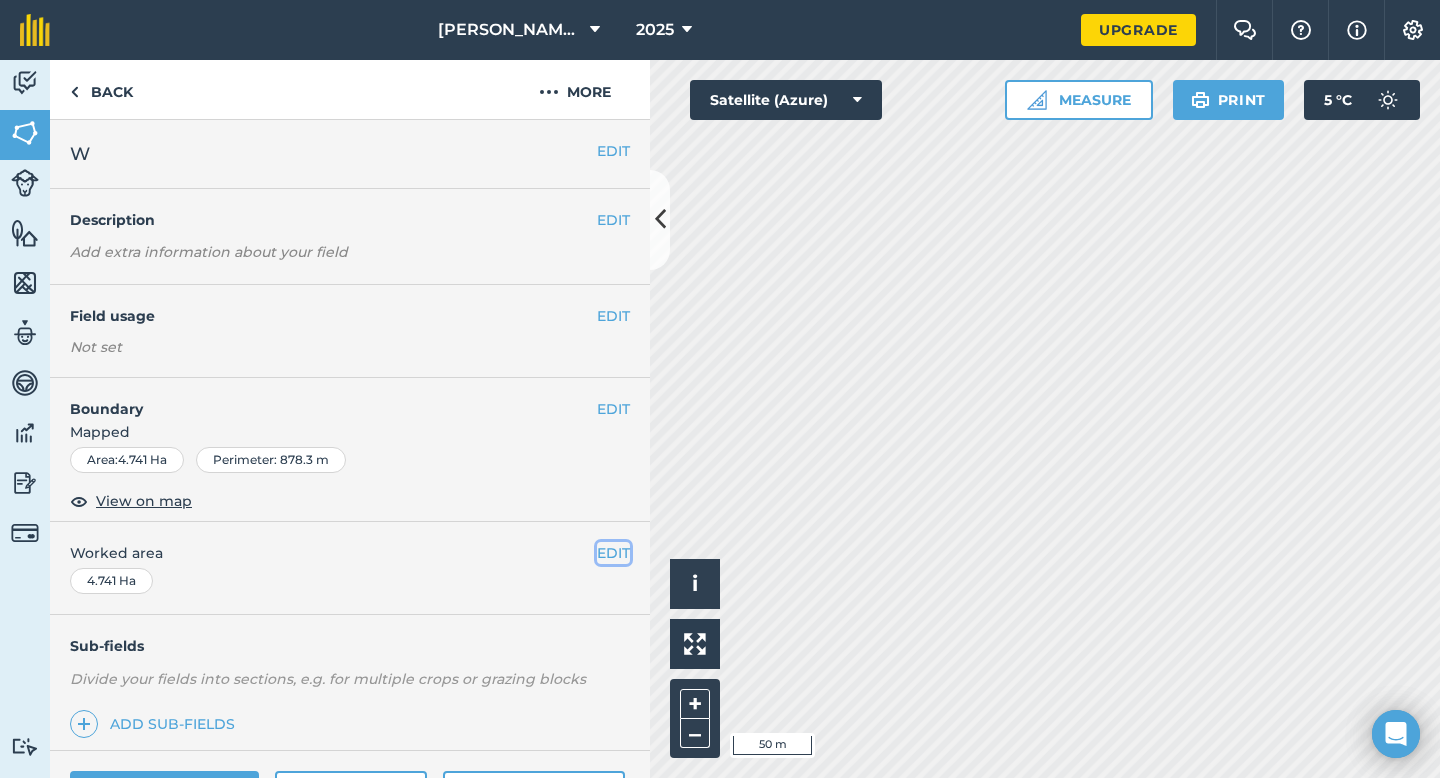 click on "EDIT" at bounding box center (613, 553) 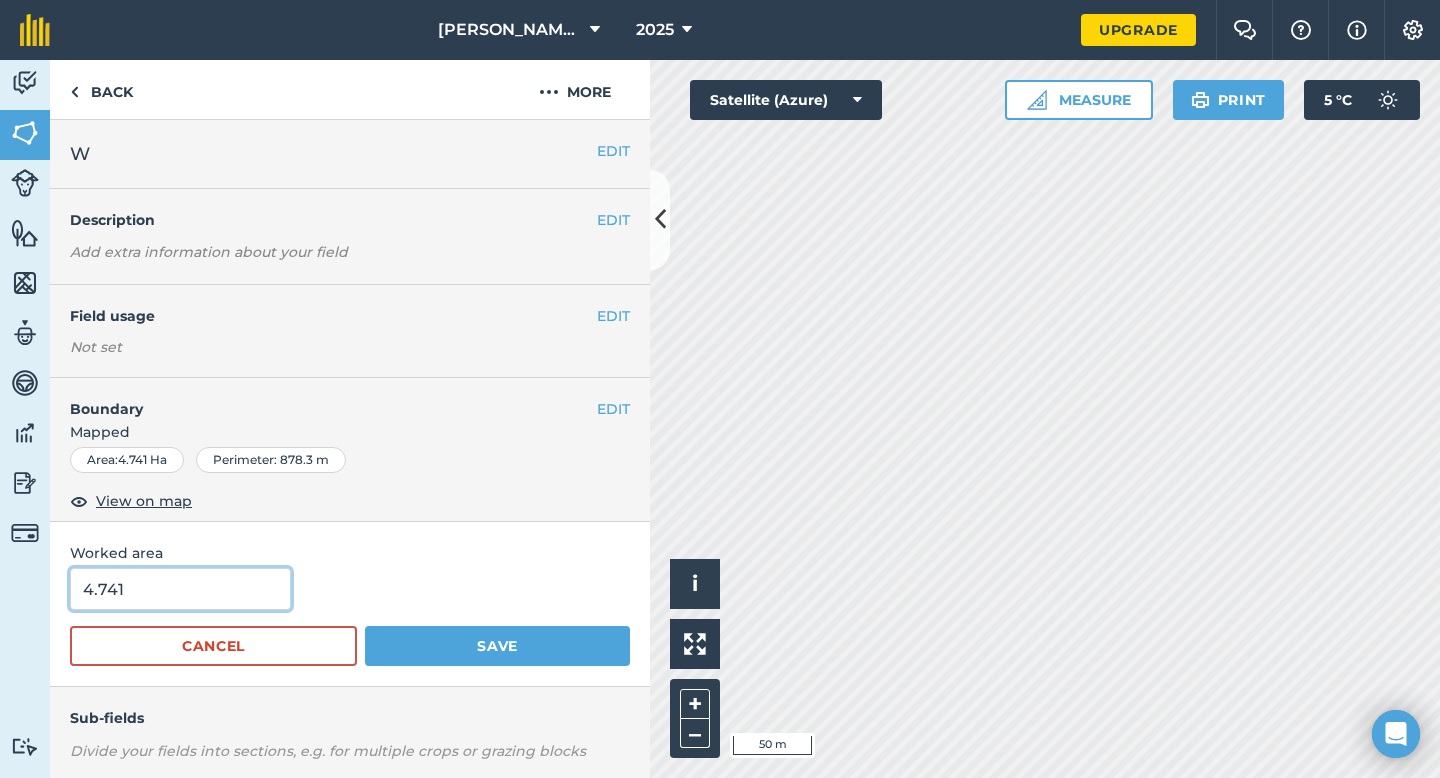 click on "4.741" at bounding box center (180, 589) 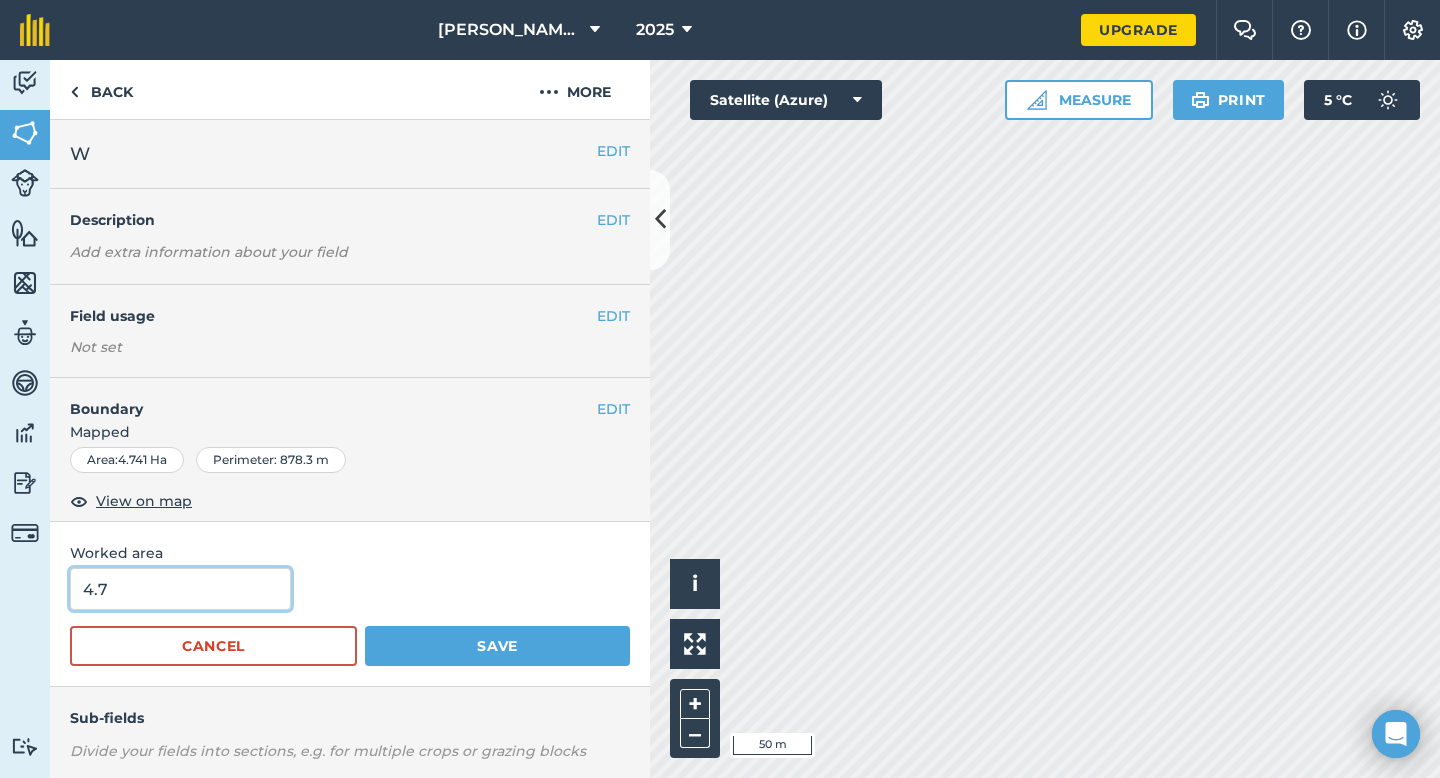 type on "4.7" 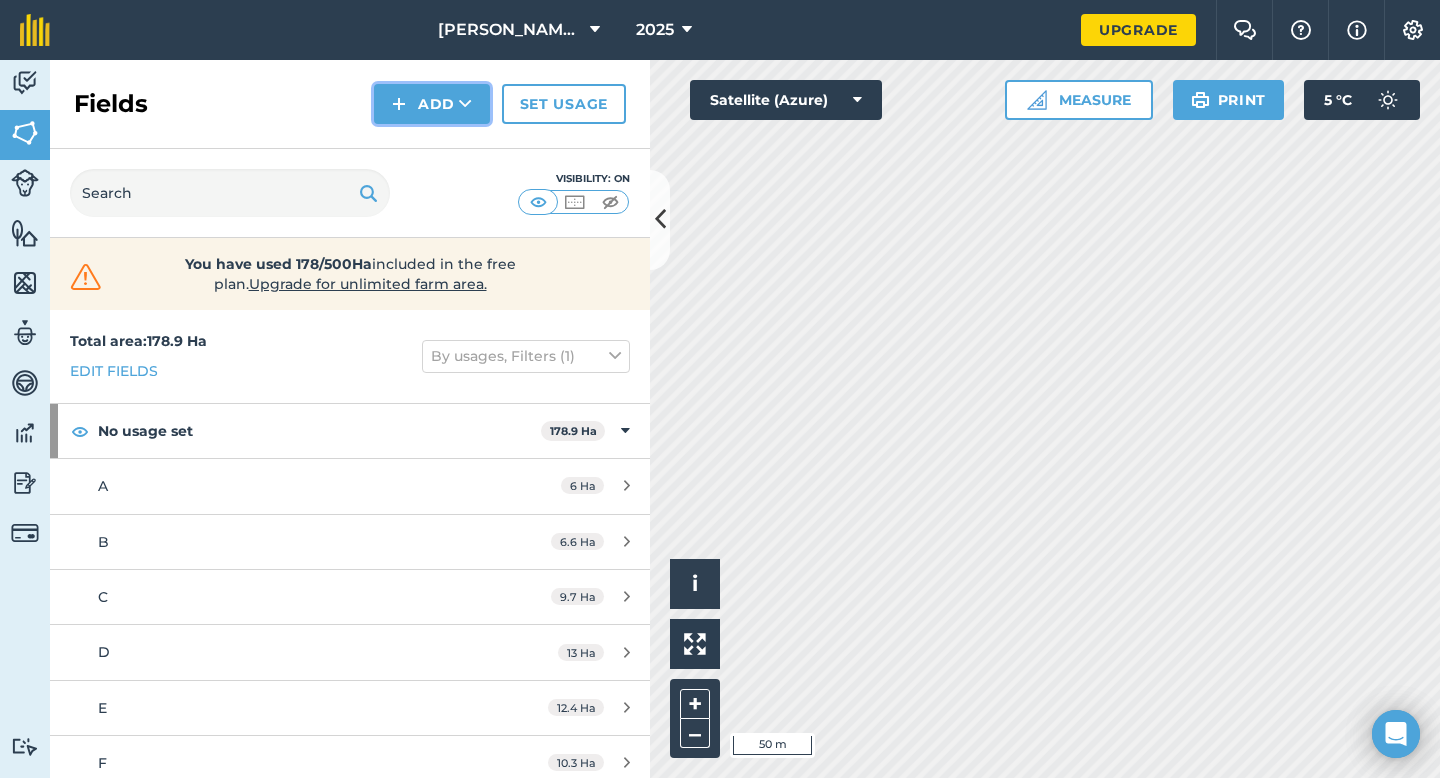 click on "Add" at bounding box center (432, 104) 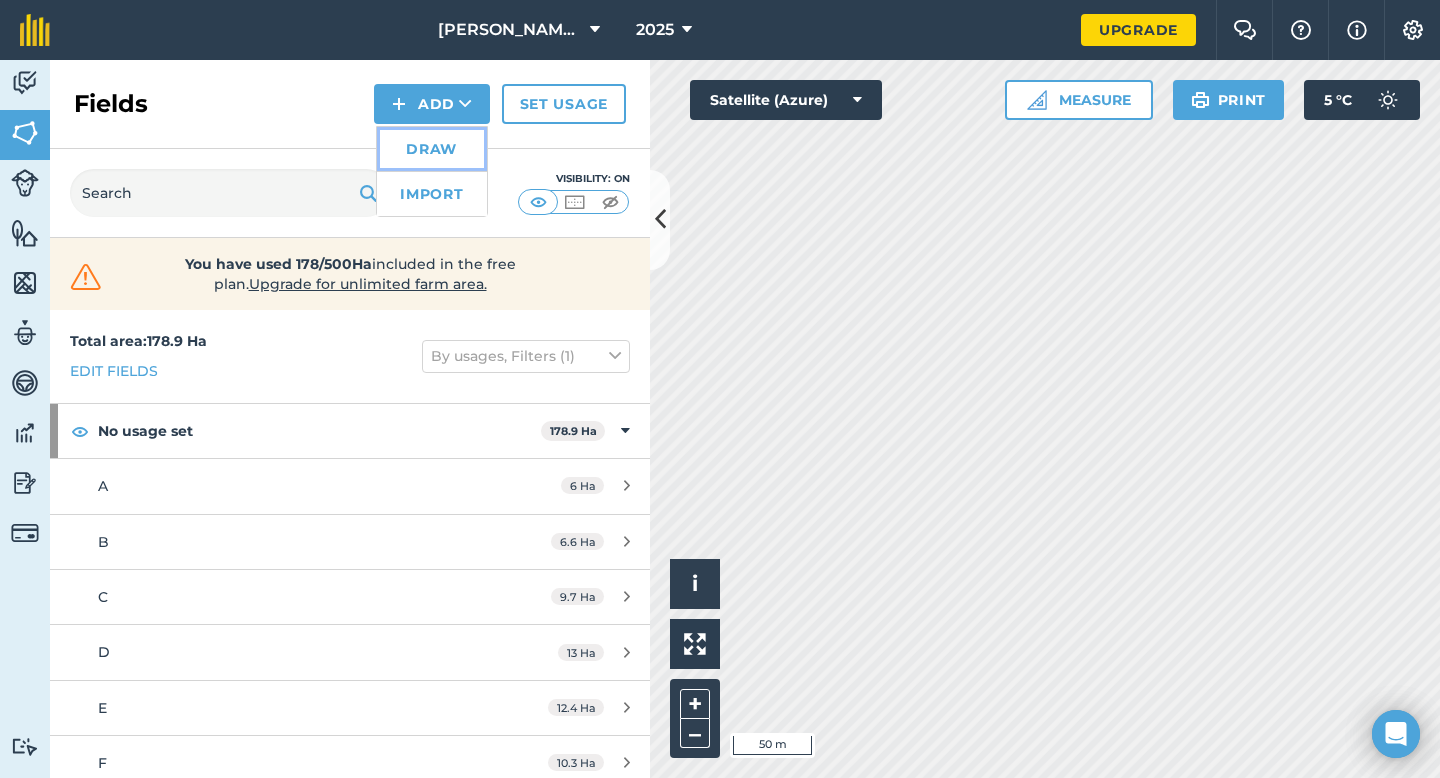 click on "Draw" at bounding box center (432, 149) 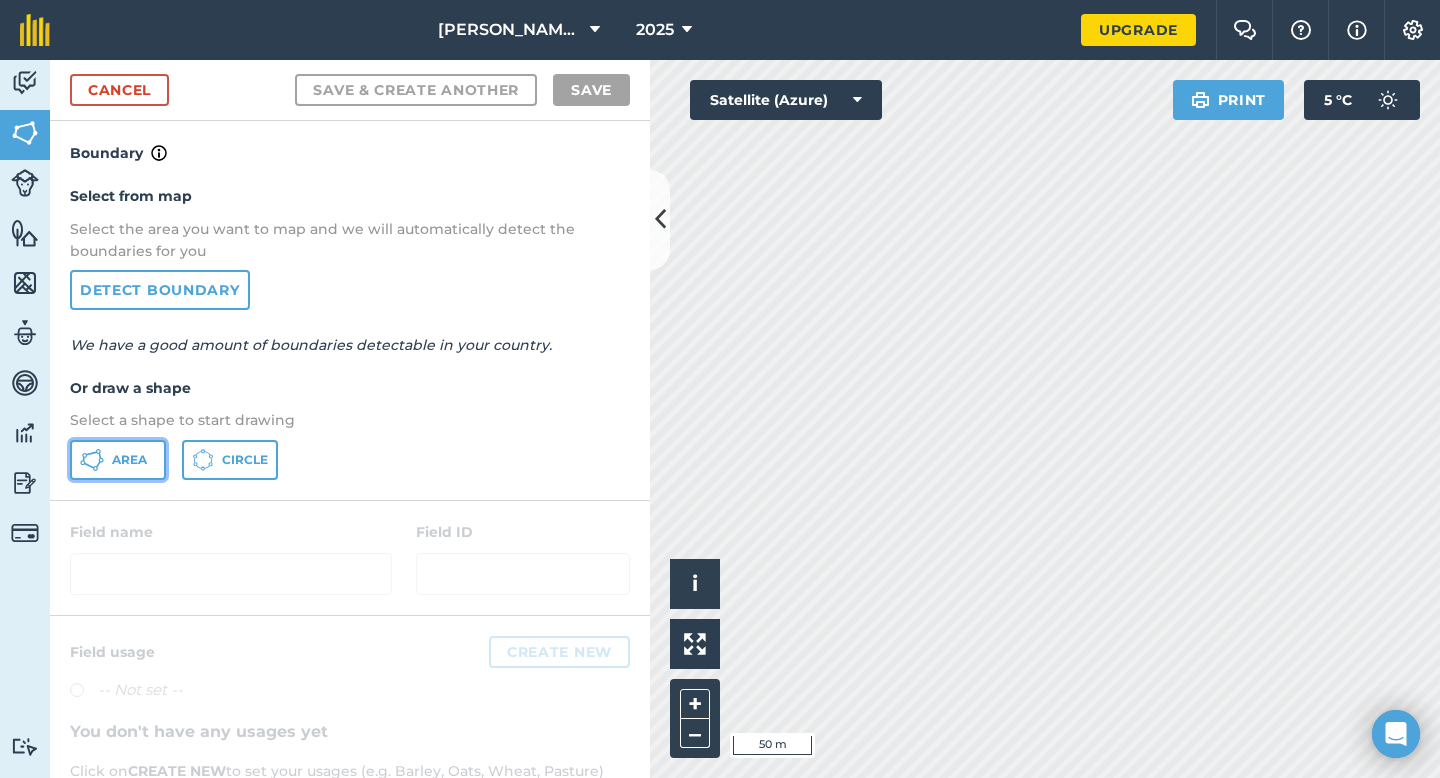 click on "Area" at bounding box center [118, 460] 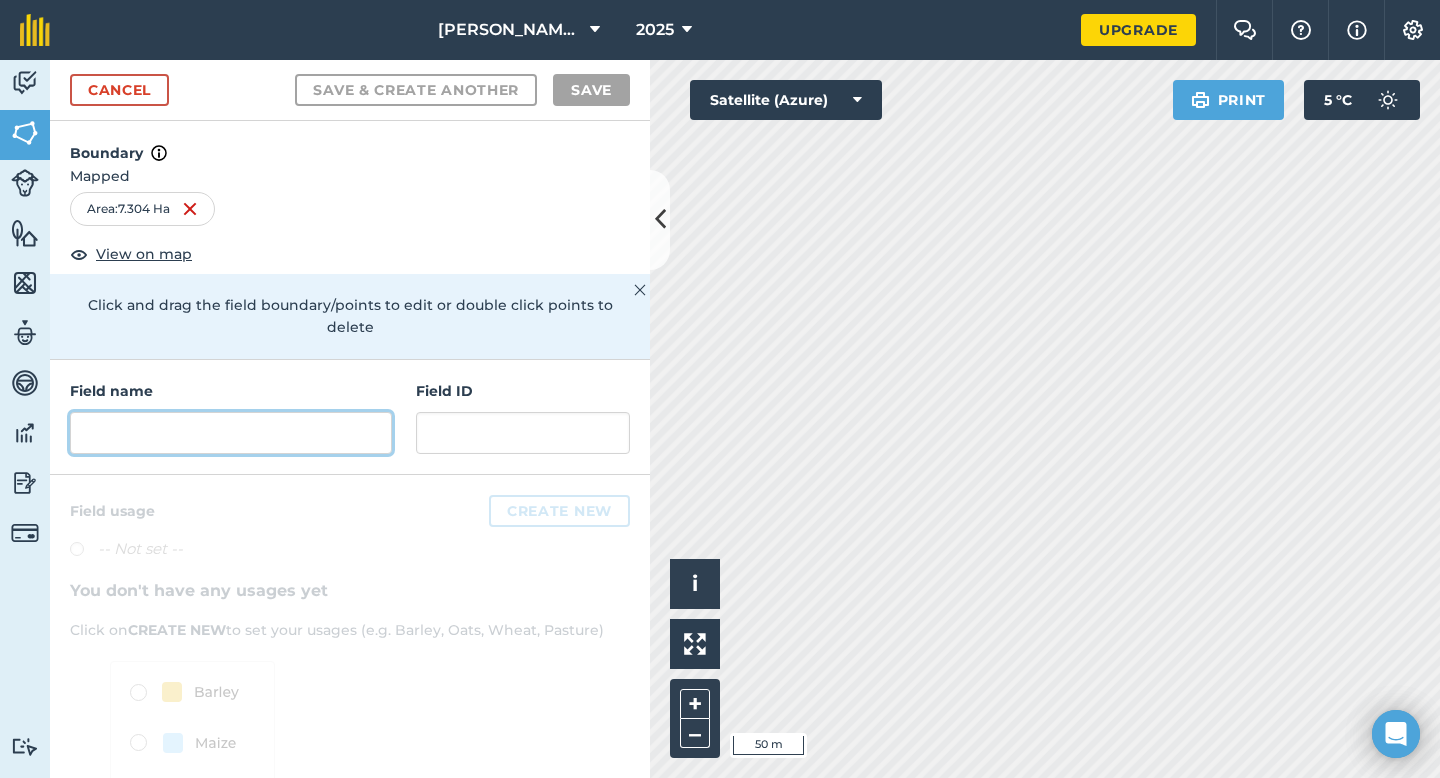 click at bounding box center (231, 433) 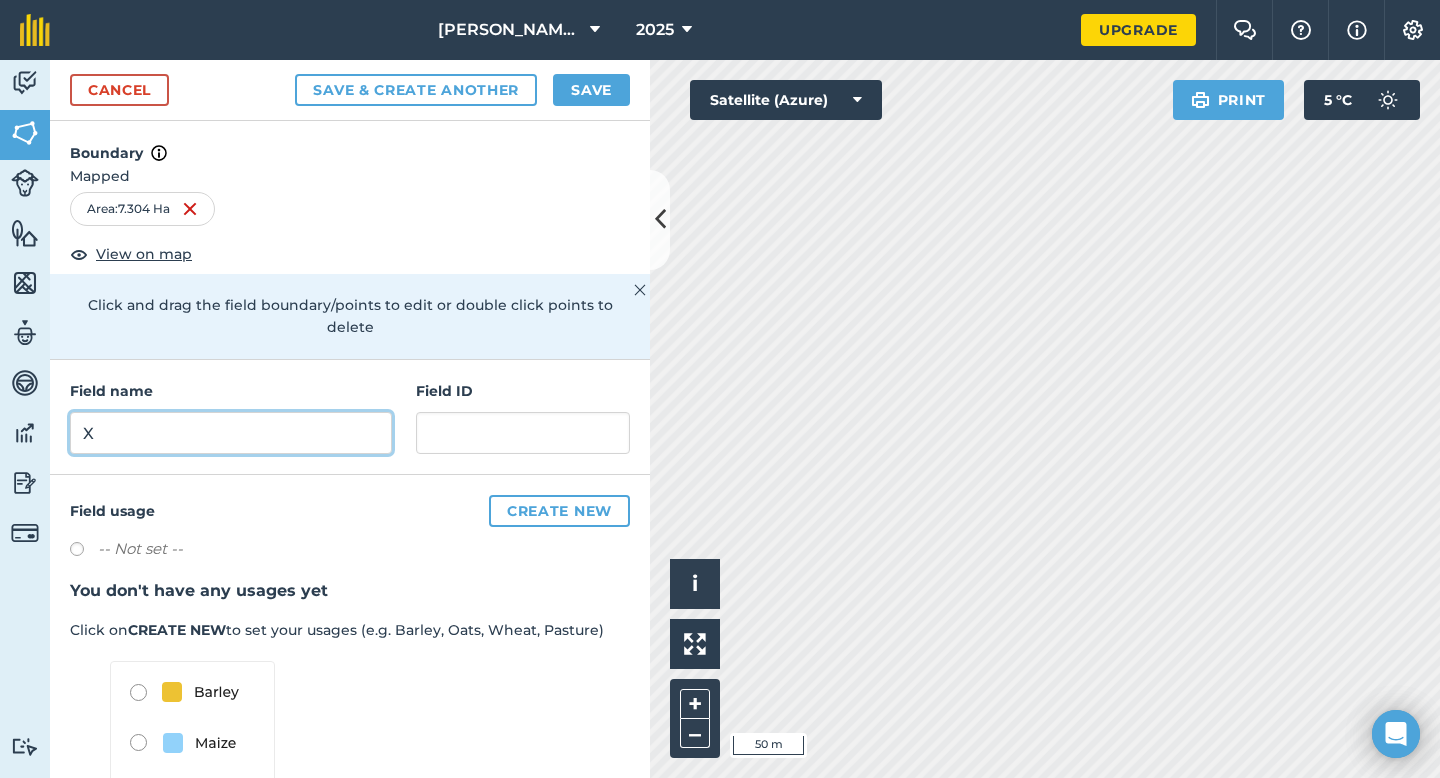 type on "X" 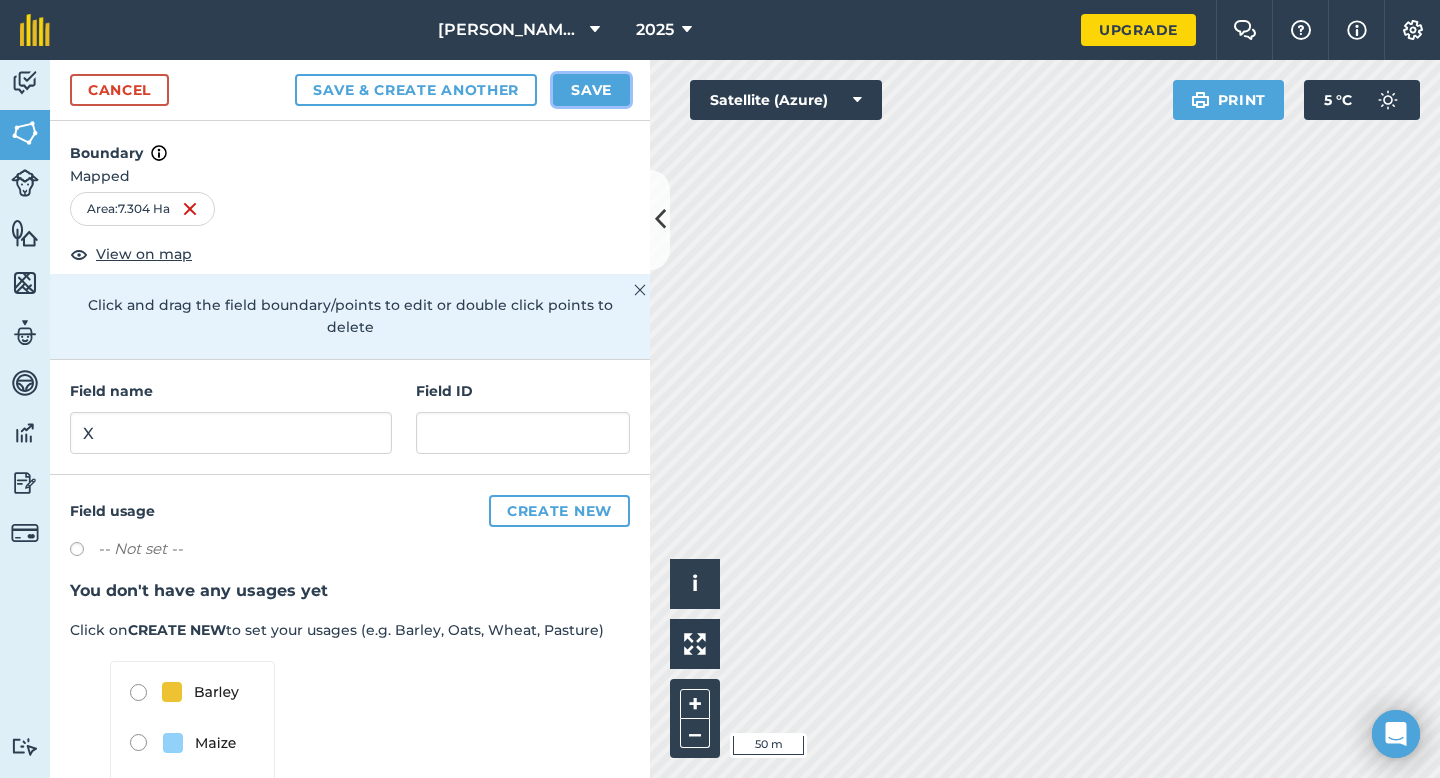 click on "Save" at bounding box center (591, 90) 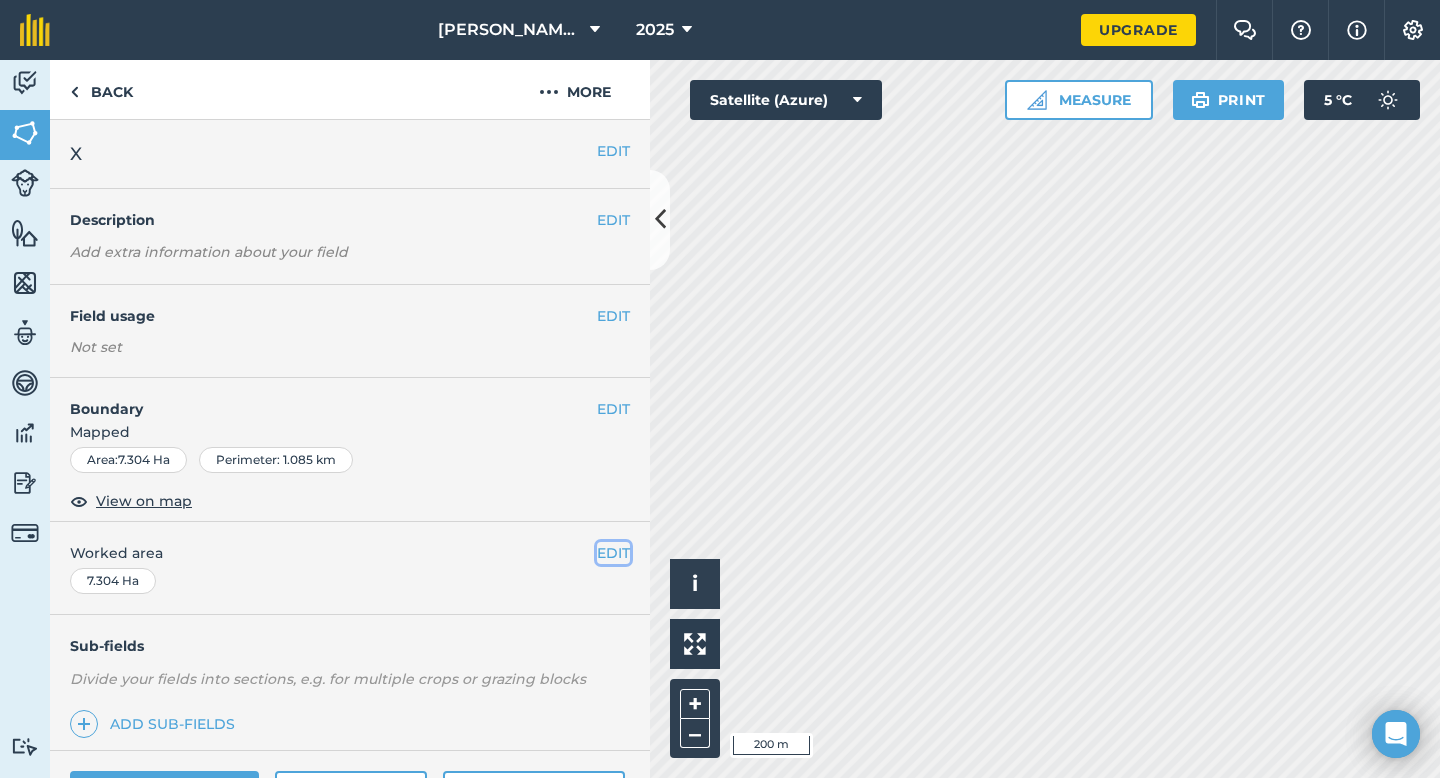 click on "EDIT" at bounding box center (613, 553) 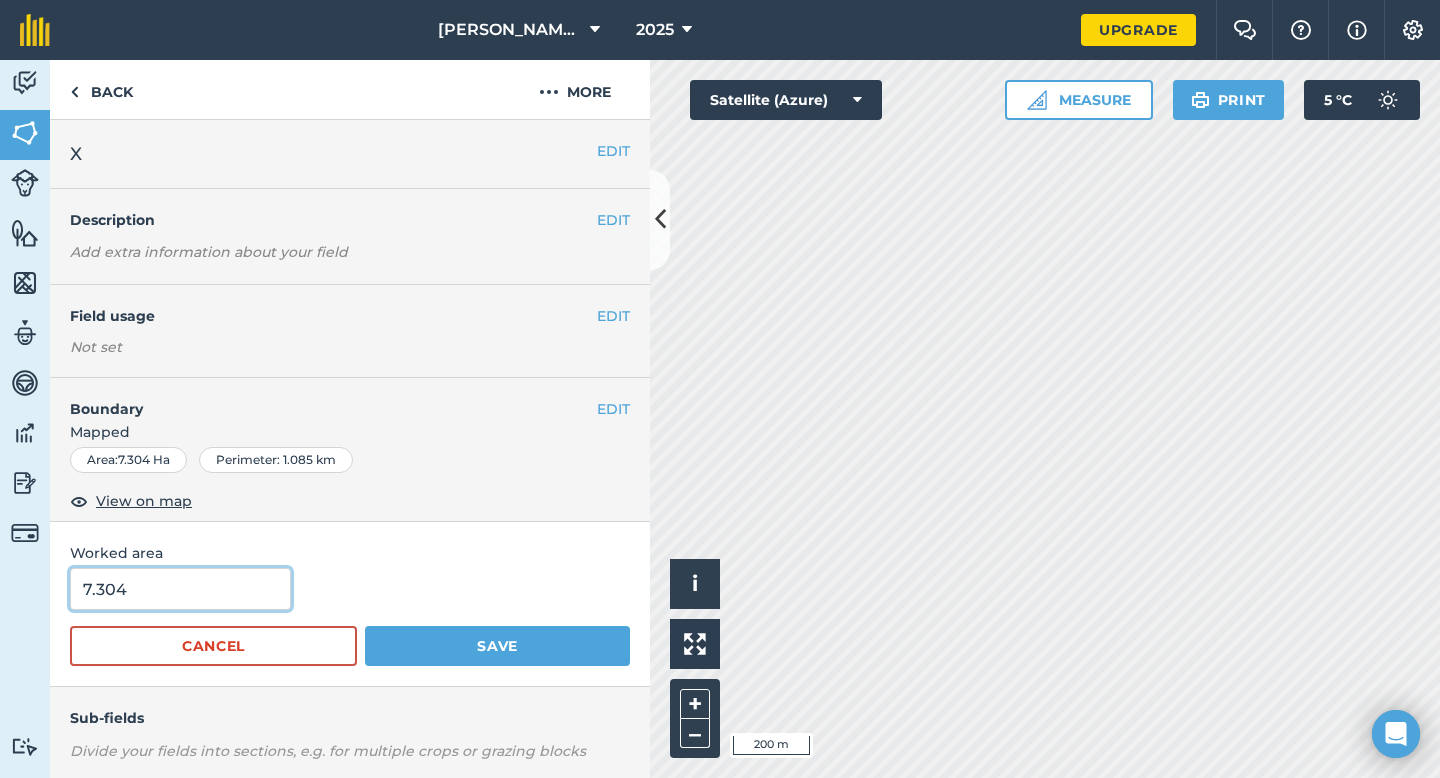 click on "7.304" at bounding box center [180, 589] 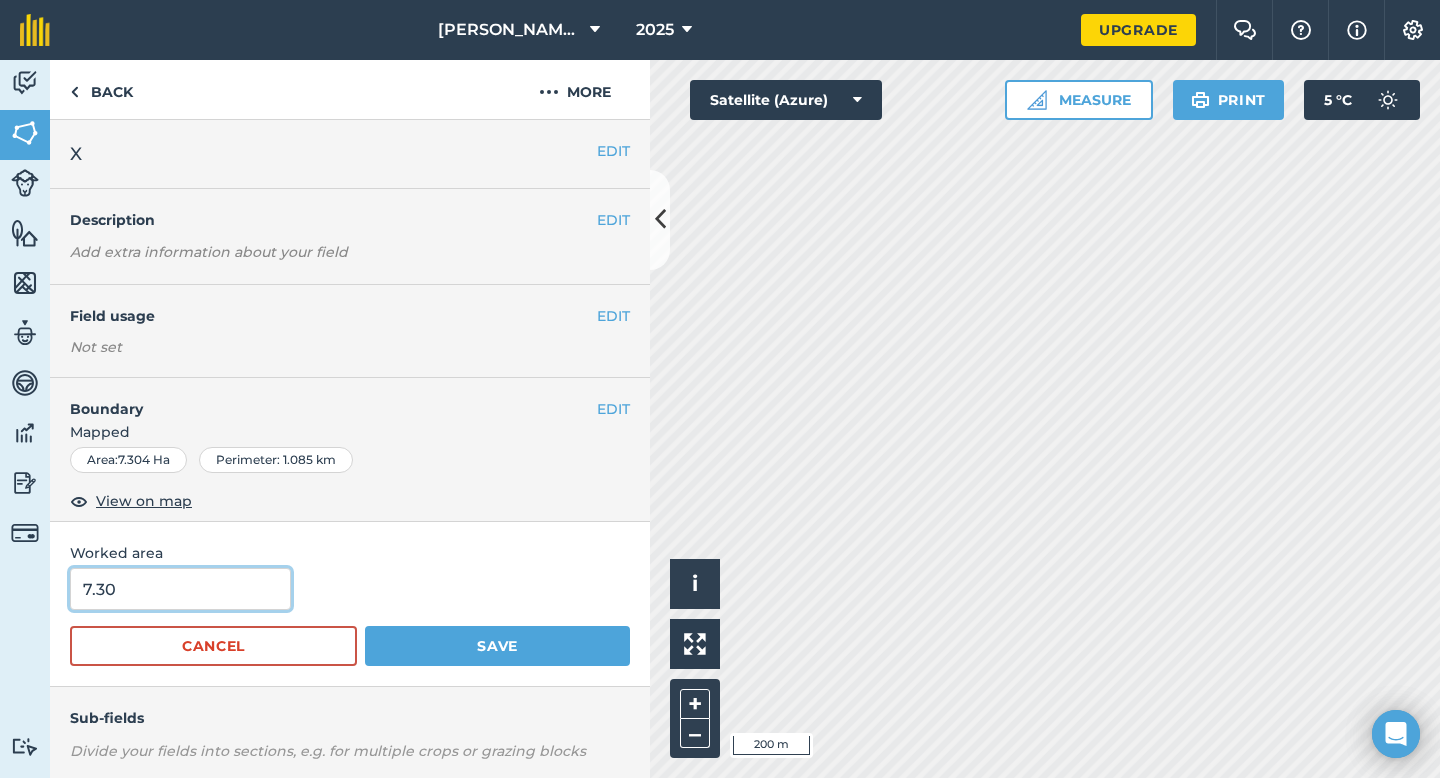 type on "7.3" 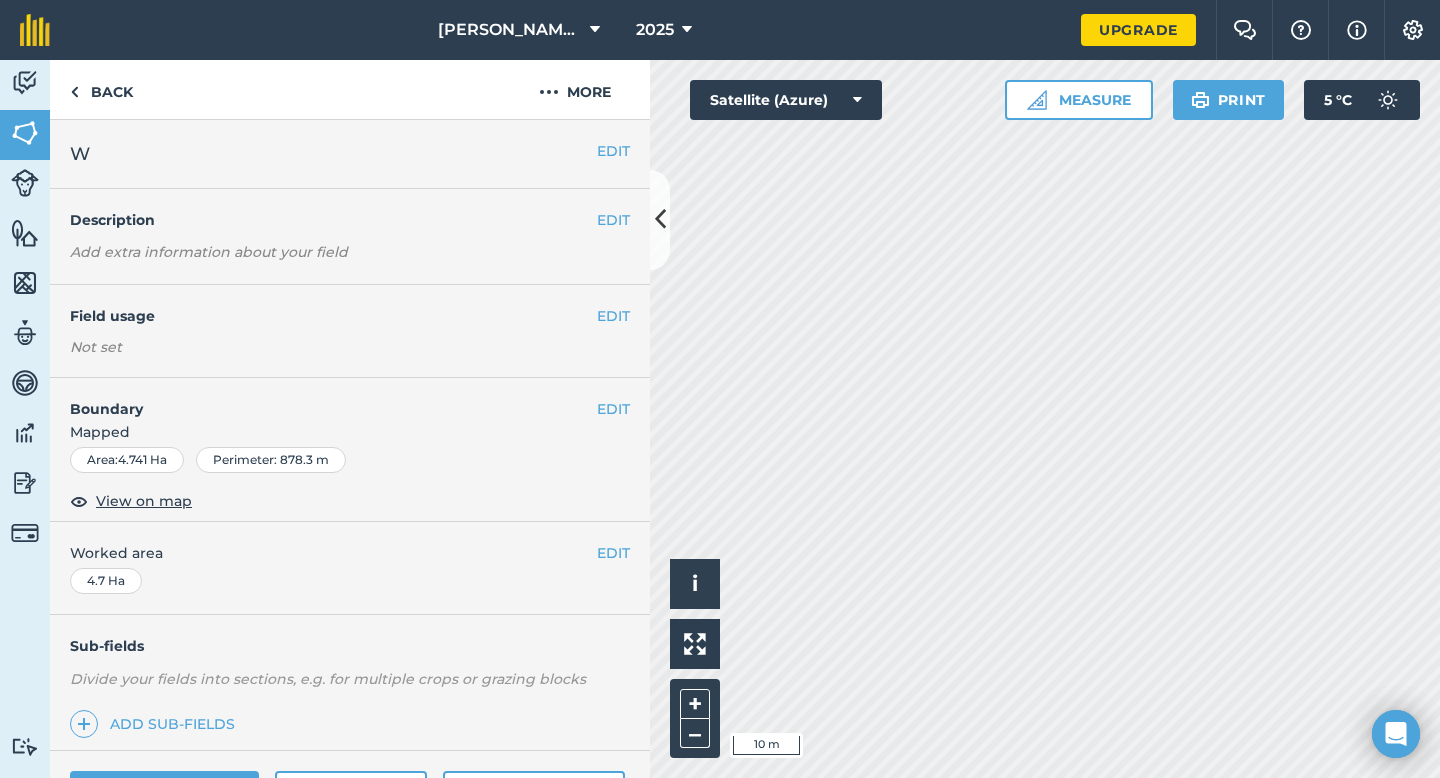 click on "Boundary" at bounding box center (323, 399) 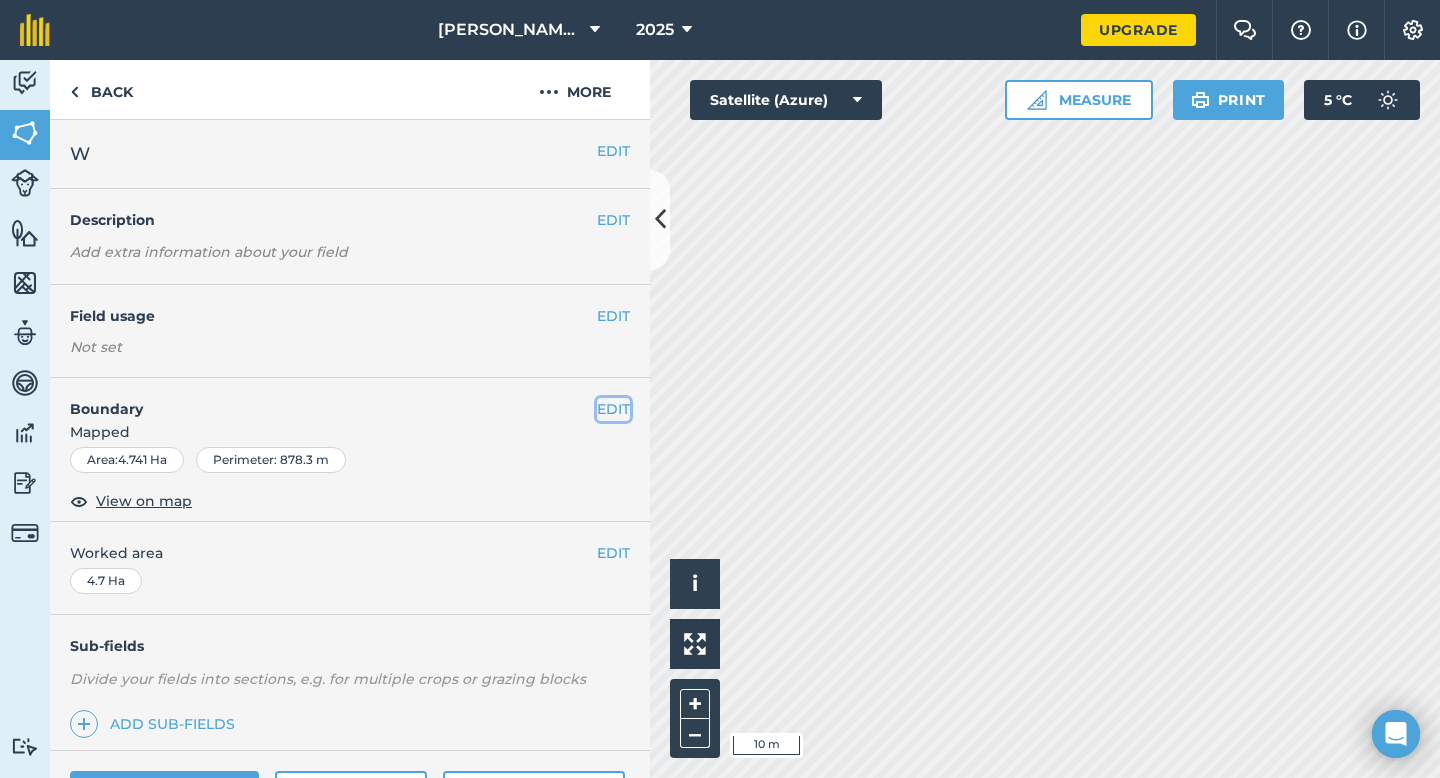 click on "EDIT" at bounding box center (613, 409) 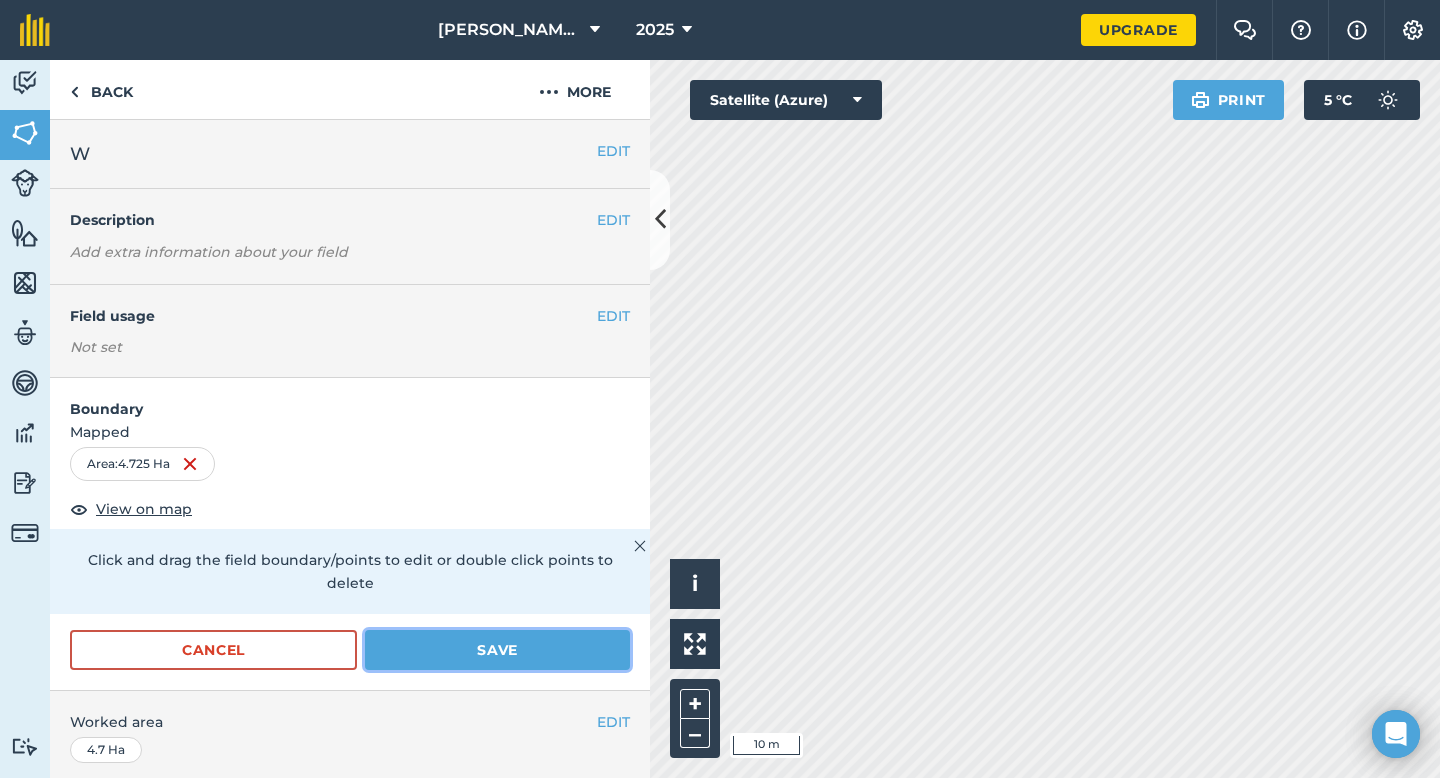 click on "Save" at bounding box center [497, 650] 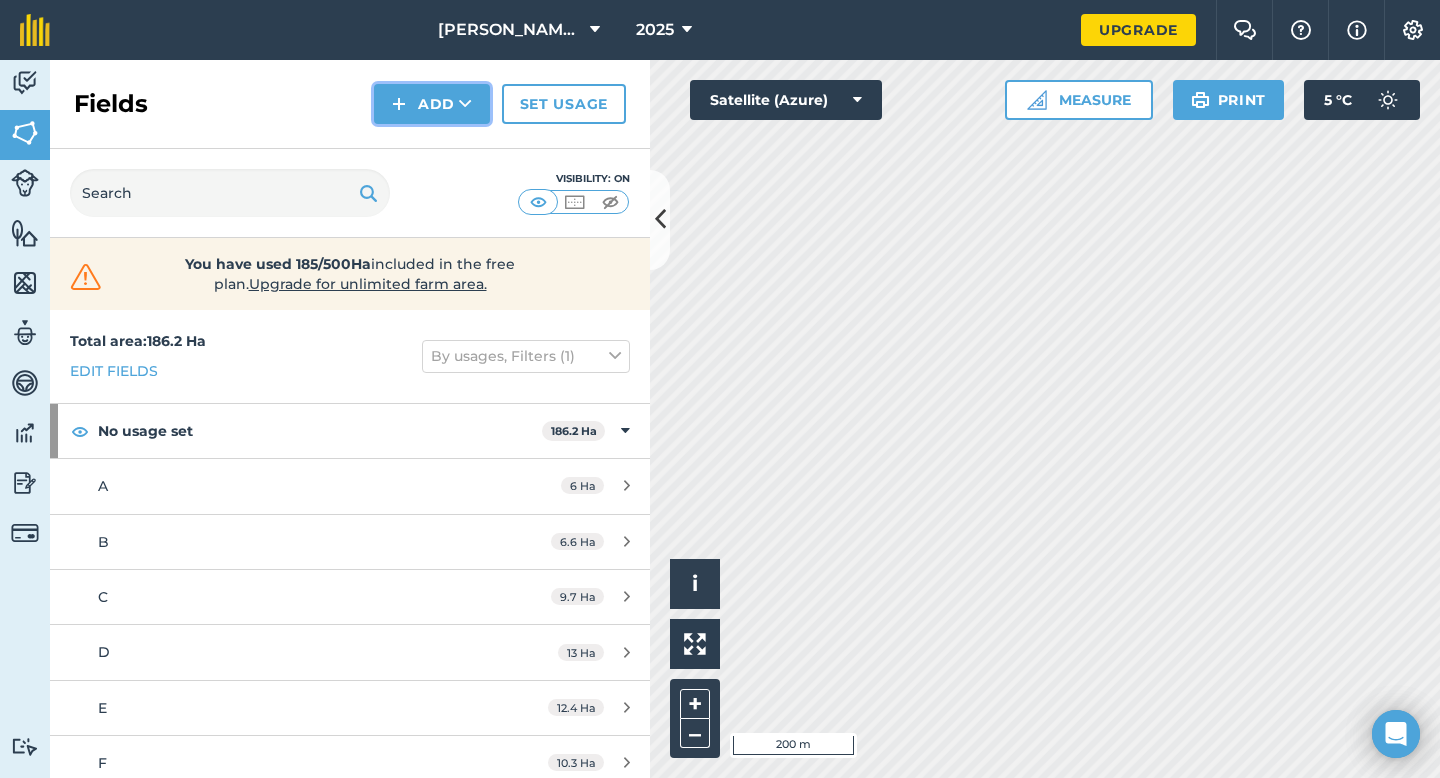click at bounding box center (399, 104) 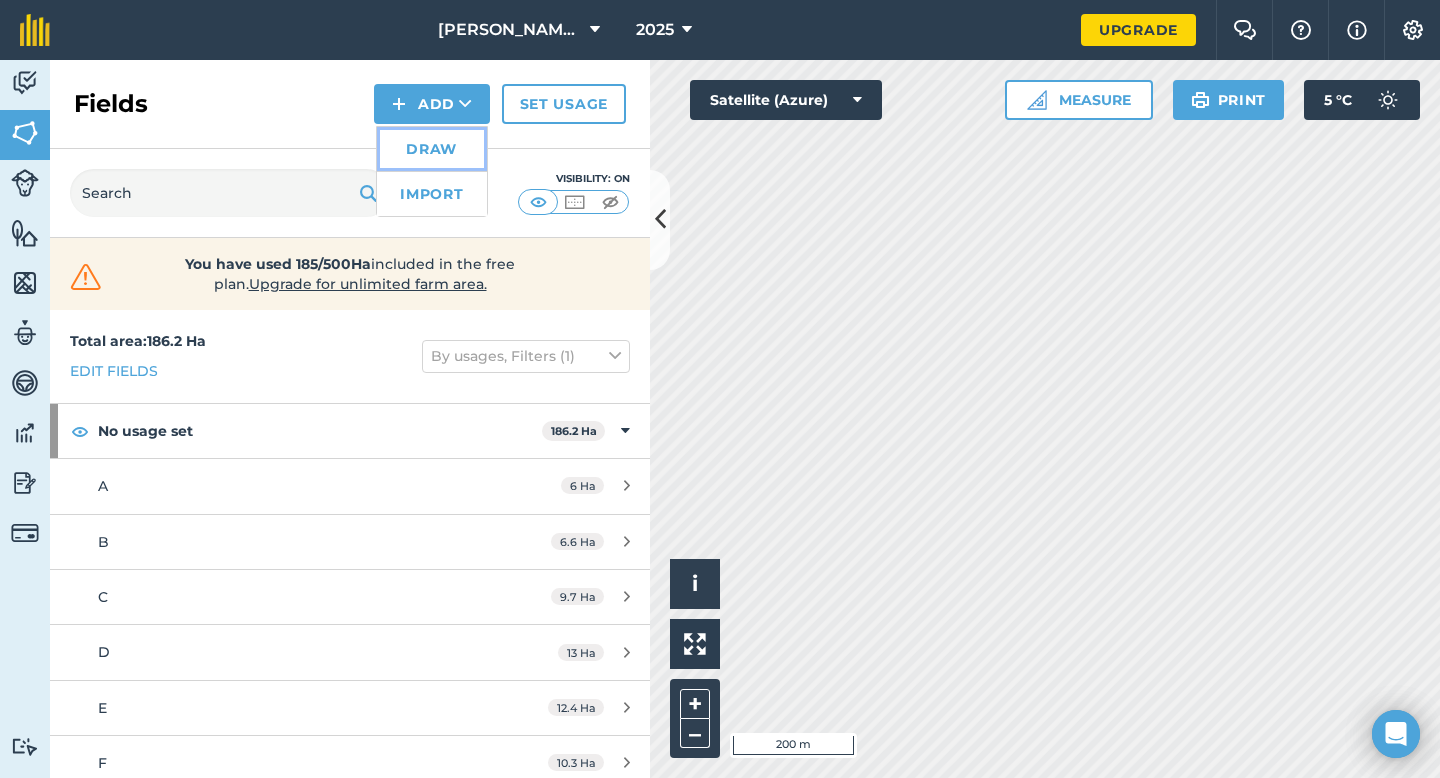click on "Draw" at bounding box center [432, 149] 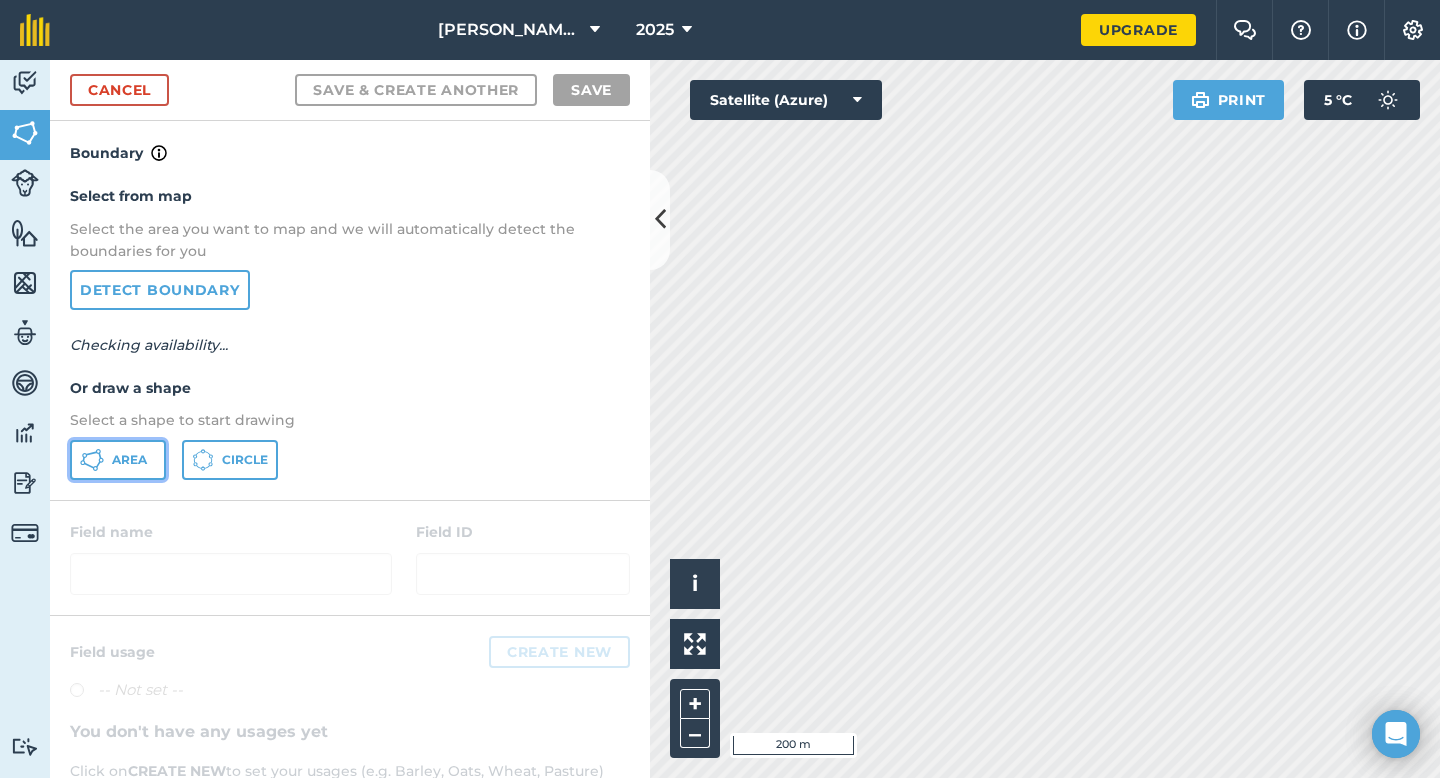 click on "Area" at bounding box center [118, 460] 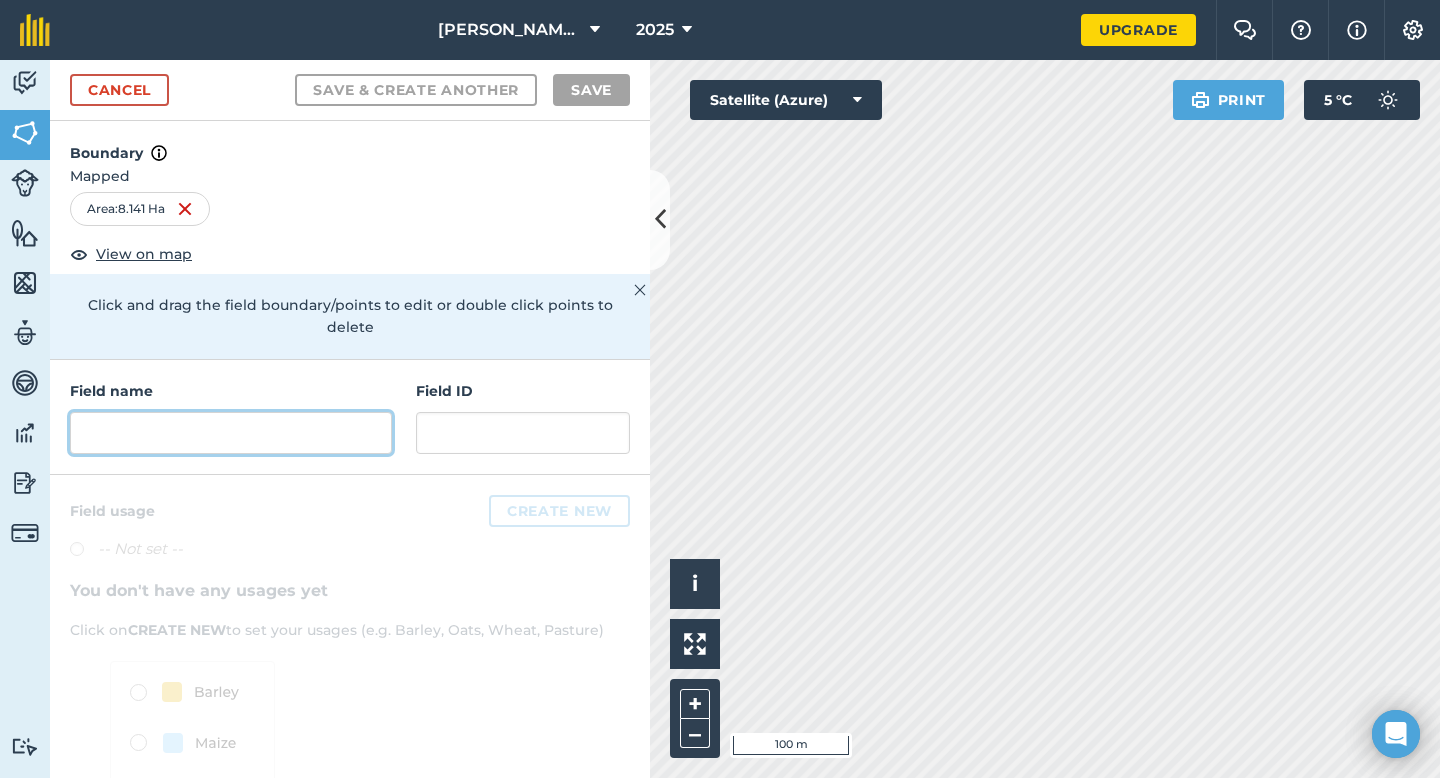 click at bounding box center (231, 433) 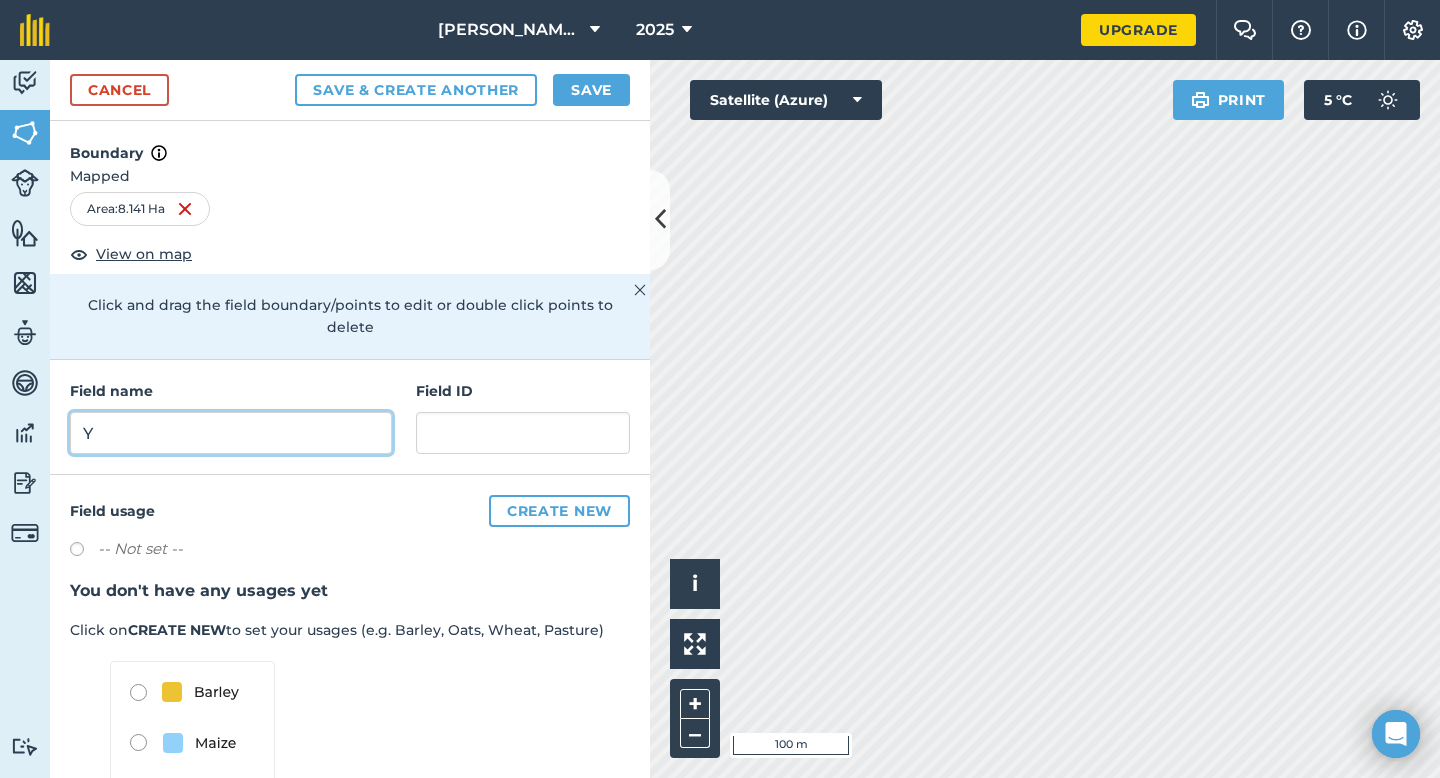 type on "Y" 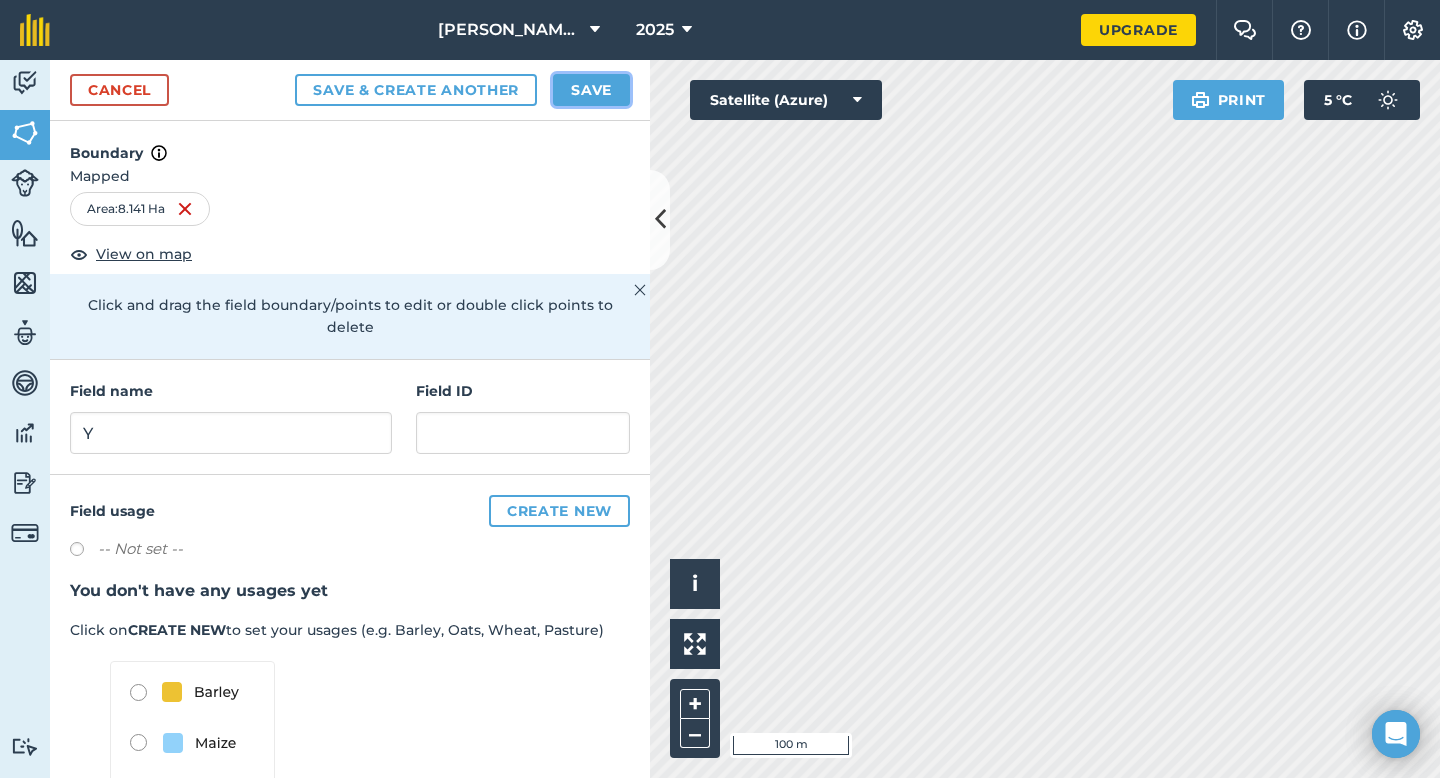 click on "Save" at bounding box center [591, 90] 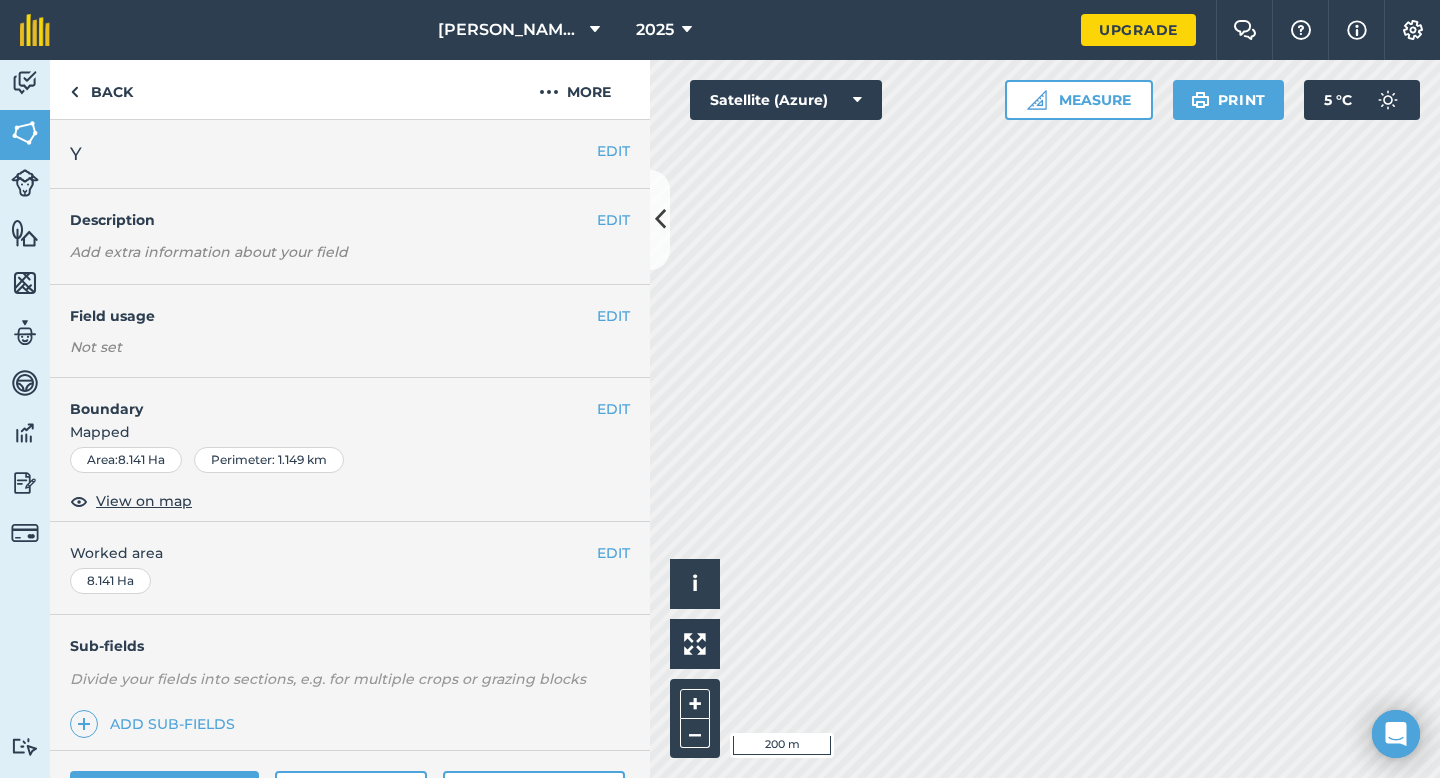 click on "EDIT Worked area 8.141   Ha" at bounding box center (350, 568) 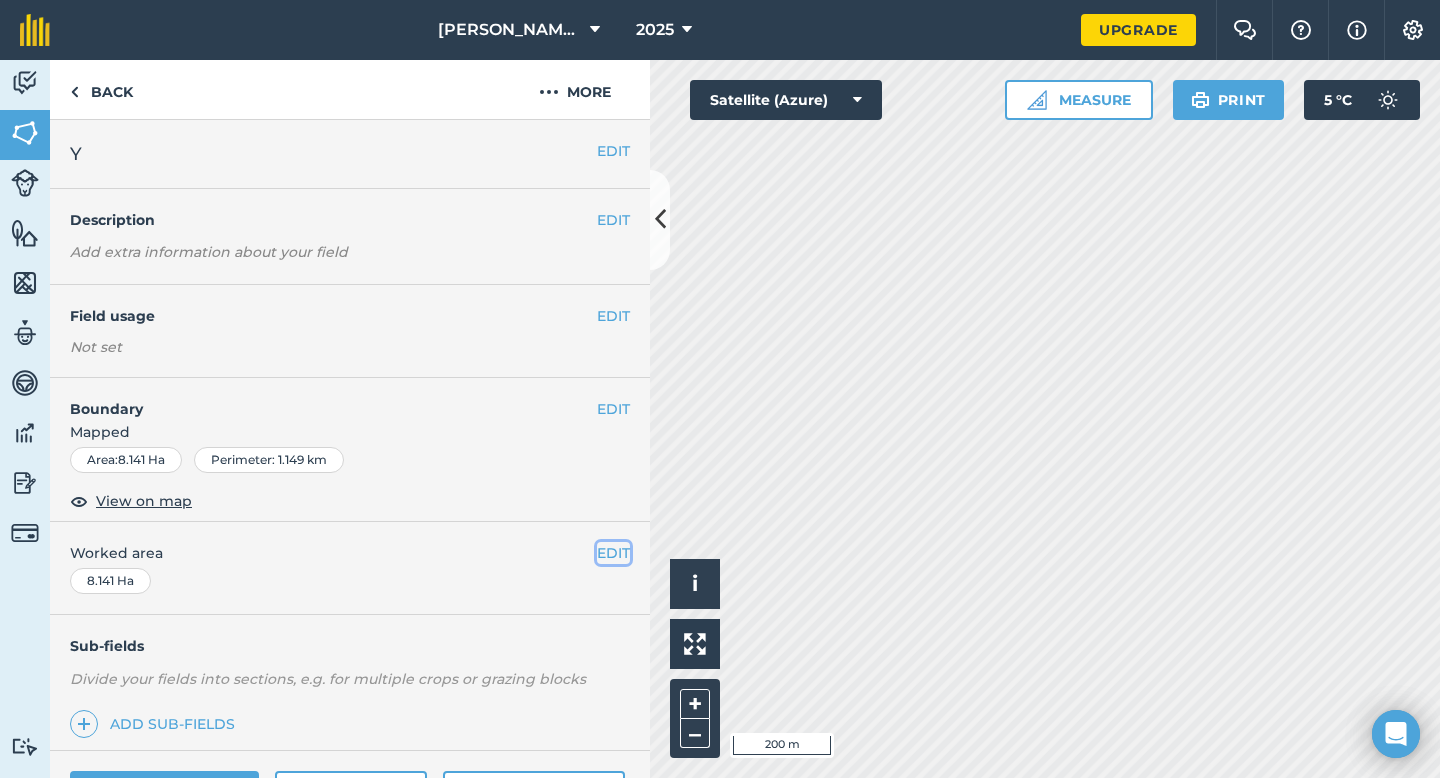 click on "EDIT" at bounding box center (613, 553) 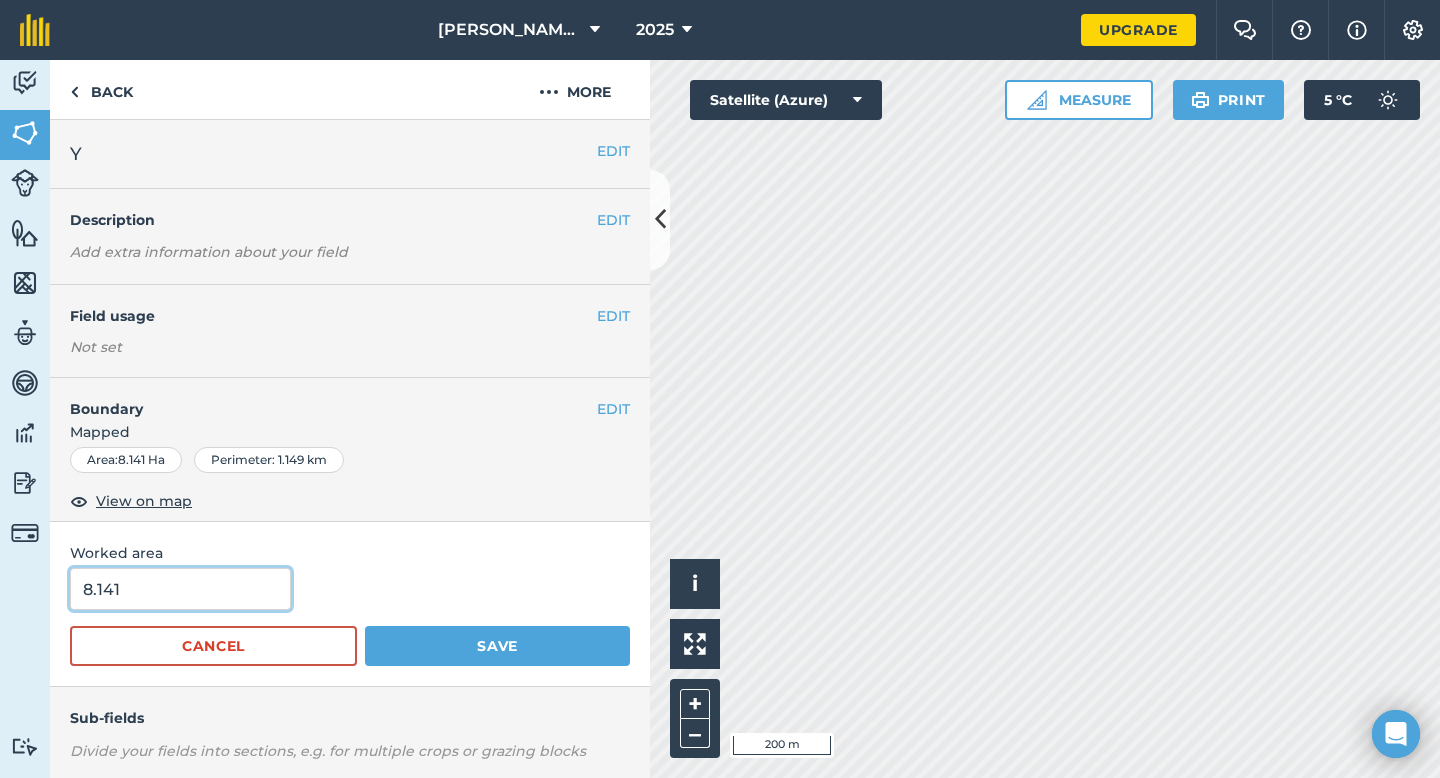 click on "8.141" at bounding box center (180, 589) 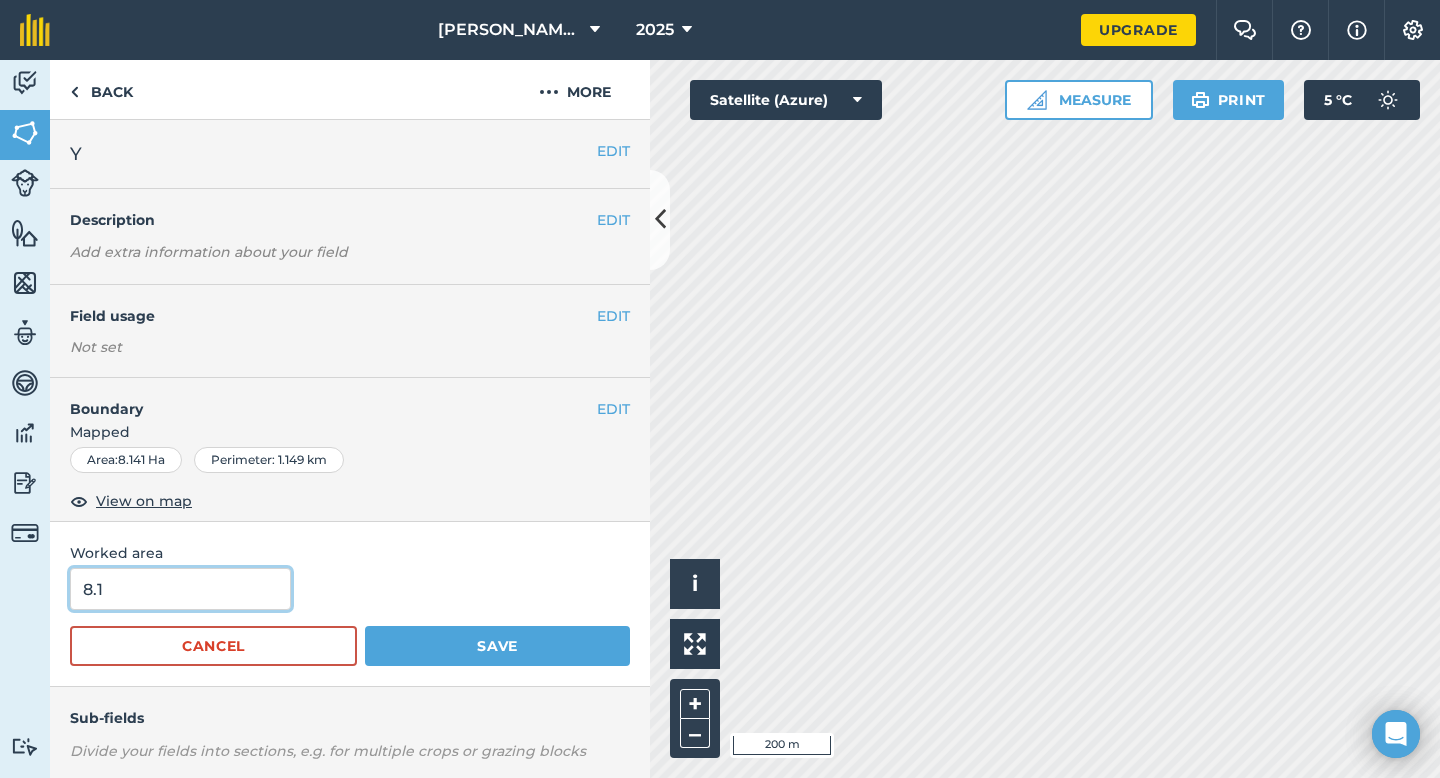 type on "8.1" 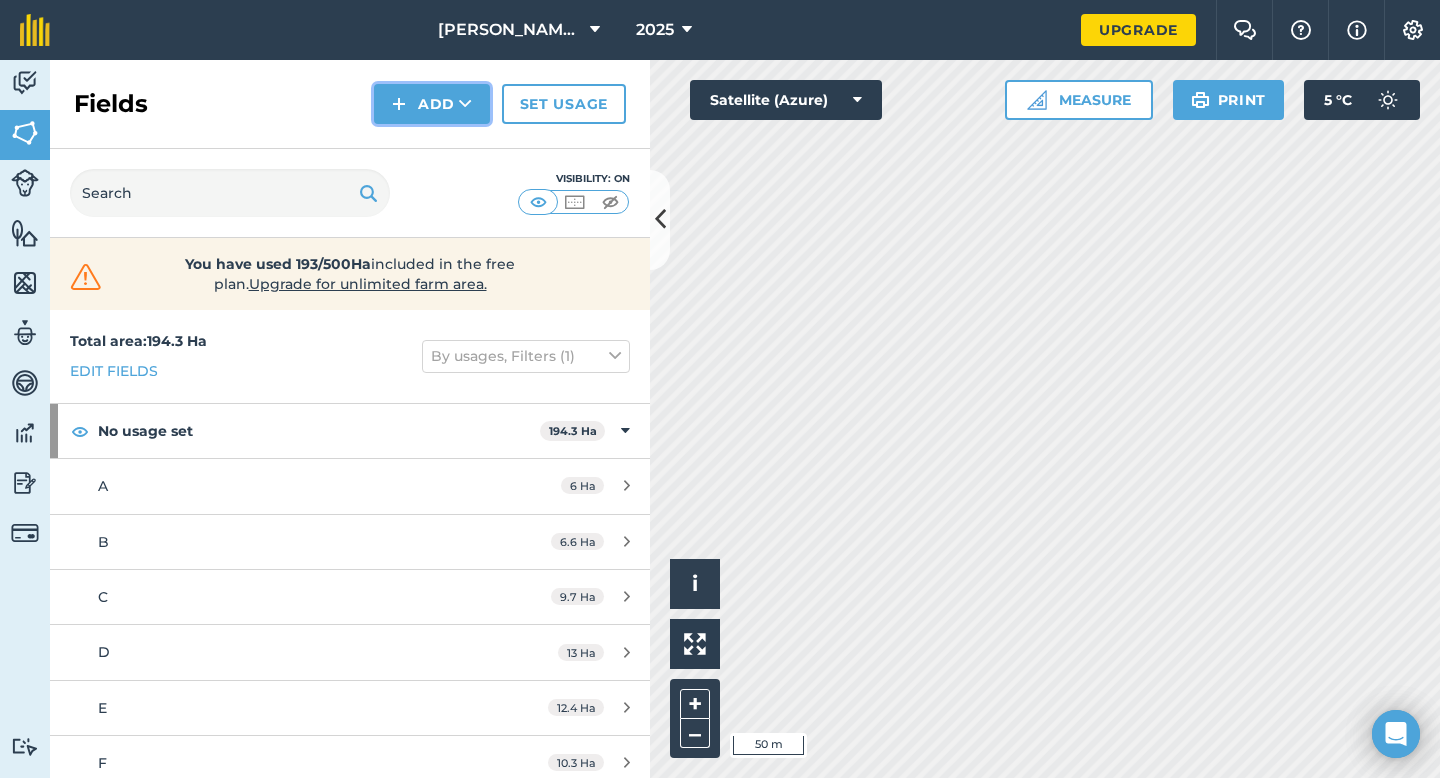 click on "Add" at bounding box center (432, 104) 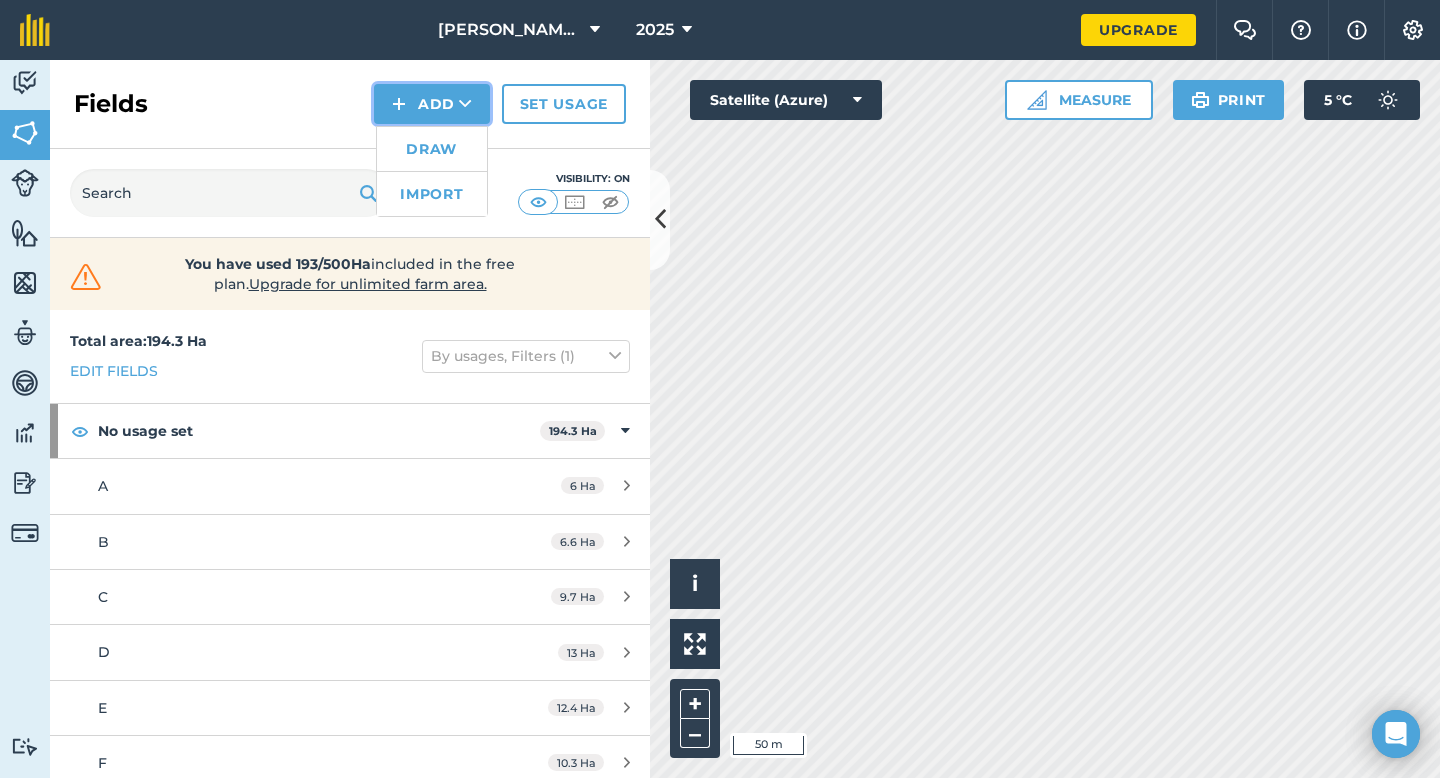 click at bounding box center (399, 104) 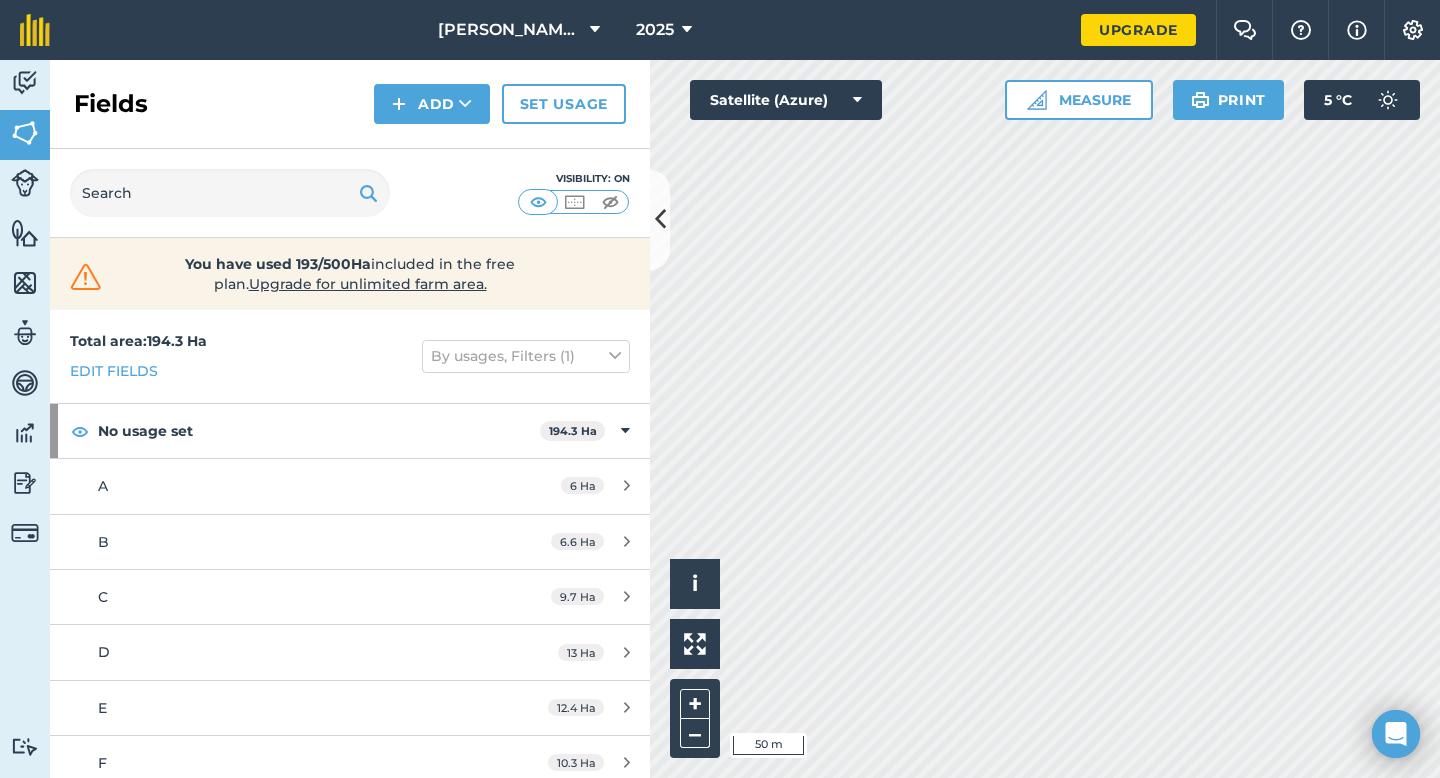 click on "Fields   Add   Set usage" at bounding box center [350, 104] 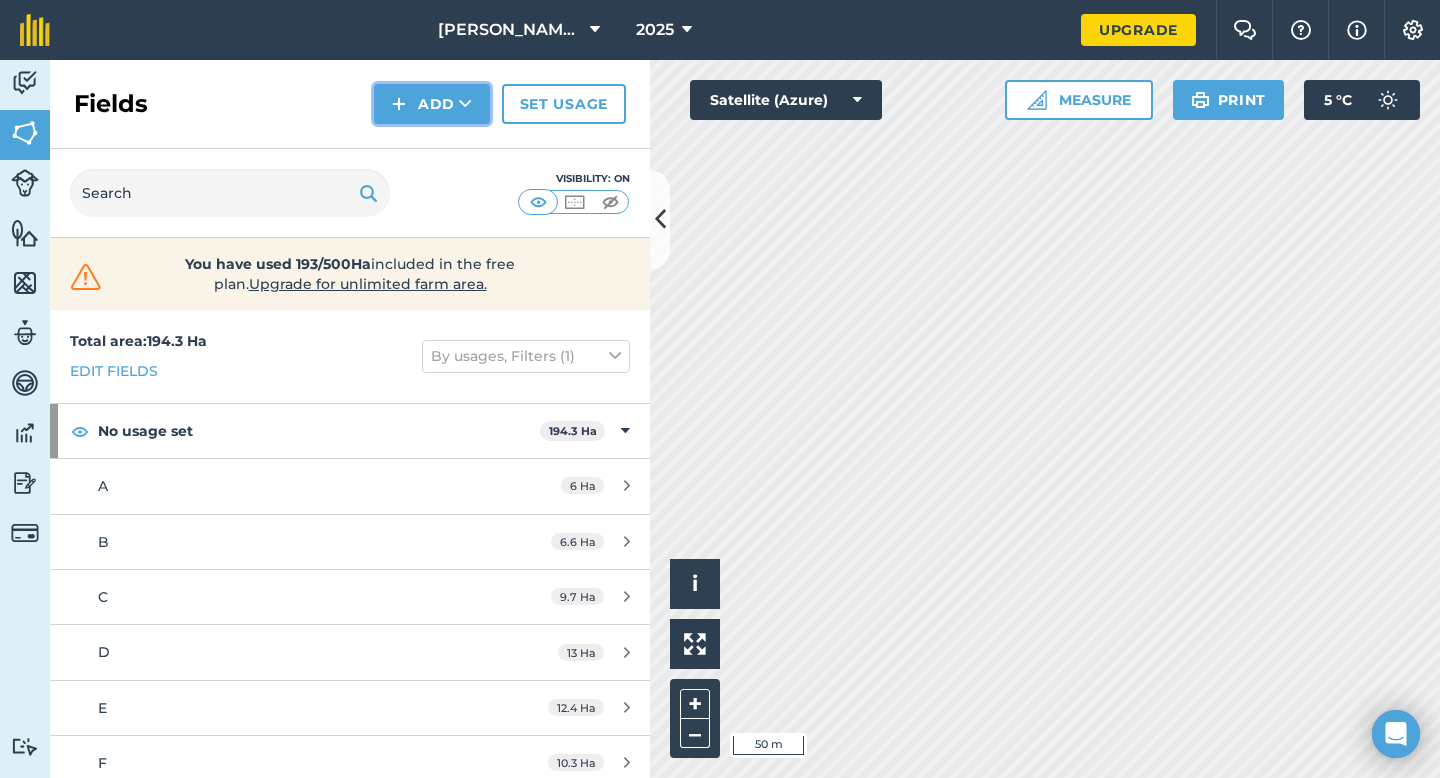 click at bounding box center [399, 104] 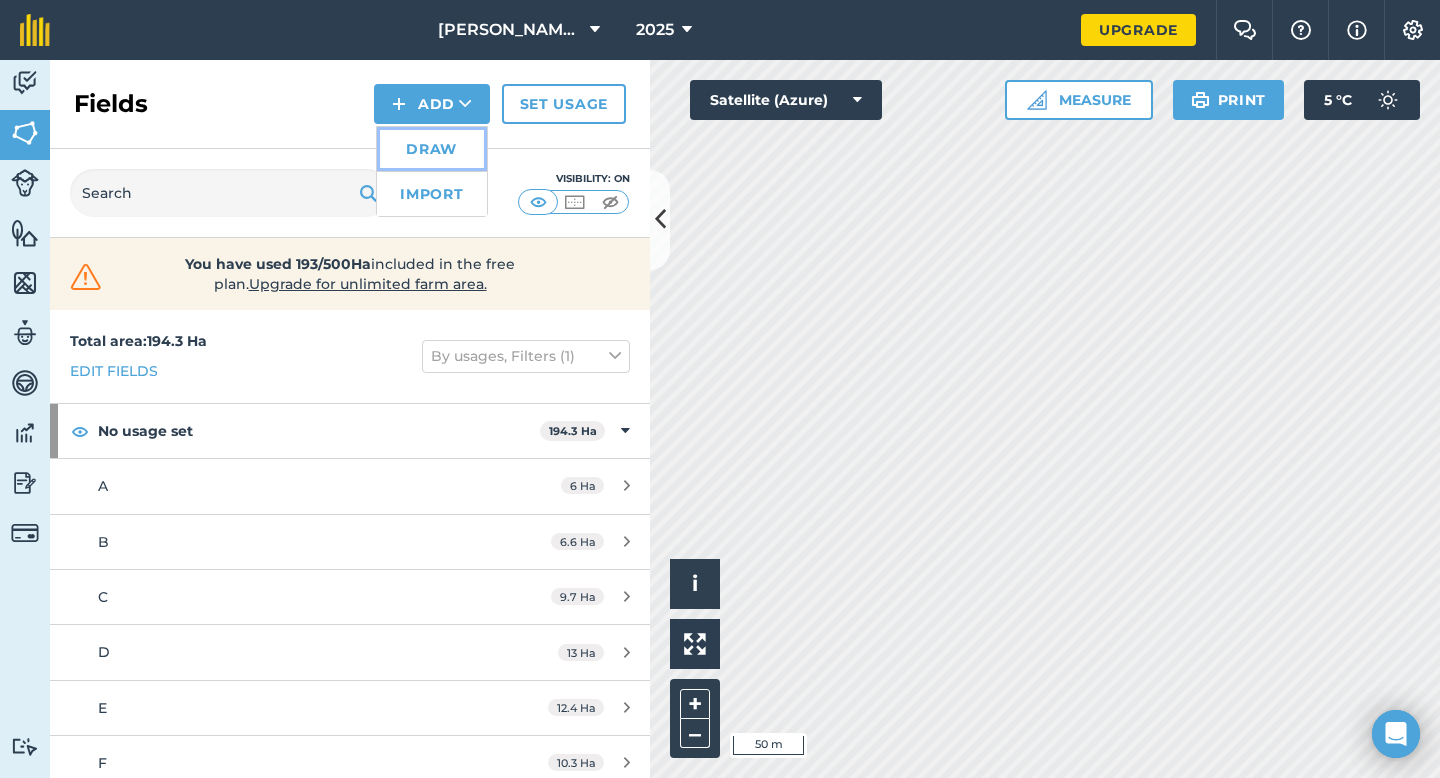 click on "Draw" at bounding box center [432, 149] 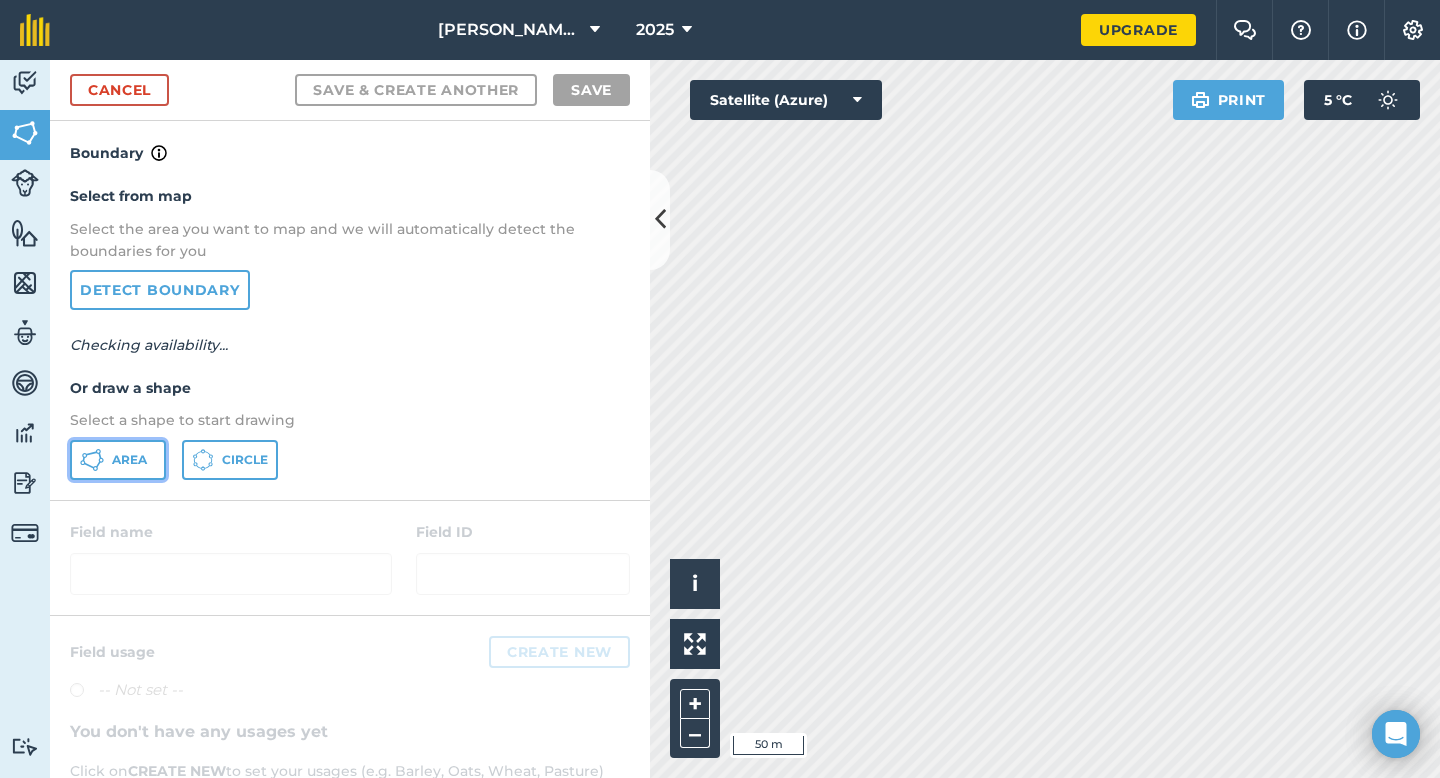 click 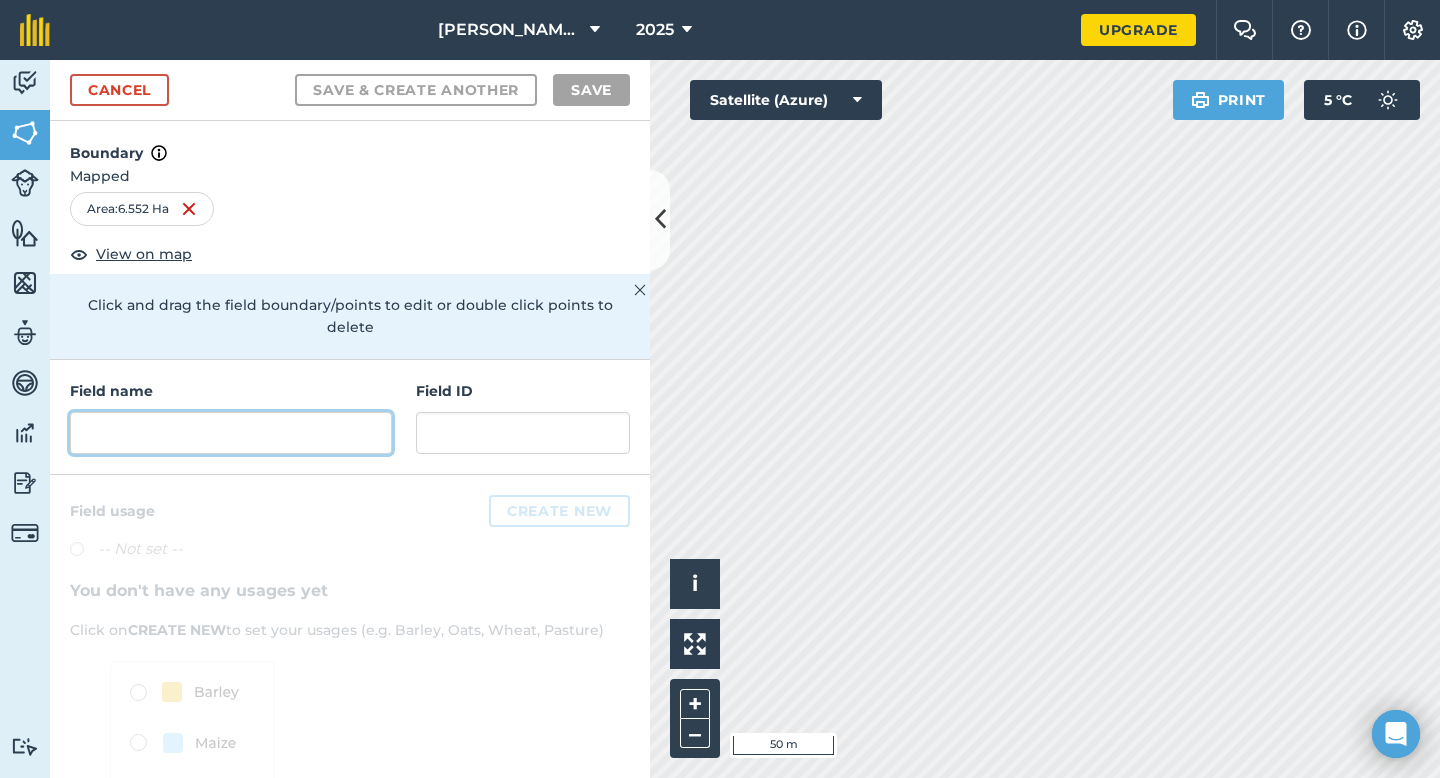 click at bounding box center [231, 433] 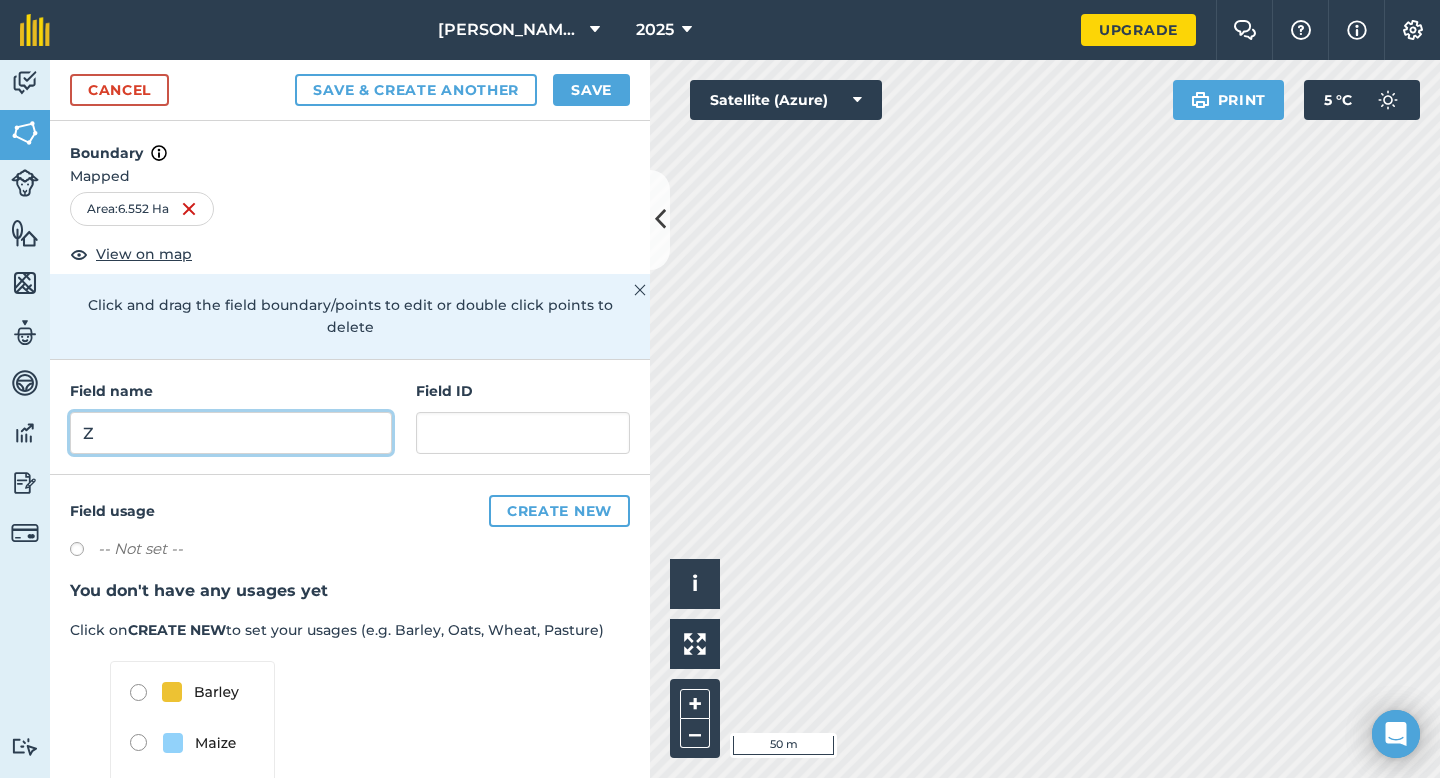 type on "Z" 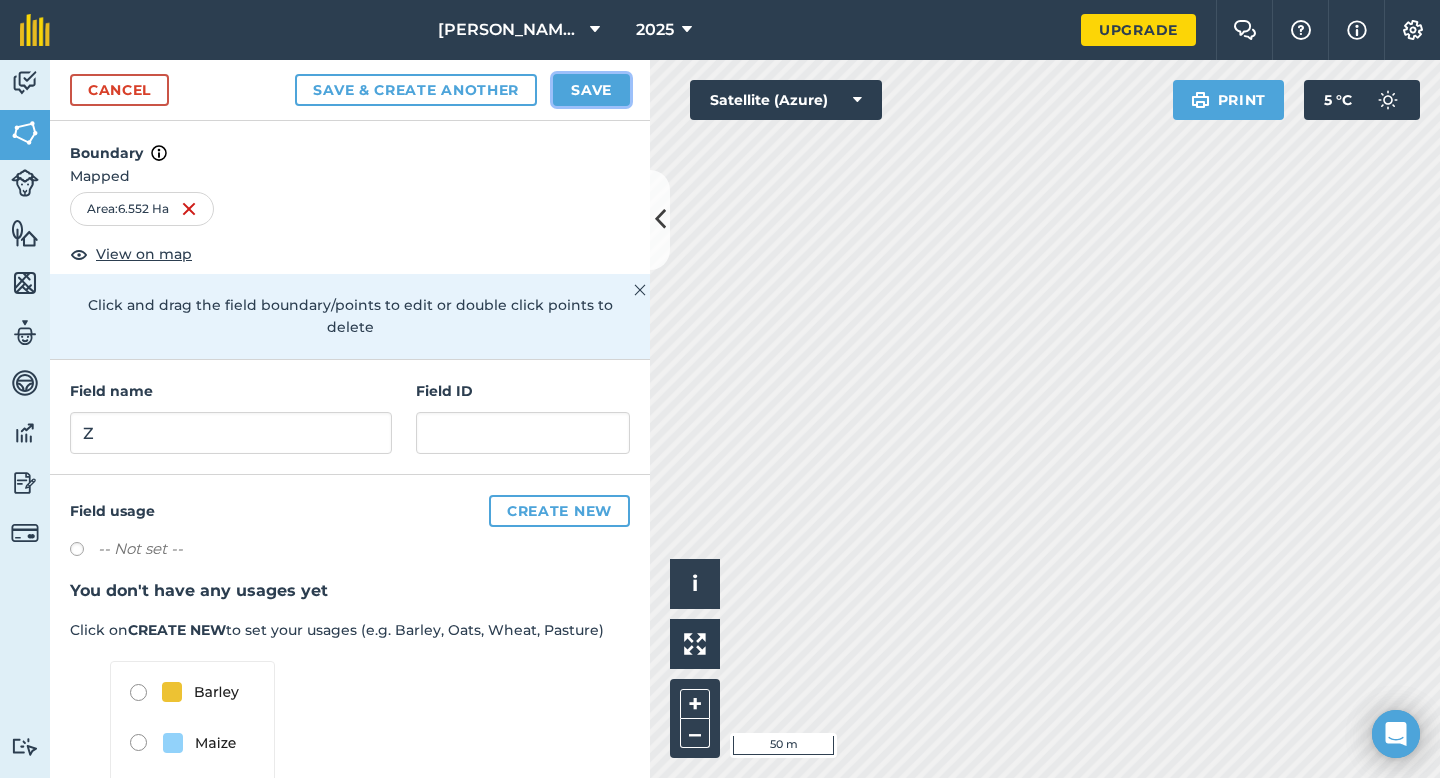click on "Save" at bounding box center [591, 90] 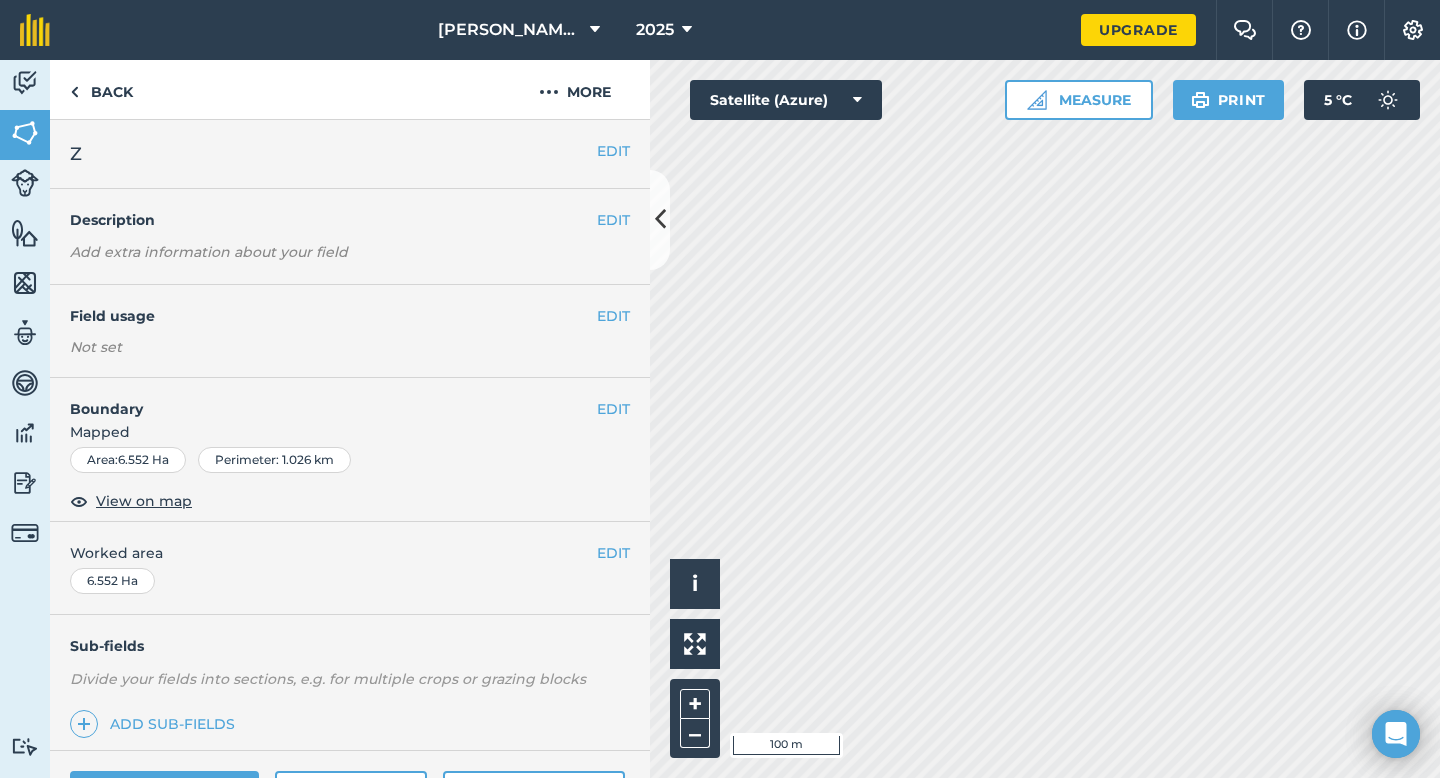 click on "EDIT Worked area 6.552   Ha" at bounding box center (350, 568) 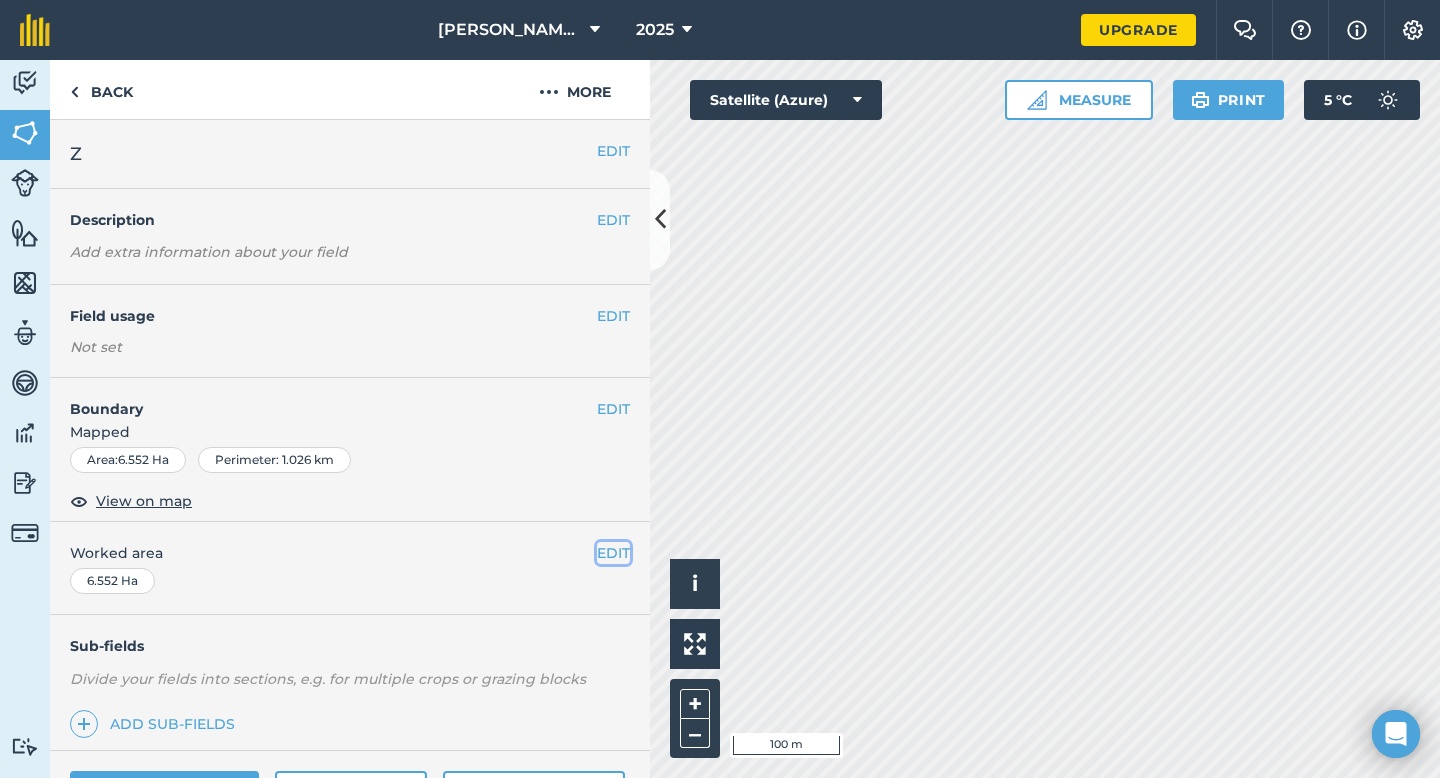 click on "EDIT" at bounding box center [613, 553] 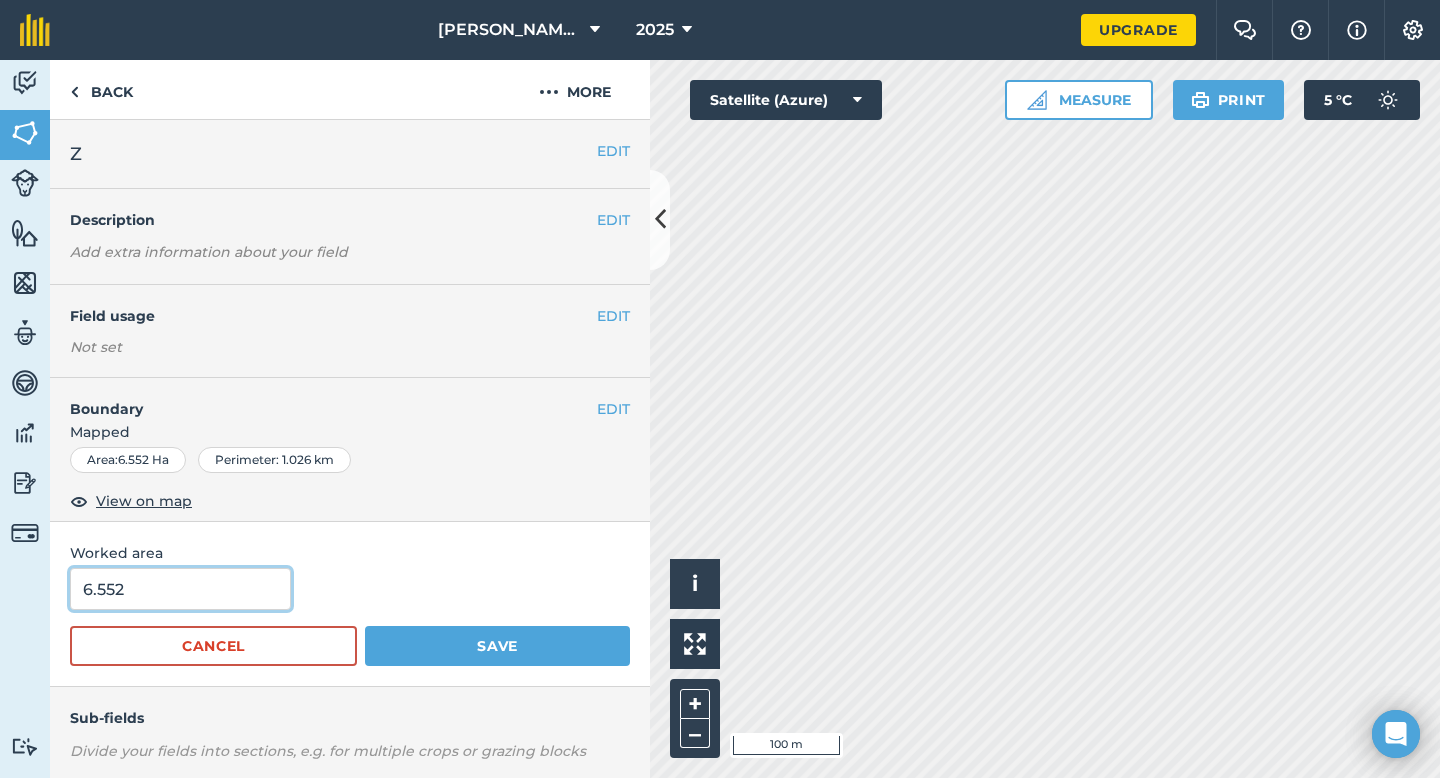 click on "6.552" at bounding box center (180, 589) 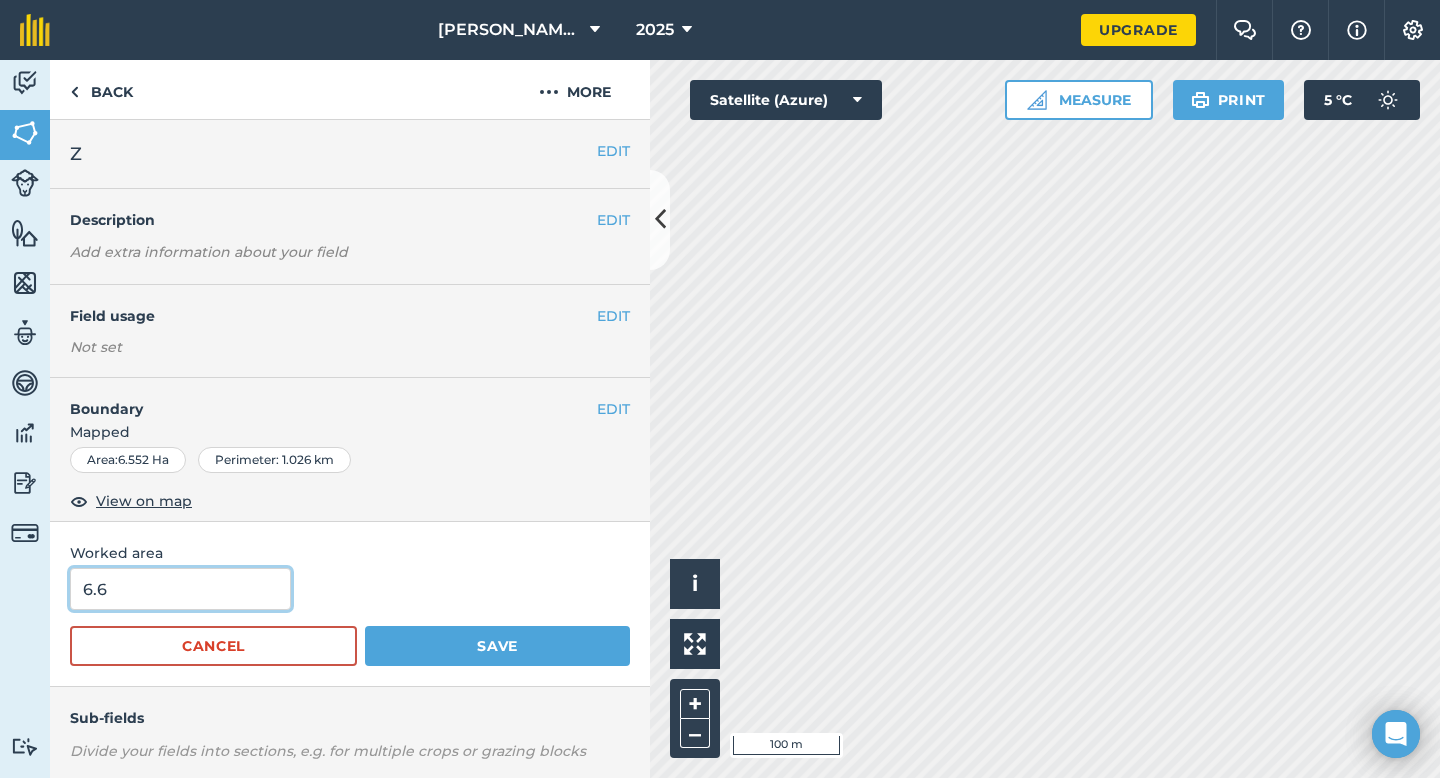 type on "6.6" 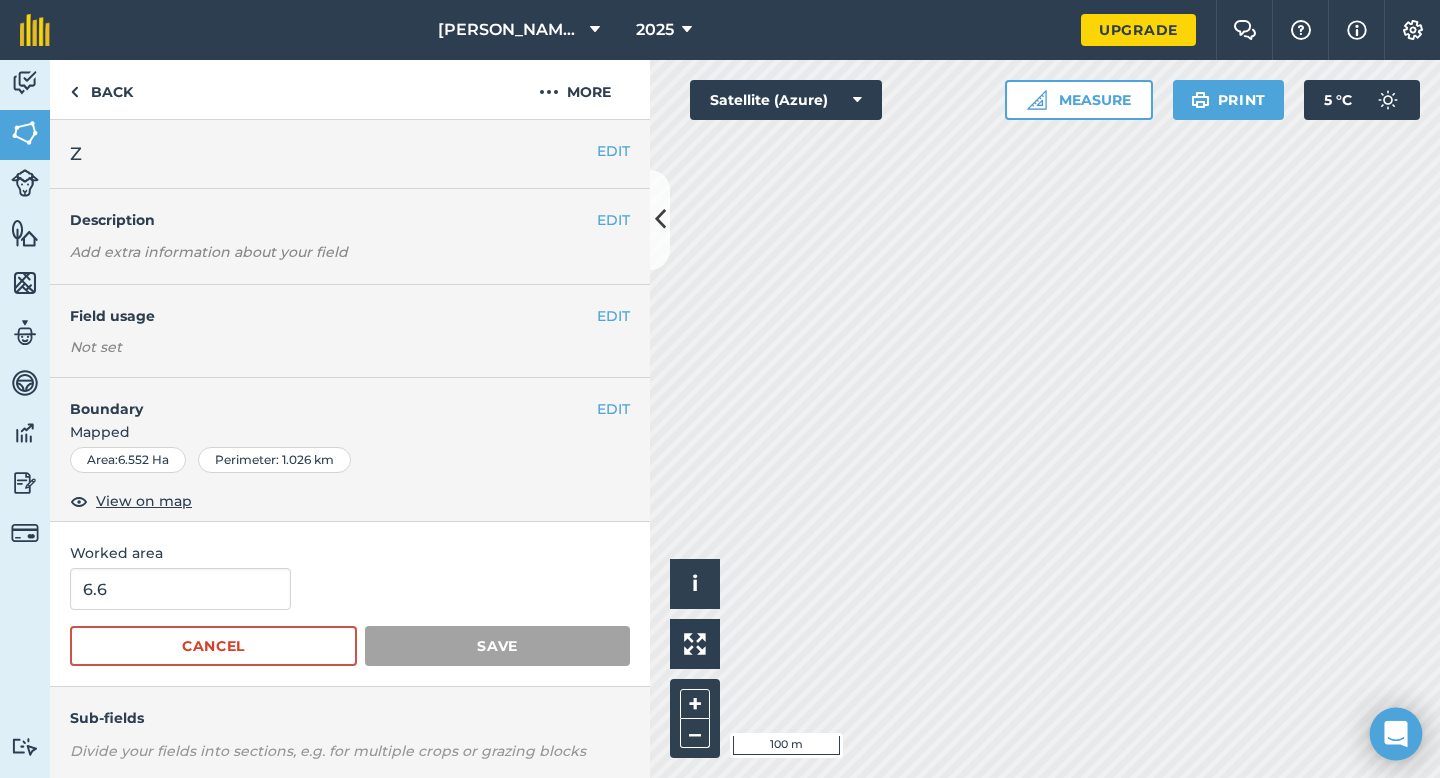 click at bounding box center [1396, 734] 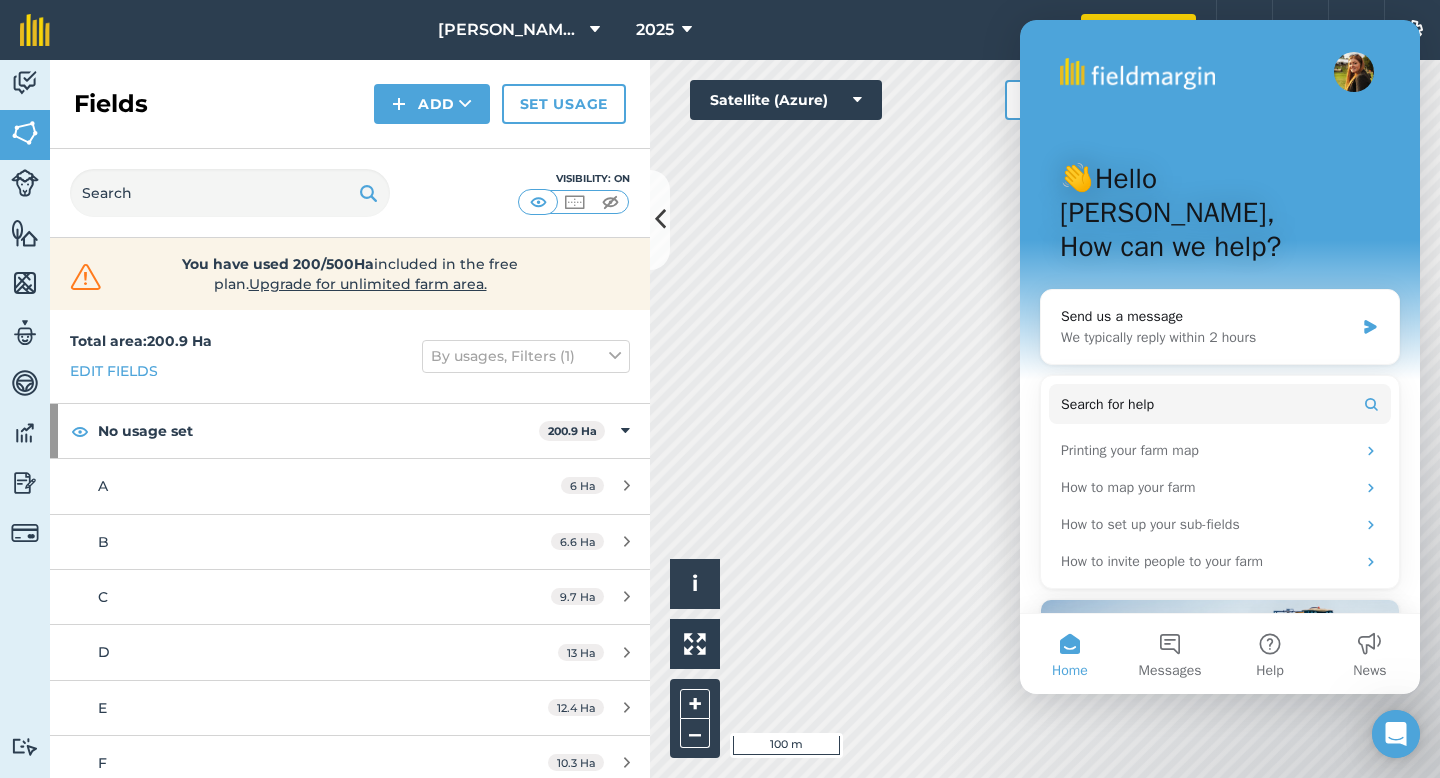 scroll, scrollTop: 0, scrollLeft: 0, axis: both 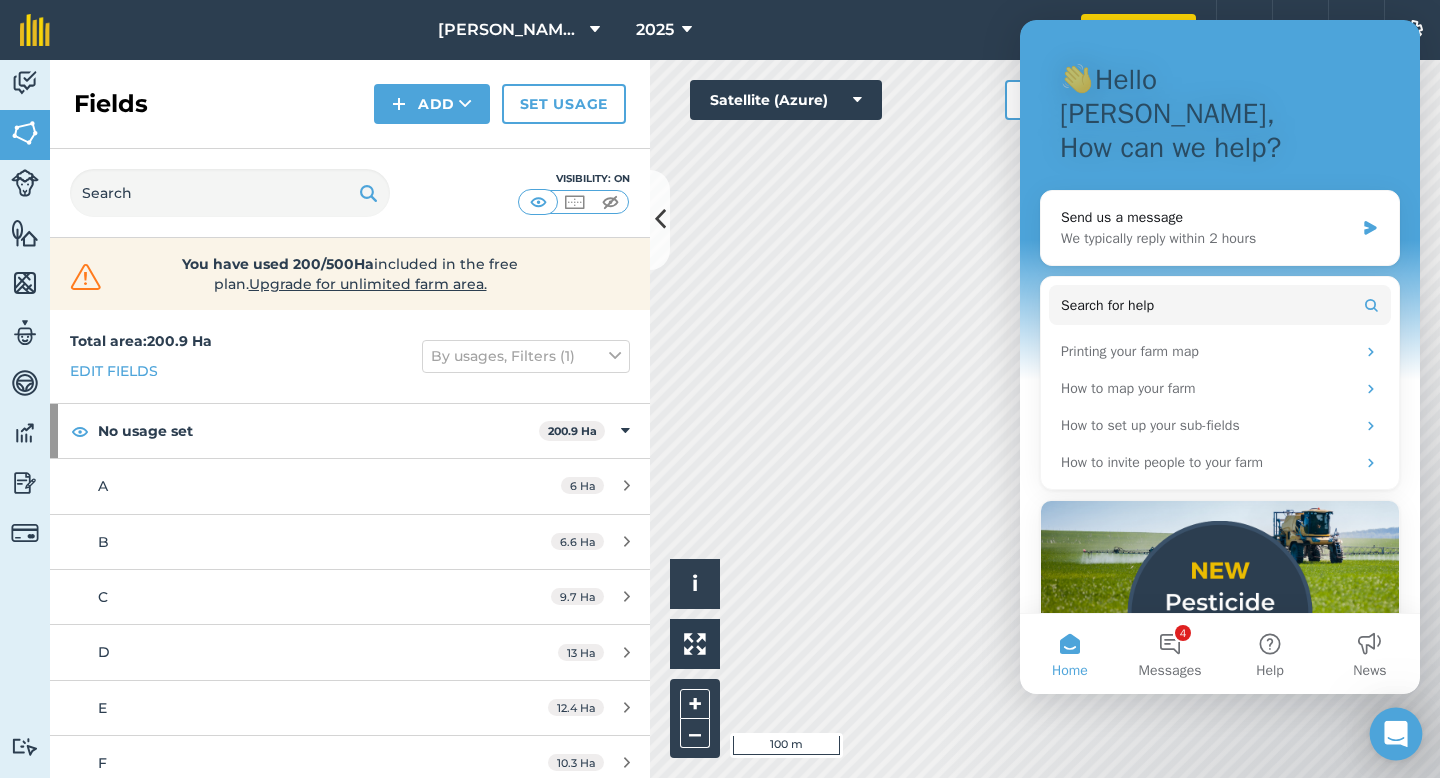 click 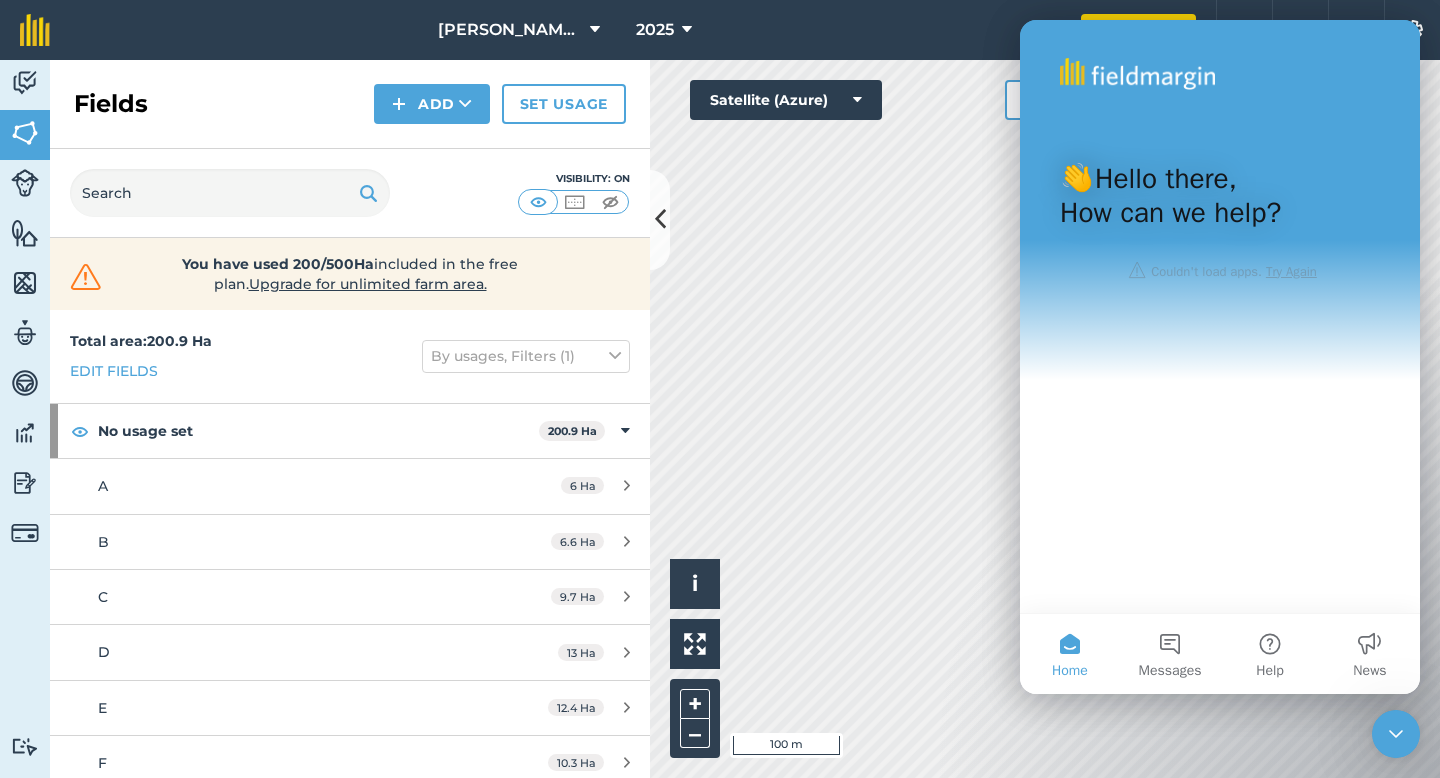 scroll, scrollTop: 0, scrollLeft: 0, axis: both 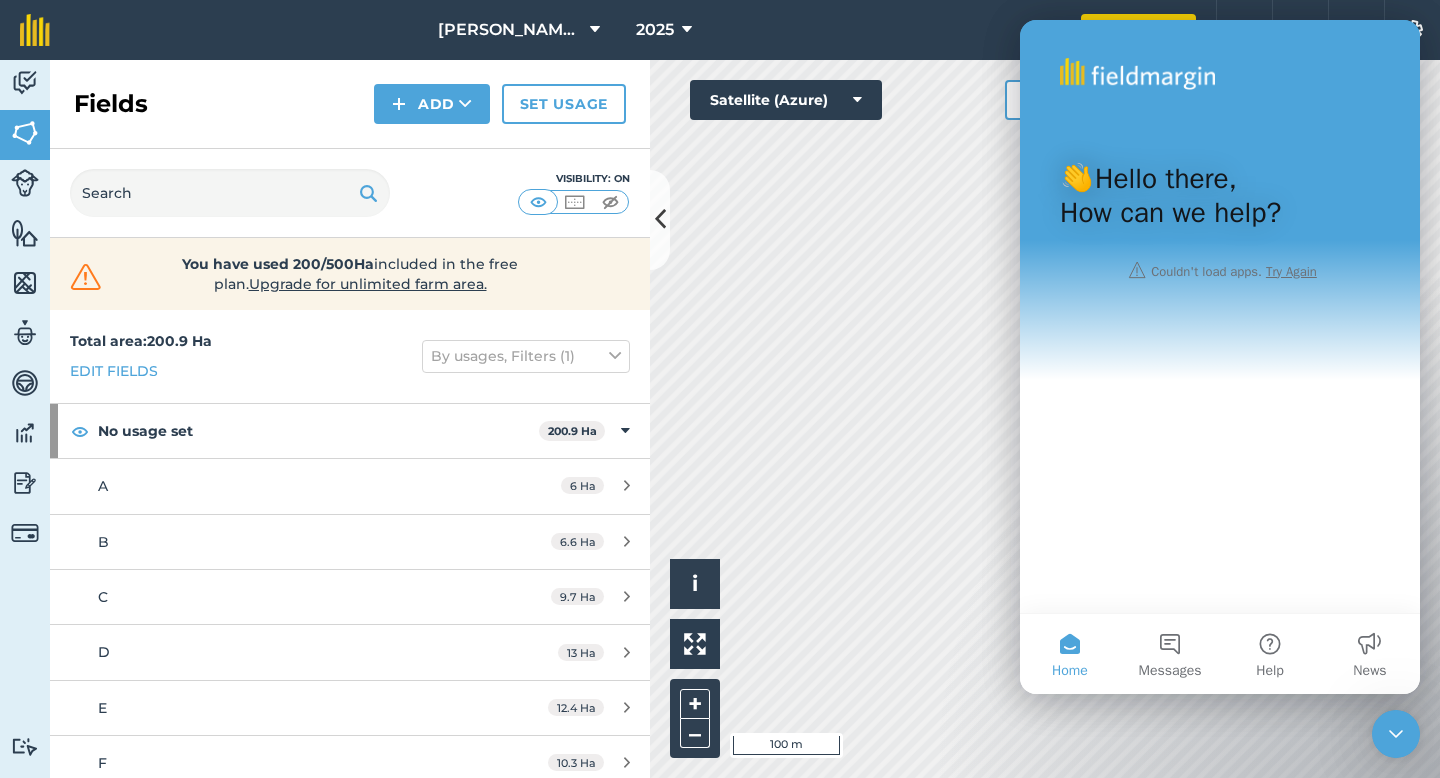 click 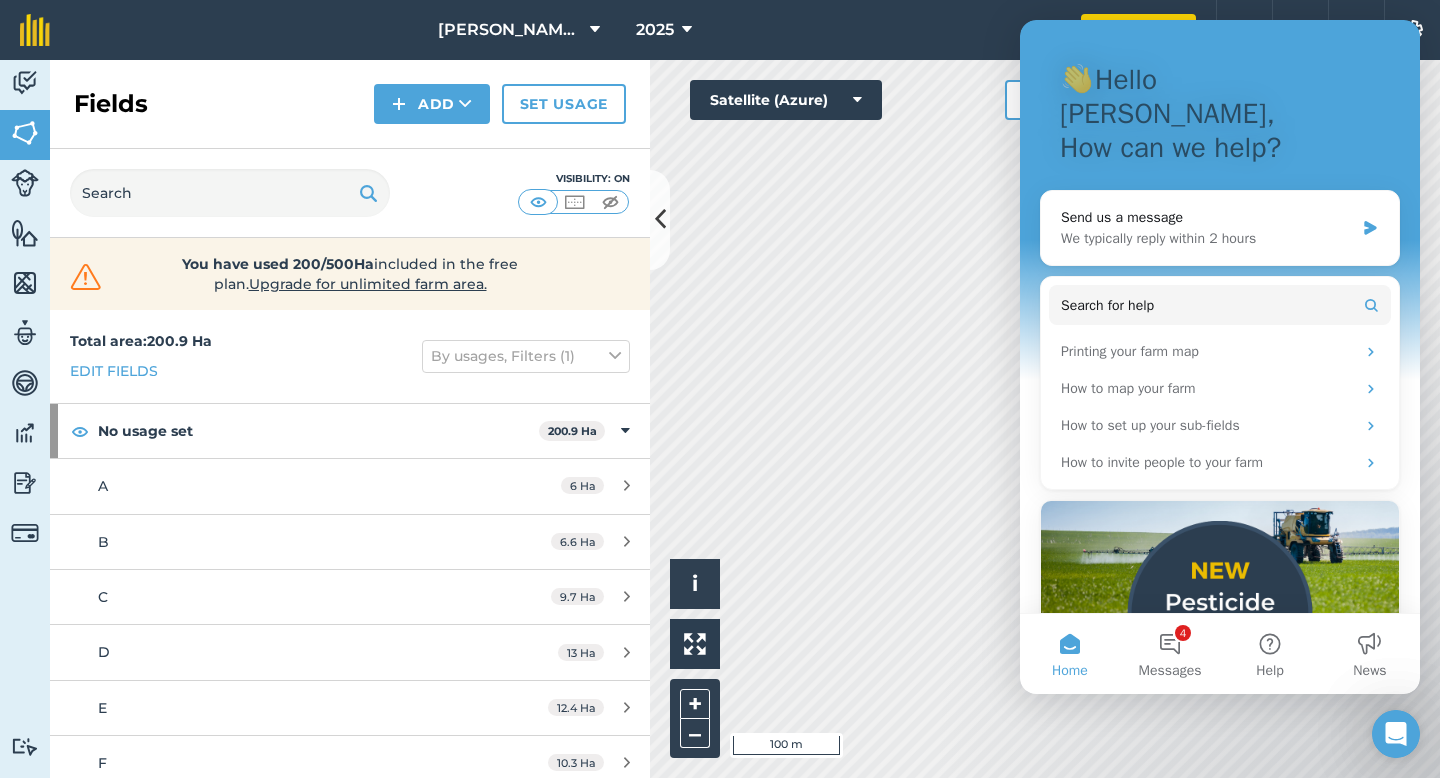 scroll, scrollTop: 0, scrollLeft: 0, axis: both 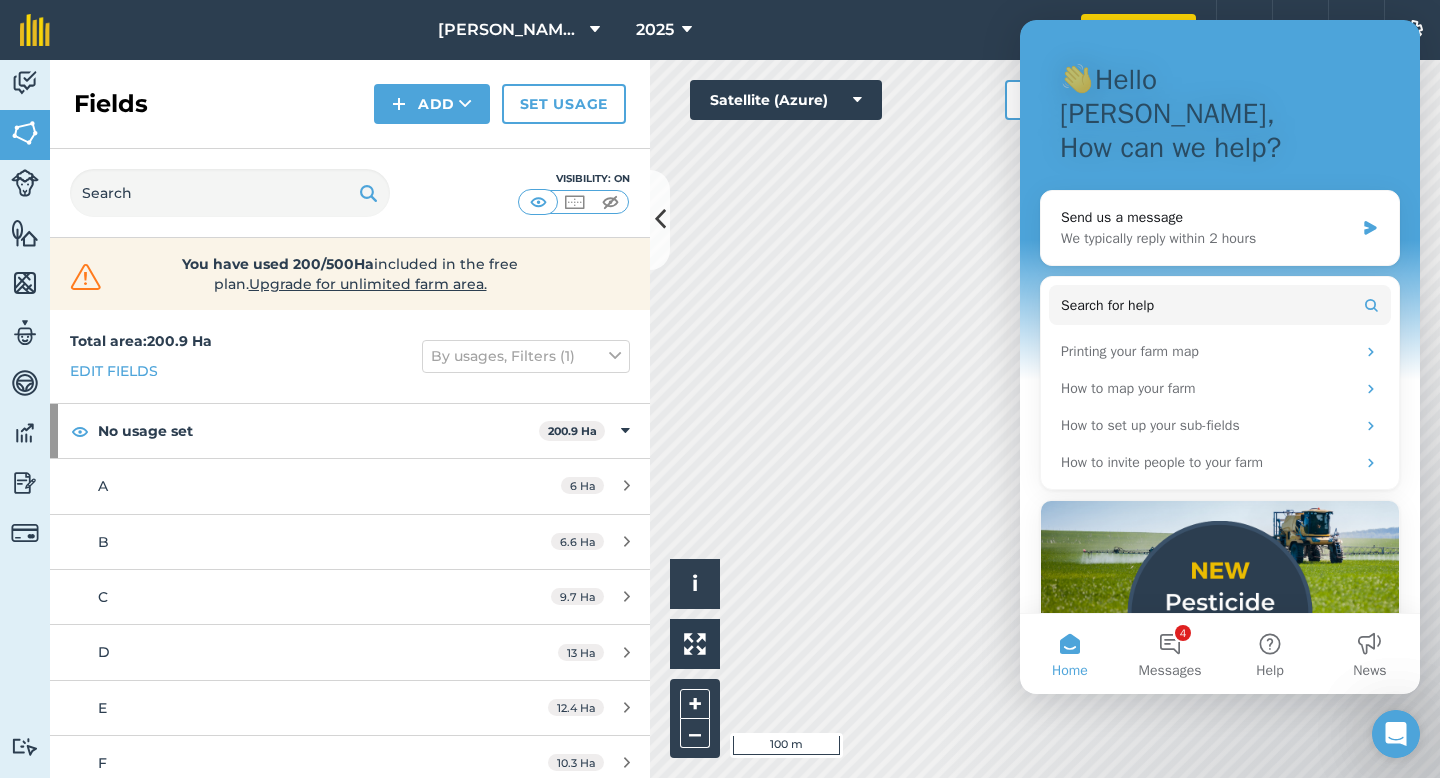 click 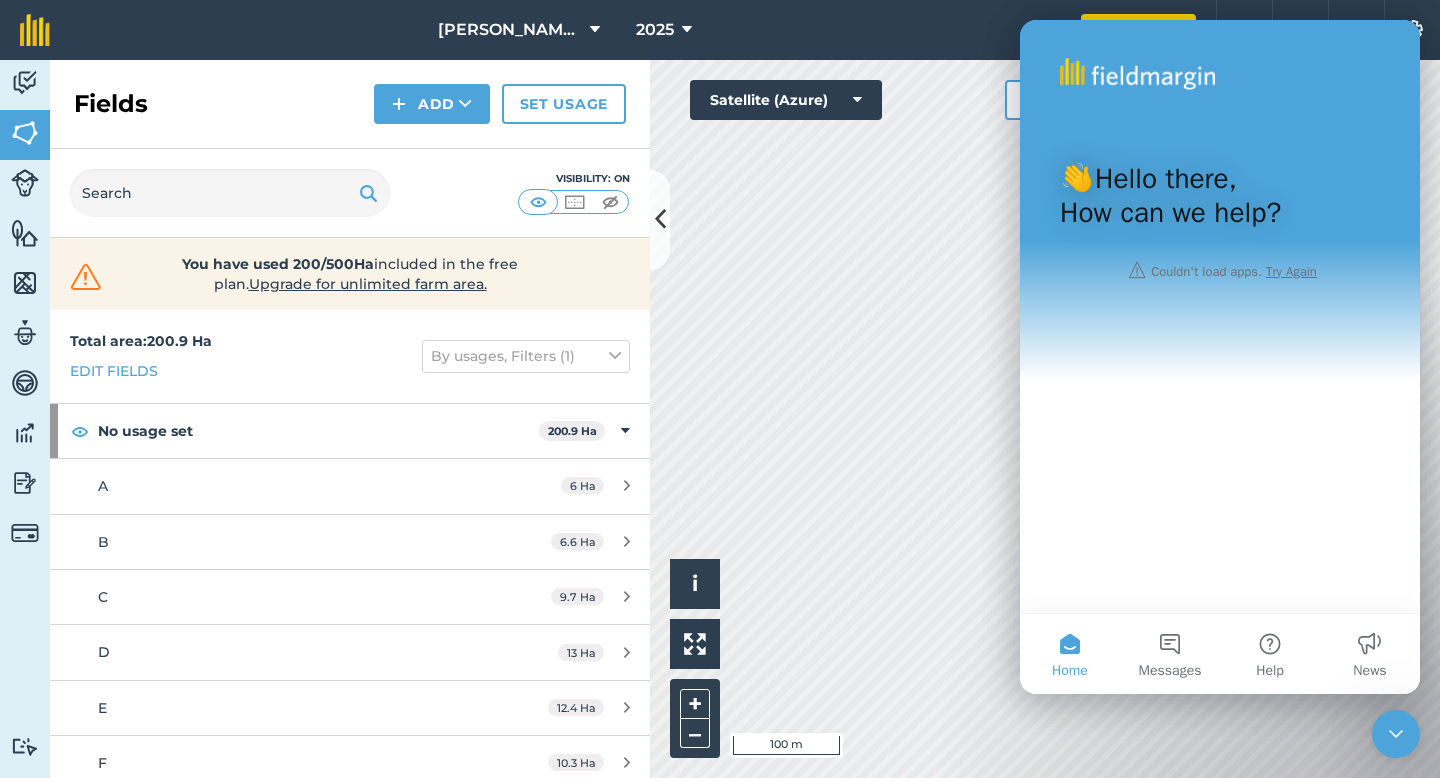 click 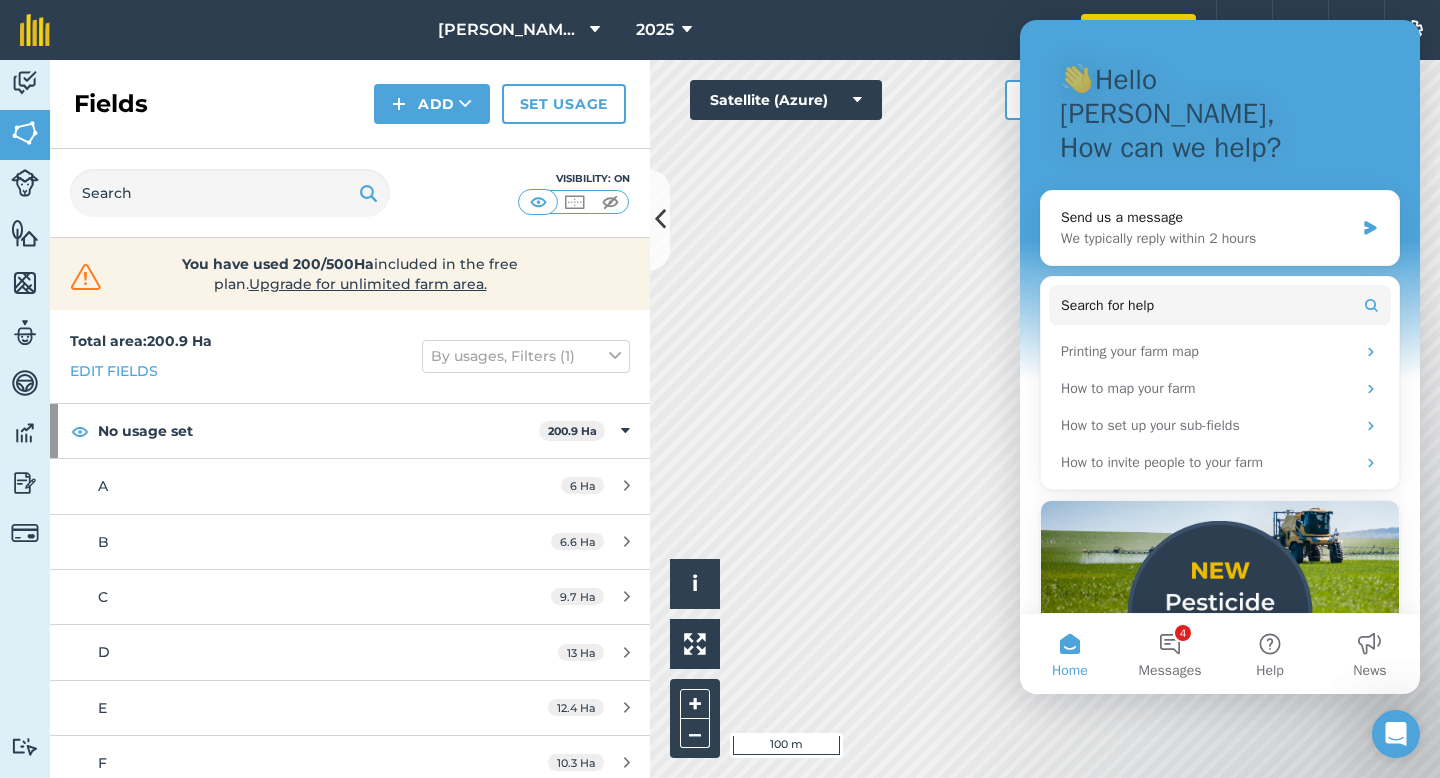 click 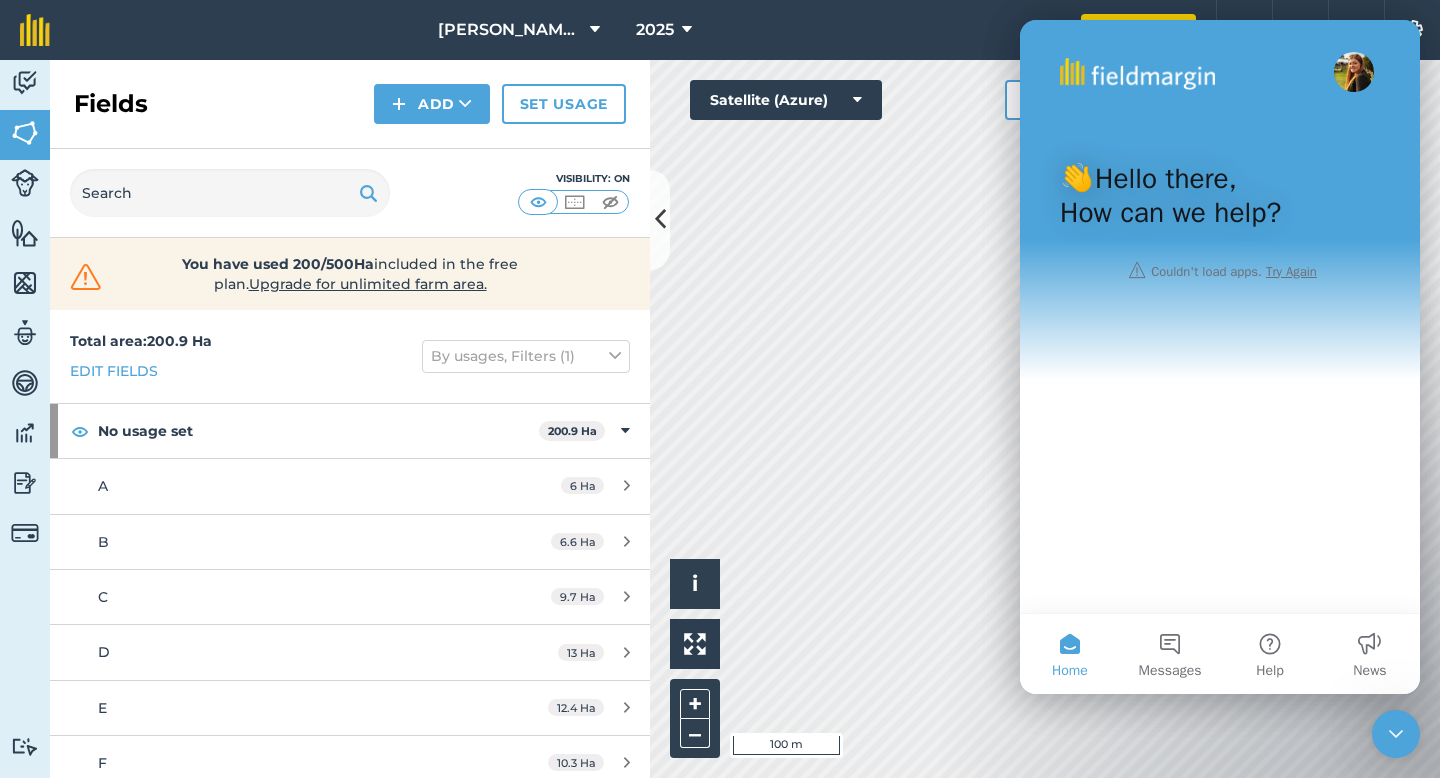 click 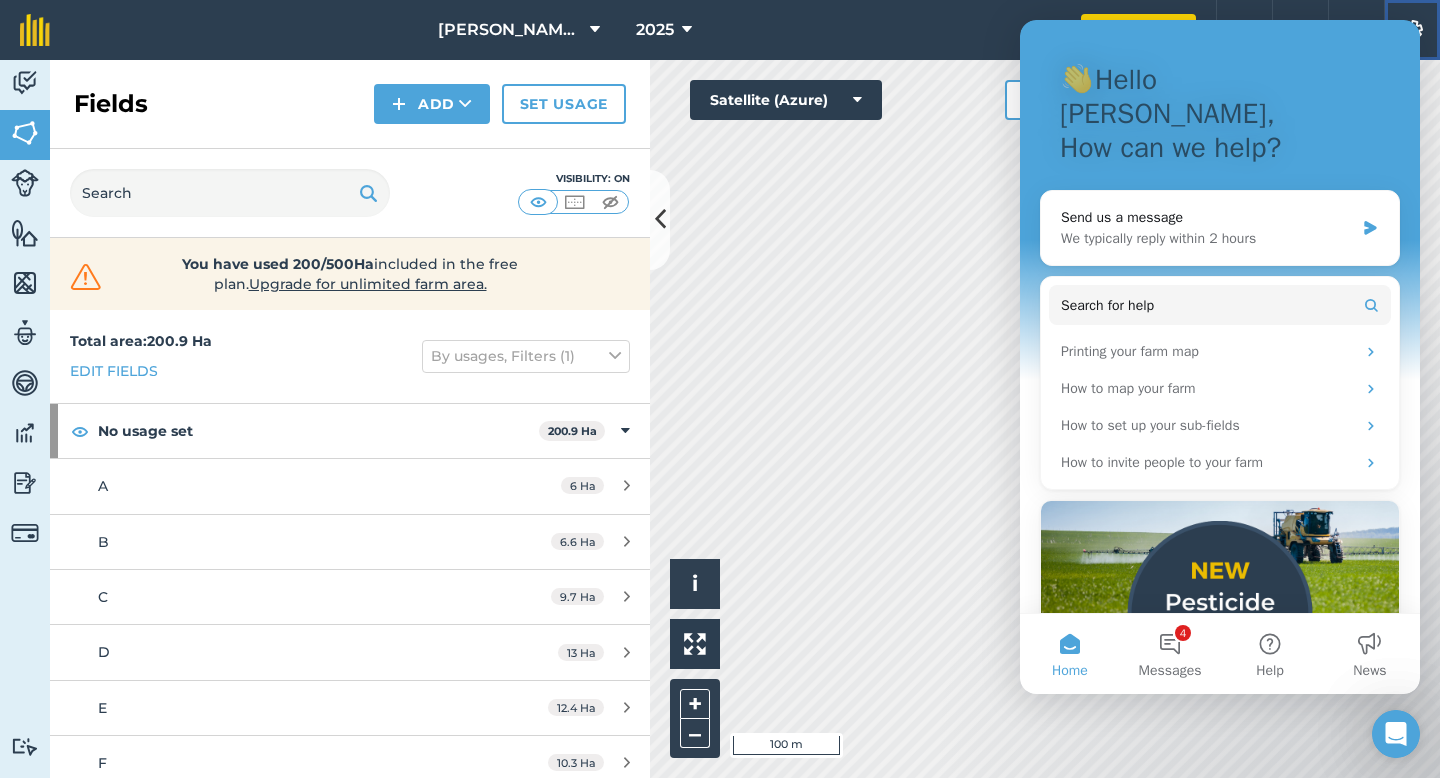 click on "Settings" at bounding box center [1412, 30] 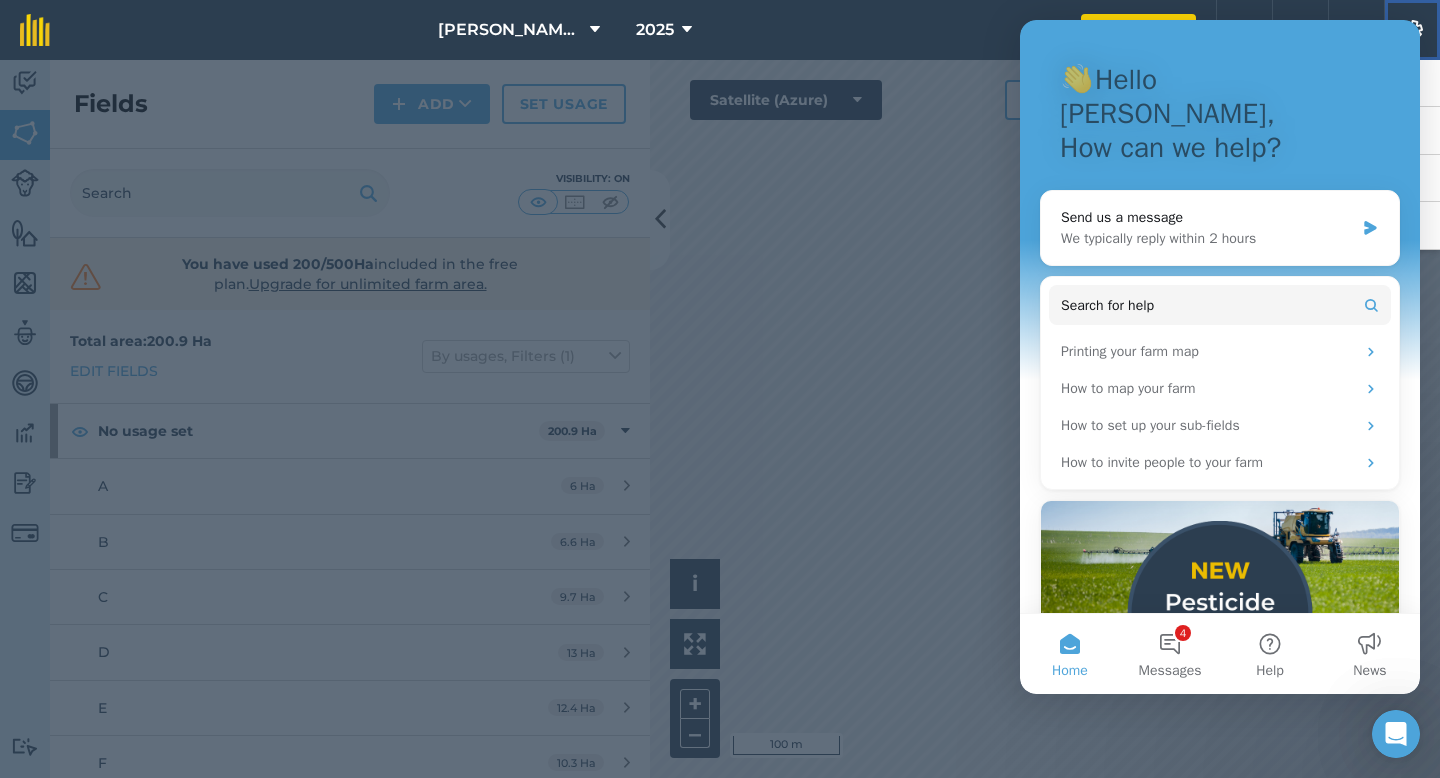 click on "Settings" at bounding box center (1412, 30) 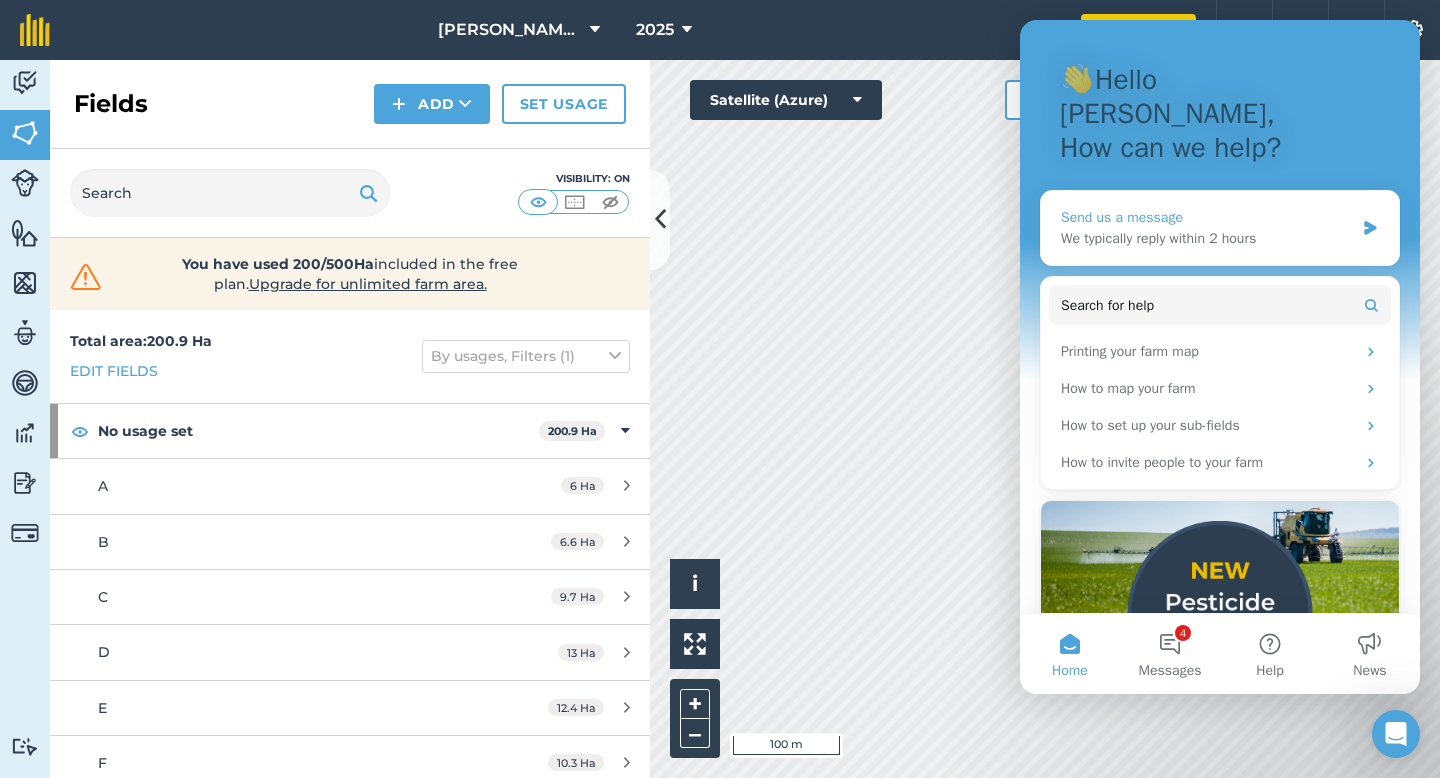 click on "We typically reply within 2 hours" at bounding box center [1207, 238] 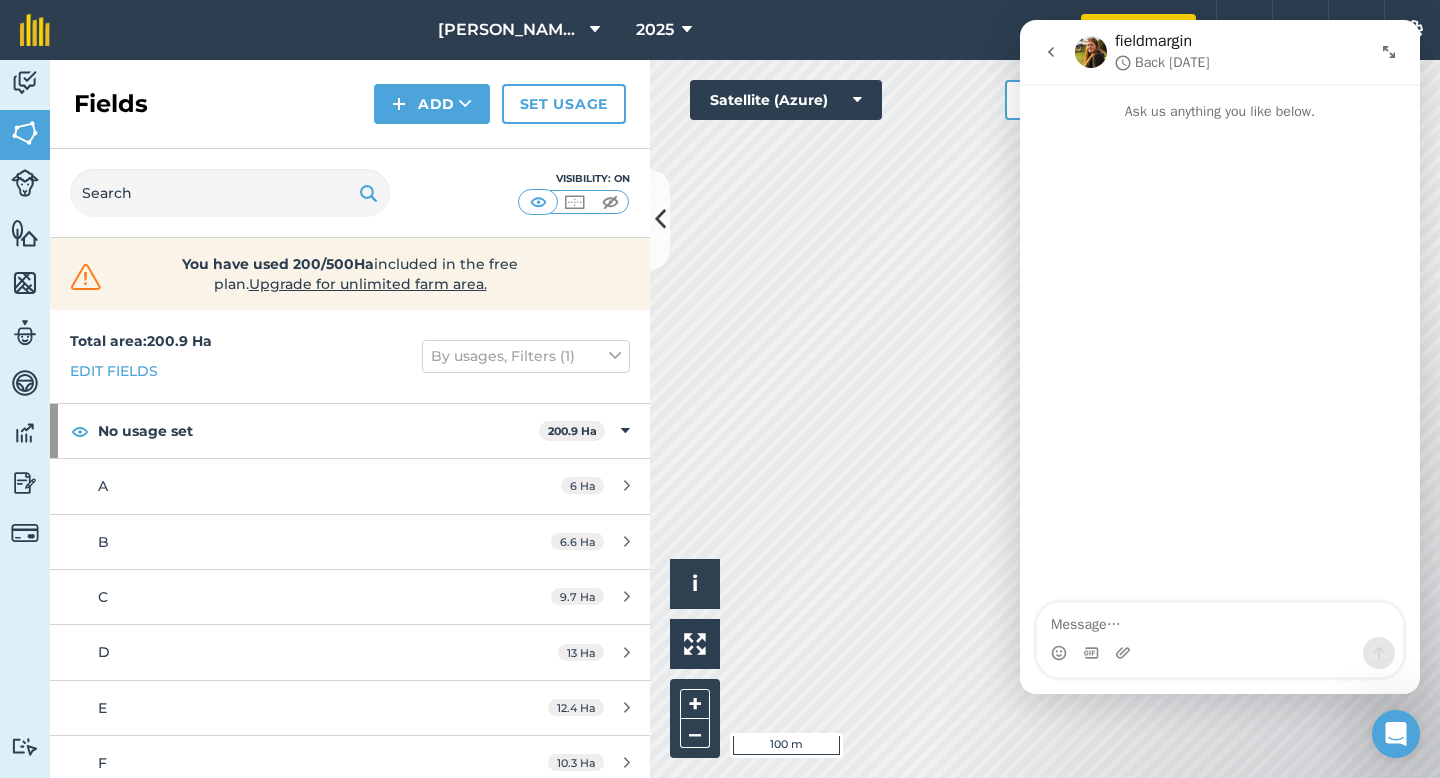 click 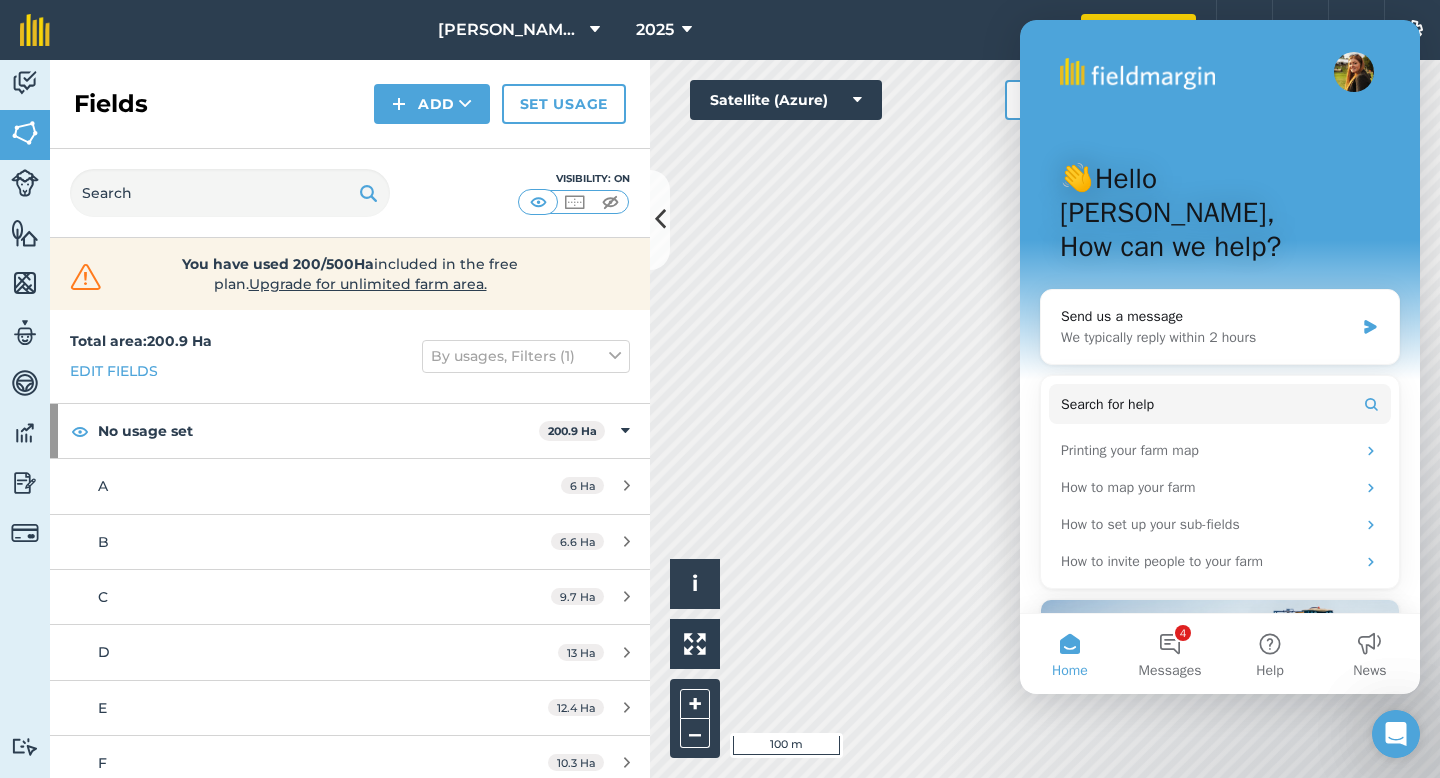 click on "👋Hello [PERSON_NAME], How can we help?" at bounding box center (1220, 217) 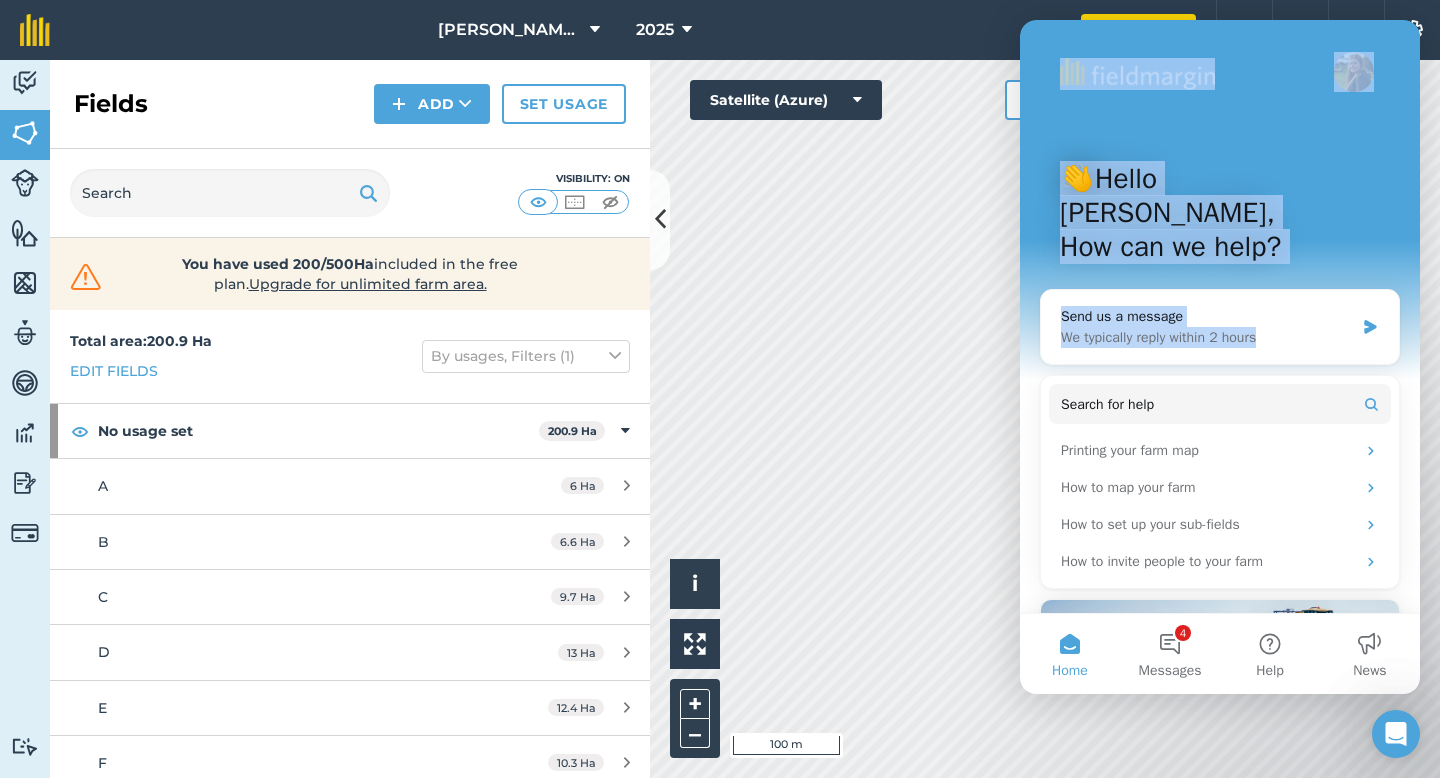 drag, startPoint x: 1249, startPoint y: 54, endPoint x: 1139, endPoint y: 342, distance: 308.29208 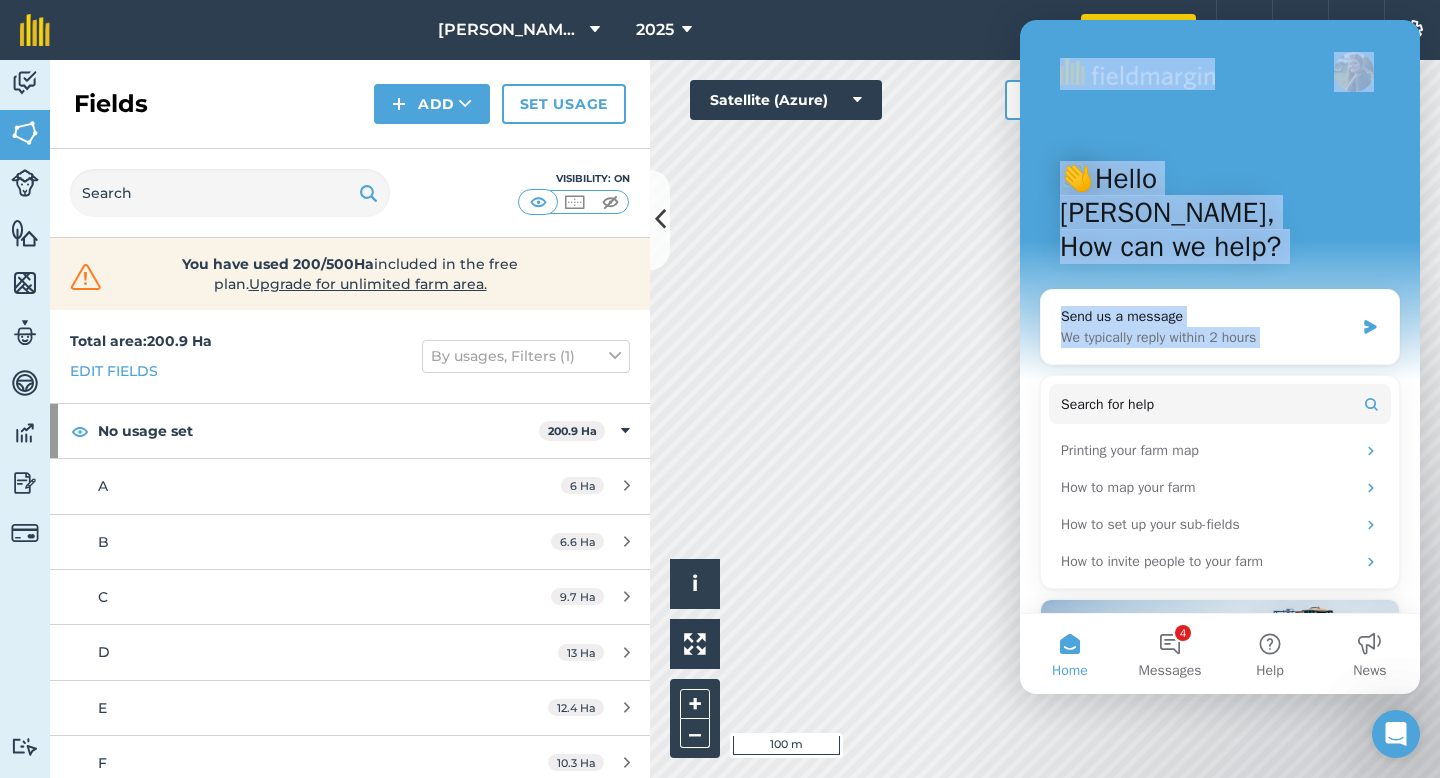 click on "Home" at bounding box center (1070, 654) 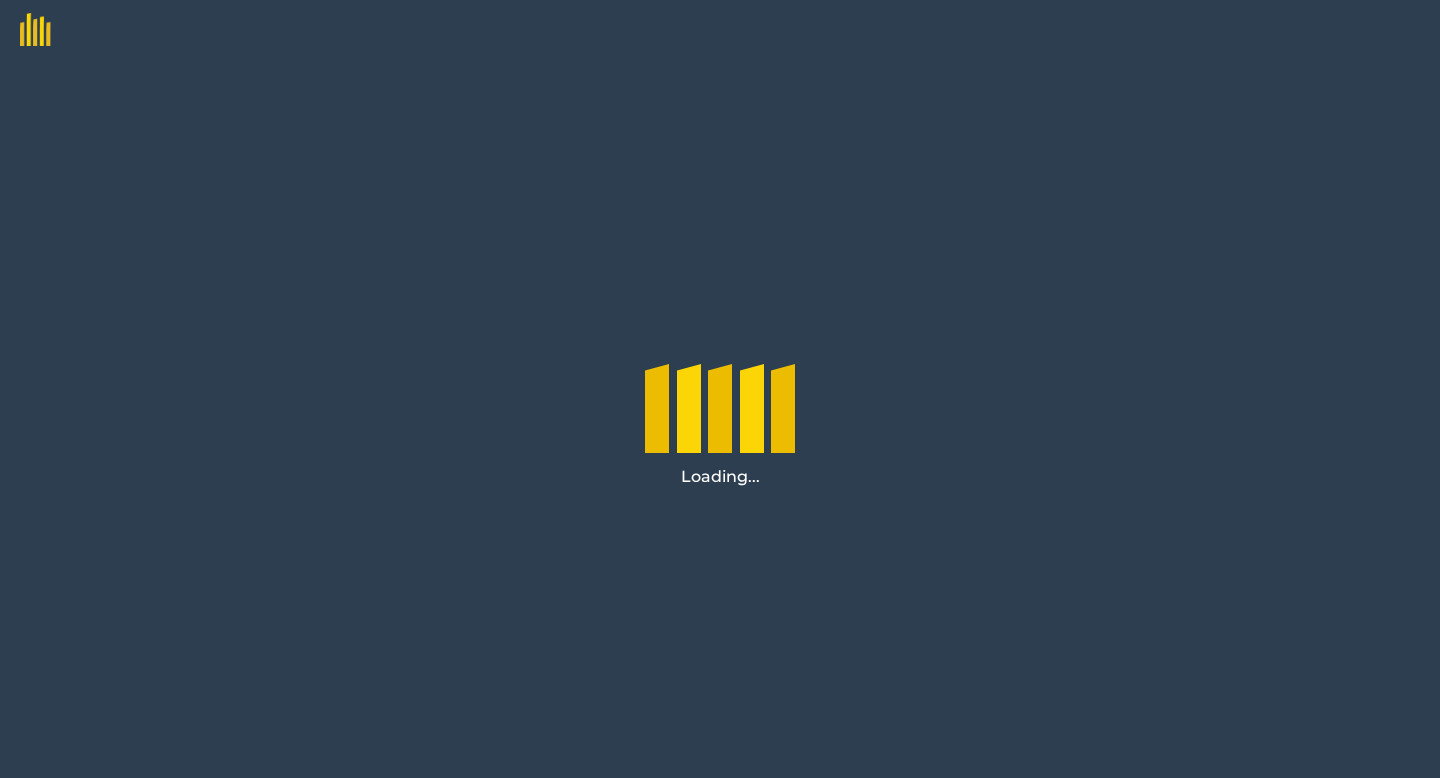 scroll, scrollTop: 0, scrollLeft: 0, axis: both 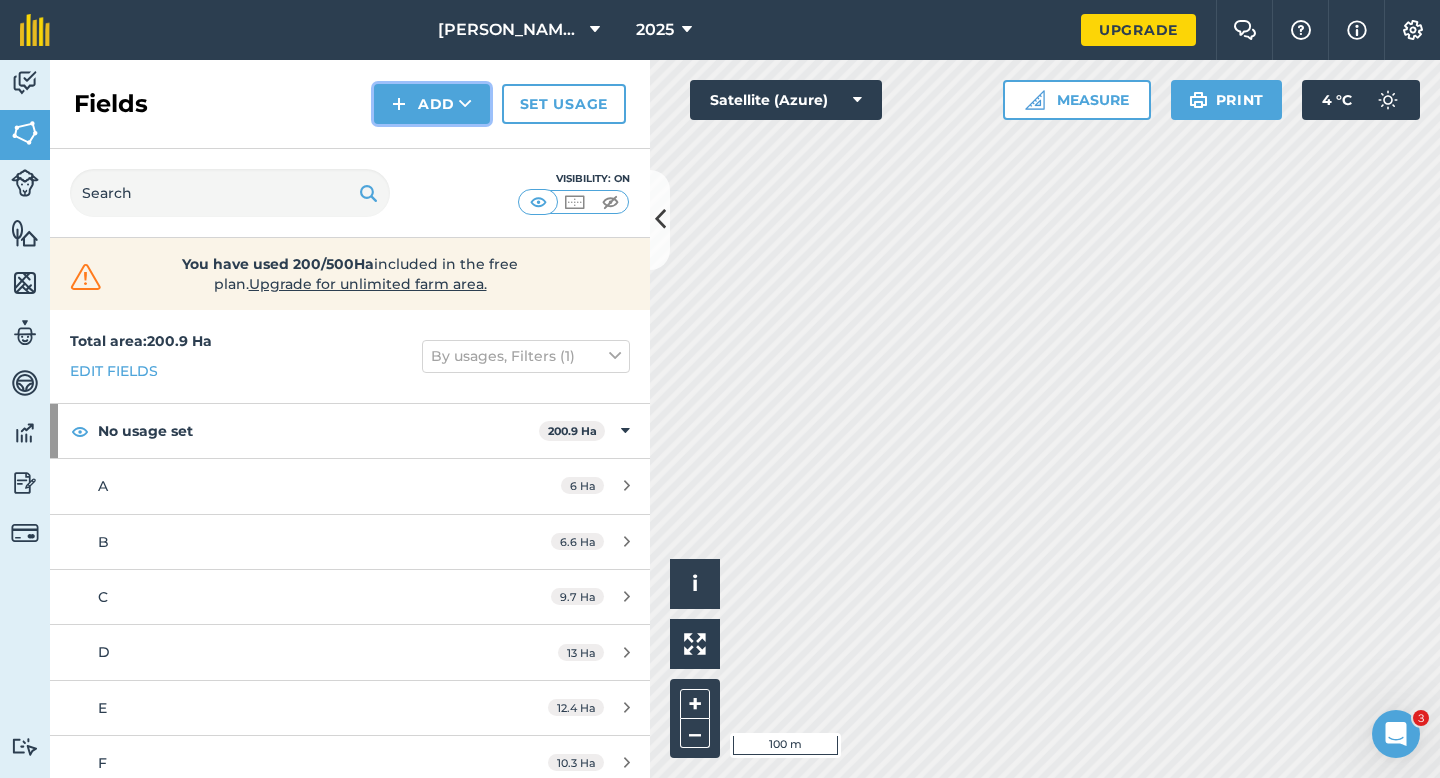 click on "Add" at bounding box center [432, 104] 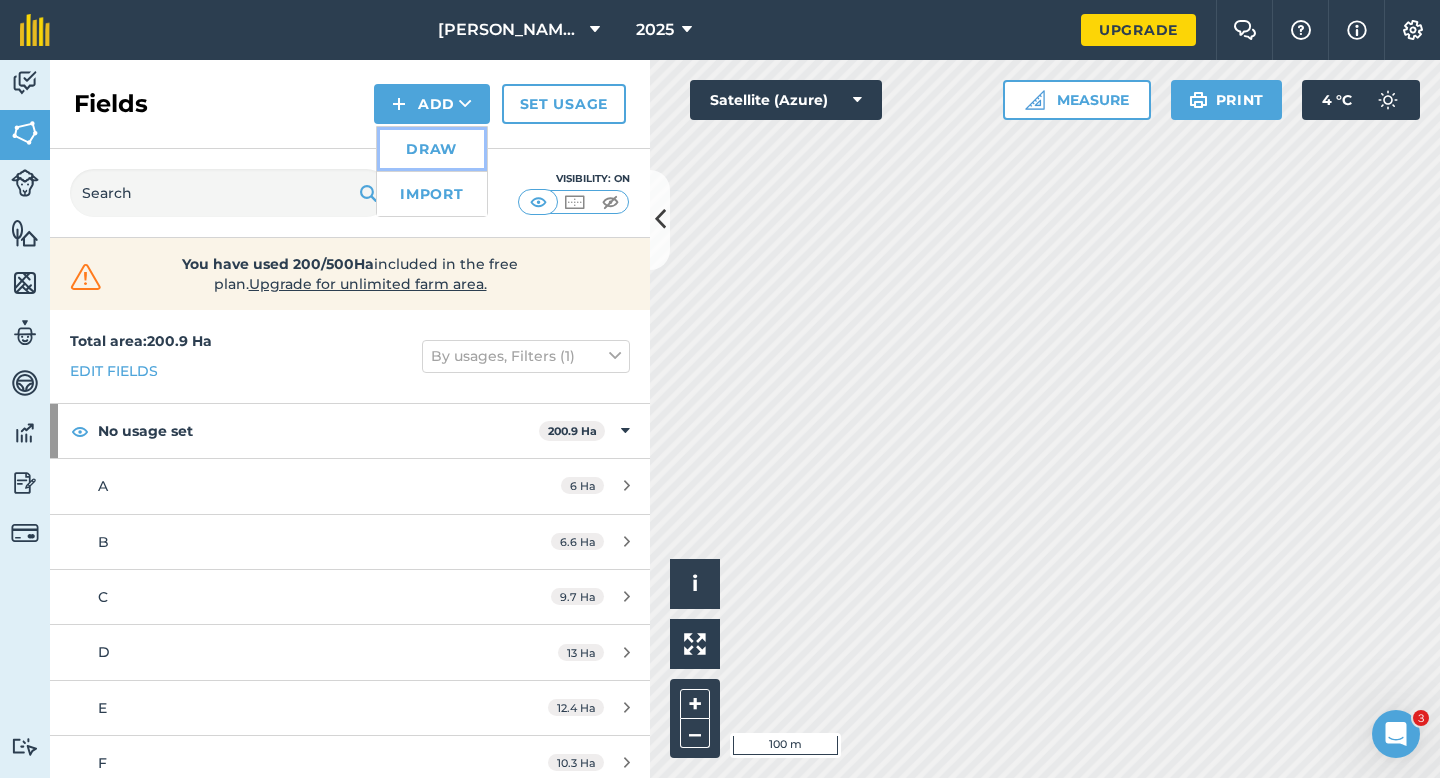 click on "Draw" at bounding box center [432, 149] 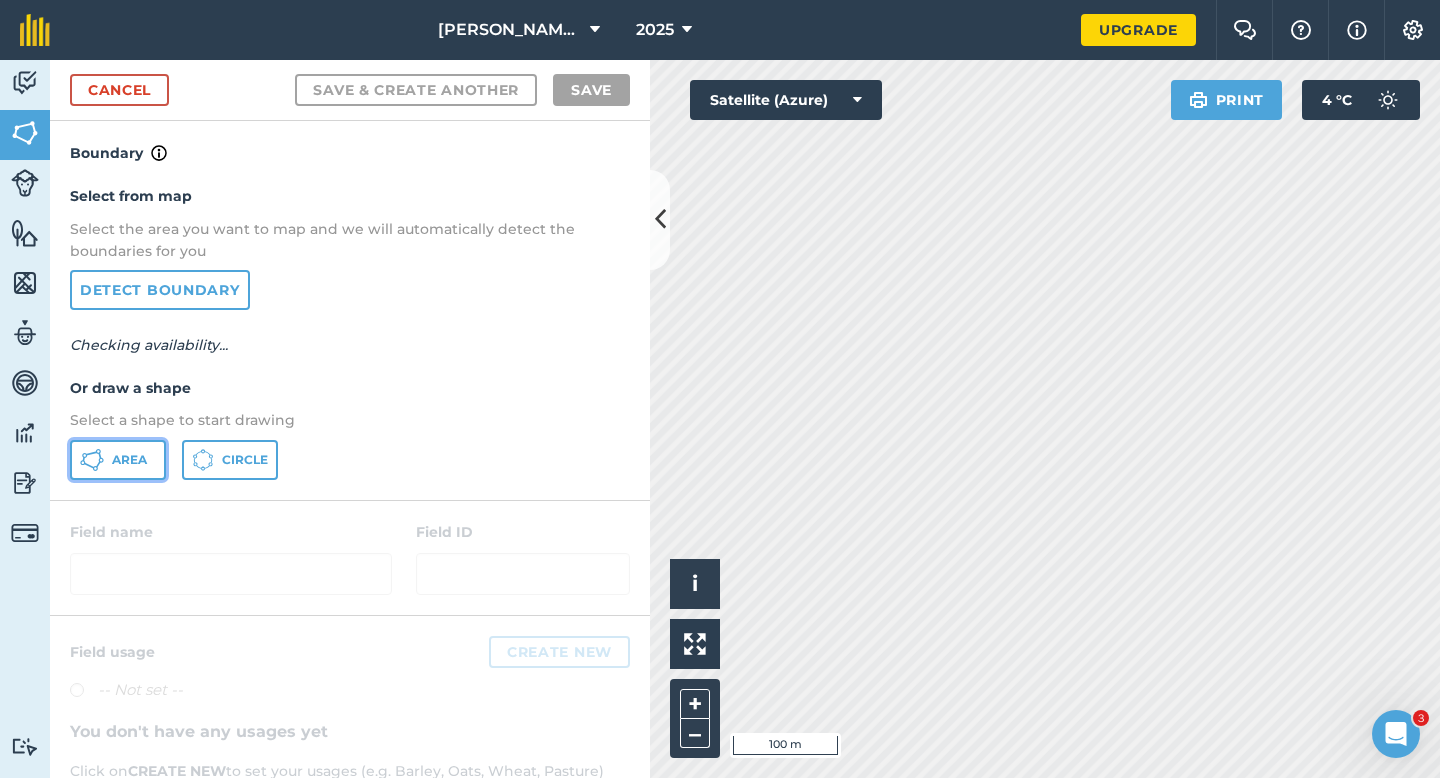 click on "Area" at bounding box center (118, 460) 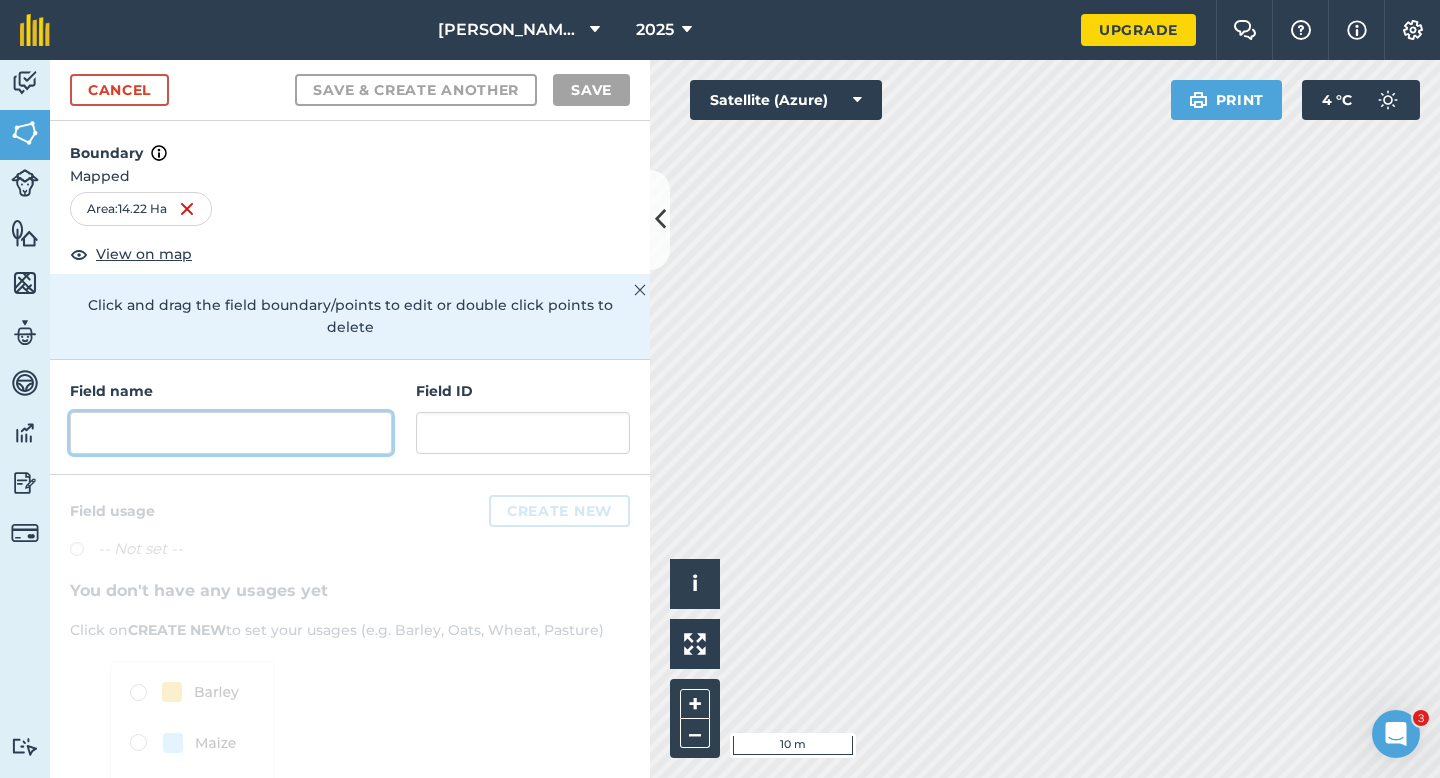 click at bounding box center [231, 433] 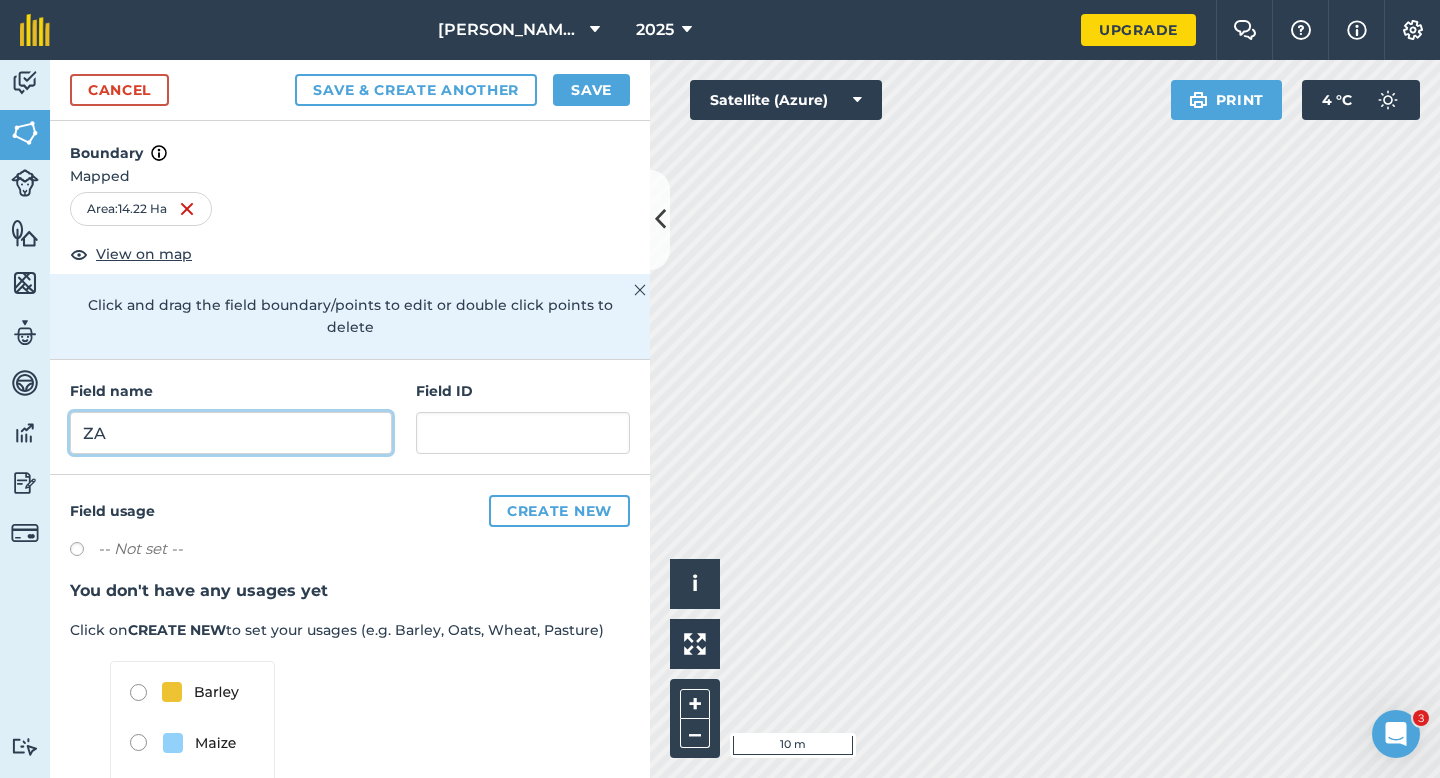 type on "ZA" 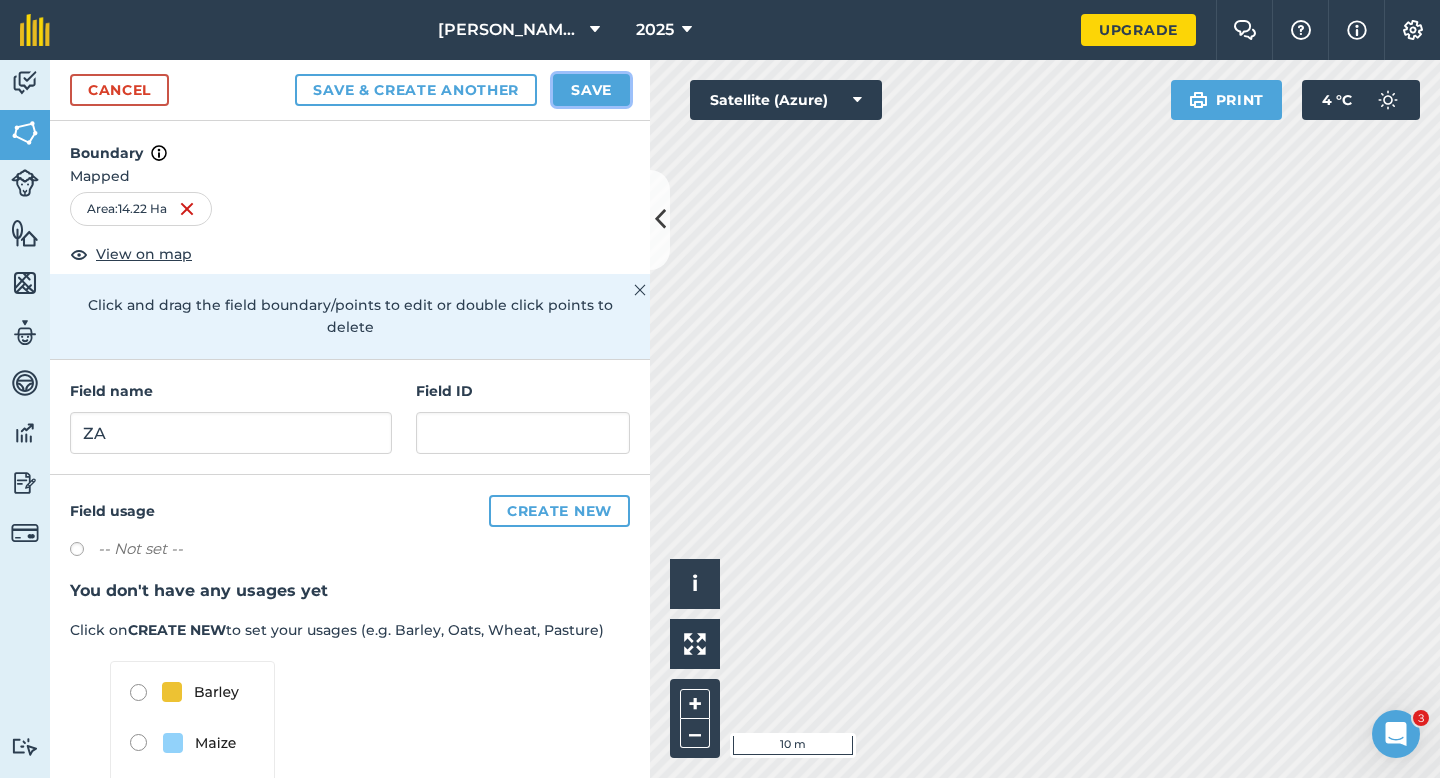 click on "Save" at bounding box center [591, 90] 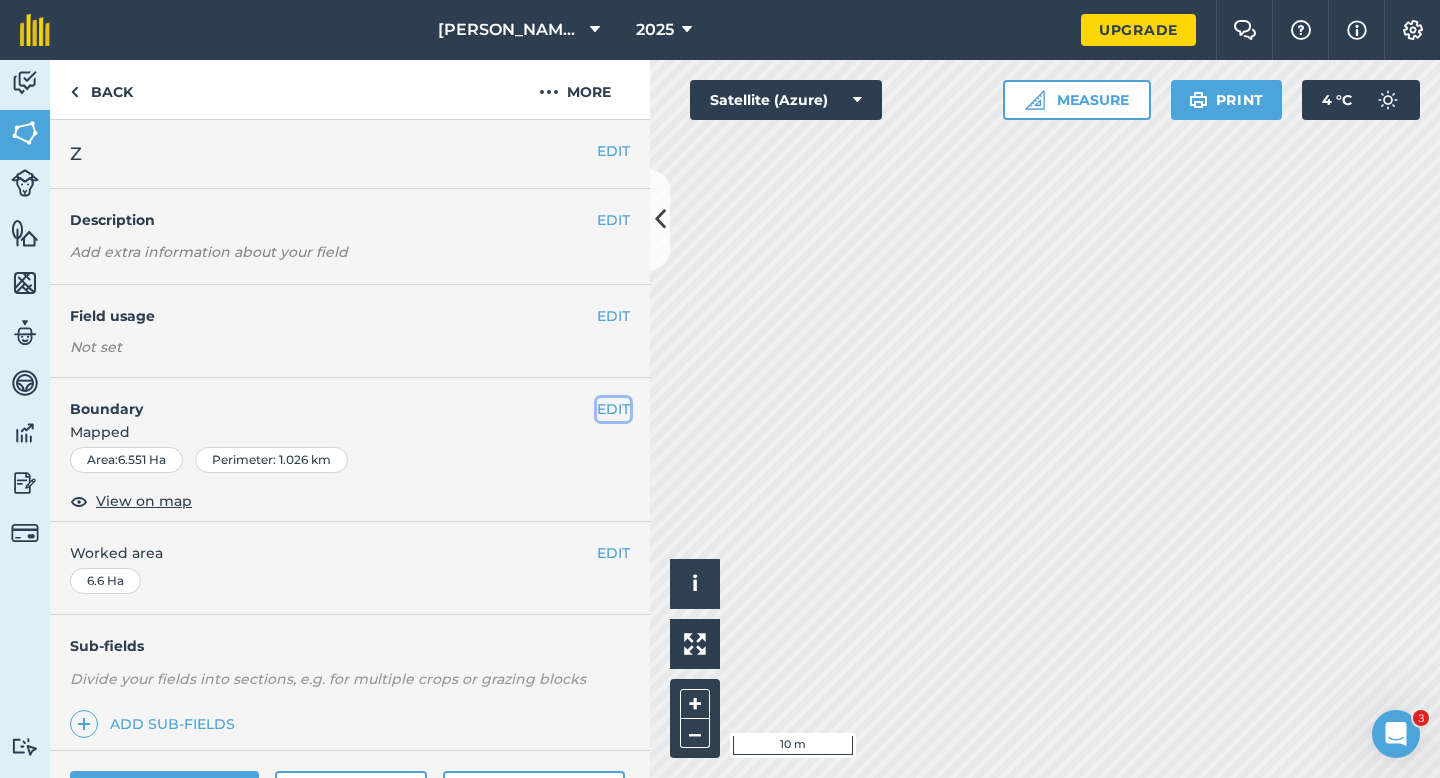 click on "EDIT" at bounding box center [613, 409] 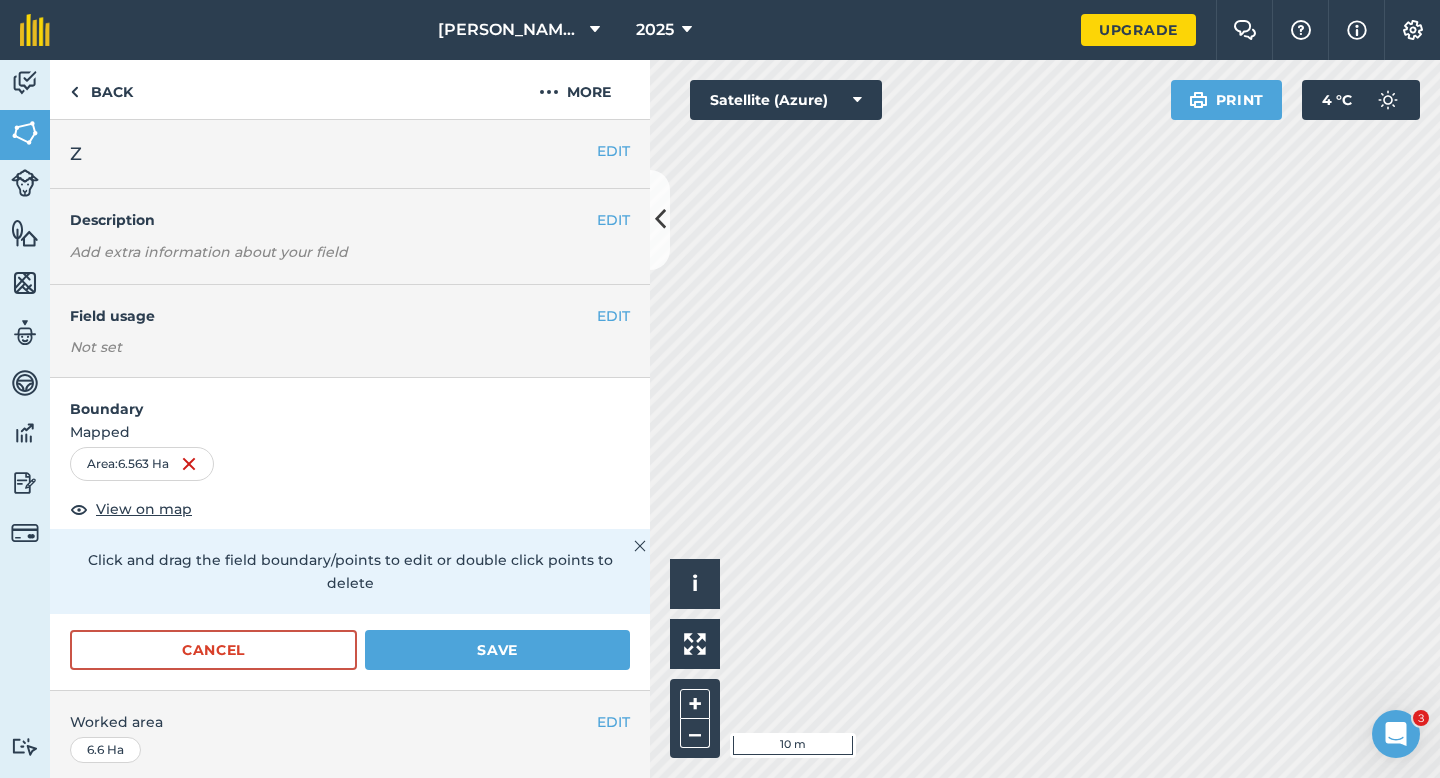 click on "Cancel Save" at bounding box center (350, 660) 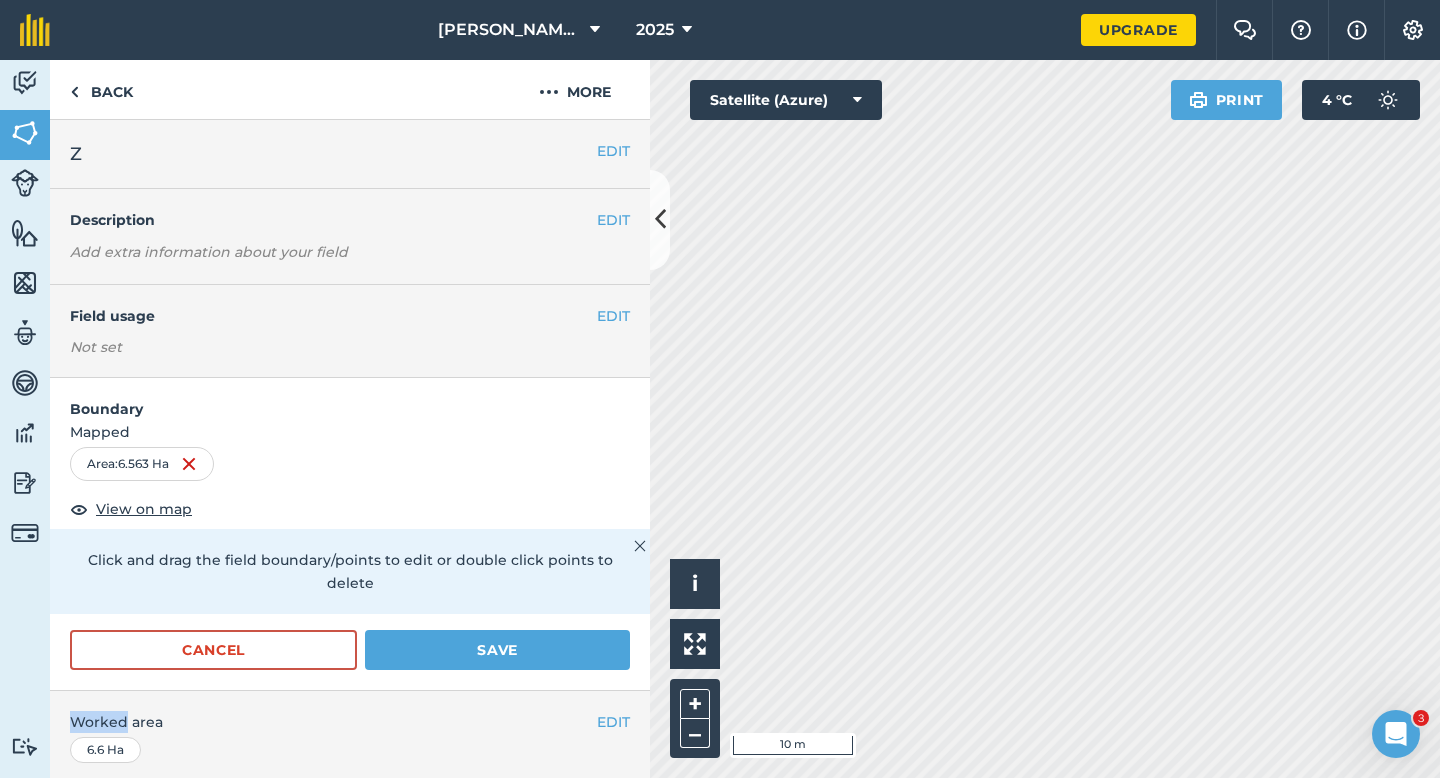 click on "Cancel Save" at bounding box center (350, 660) 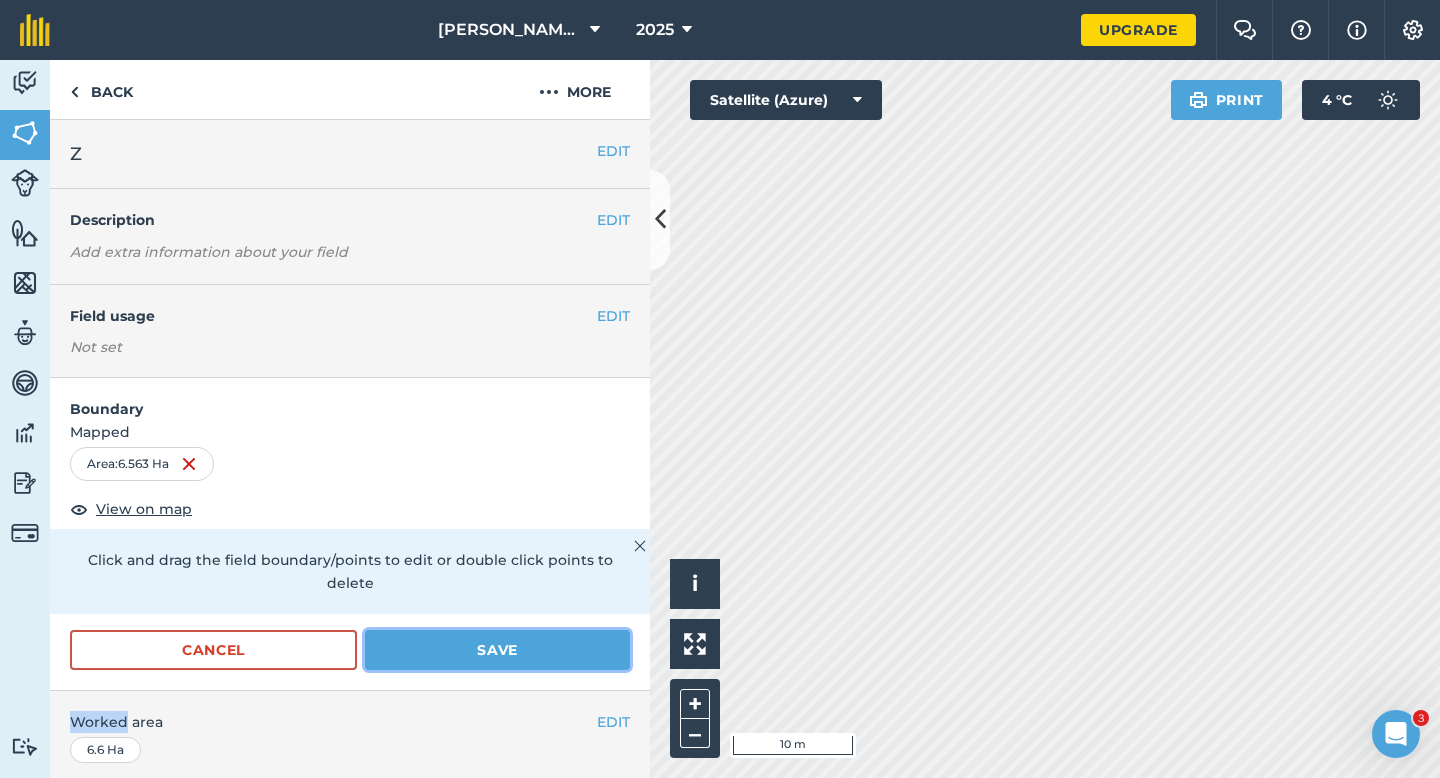click on "Save" at bounding box center [497, 650] 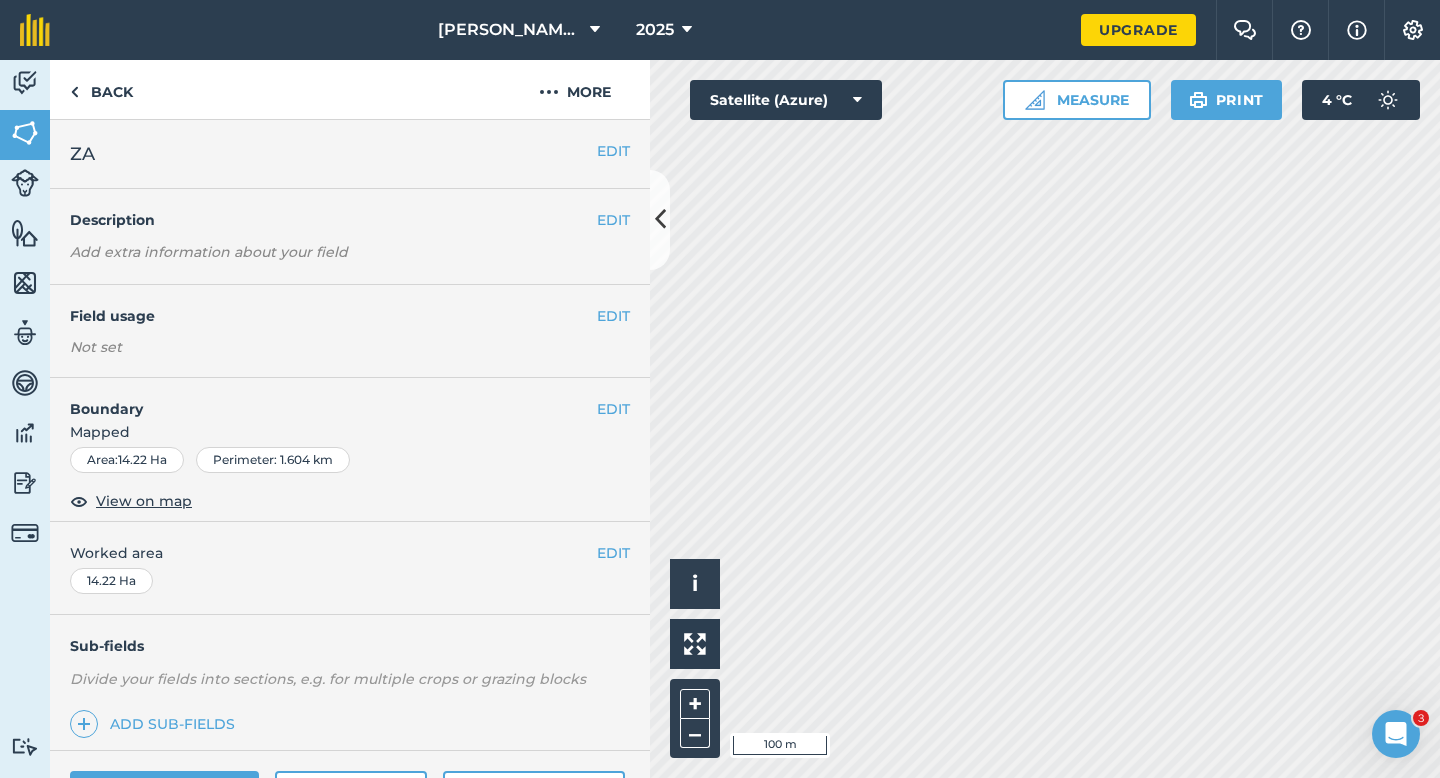 click on "EDIT Worked area 14.22   Ha" at bounding box center (350, 568) 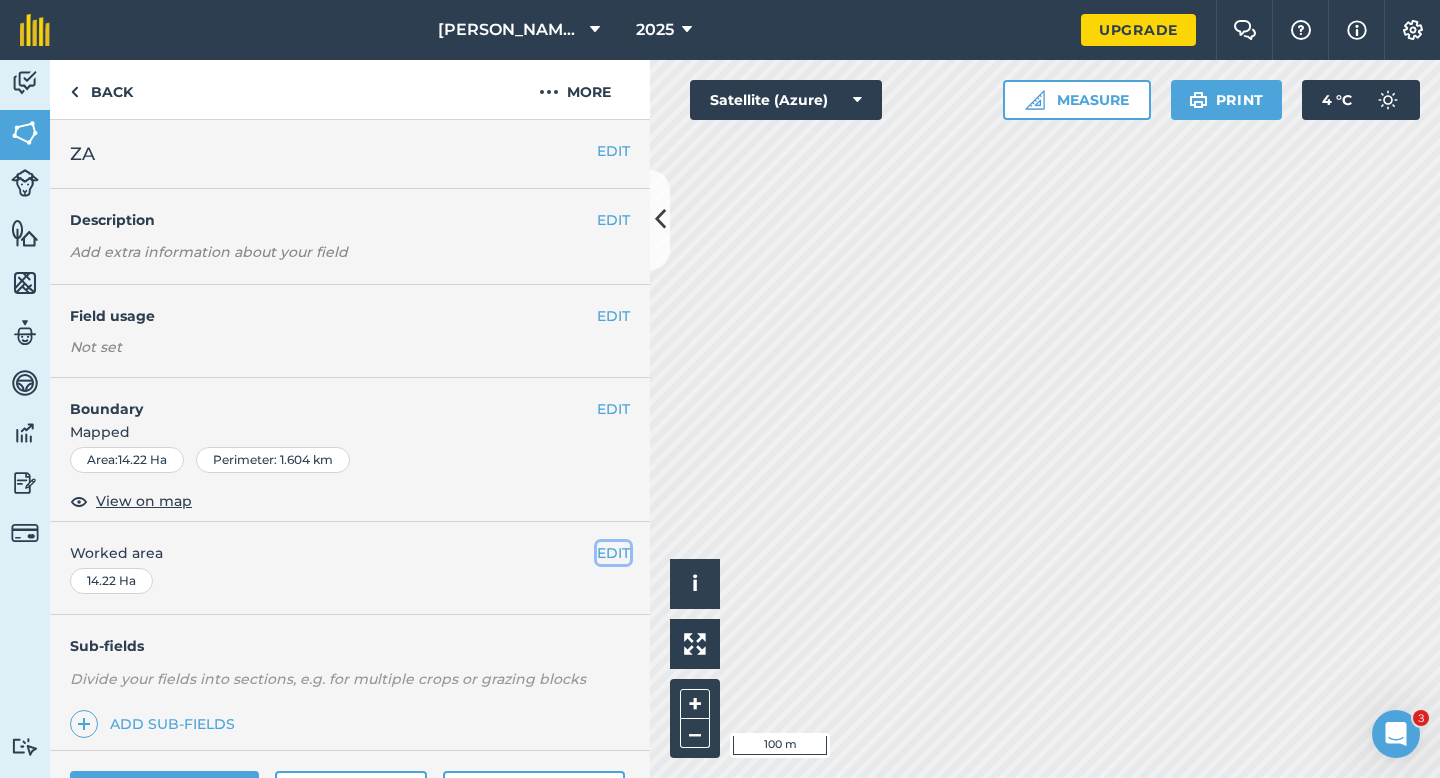 click on "EDIT" at bounding box center (613, 553) 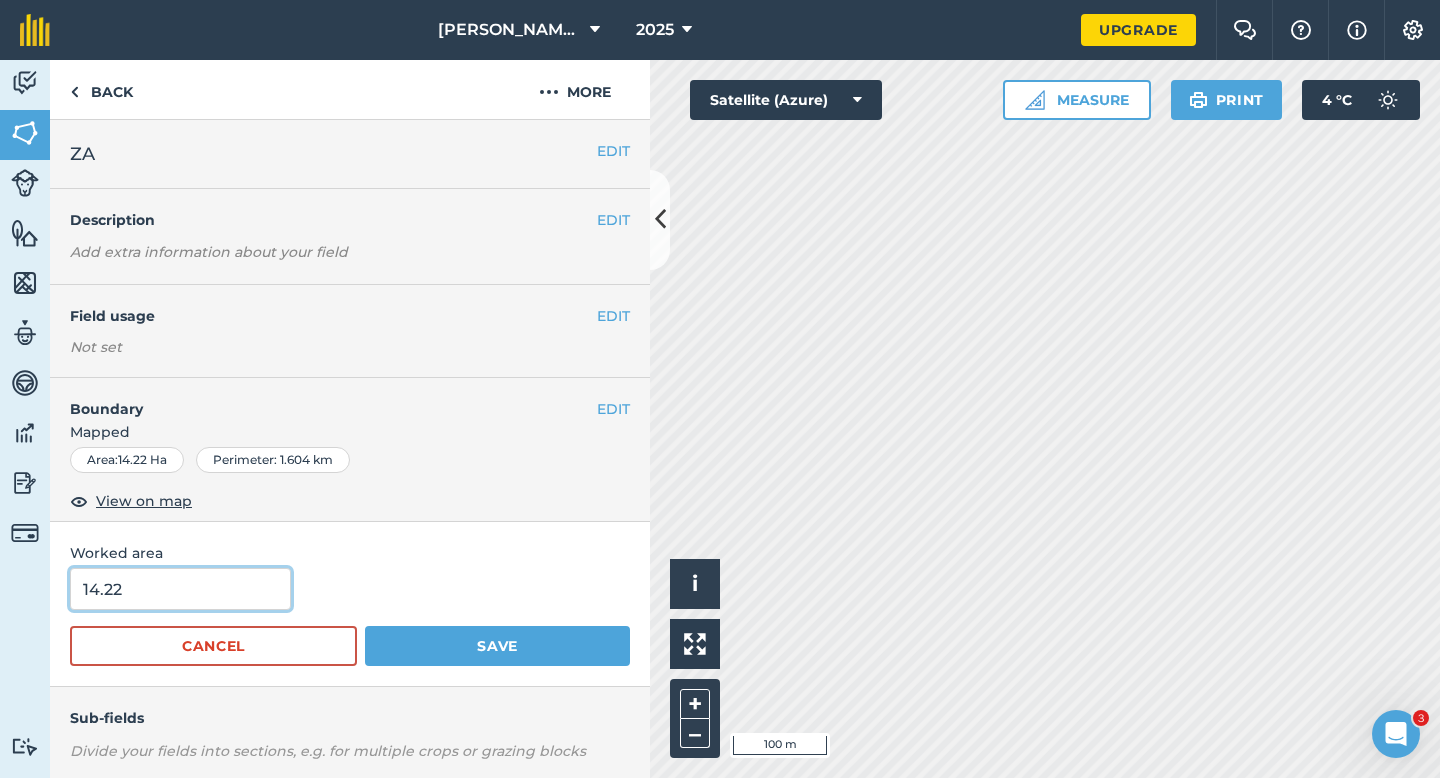 click on "14.22" at bounding box center [180, 589] 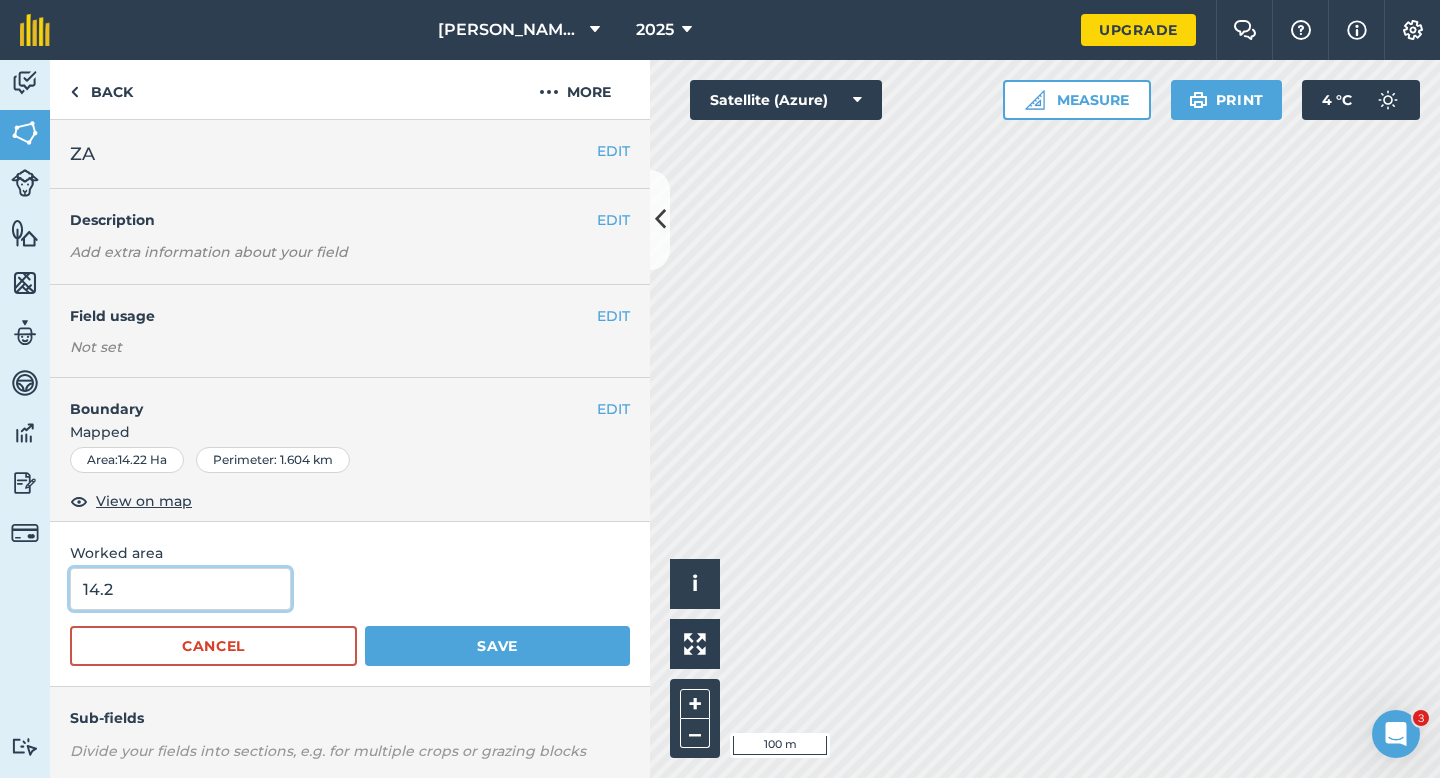 type on "14.2" 